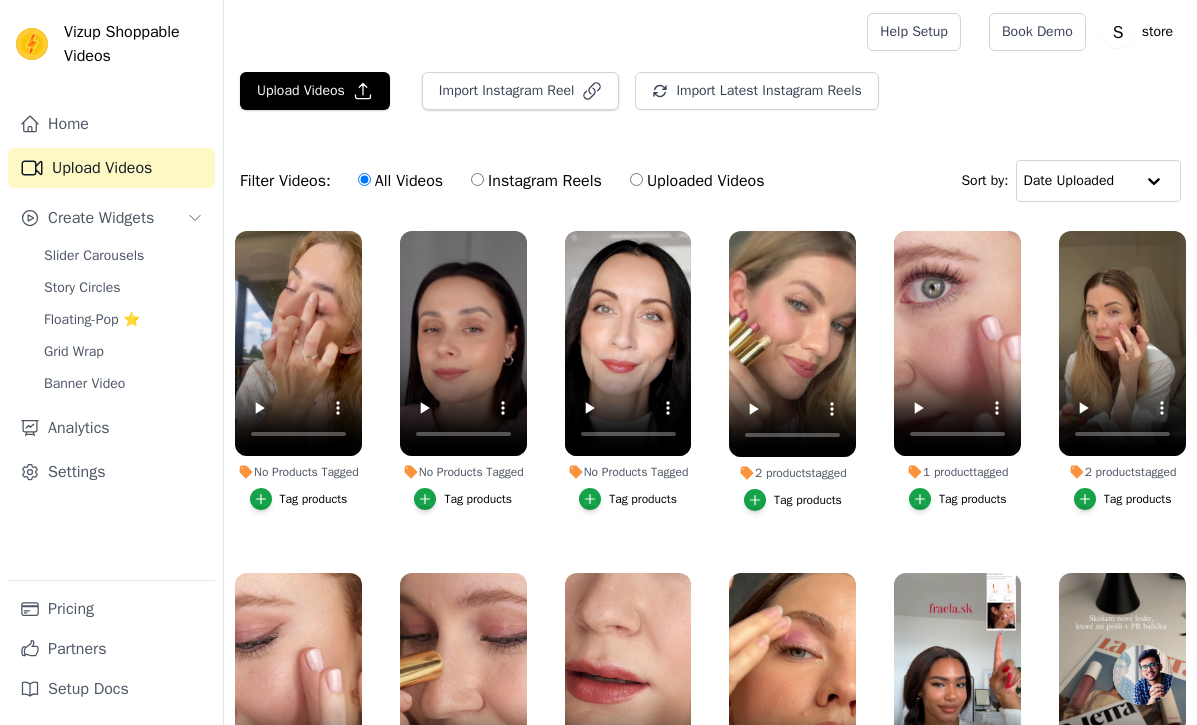 scroll, scrollTop: 0, scrollLeft: 0, axis: both 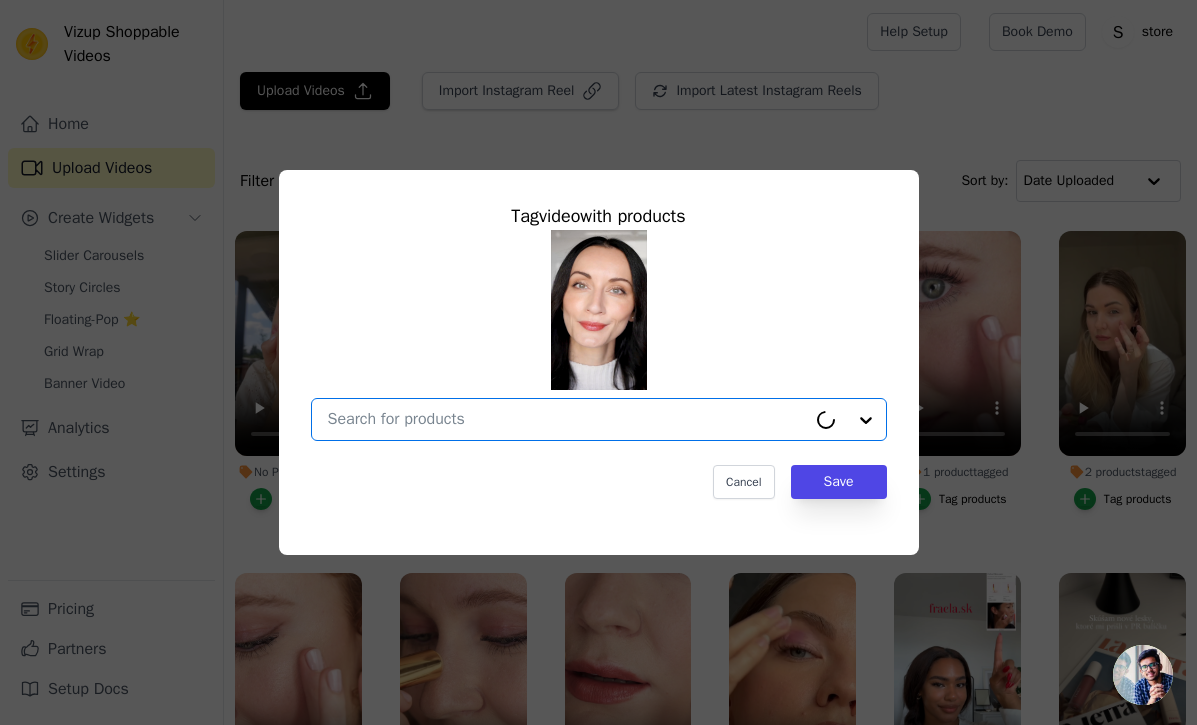 click on "No Products Tagged     Tag  video  with products       Option undefined, selected.                     Cancel   Save     Tag products" at bounding box center [567, 419] 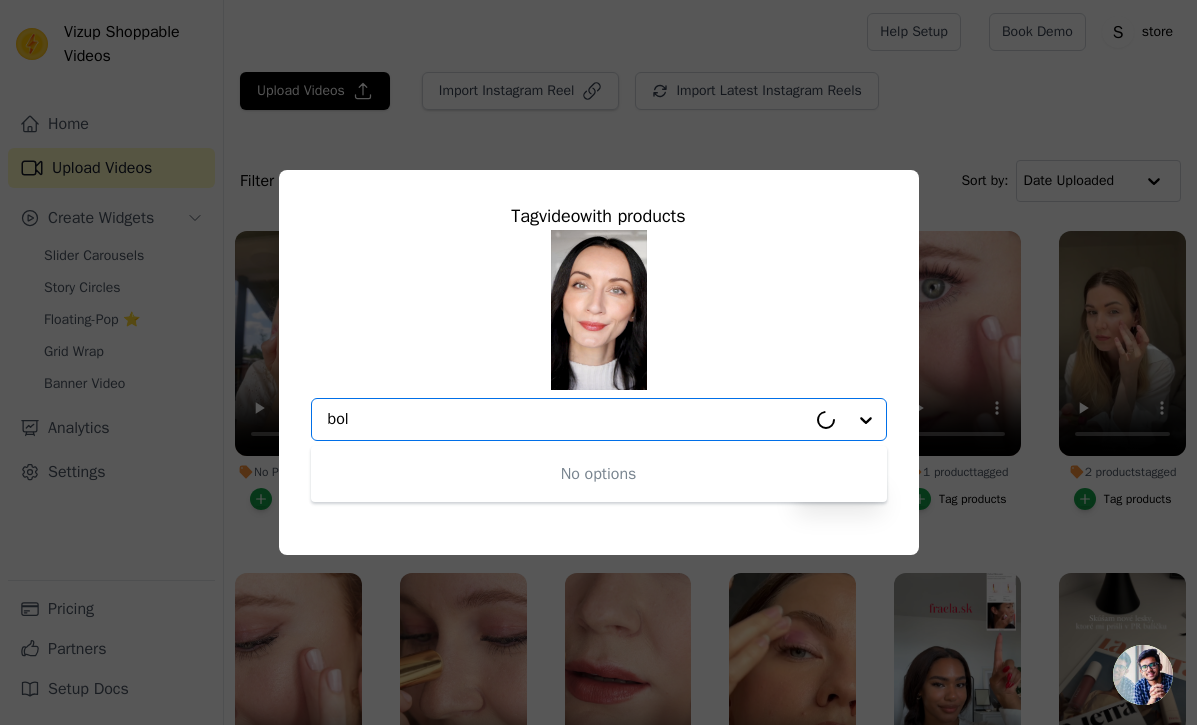 type on "bold" 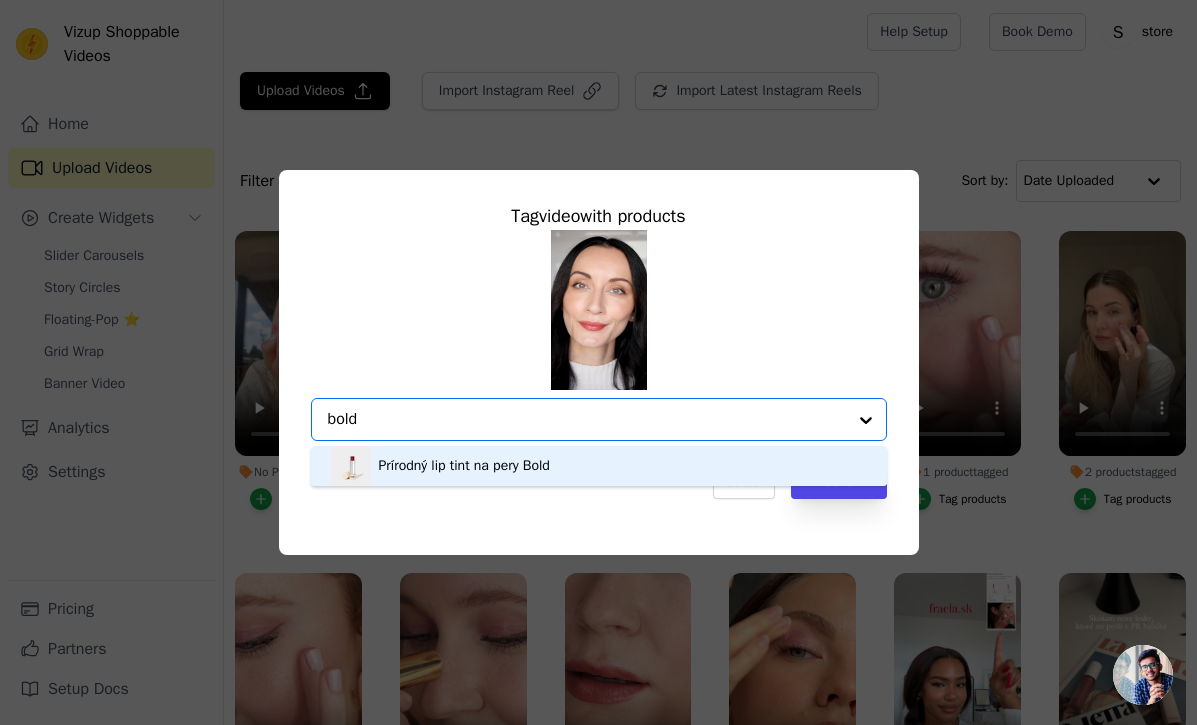 click on "Prírodný lip tint na pery Bold" at bounding box center (599, 466) 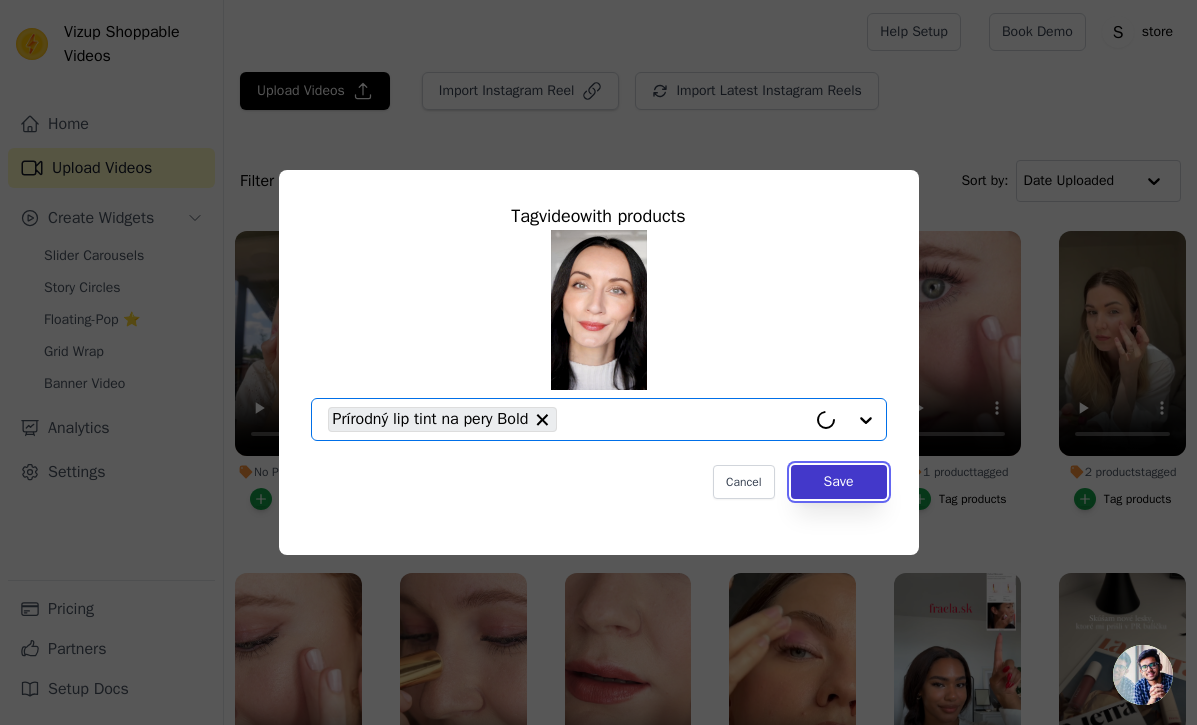 click on "Save" at bounding box center [839, 482] 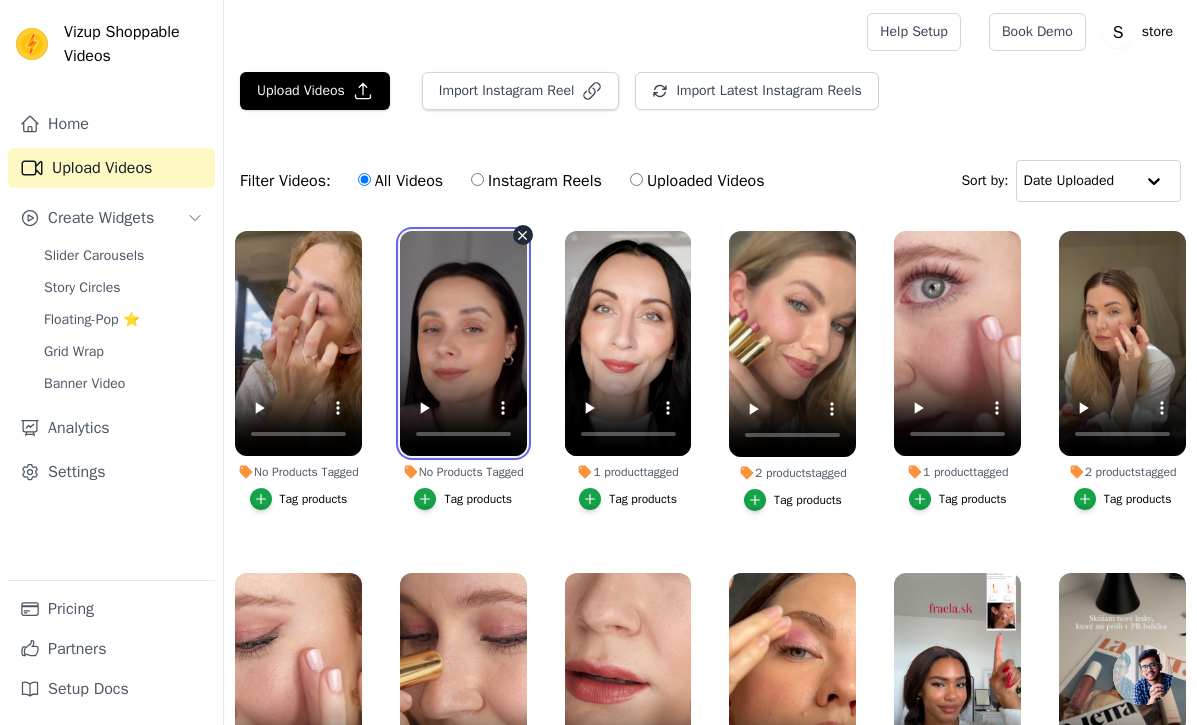 click at bounding box center (463, 343) 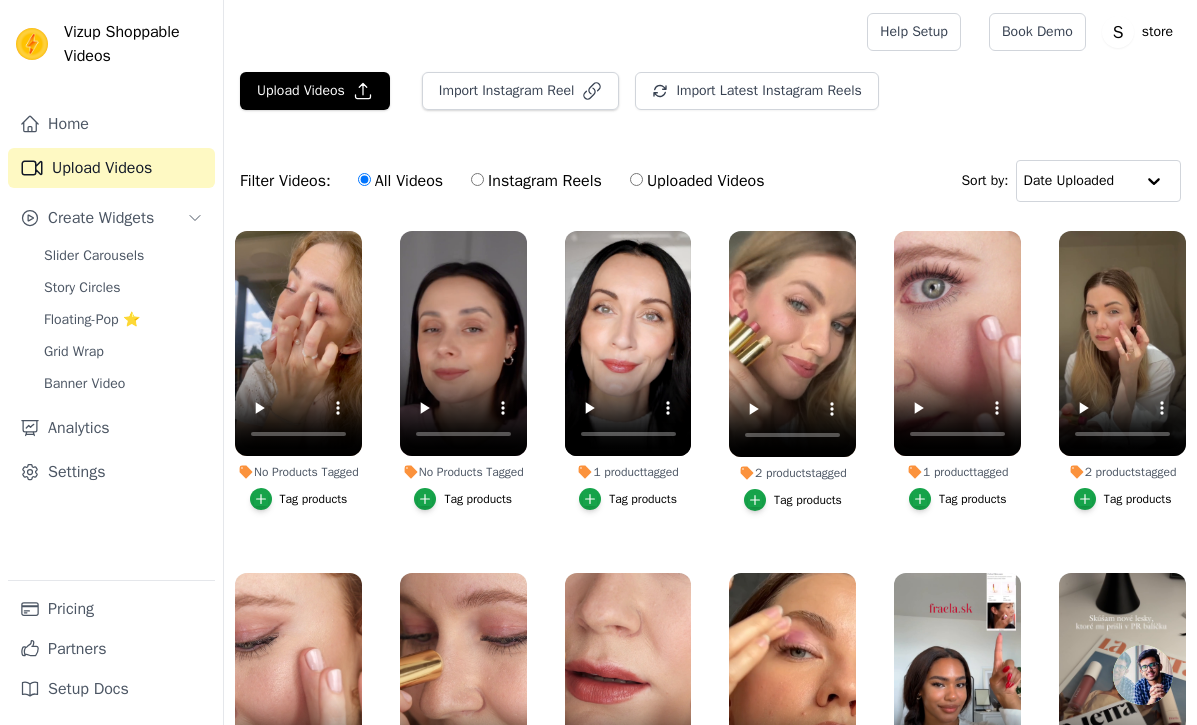 click on "Tag products" at bounding box center (463, 499) 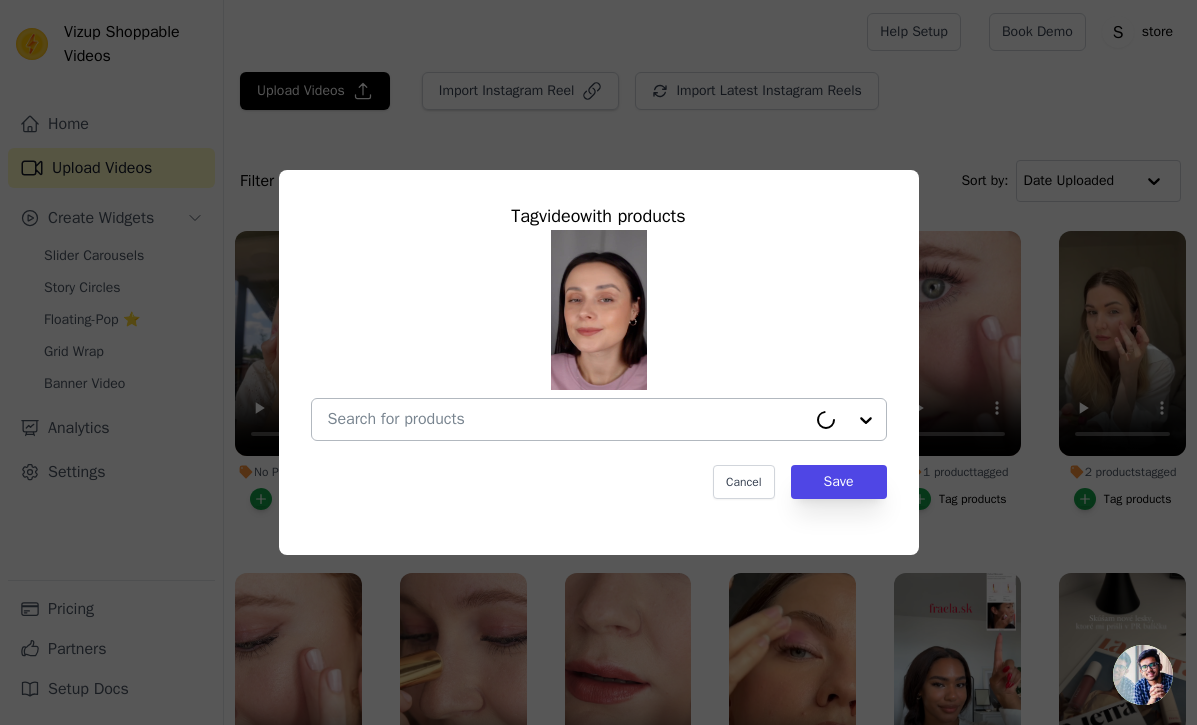 click on "No Products Tagged     Tag  video  with products                         Cancel   Save     Tag products" at bounding box center (567, 419) 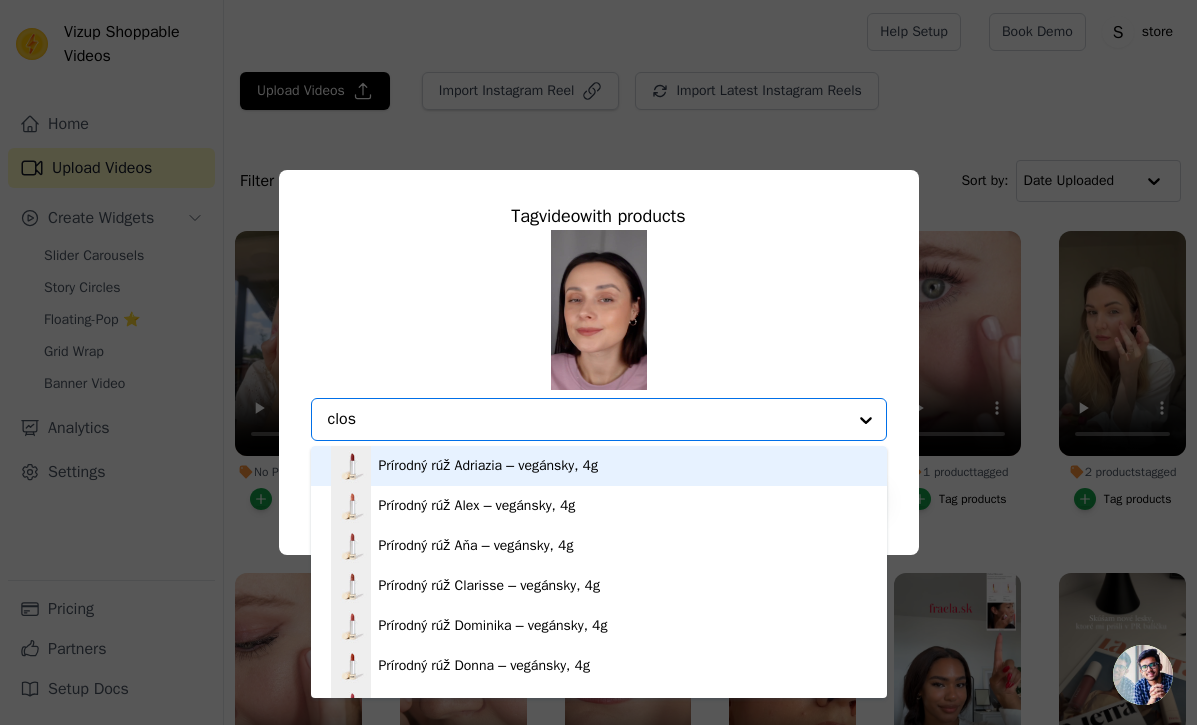 type on "close" 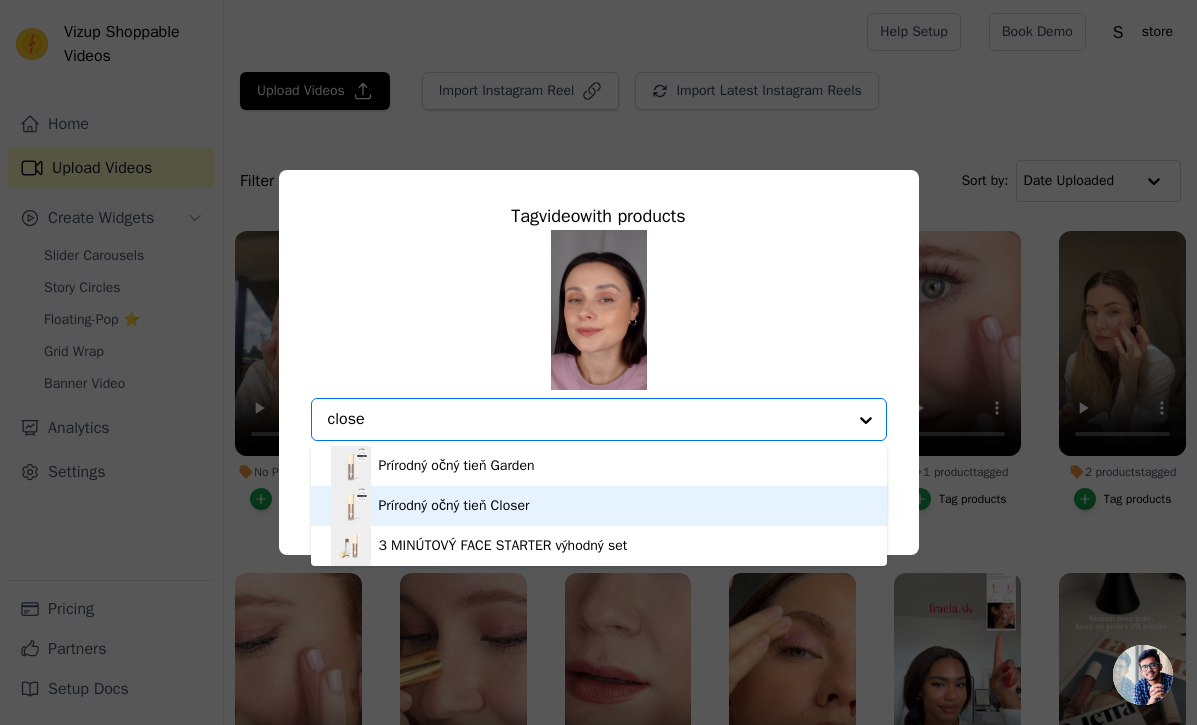 click on "Prírodný očný tieň Closer" at bounding box center (454, 506) 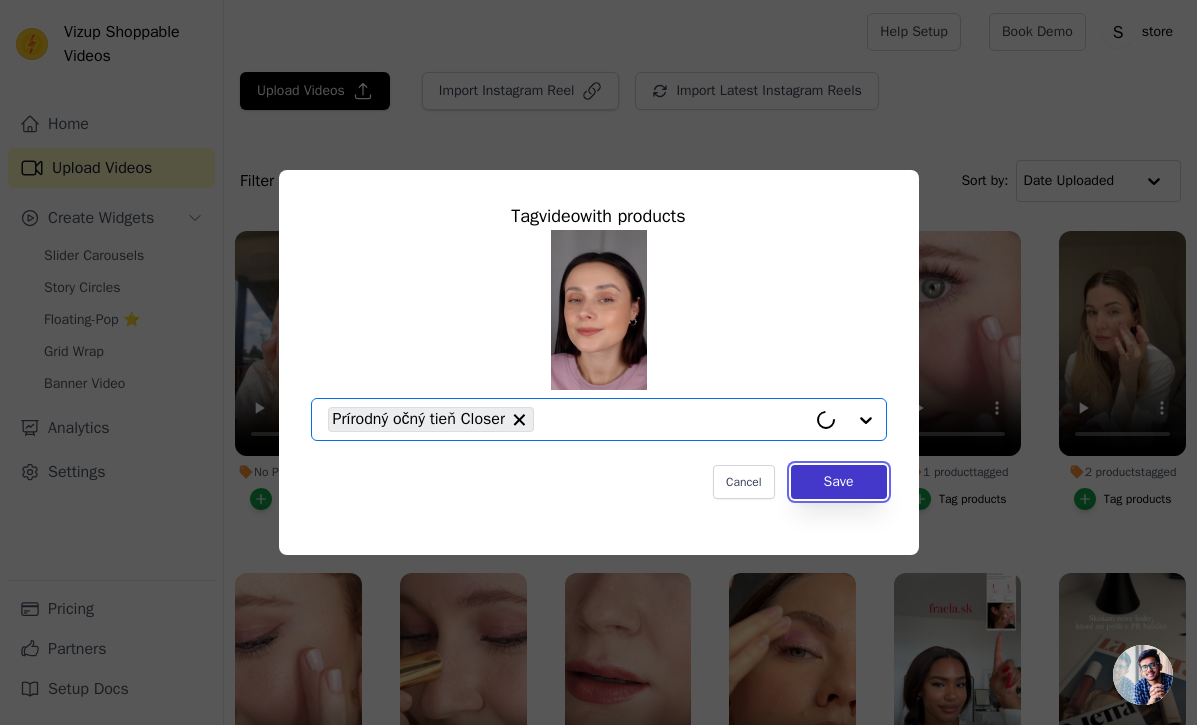 click on "Save" at bounding box center [839, 482] 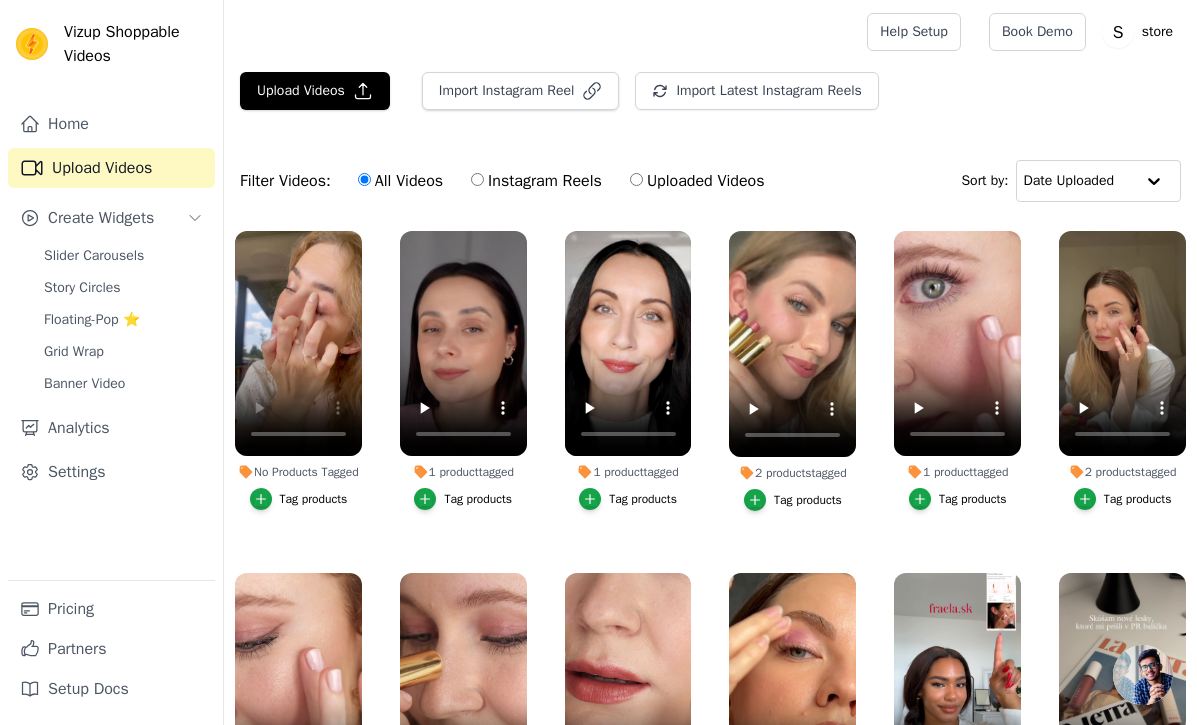 click on "Tag products" at bounding box center (314, 499) 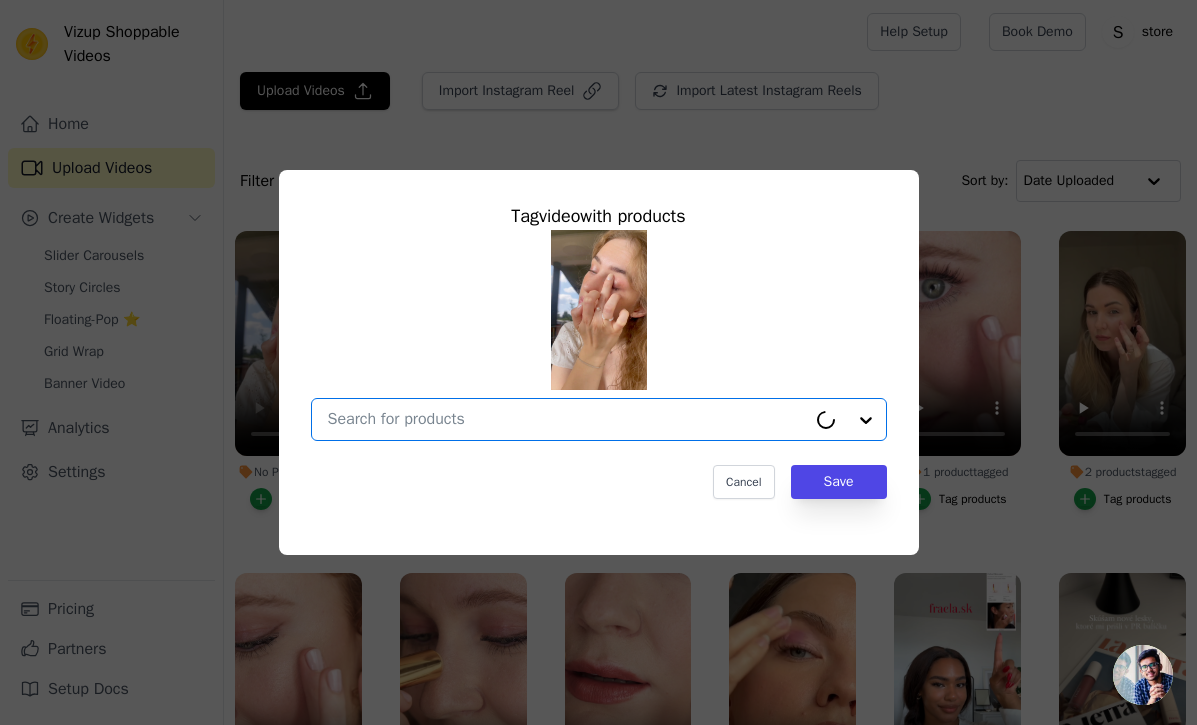 click on "No Products Tagged     Tag  video  with products       Option undefined, selected.                     Cancel   Save     Tag products" at bounding box center (567, 419) 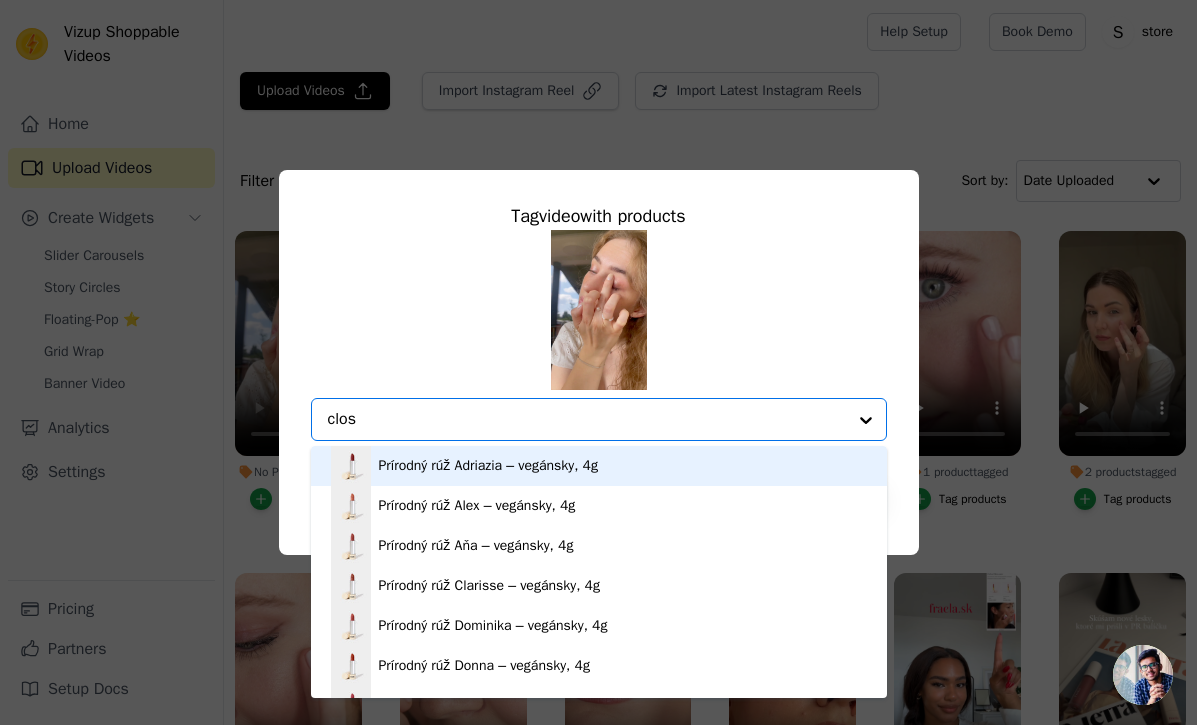 type on "close" 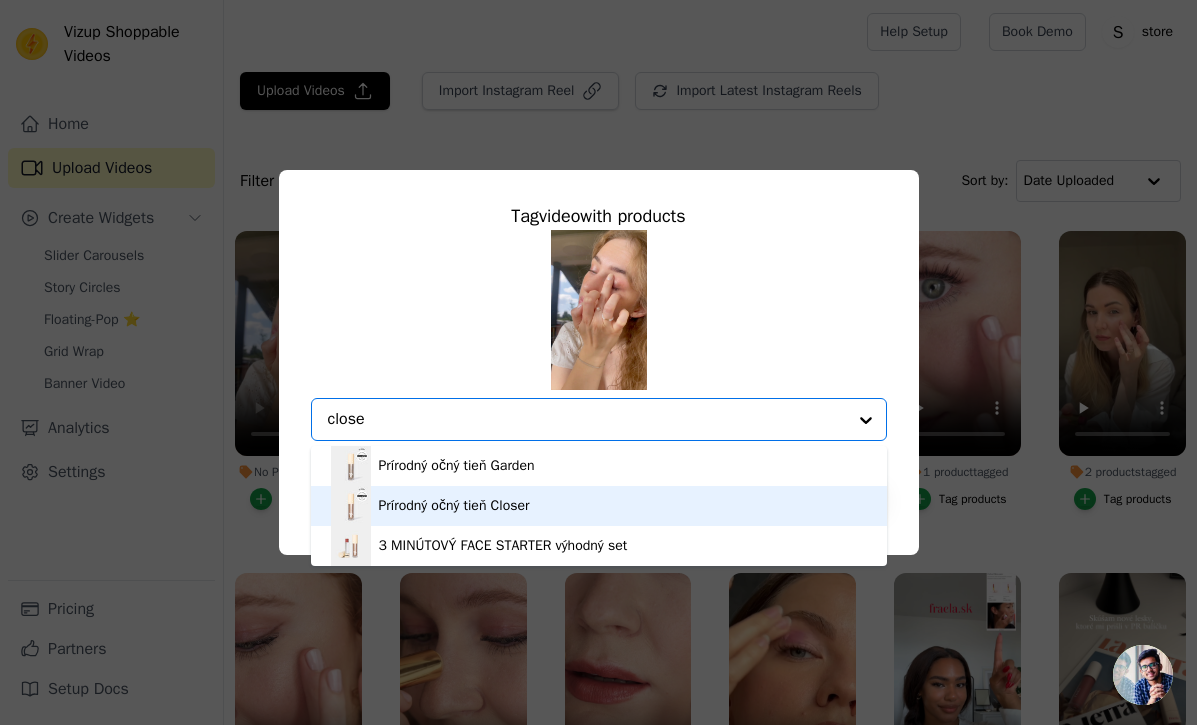 click on "Prírodný očný tieň Closer" at bounding box center [454, 506] 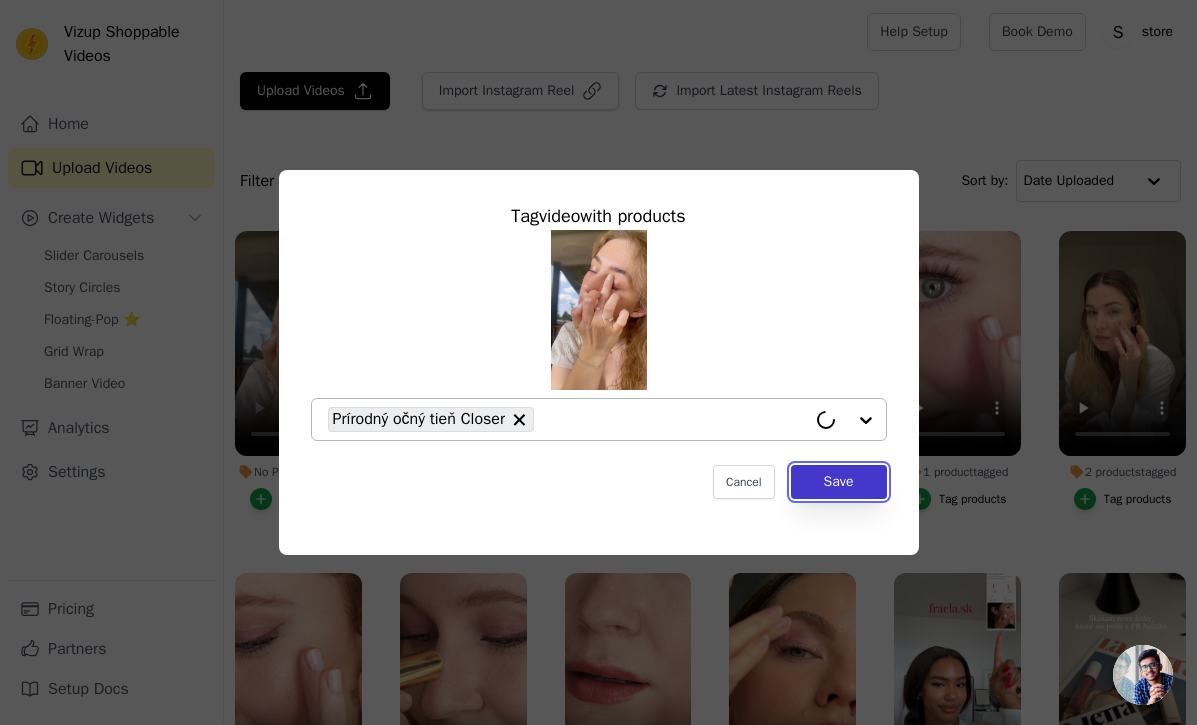 click on "Save" at bounding box center (839, 482) 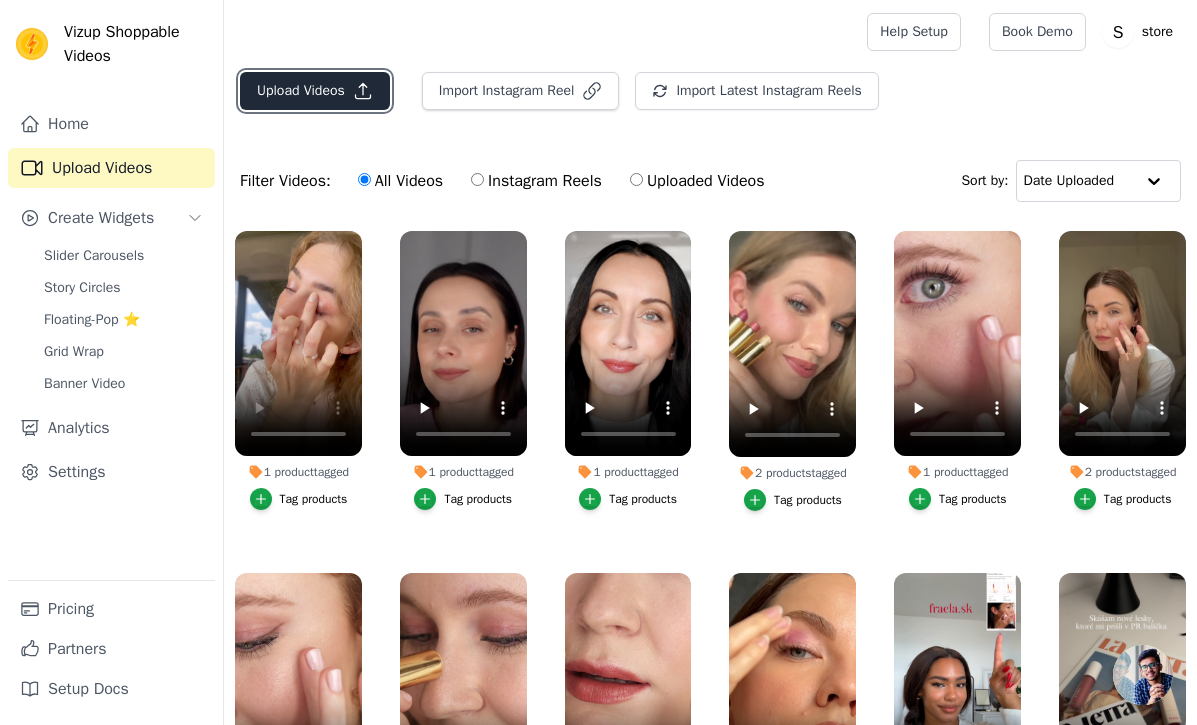click on "Upload Videos" at bounding box center (315, 91) 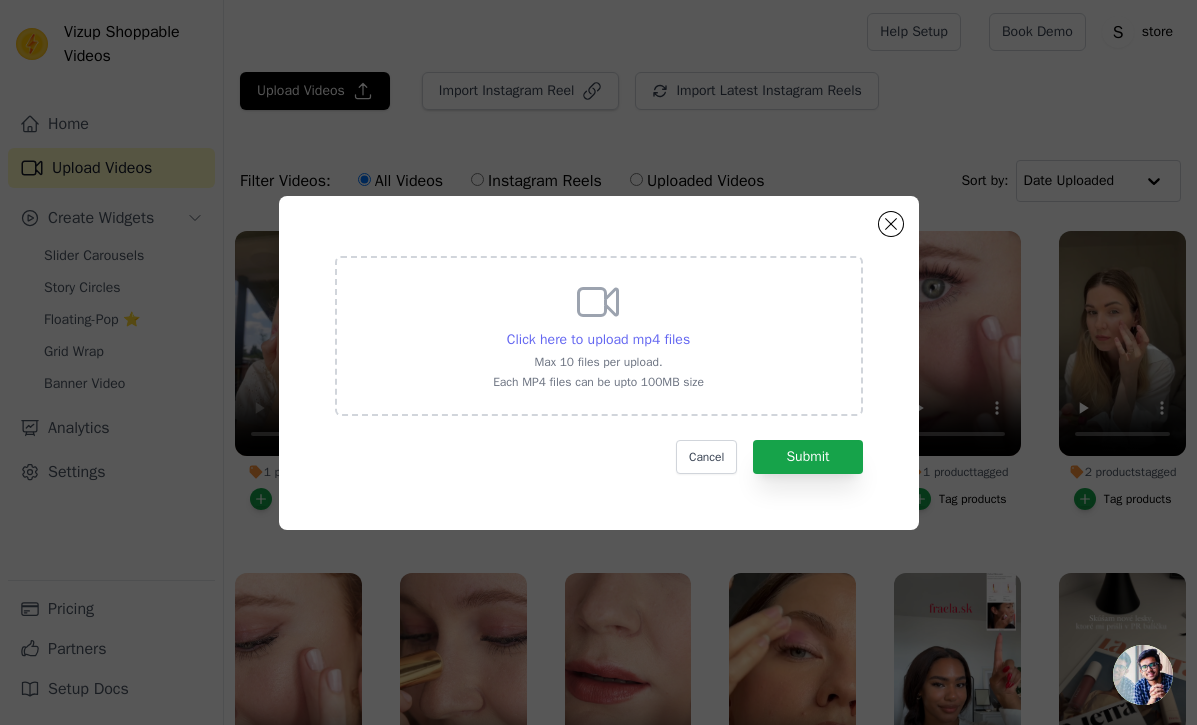 click on "Click here to upload mp4 files" at bounding box center (598, 339) 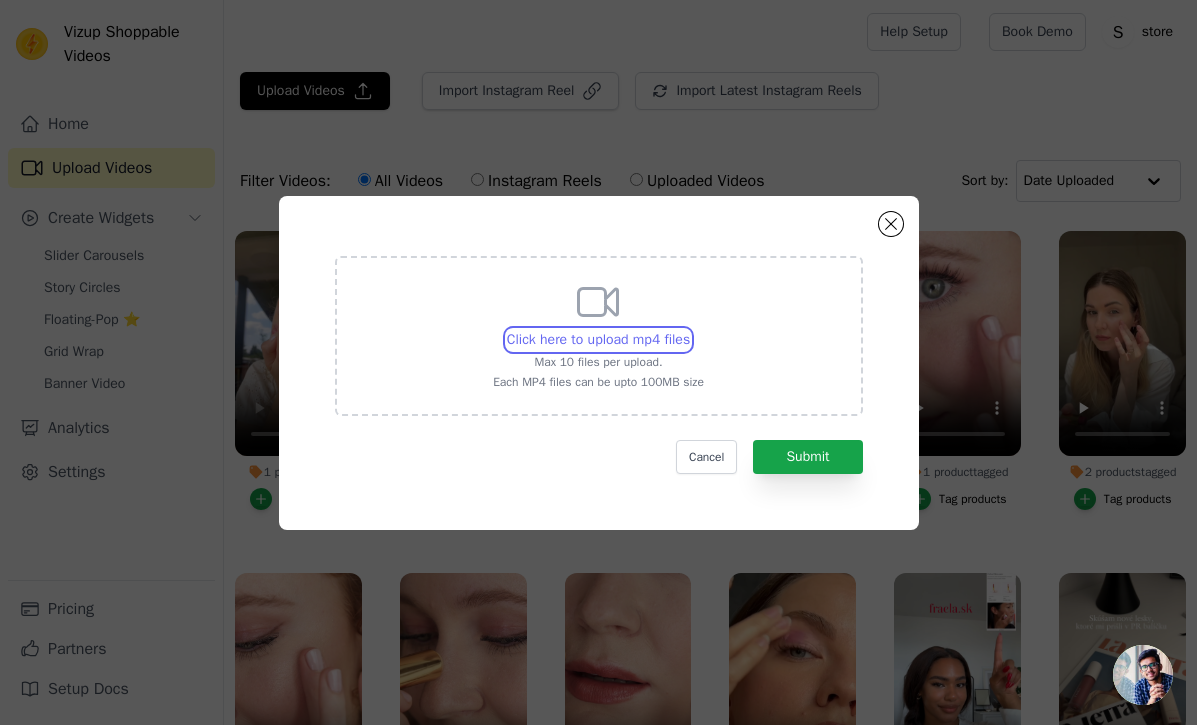 click on "Click here to upload mp4 files     Max 10 files per upload.   Each MP4 files can be upto 100MB size" at bounding box center (689, 329) 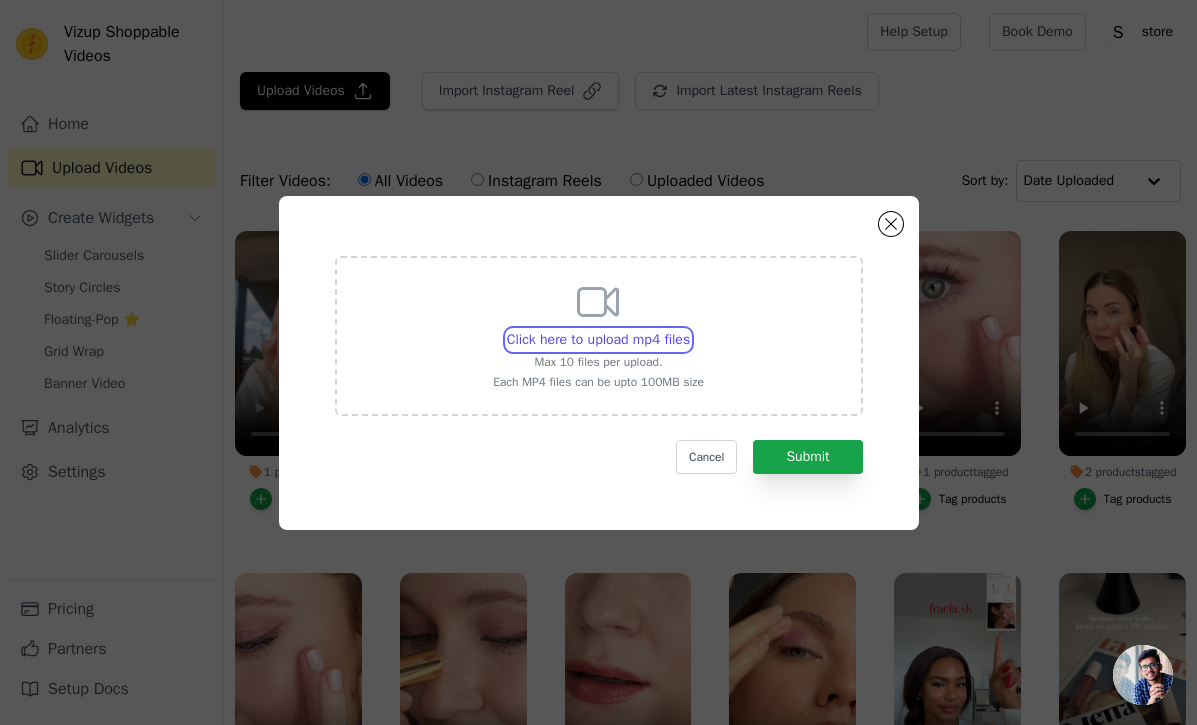 type on "C:\fakepath\BERRY  multistick fraela kesulatko.mp4" 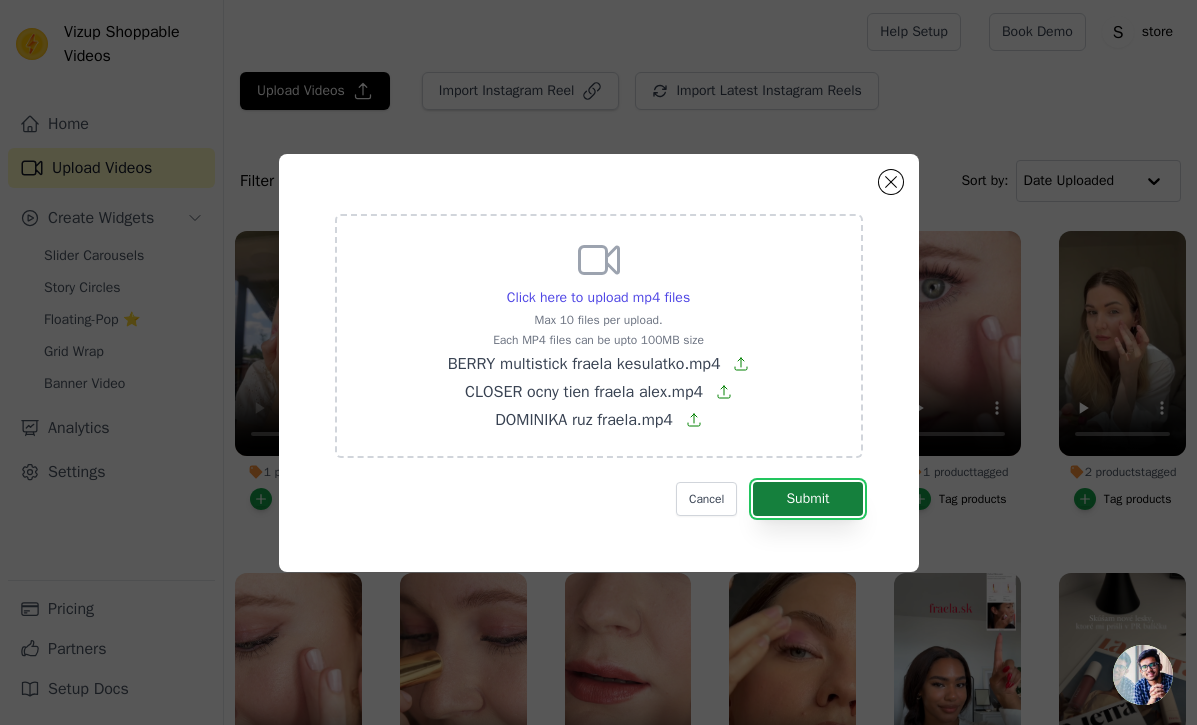 click on "Submit" at bounding box center [807, 499] 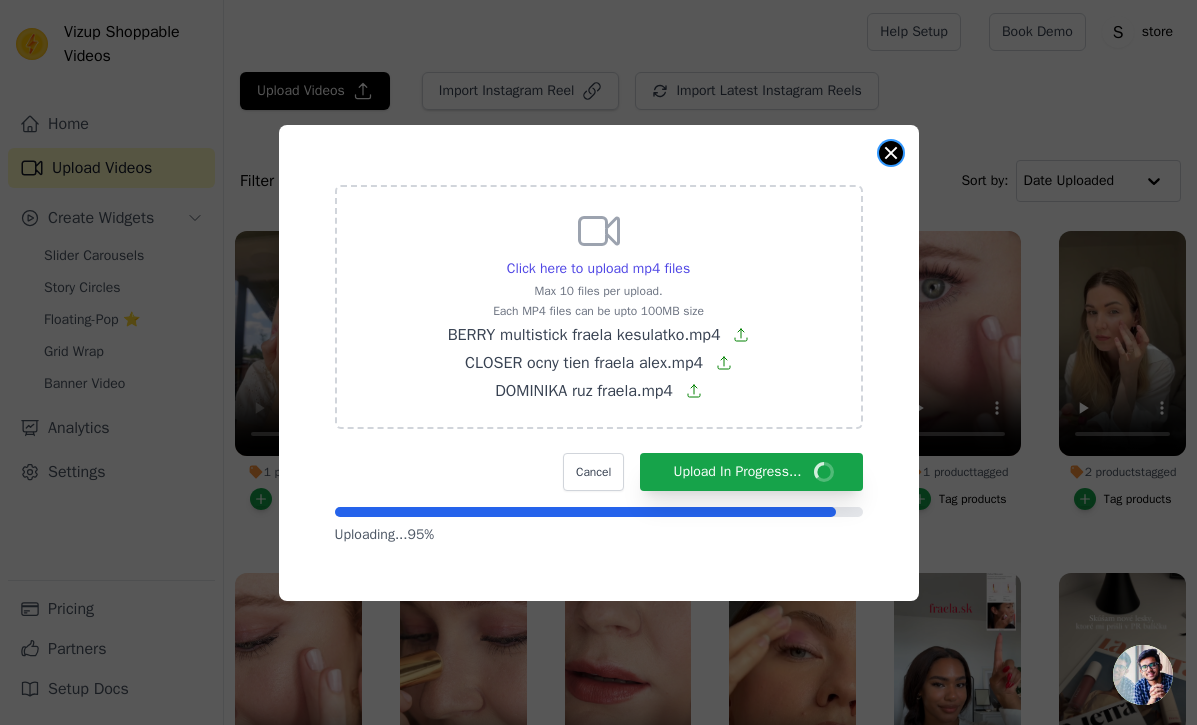 click at bounding box center (891, 153) 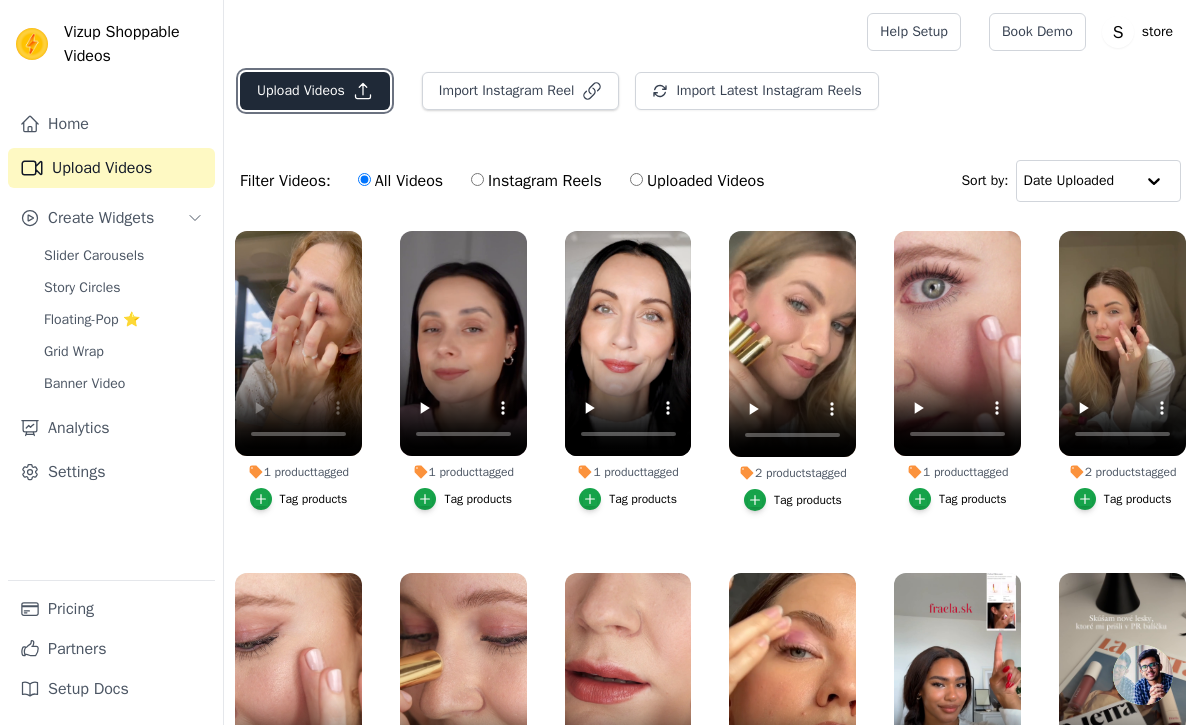 click on "Upload Videos" at bounding box center [315, 91] 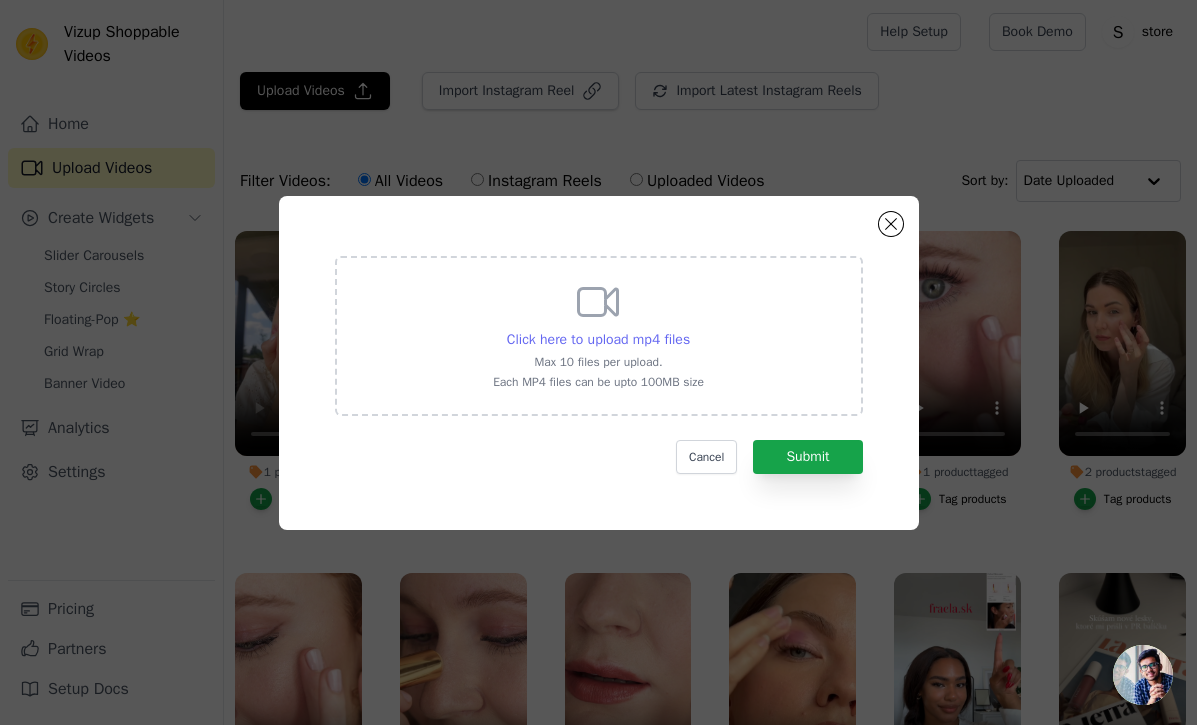 click on "Click here to upload mp4 files" at bounding box center (598, 339) 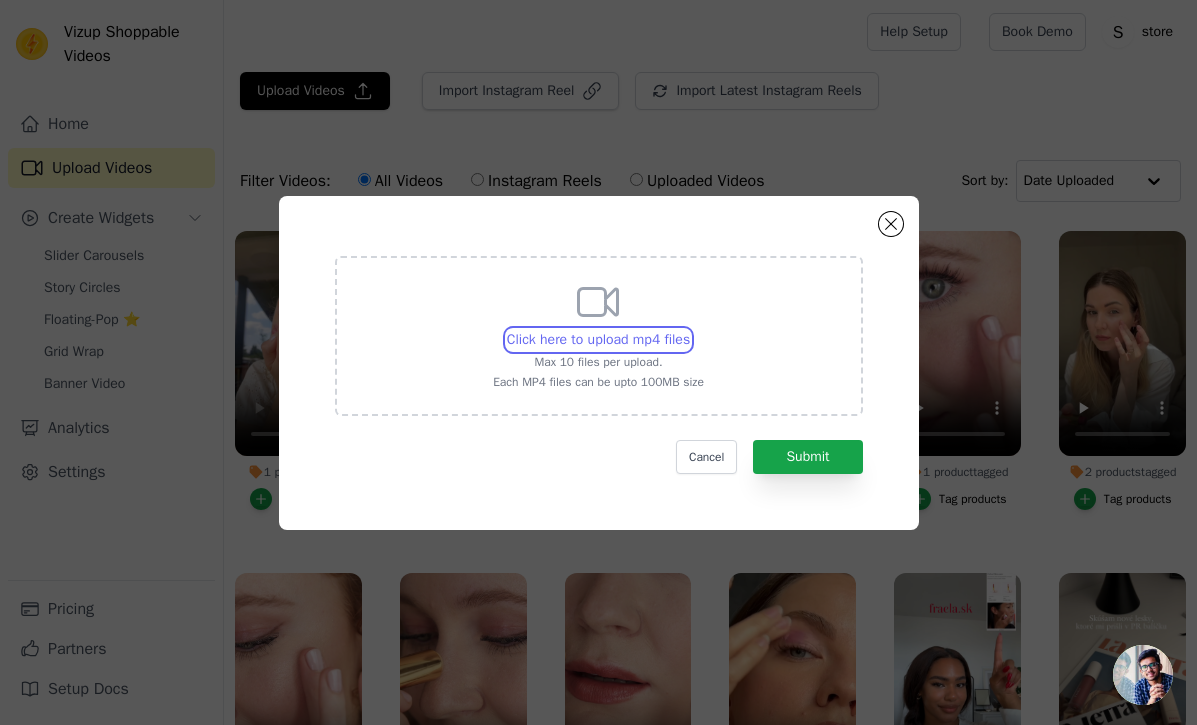 click on "Click here to upload mp4 files     Max 10 files per upload.   Each MP4 files can be upto 100MB size" at bounding box center (689, 329) 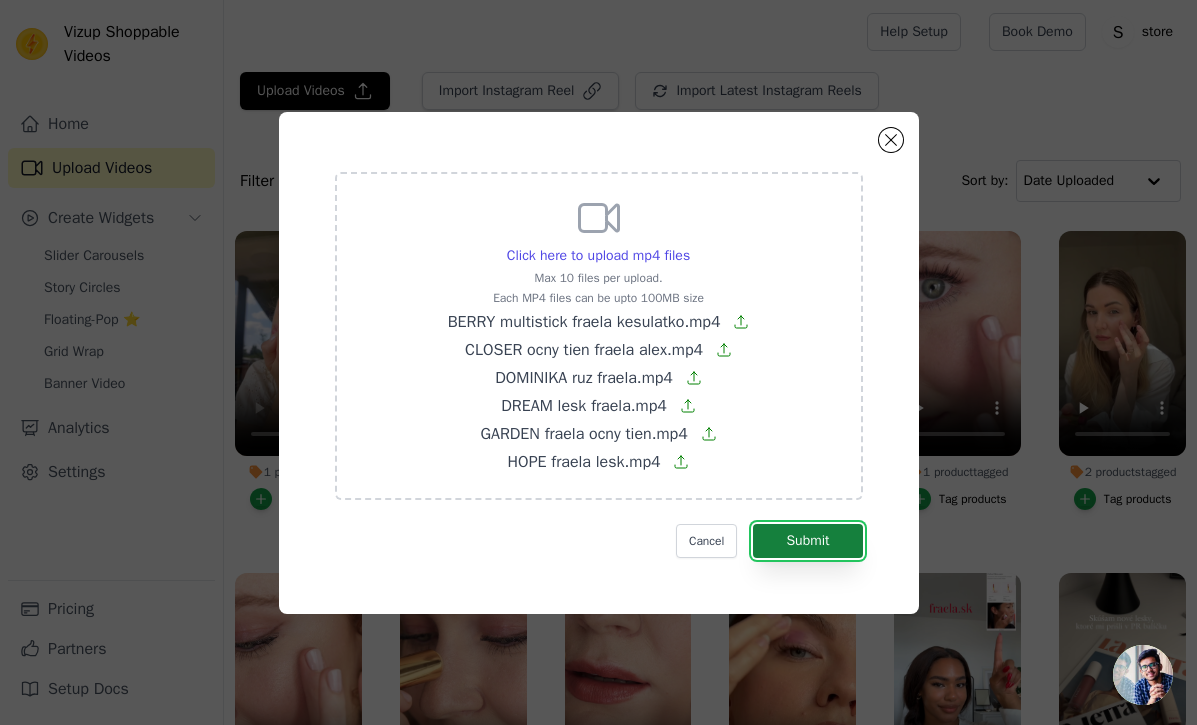 click on "Submit" at bounding box center [807, 541] 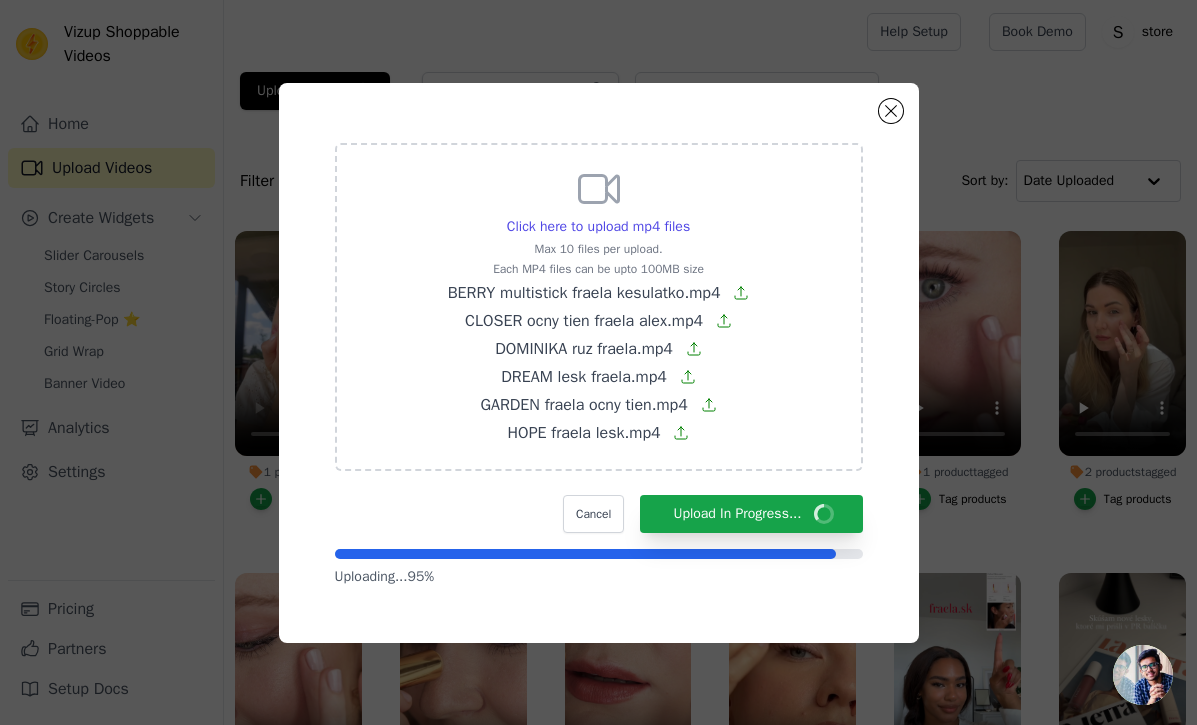 click on "Click here to upload mp4 files     Max 10 files per upload.   Each MP4 files can be upto 100MB size   BERRY  multistick fraela kesulatko.mp4     CLOSER ocny tien fraela alex.mp4     DOMINIKA ruz fraela.mp4     DREAM lesk fraela.mp4     GARDEN  fraela ocny tien.mp4     HOPE fraela lesk.mp4       Cancel   Upload In Progress...       Uploading...  95 %" 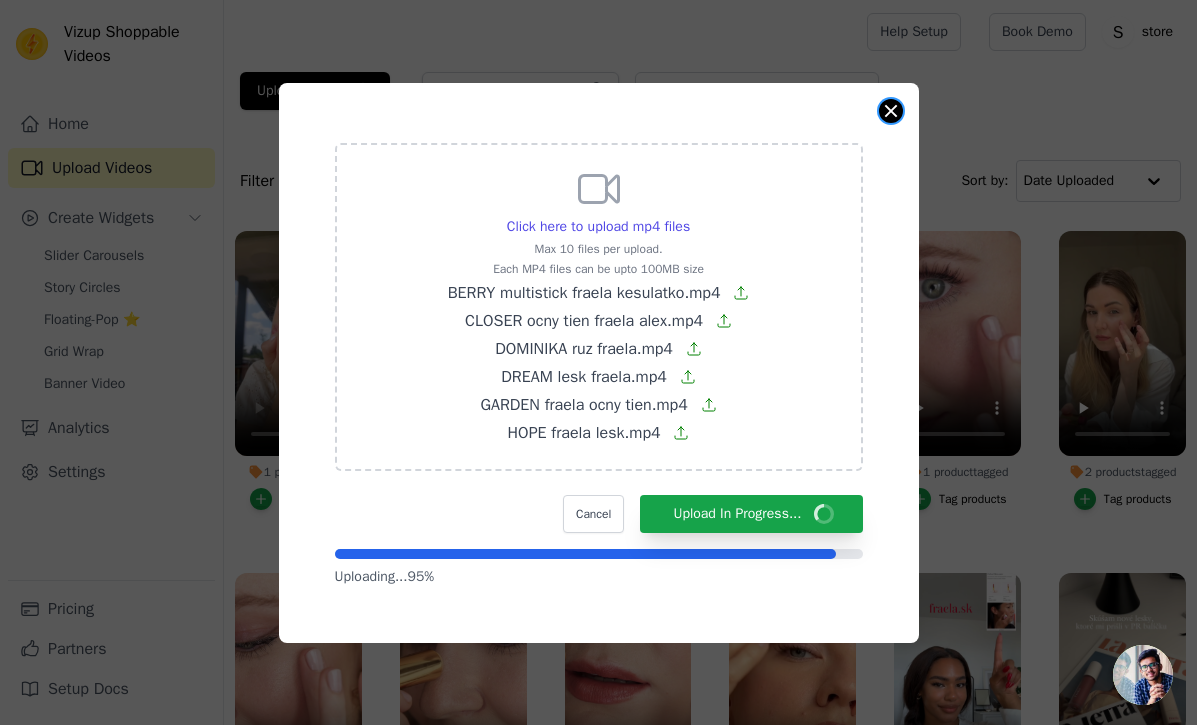 click at bounding box center [891, 111] 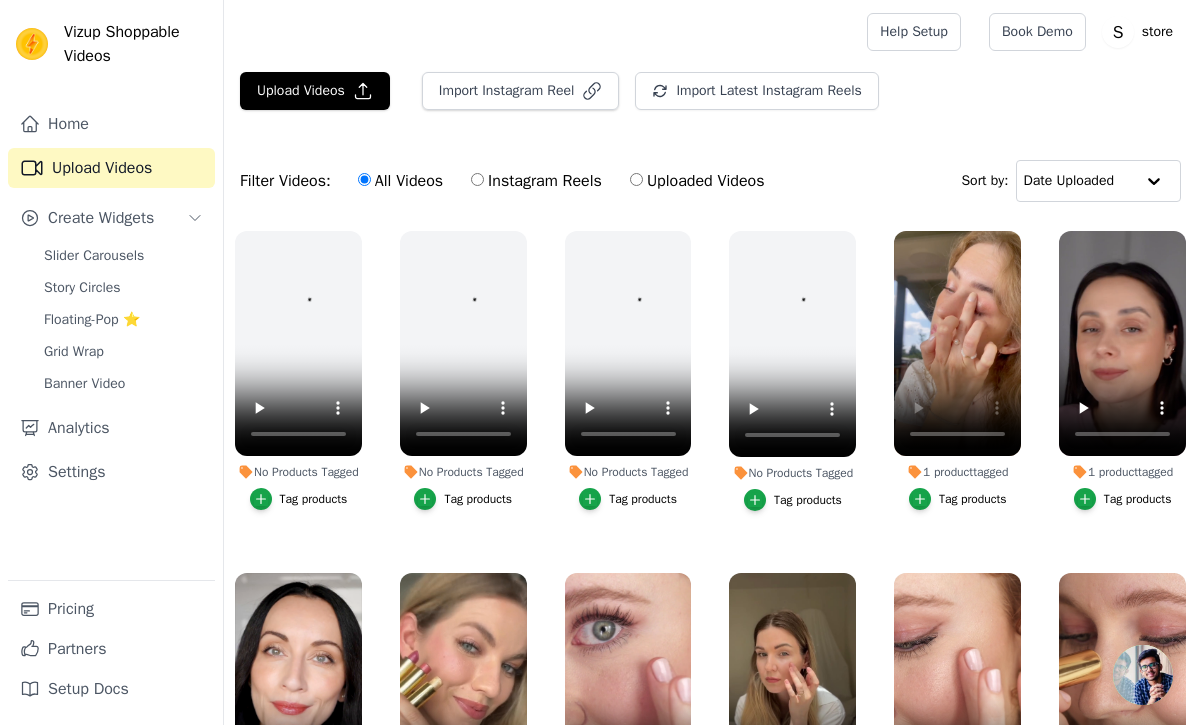 scroll, scrollTop: 12, scrollLeft: 0, axis: vertical 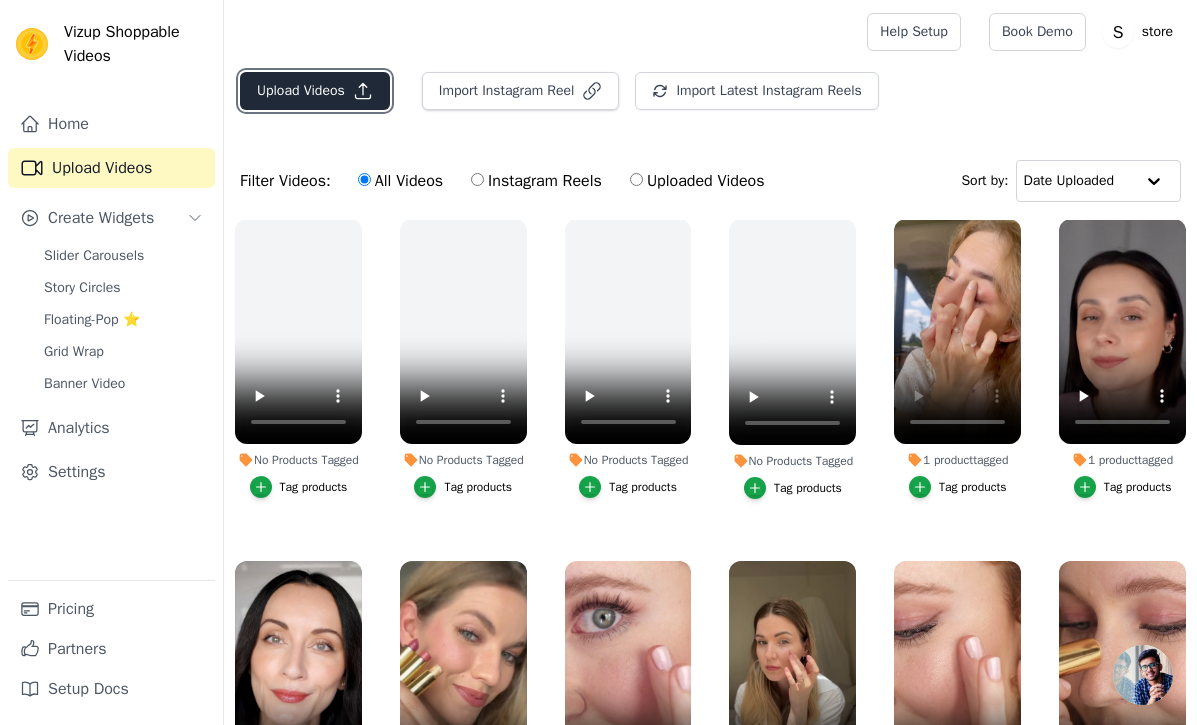 click on "Upload Videos" at bounding box center [315, 91] 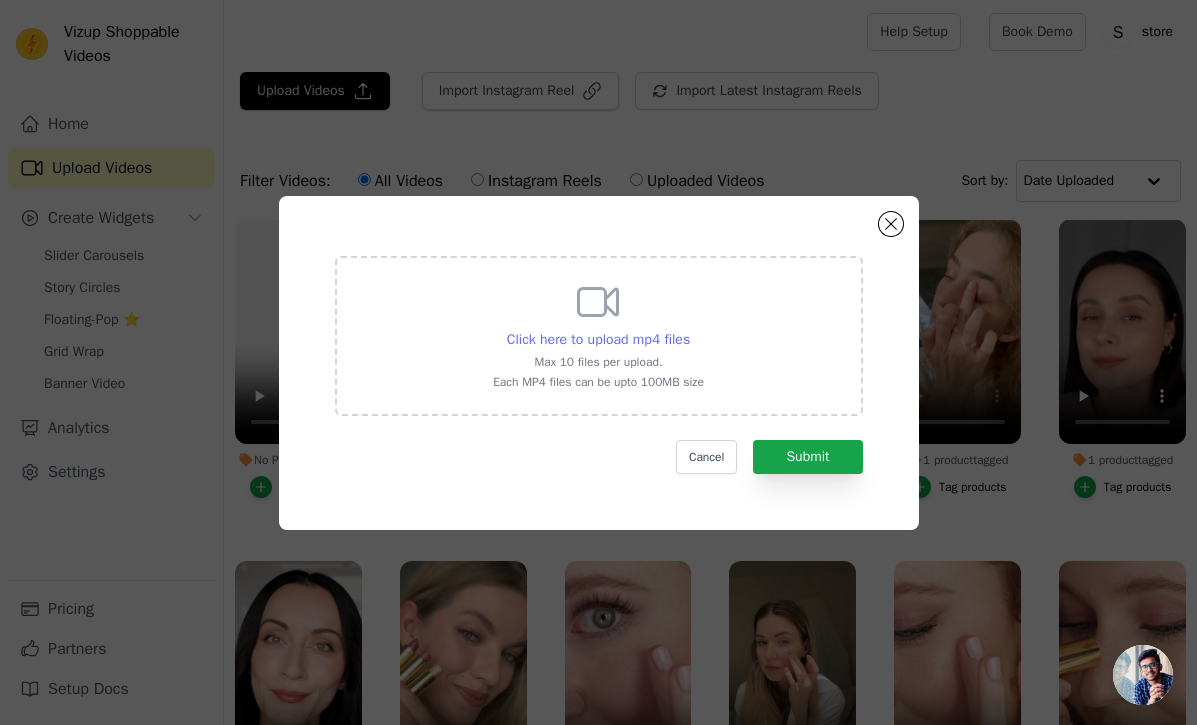 click on "Click here to upload mp4 files" at bounding box center [598, 339] 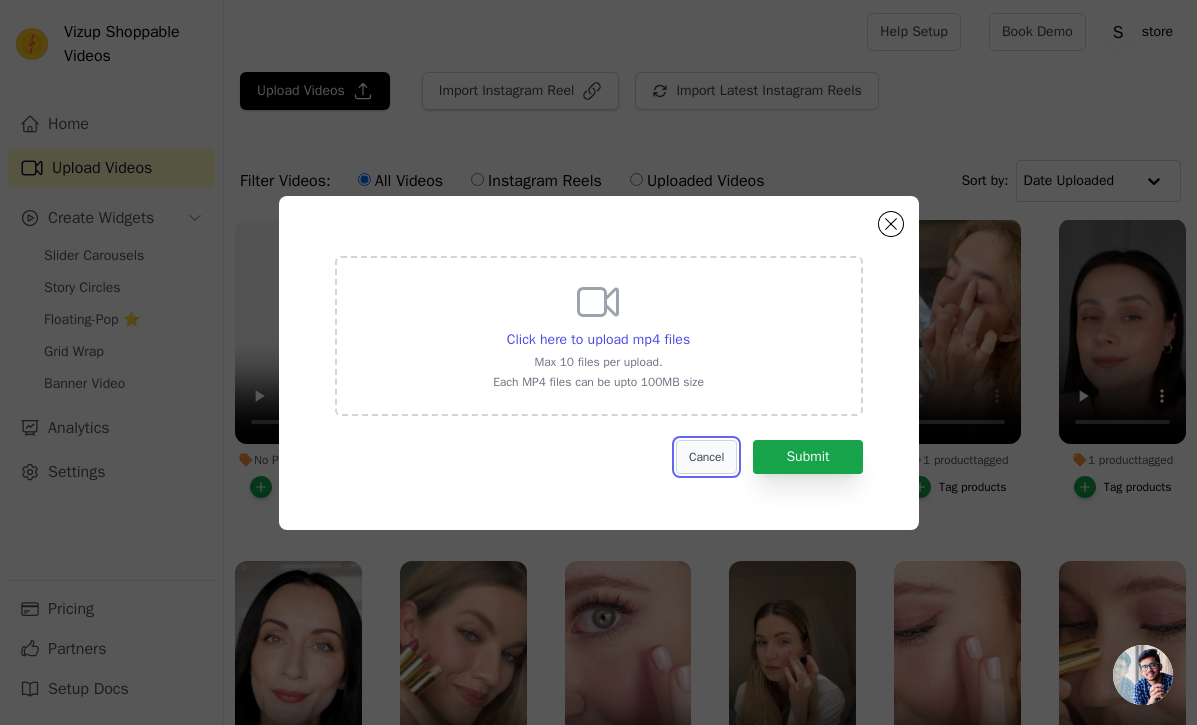 click on "Cancel" at bounding box center [706, 457] 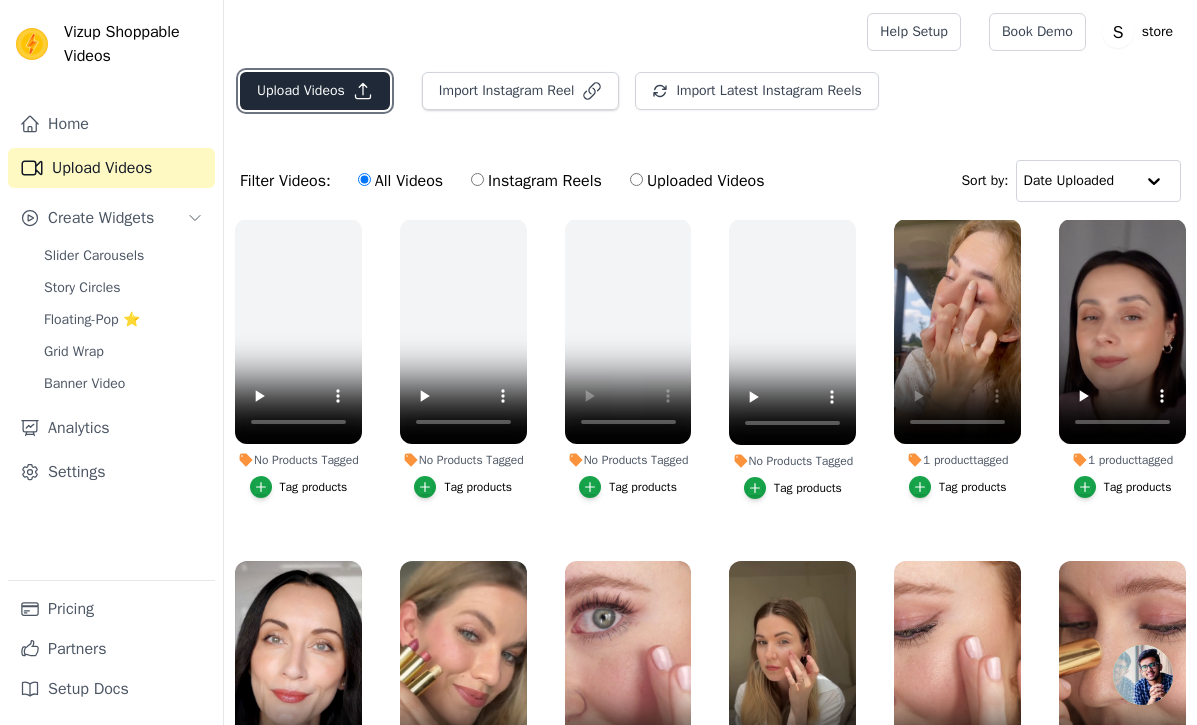 click on "Upload Videos" at bounding box center [315, 91] 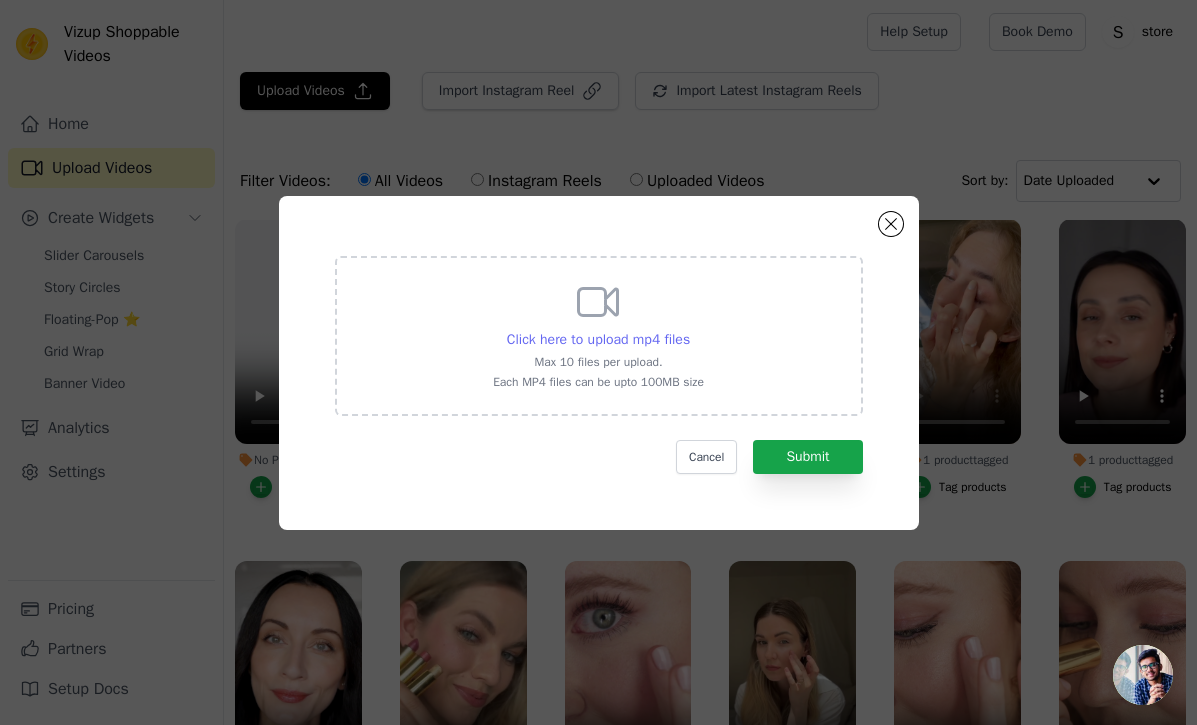 click on "Click here to upload mp4 files" at bounding box center [598, 340] 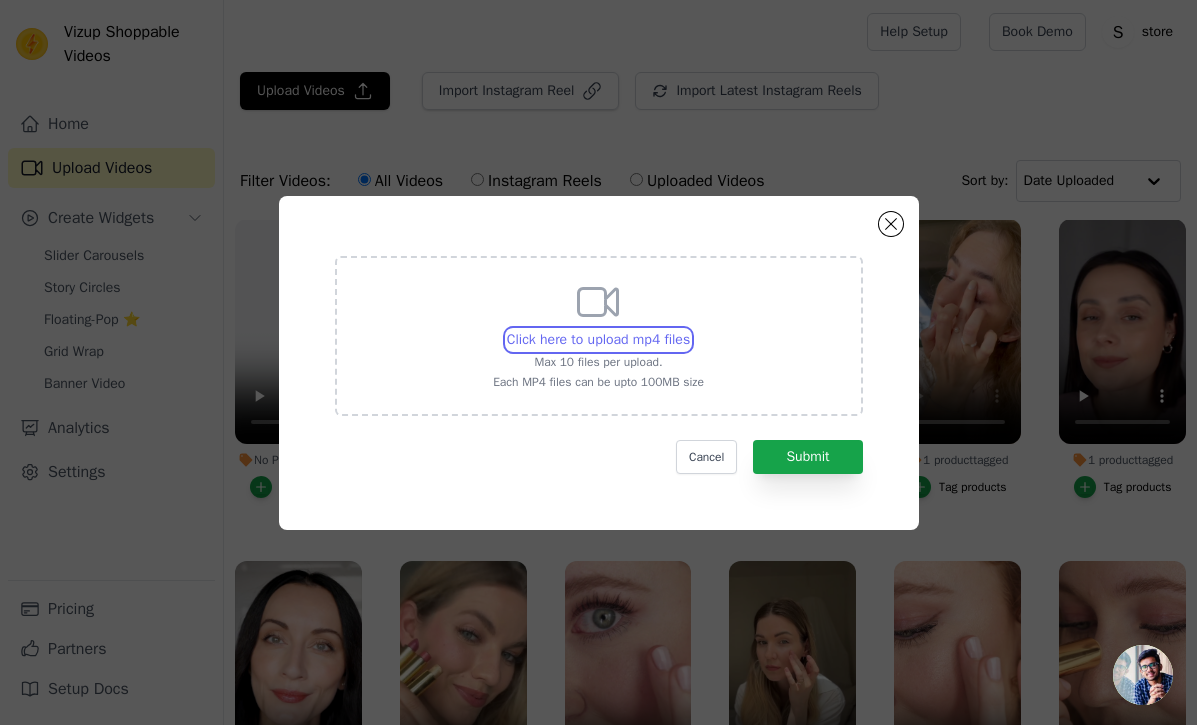 click on "Click here to upload mp4 files     Max 10 files per upload.   Each MP4 files can be upto 100MB size" at bounding box center (689, 329) 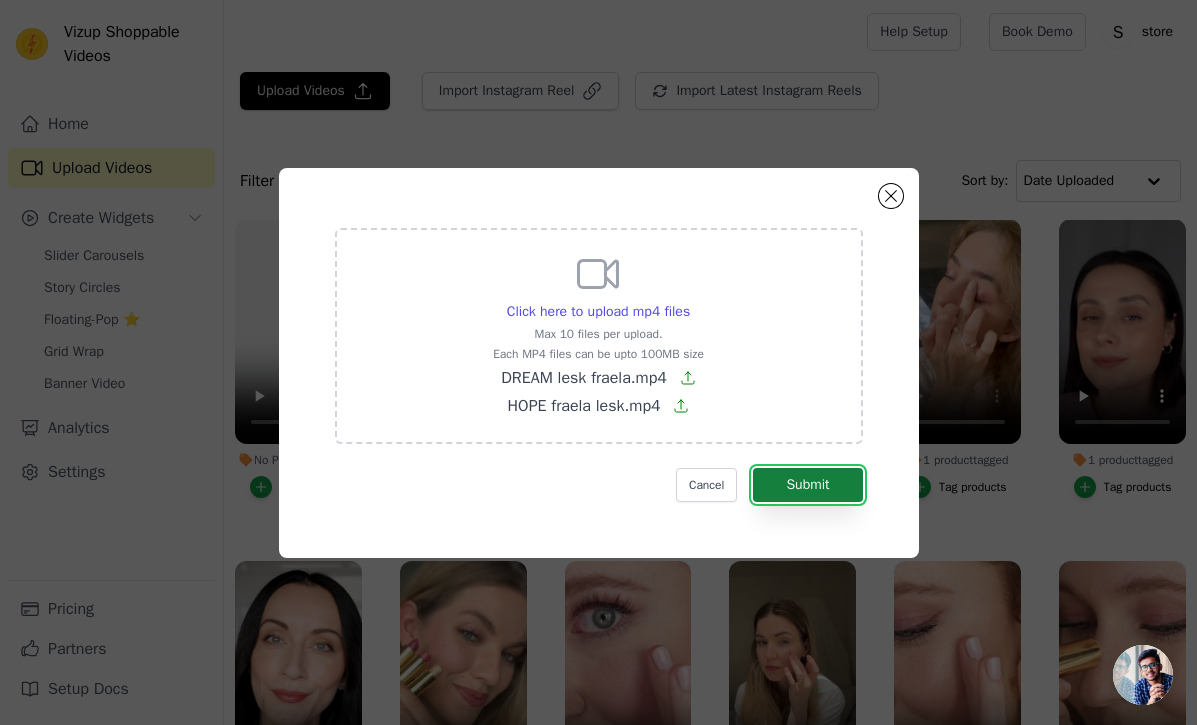 click on "Submit" at bounding box center (807, 485) 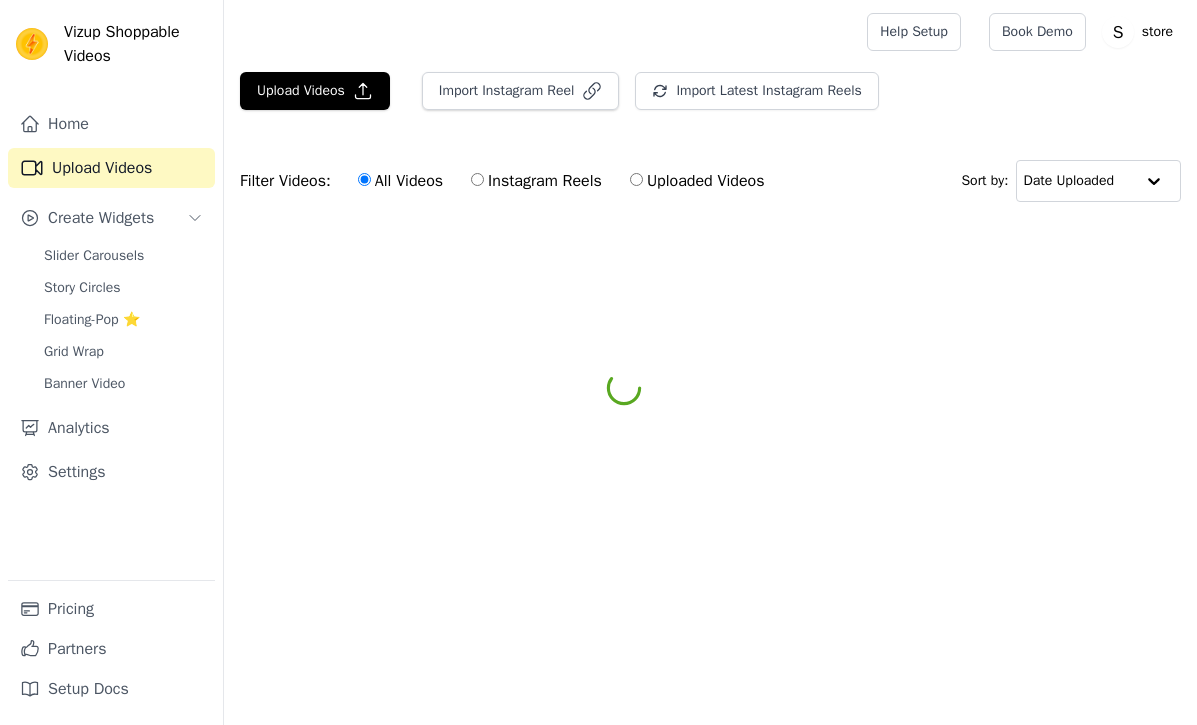 scroll, scrollTop: 0, scrollLeft: 0, axis: both 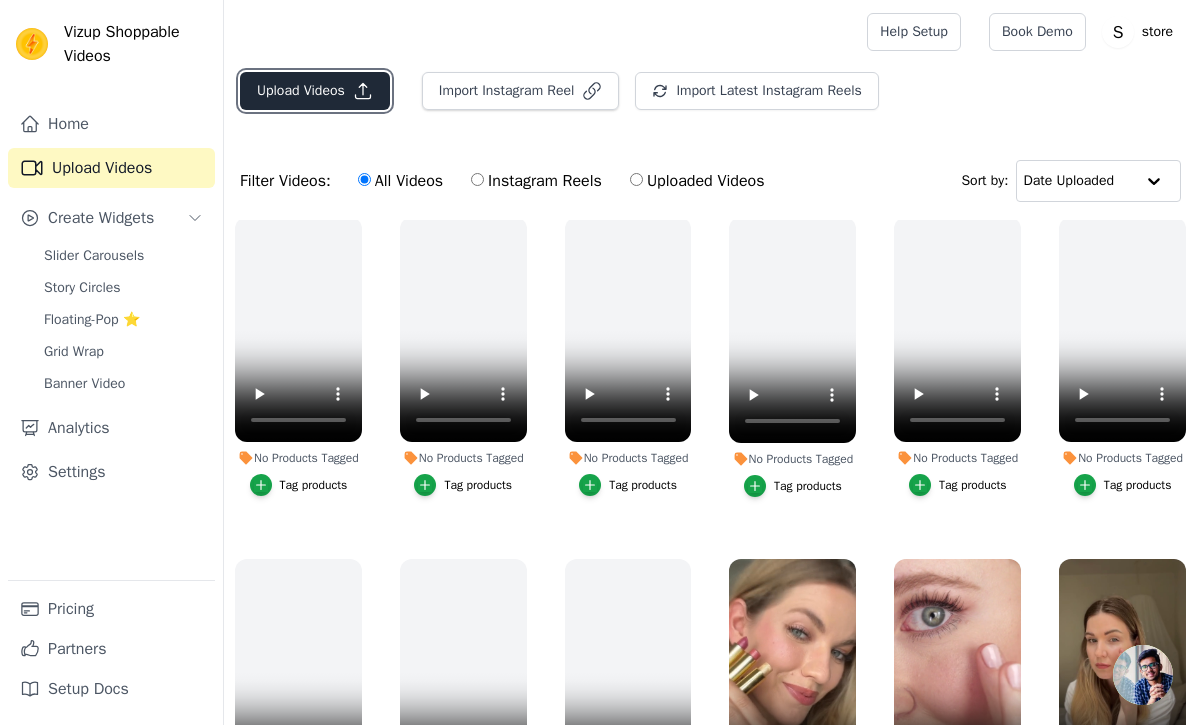 click on "Upload Videos" at bounding box center [315, 91] 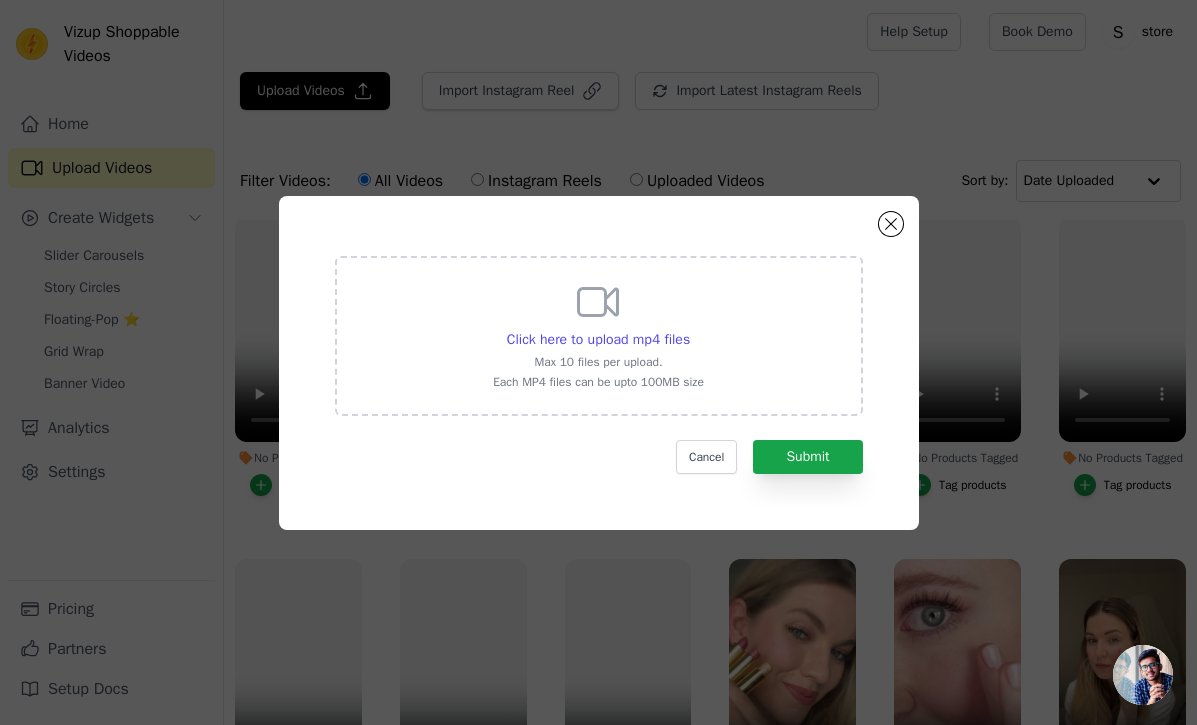 click on "Click here to upload mp4 files     Max 10 files per upload.   Each MP4 files can be upto 100MB size" at bounding box center [598, 334] 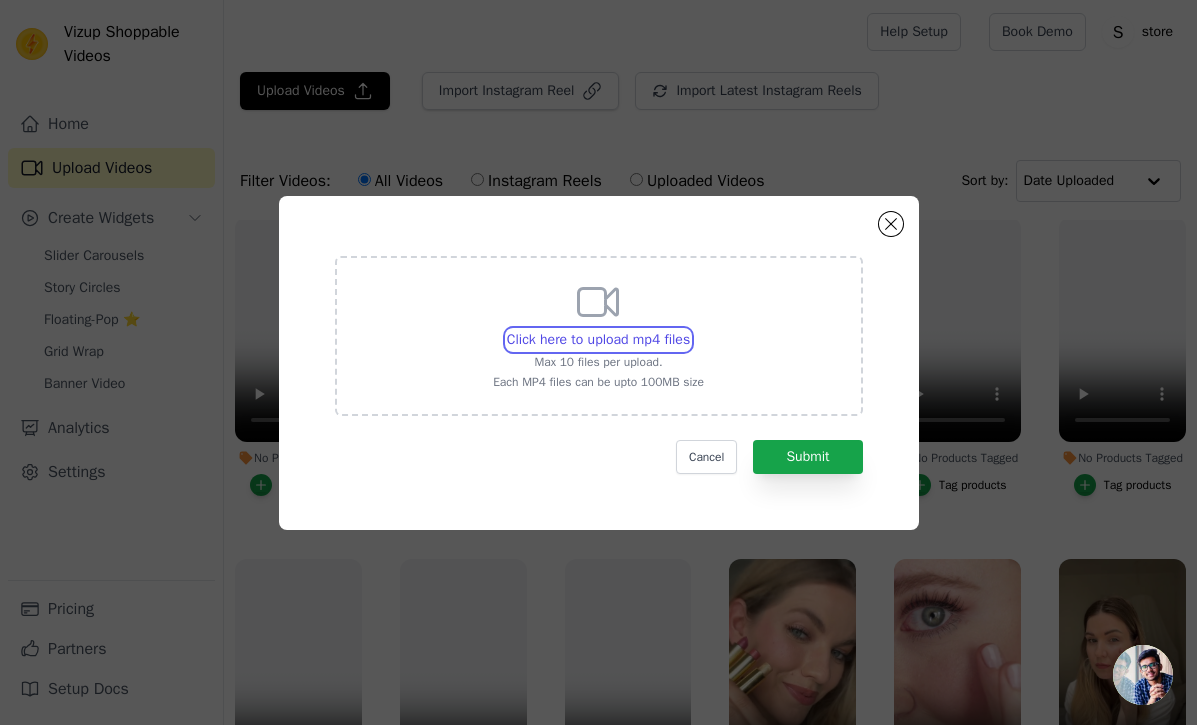 type on "C:\fakepath\IN BLOOM fraela ocny tien.mp4" 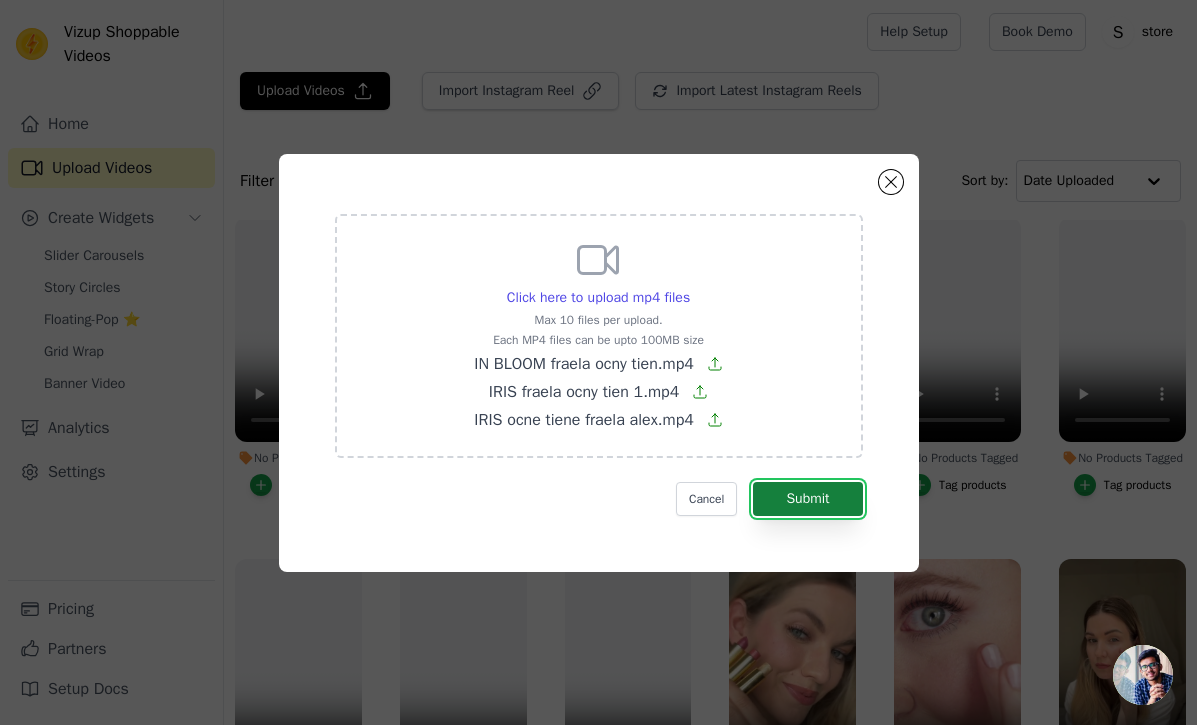click on "Submit" at bounding box center [807, 499] 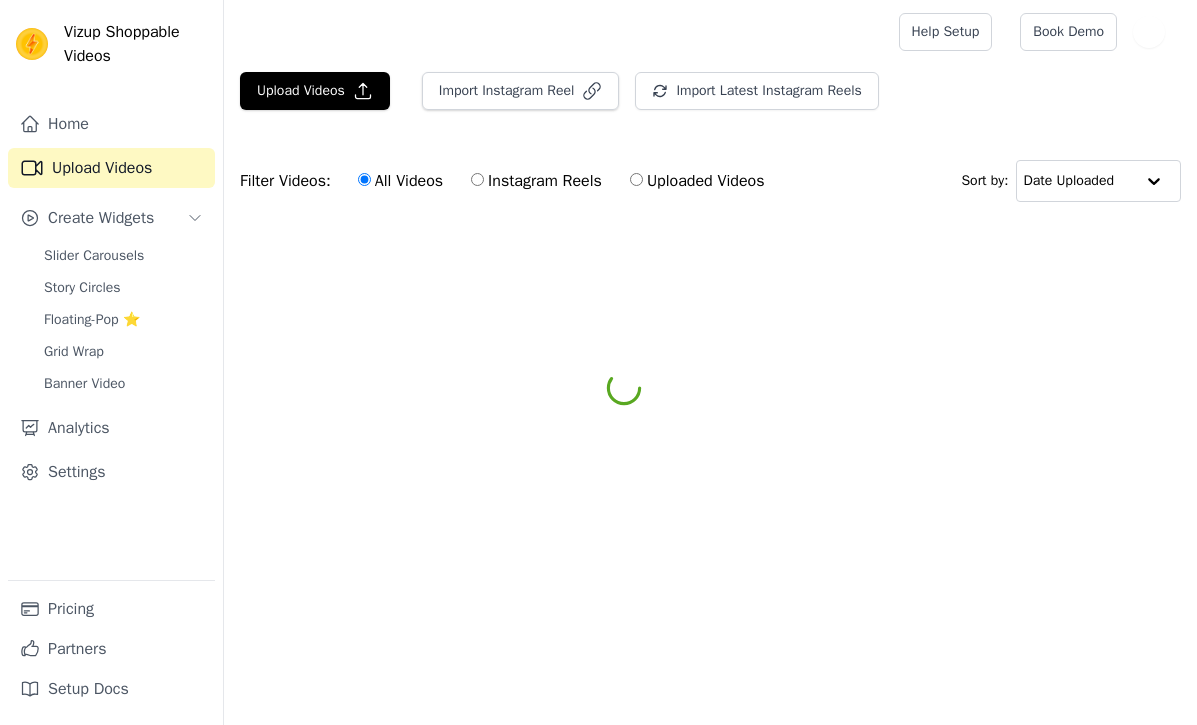 scroll, scrollTop: 0, scrollLeft: 0, axis: both 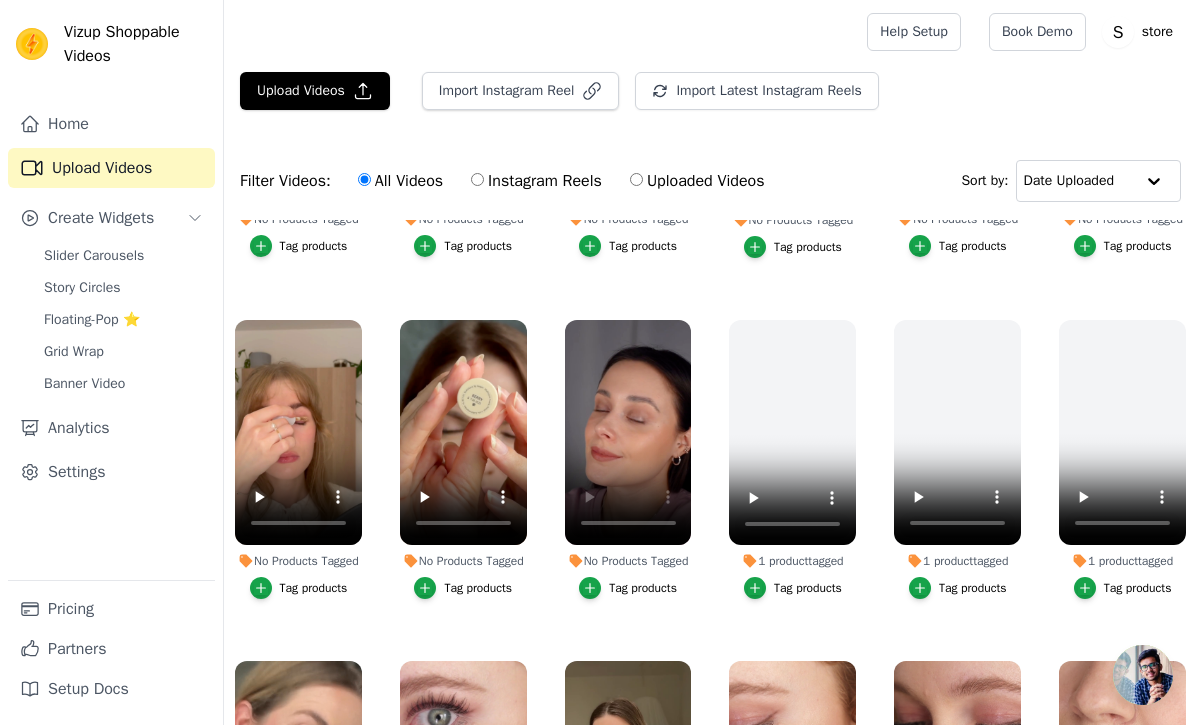 click on "Tag products" at bounding box center (643, 588) 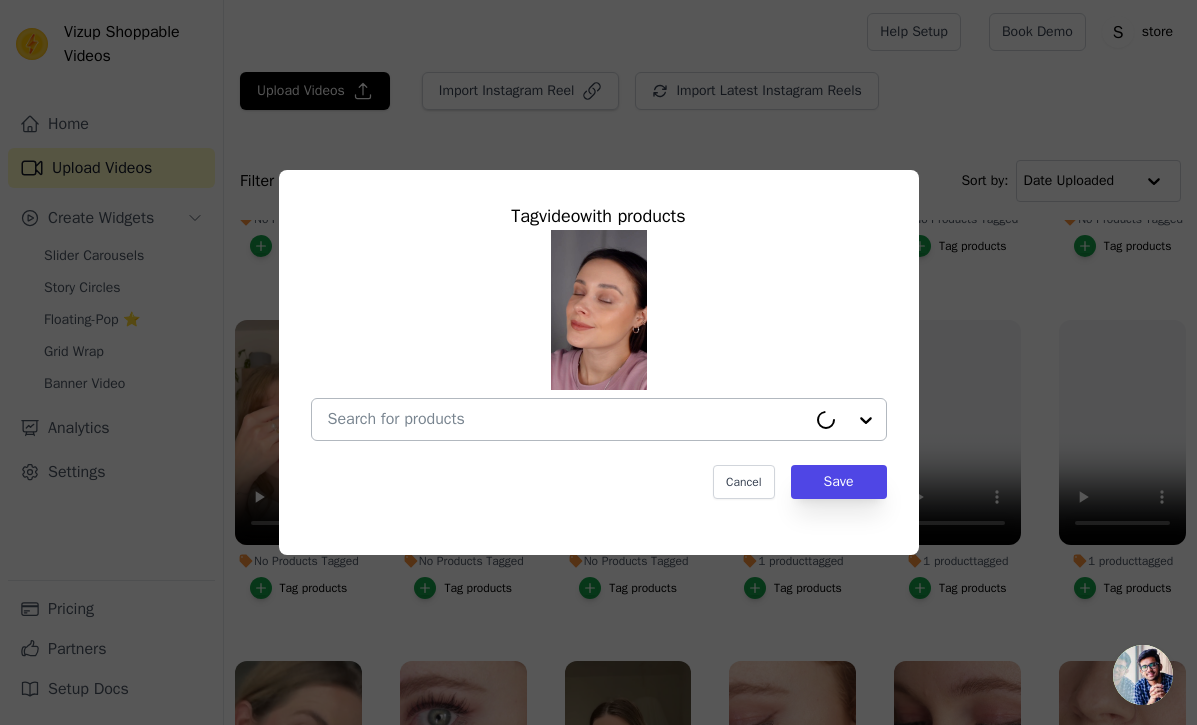 click on "No Products Tagged     Tag  video  with products                         Cancel   Save     Tag products" at bounding box center (567, 419) 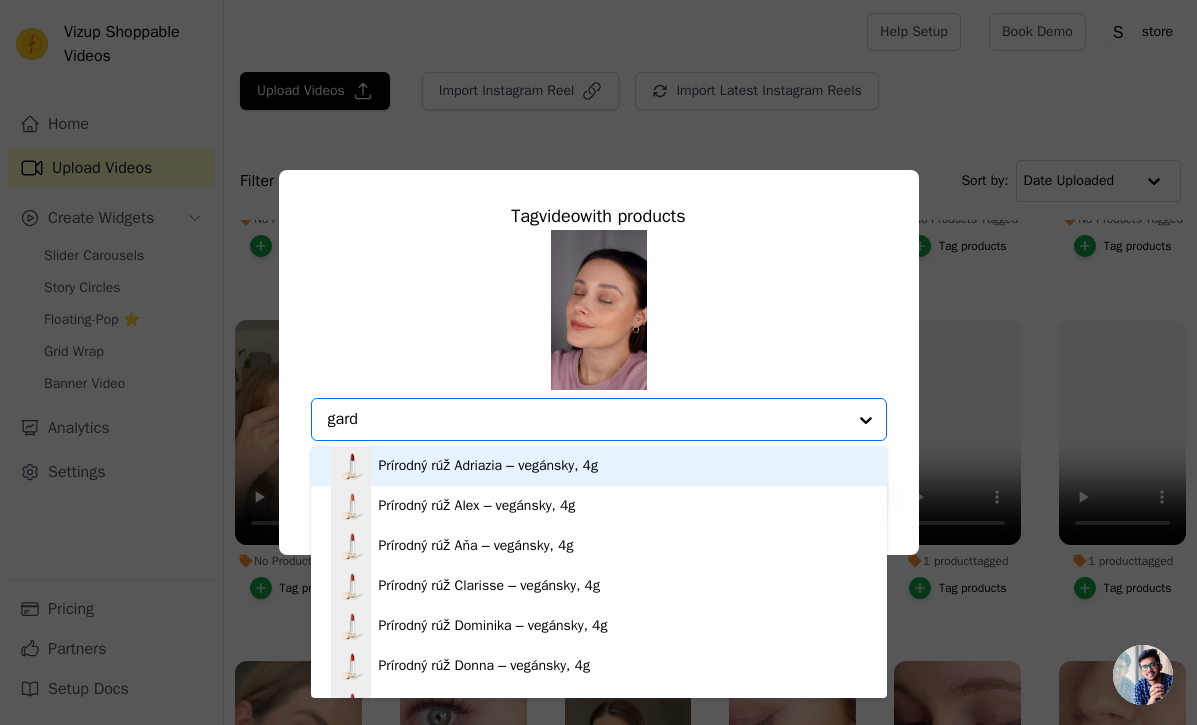 type on "garde" 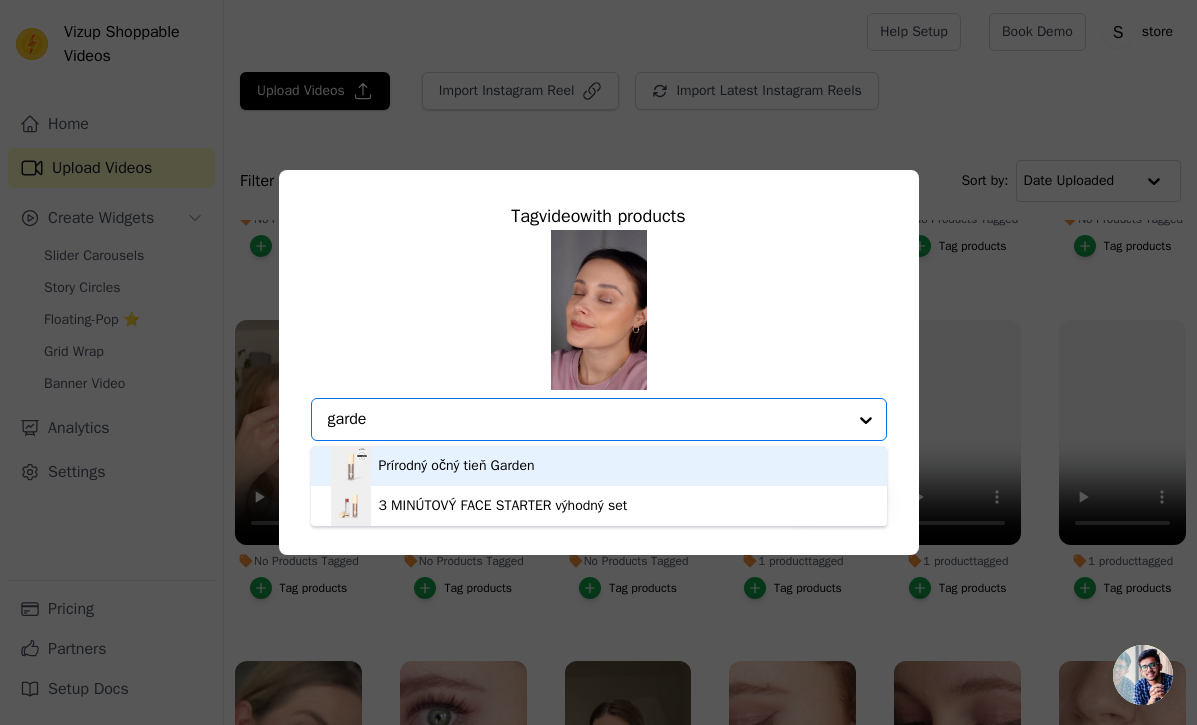 click on "Prírodný očný tieň Garden" at bounding box center [457, 466] 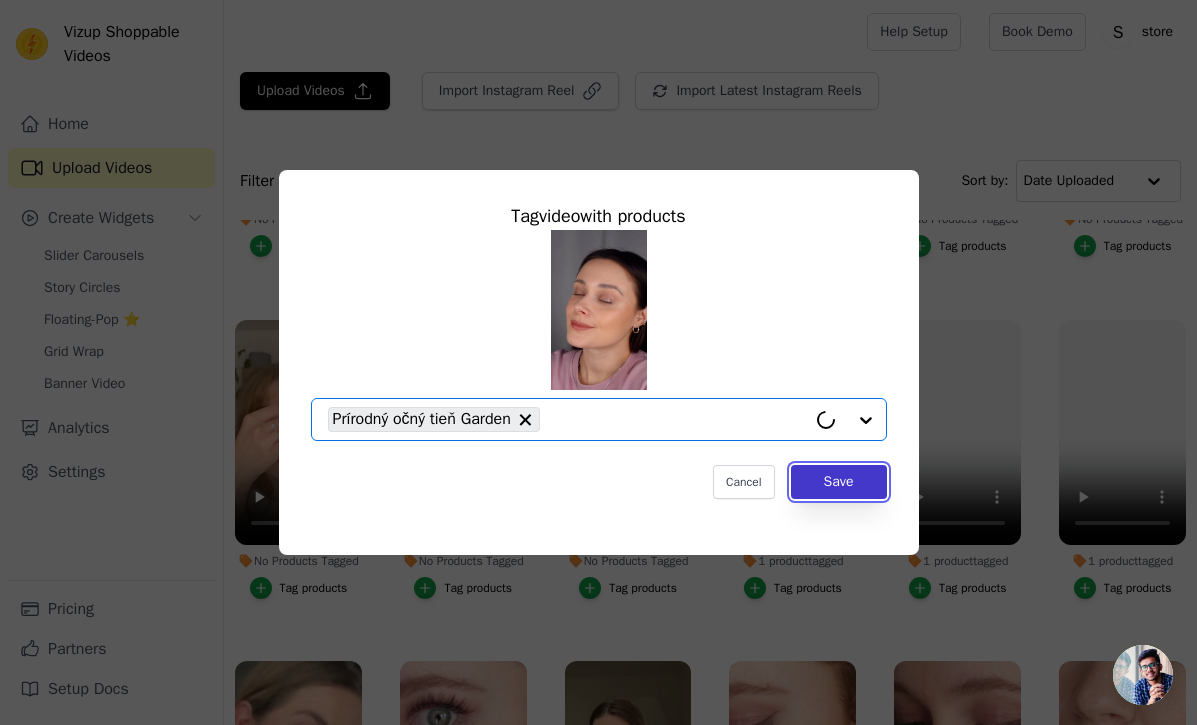 click on "Save" at bounding box center (839, 482) 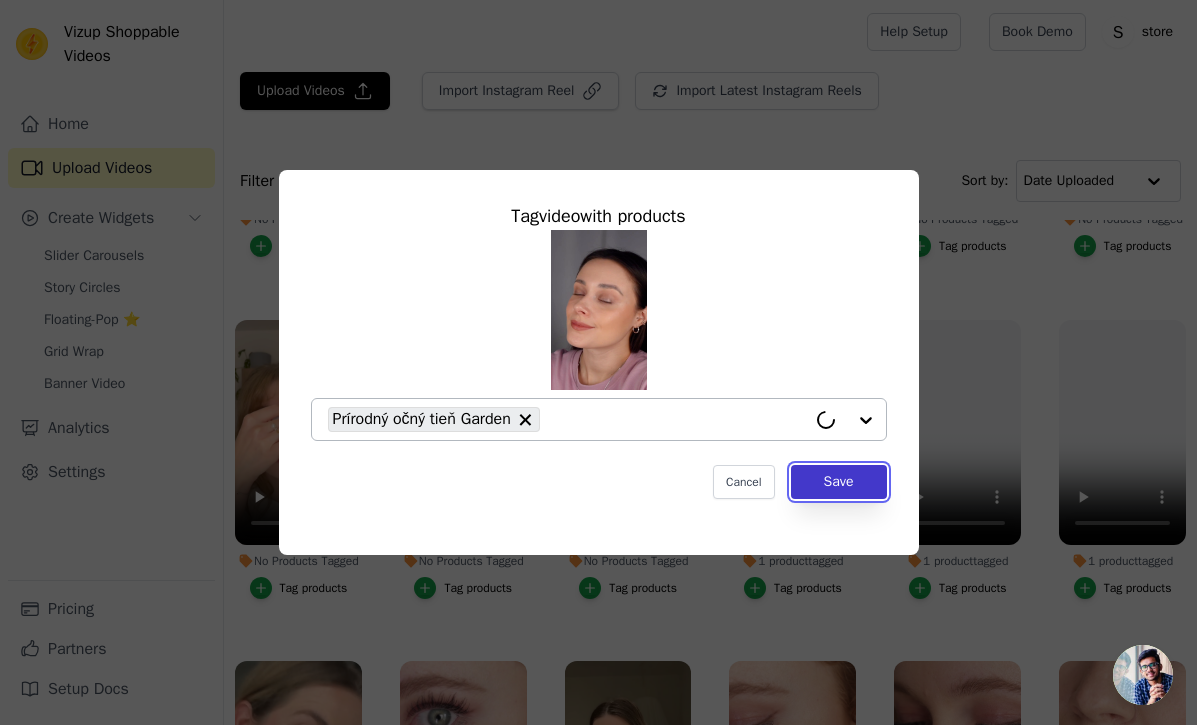 click on "Save" at bounding box center [839, 482] 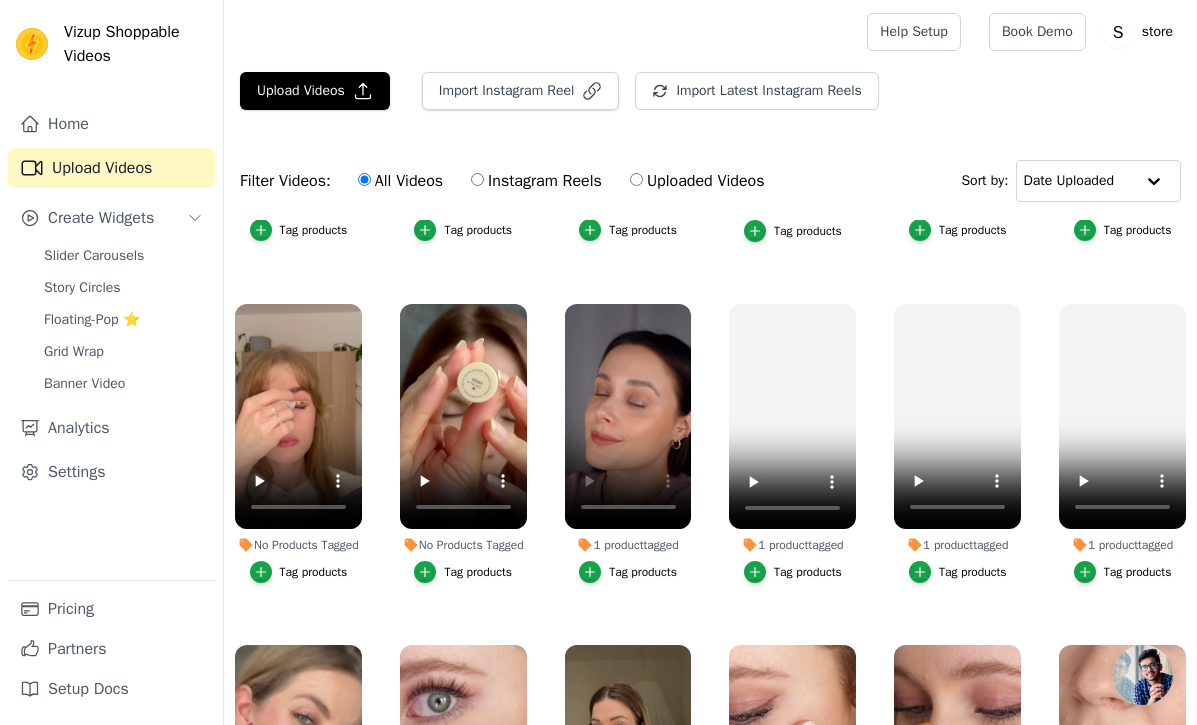 scroll, scrollTop: 274, scrollLeft: 0, axis: vertical 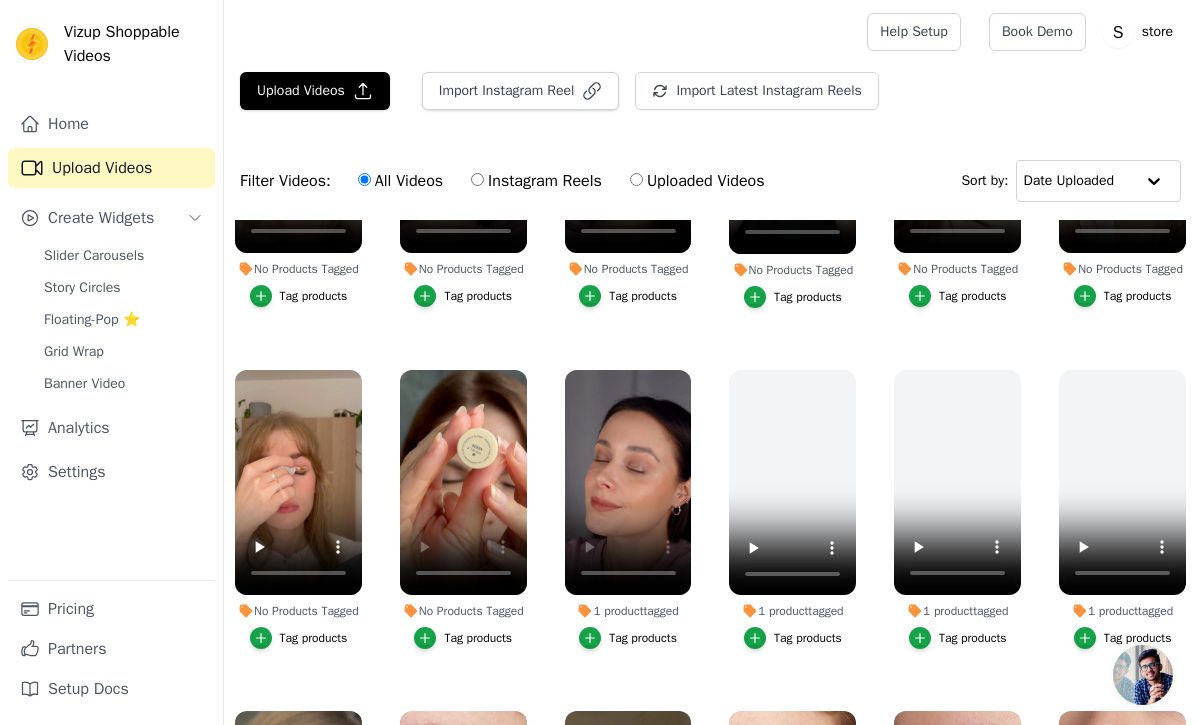 click on "Tag products" at bounding box center (478, 638) 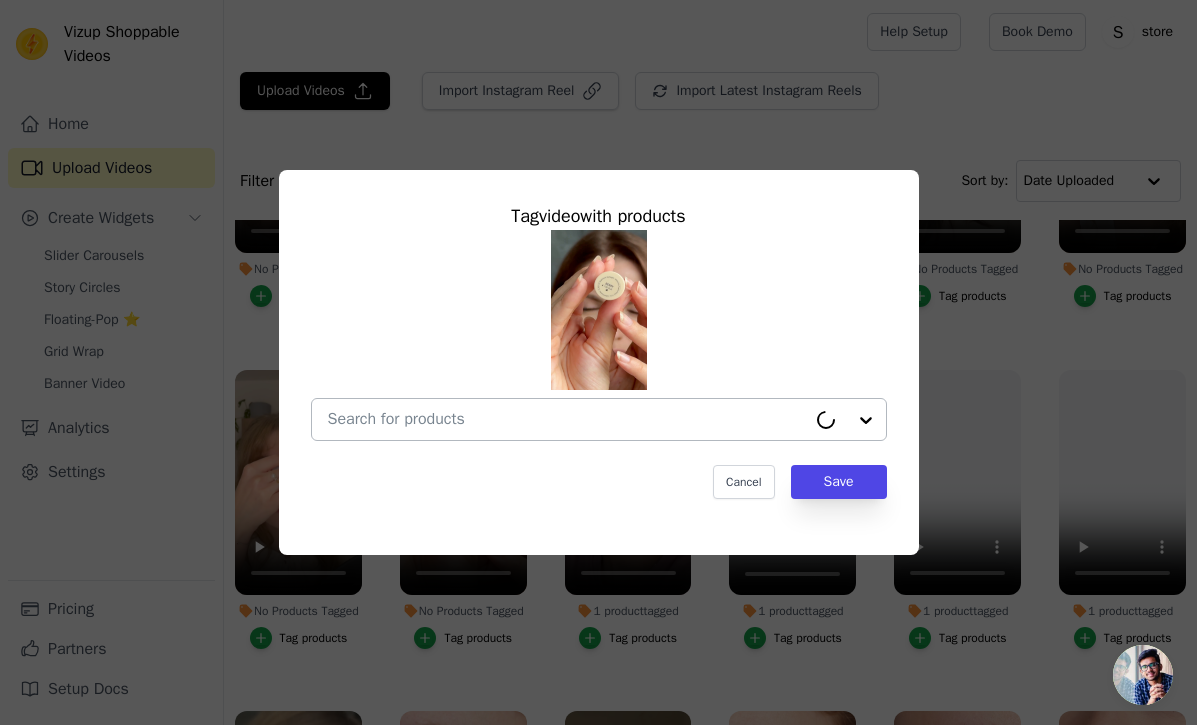 click on "No Products Tagged     Tag  video  with products                         Cancel   Save     Tag products" at bounding box center [567, 419] 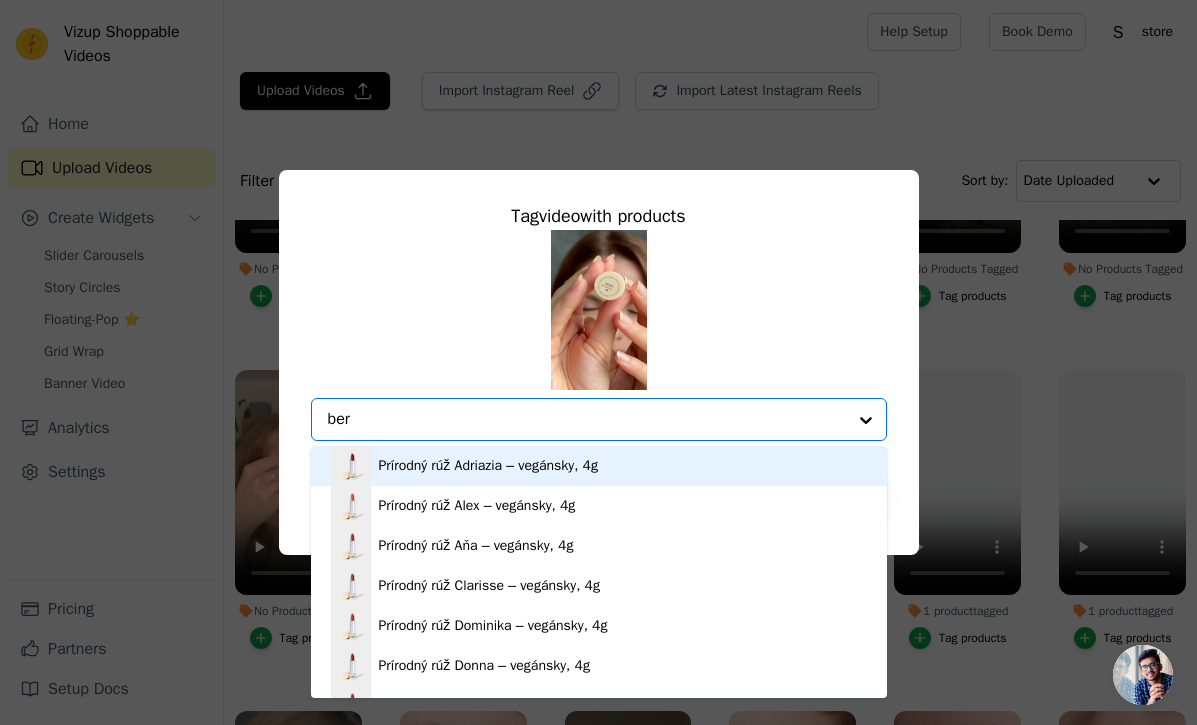 type on "berr" 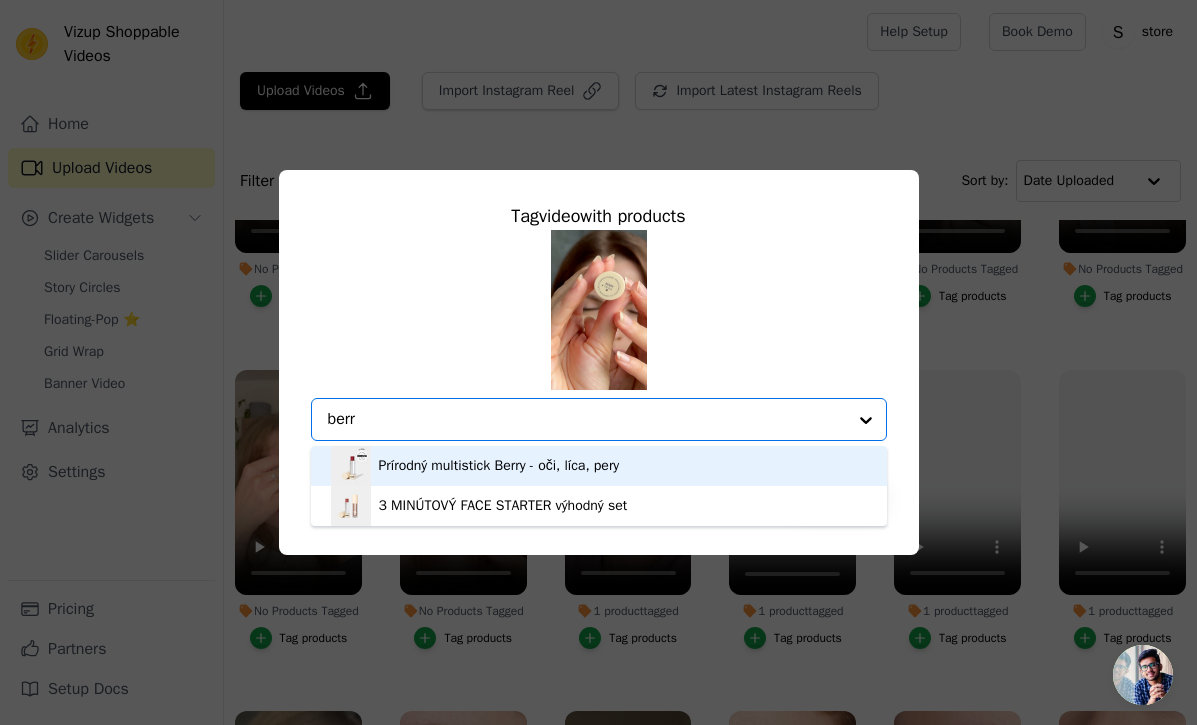 click on "Prírodný multistick Berry - oči, líca, pery" at bounding box center [499, 466] 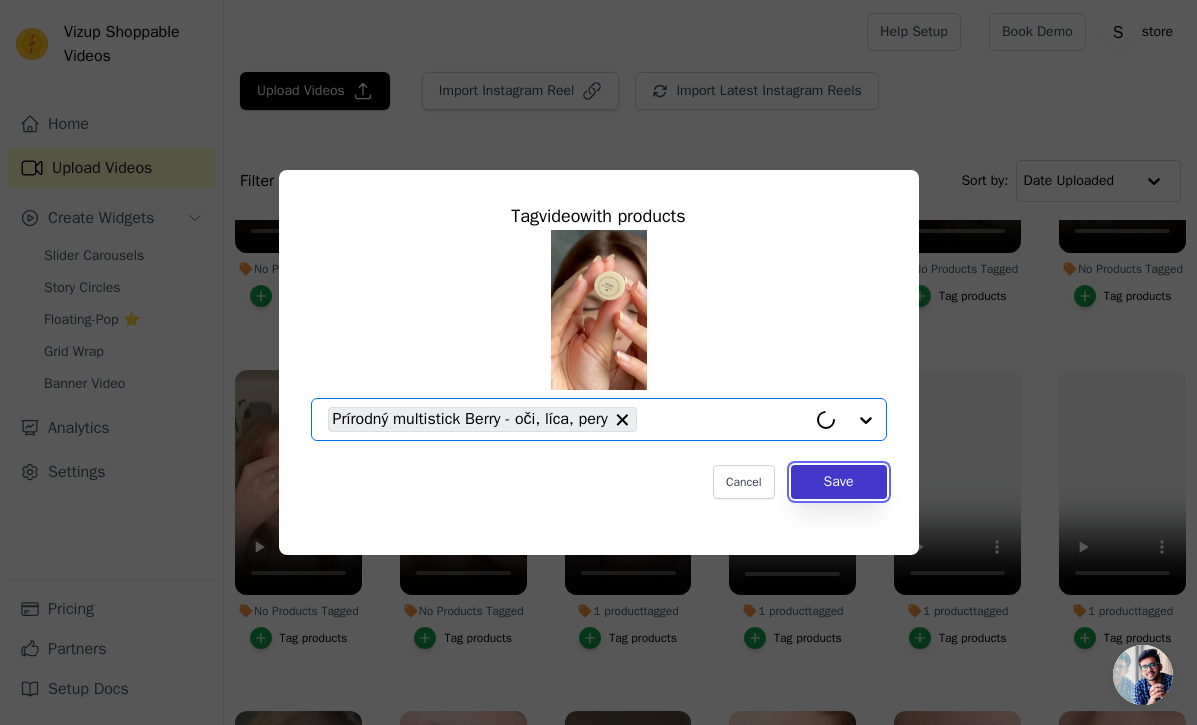 click on "Save" at bounding box center [839, 482] 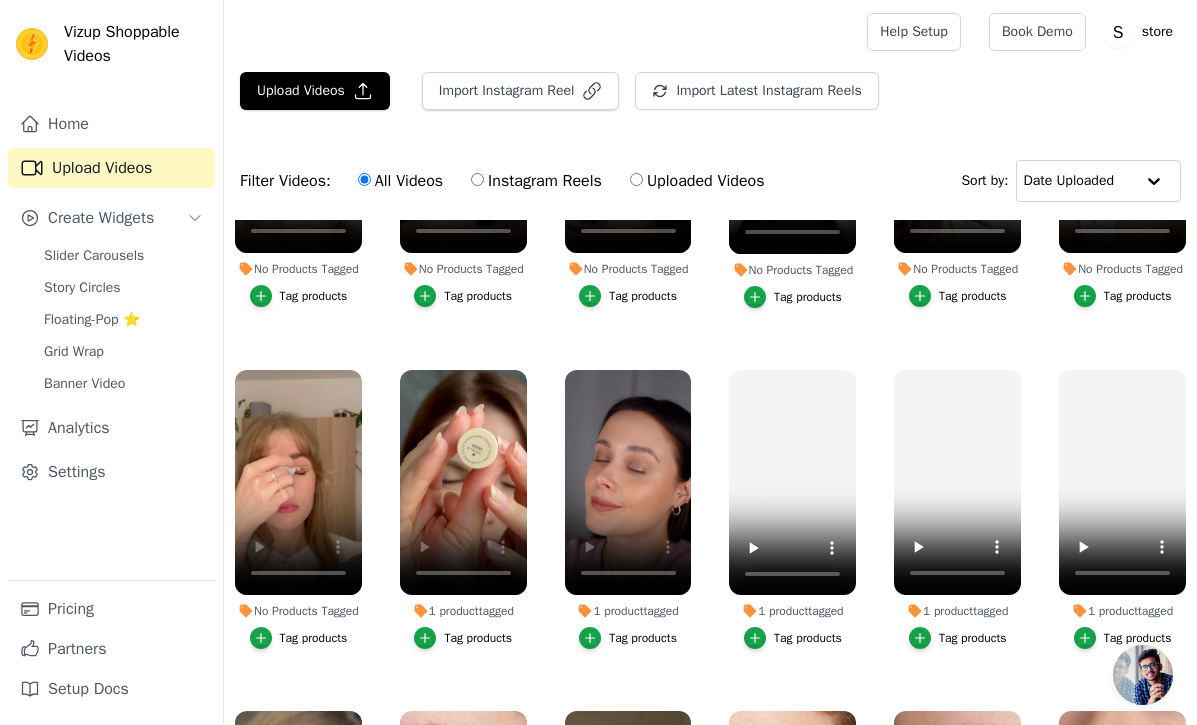 click on "Tag products" at bounding box center [314, 638] 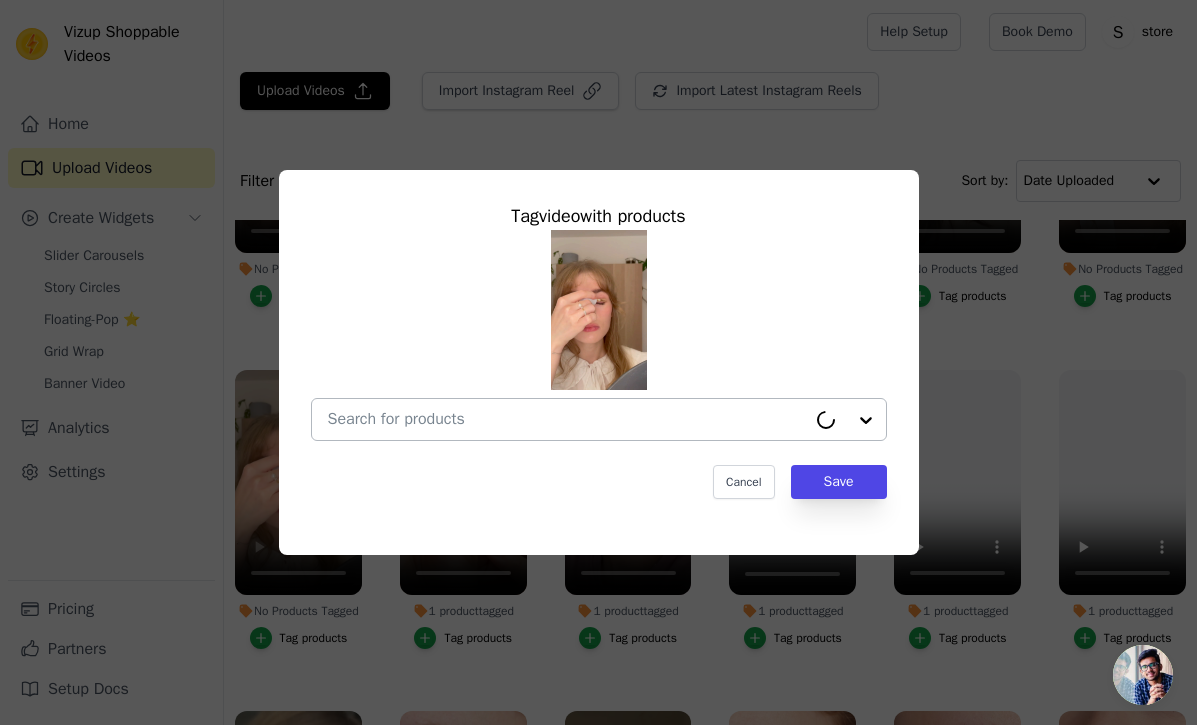 click on "No Products Tagged     Tag  video  with products                         Cancel   Save     Tag products" at bounding box center [567, 419] 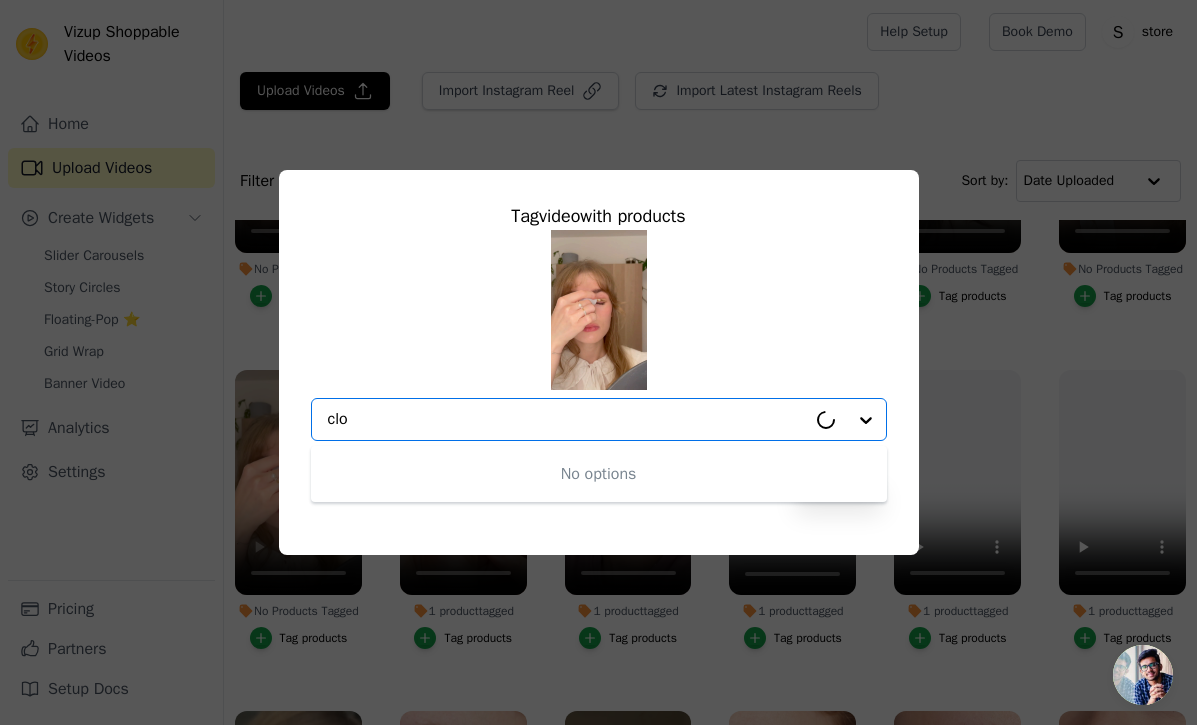 type on "clos" 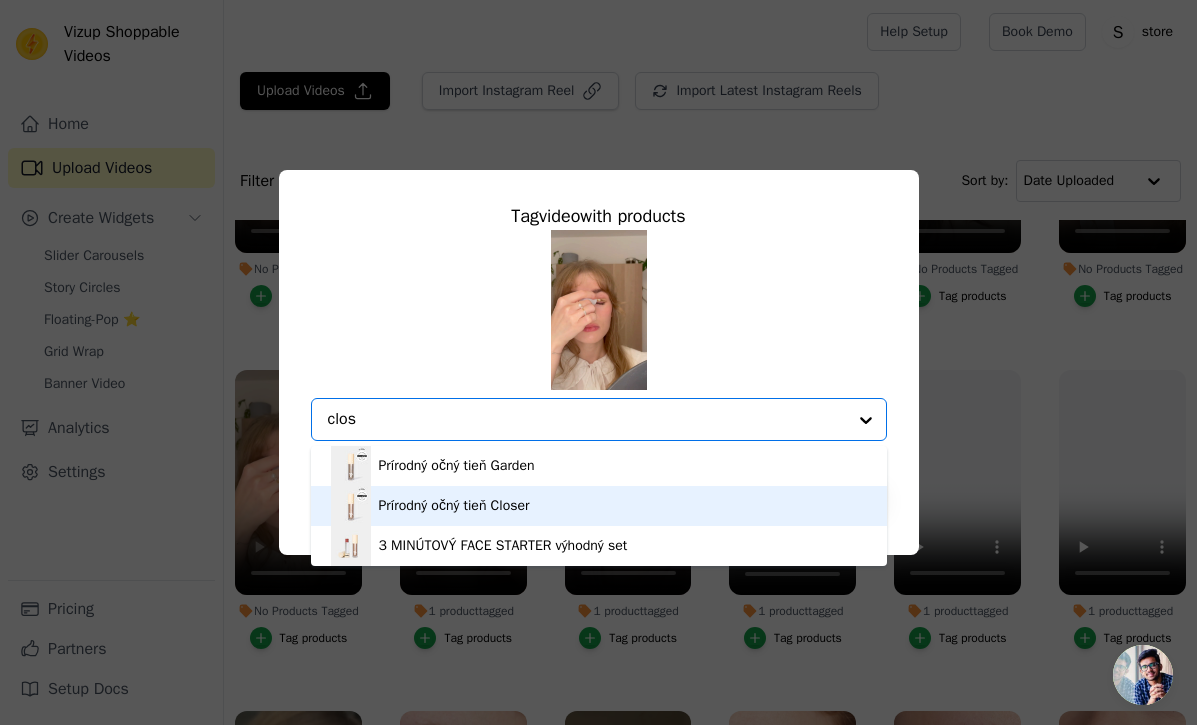 click on "Prírodný očný tieň Closer" at bounding box center (454, 506) 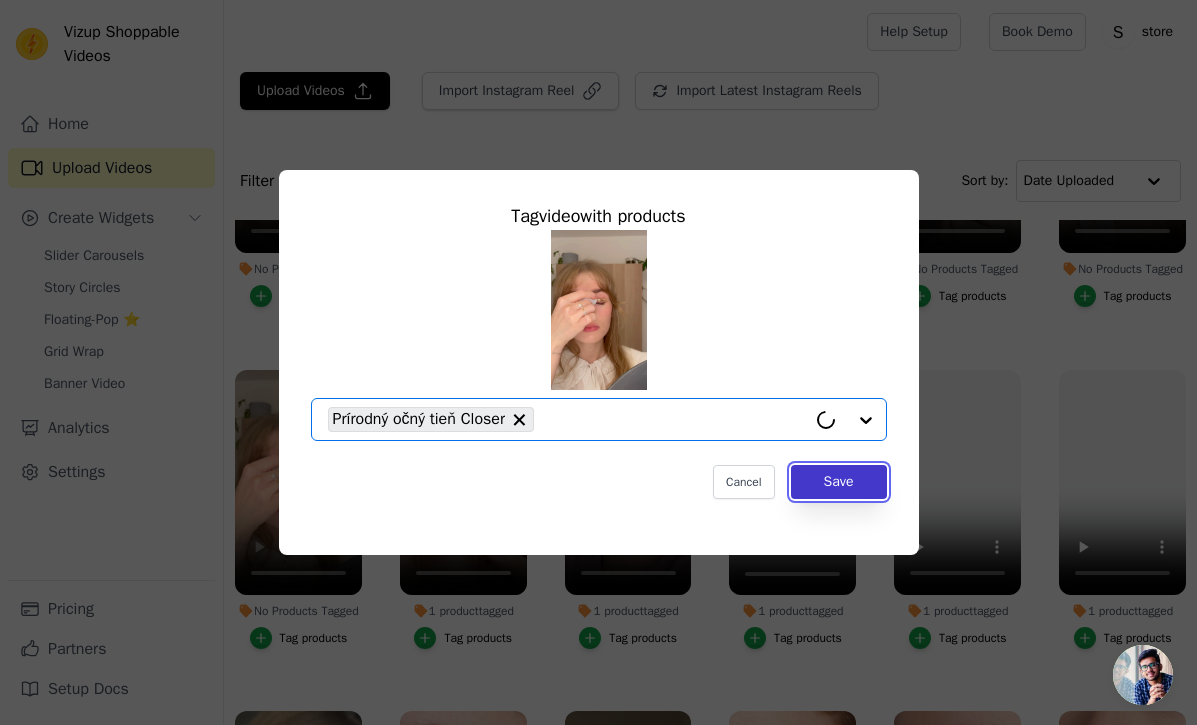 click on "Save" at bounding box center (839, 482) 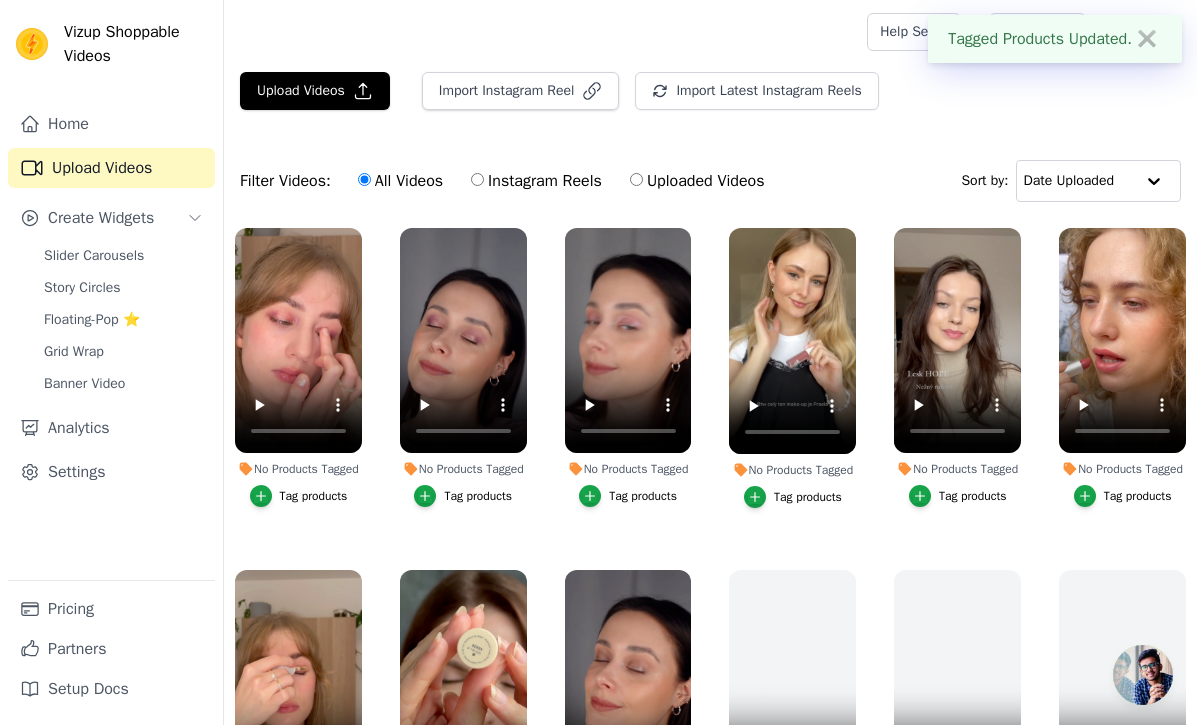 scroll, scrollTop: 0, scrollLeft: 0, axis: both 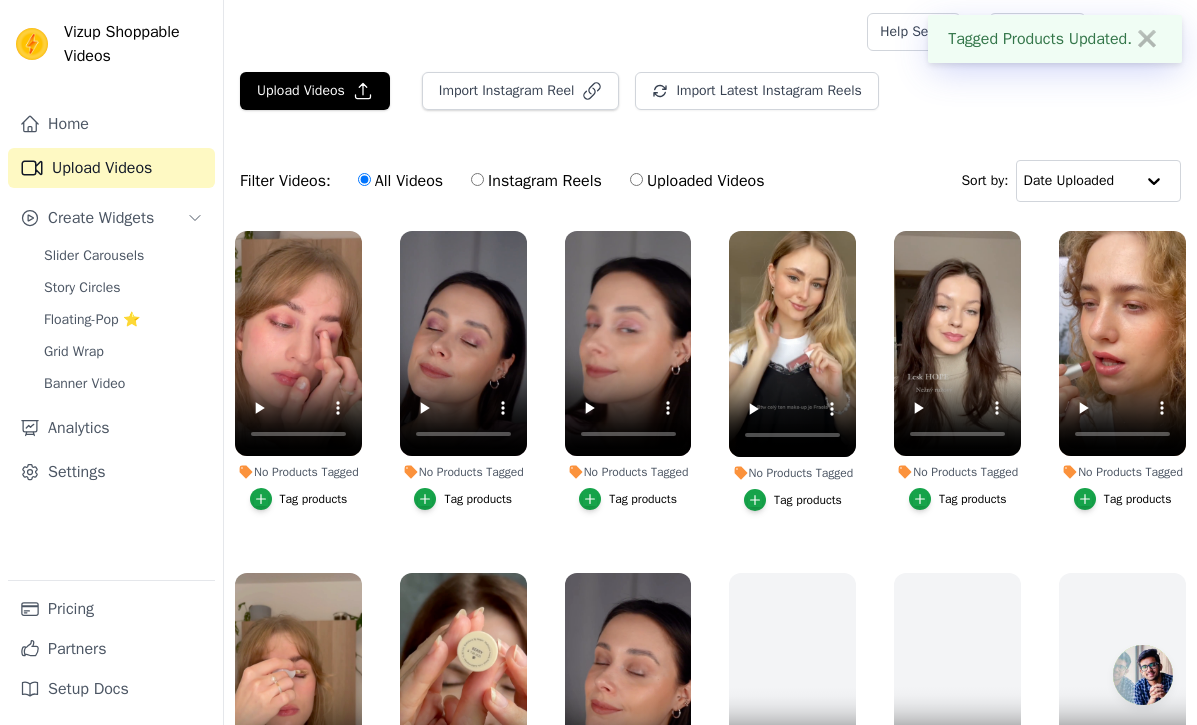 click on "Tag products" at bounding box center [1138, 499] 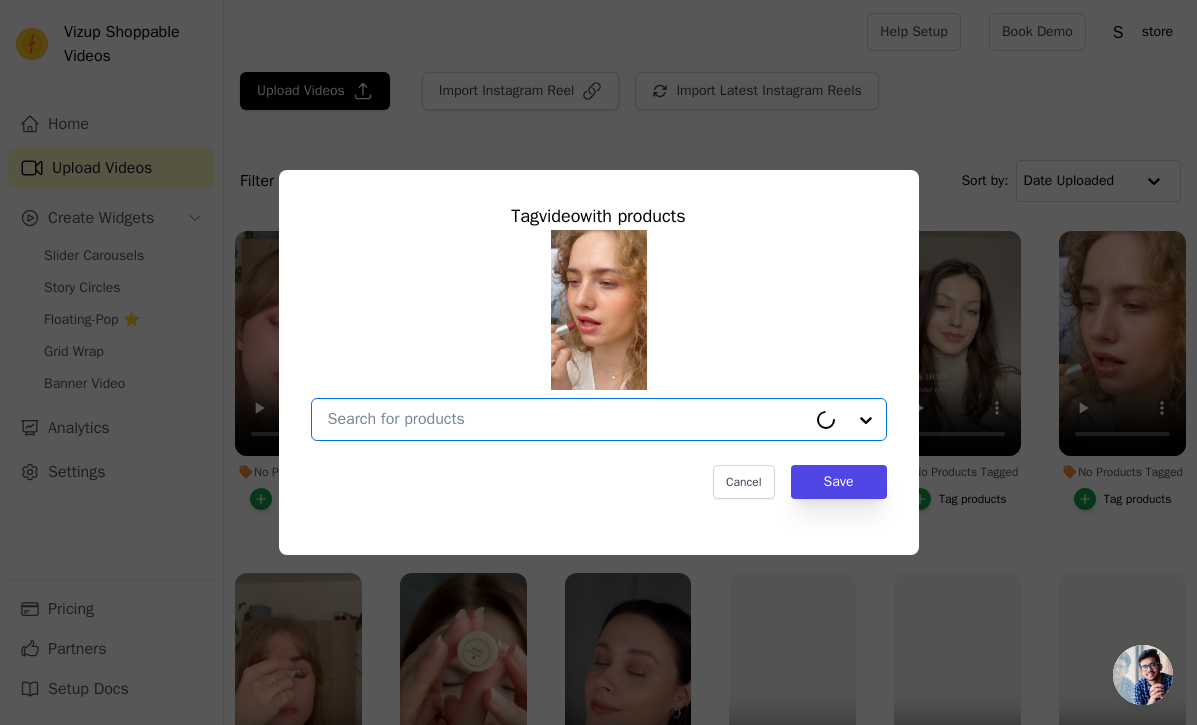 click on "No Products Tagged     Tag  video  with products       Option undefined, selected.   Select is focused, type to refine list, press down to open the menu.                   Cancel   Save     Tag products" at bounding box center (567, 419) 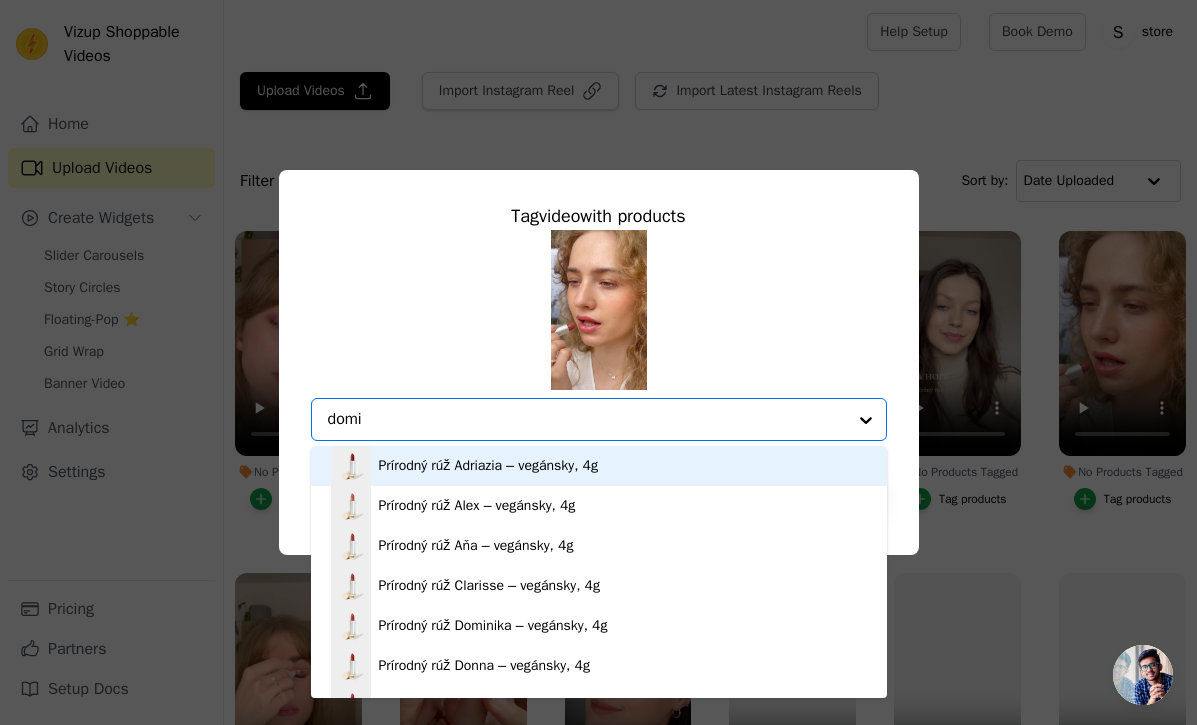 type on "domin" 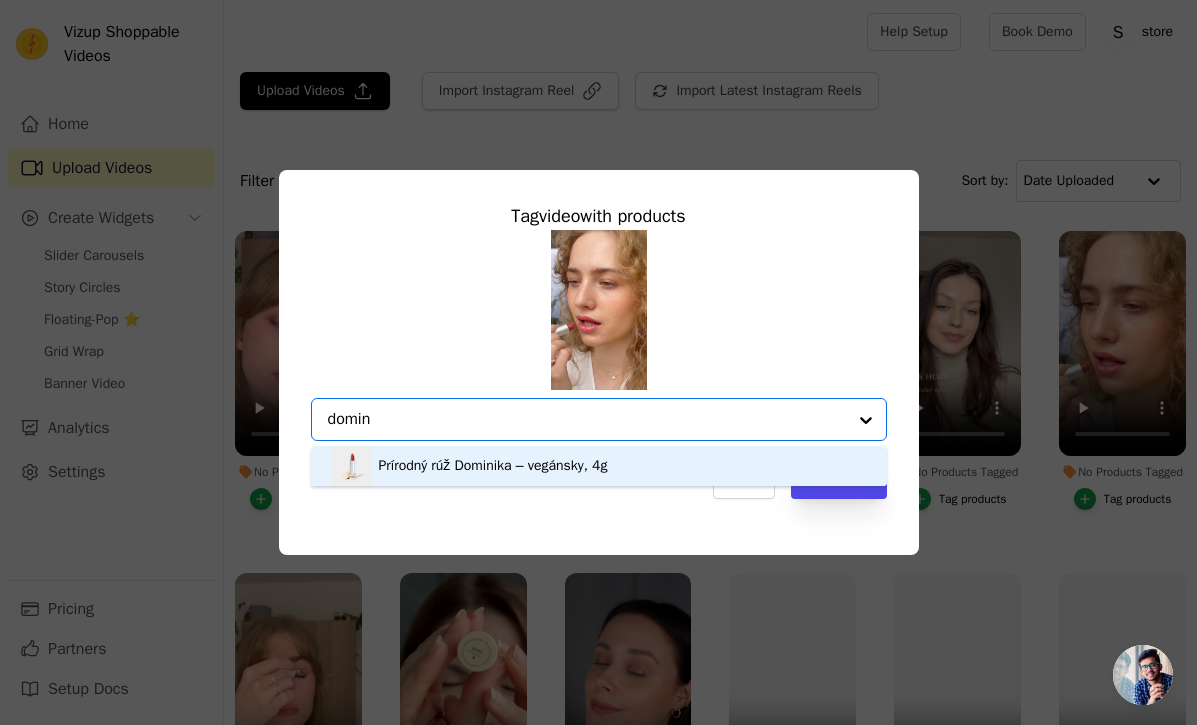 click on "Prírodný rúž Dominika – vegánsky, 4g" at bounding box center (493, 466) 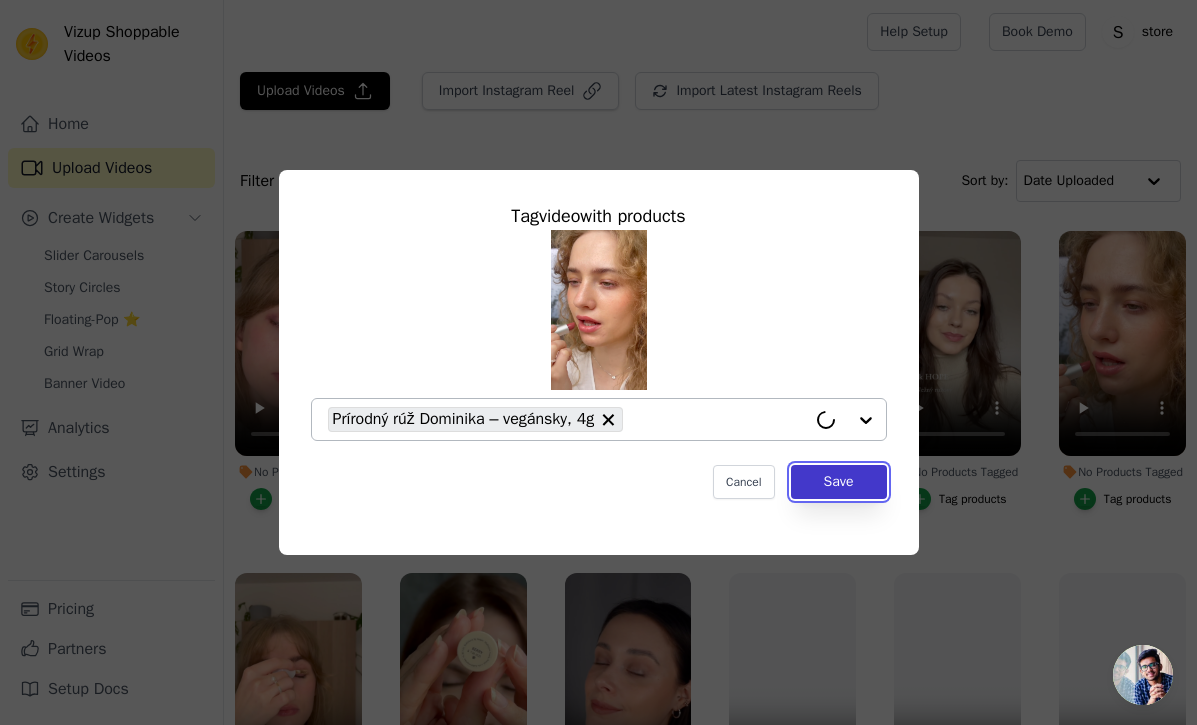 click on "Save" at bounding box center [839, 482] 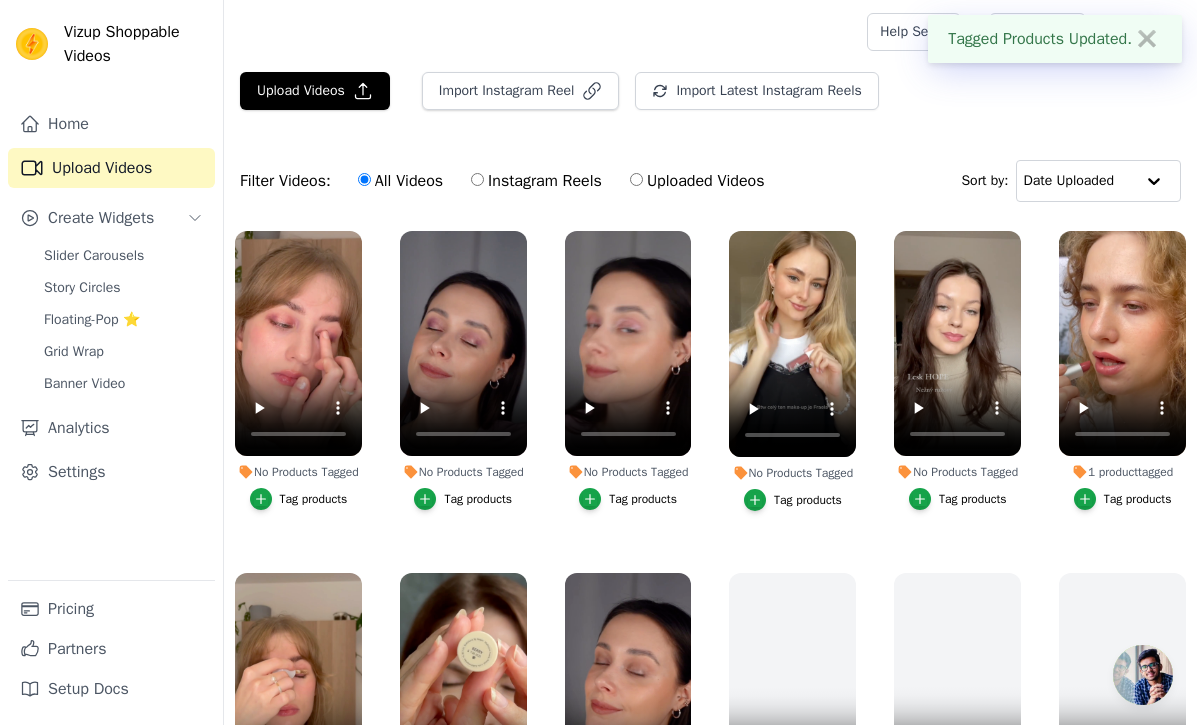 click on "Tag products" at bounding box center (973, 499) 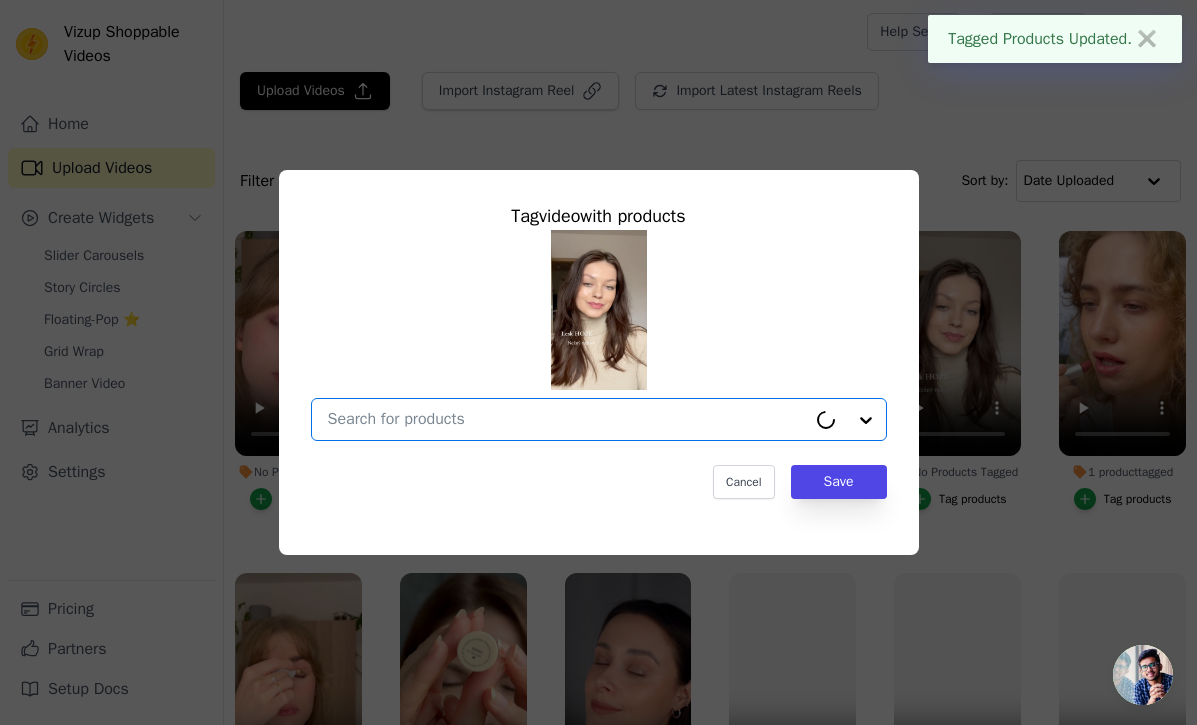 click on "No Products Tagged     Tag  video  with products       Option undefined, selected.   Select is focused, type to refine list, press down to open the menu.                   Cancel   Save     Tag products" at bounding box center (567, 419) 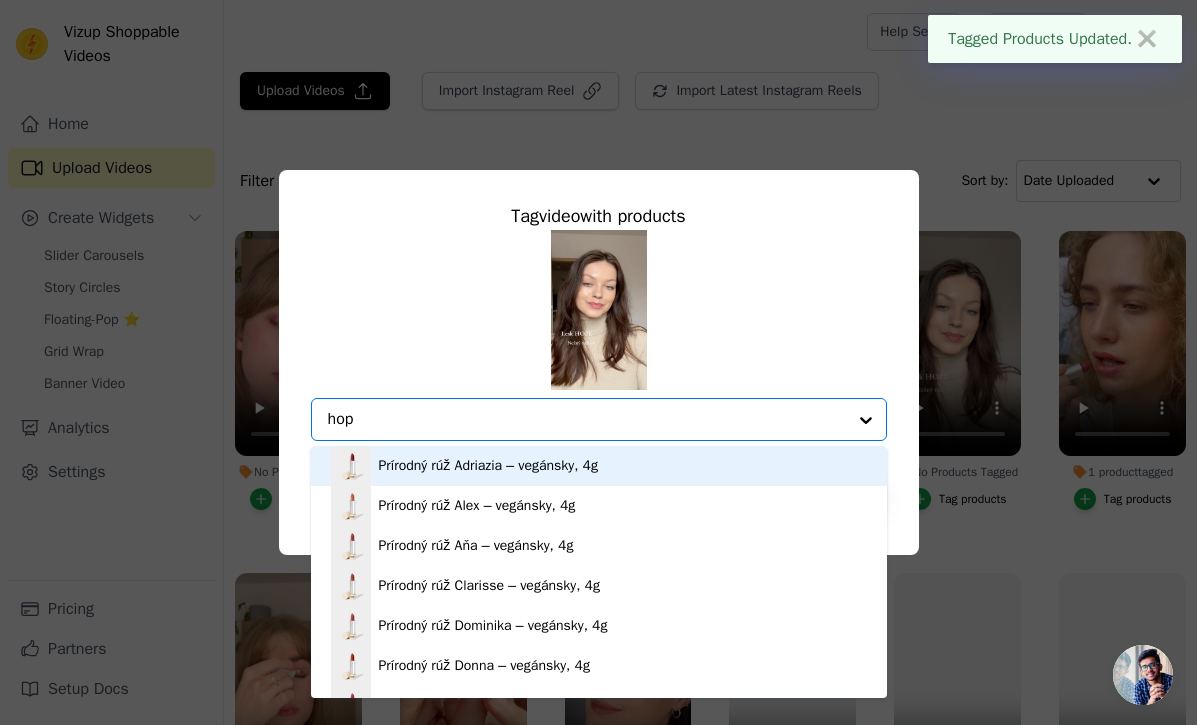 type on "hope" 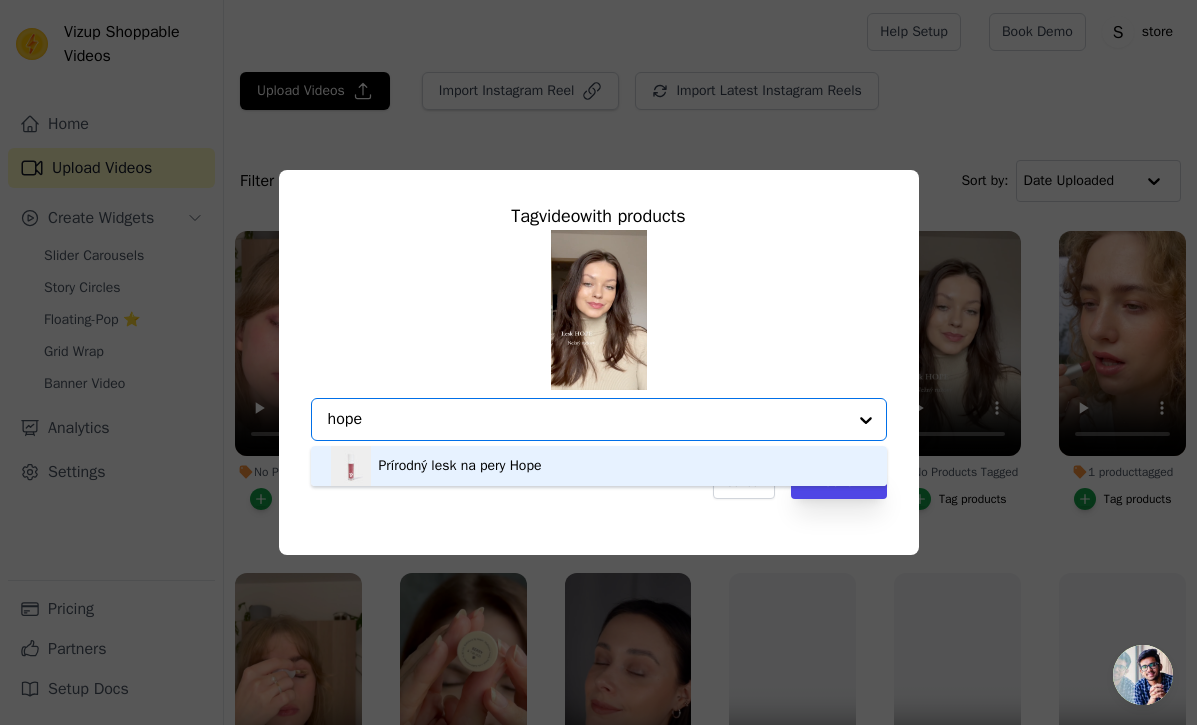 click on "Prírodný lesk na pery Hope" at bounding box center [460, 466] 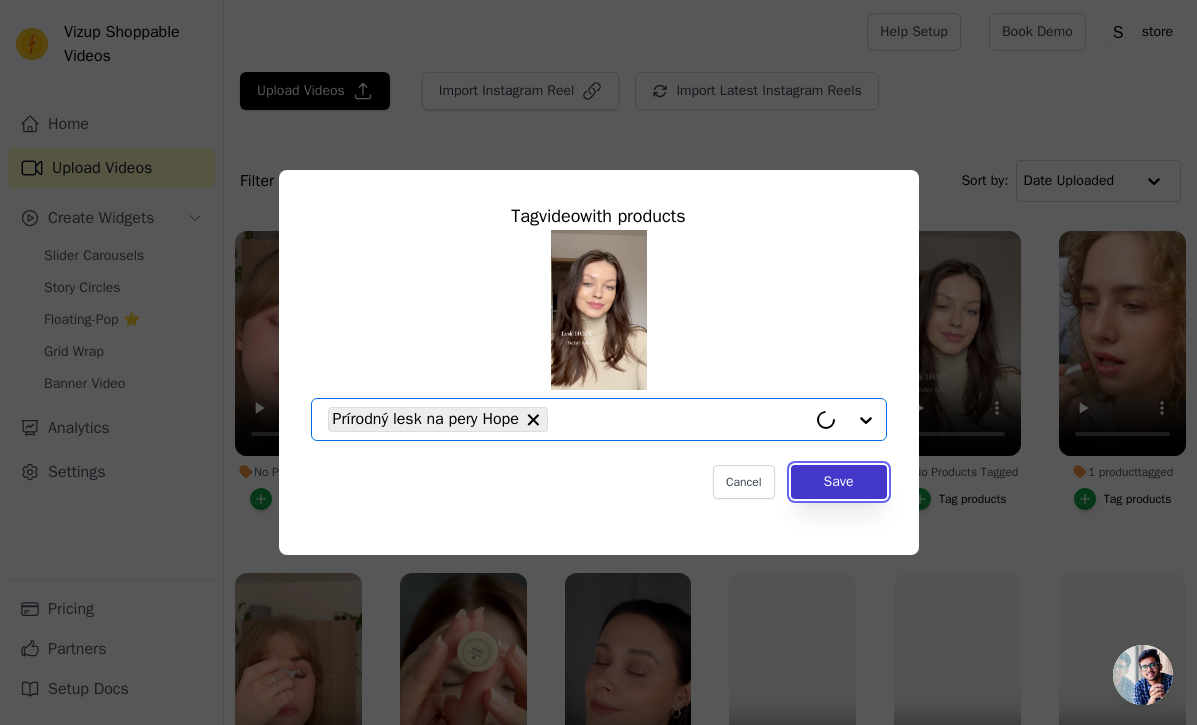 click on "Save" at bounding box center [839, 482] 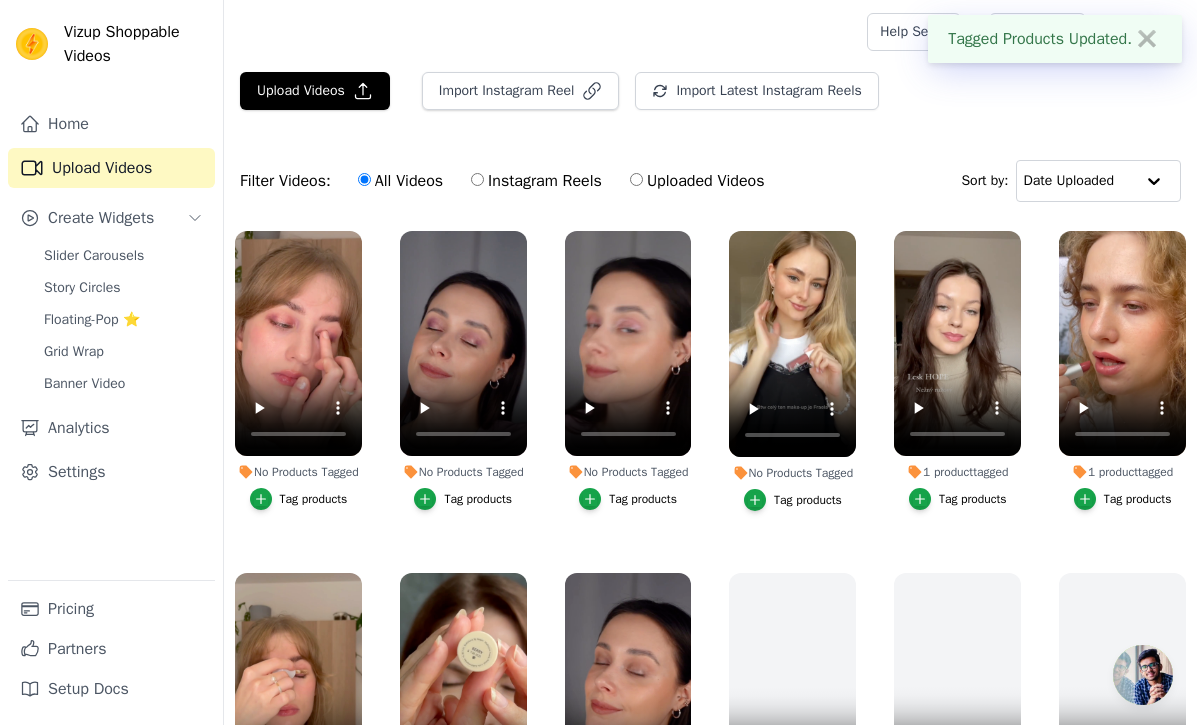 click on "Tag products" at bounding box center [808, 500] 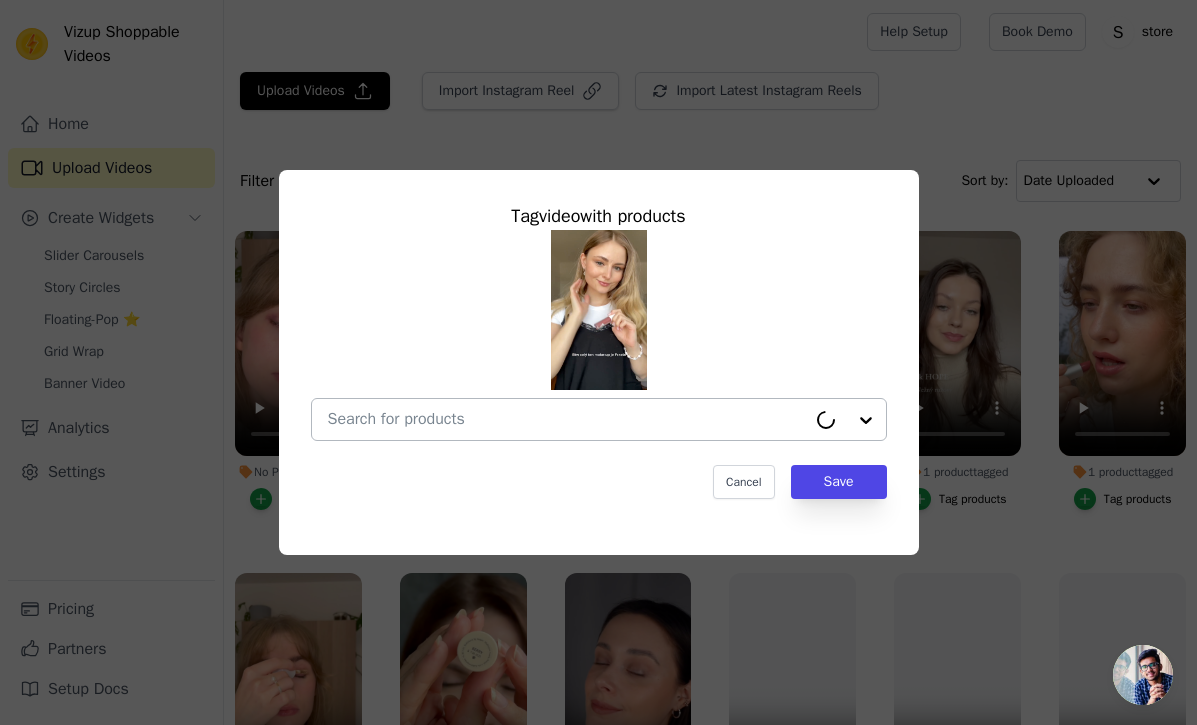 click at bounding box center (567, 419) 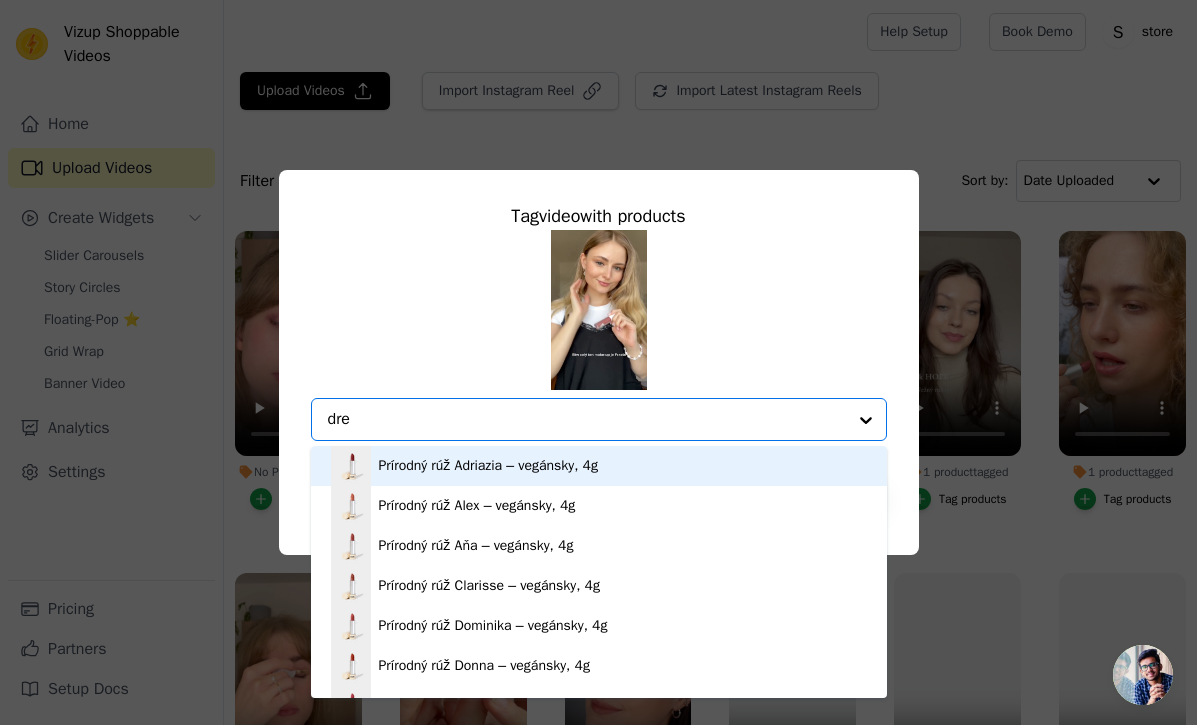 type on "drea" 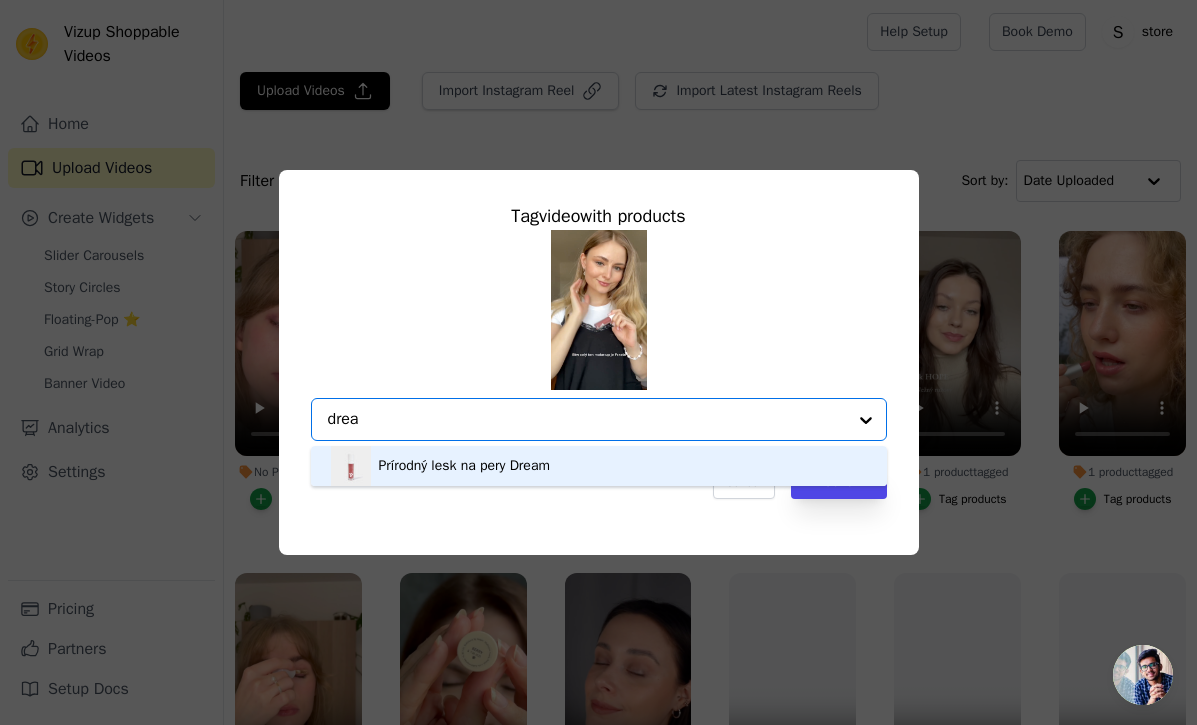 click on "Prírodný lesk na pery Dream" at bounding box center [464, 466] 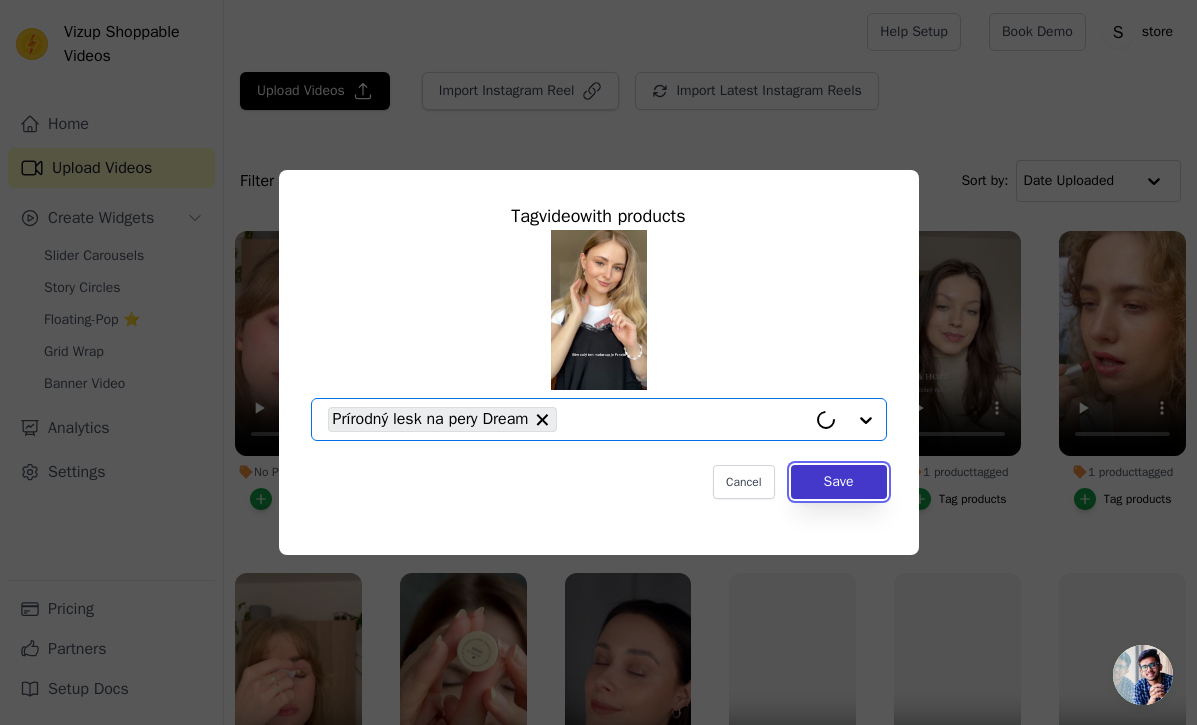 click on "Save" at bounding box center [839, 482] 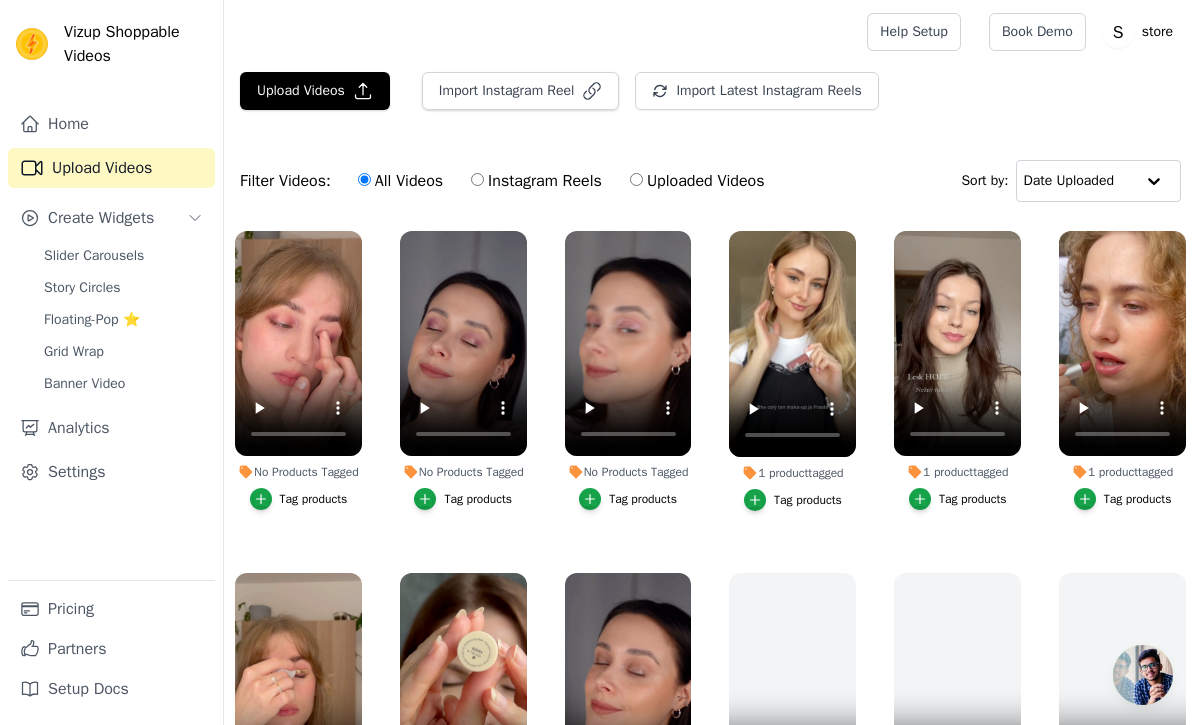 click on "Tag products" at bounding box center [643, 499] 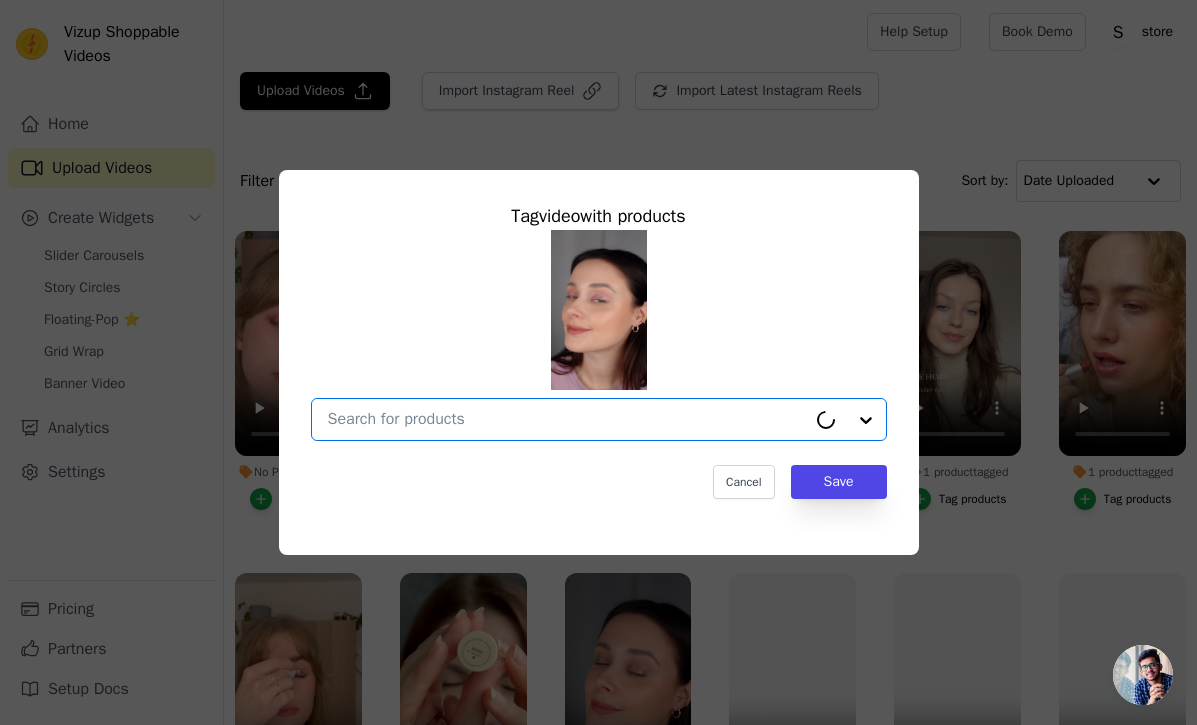 click on "No Products Tagged     Tag  video  with products       Option undefined, selected.                     Cancel   Save     Tag products" at bounding box center (567, 419) 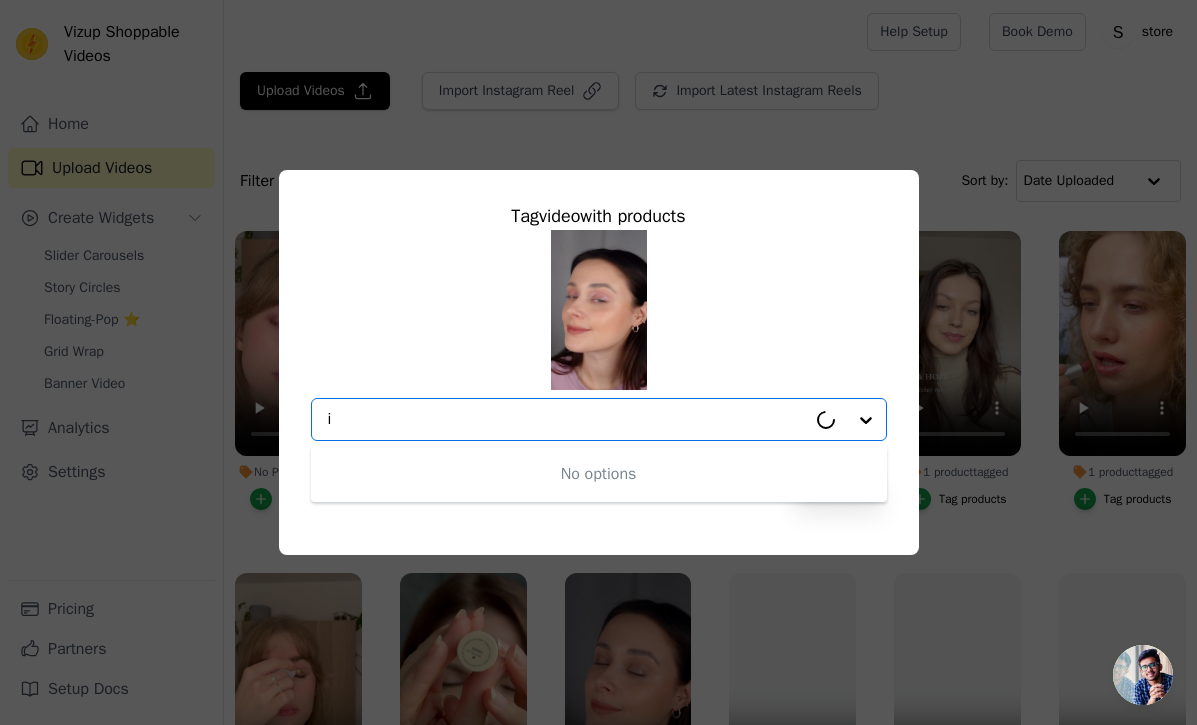 type on "in" 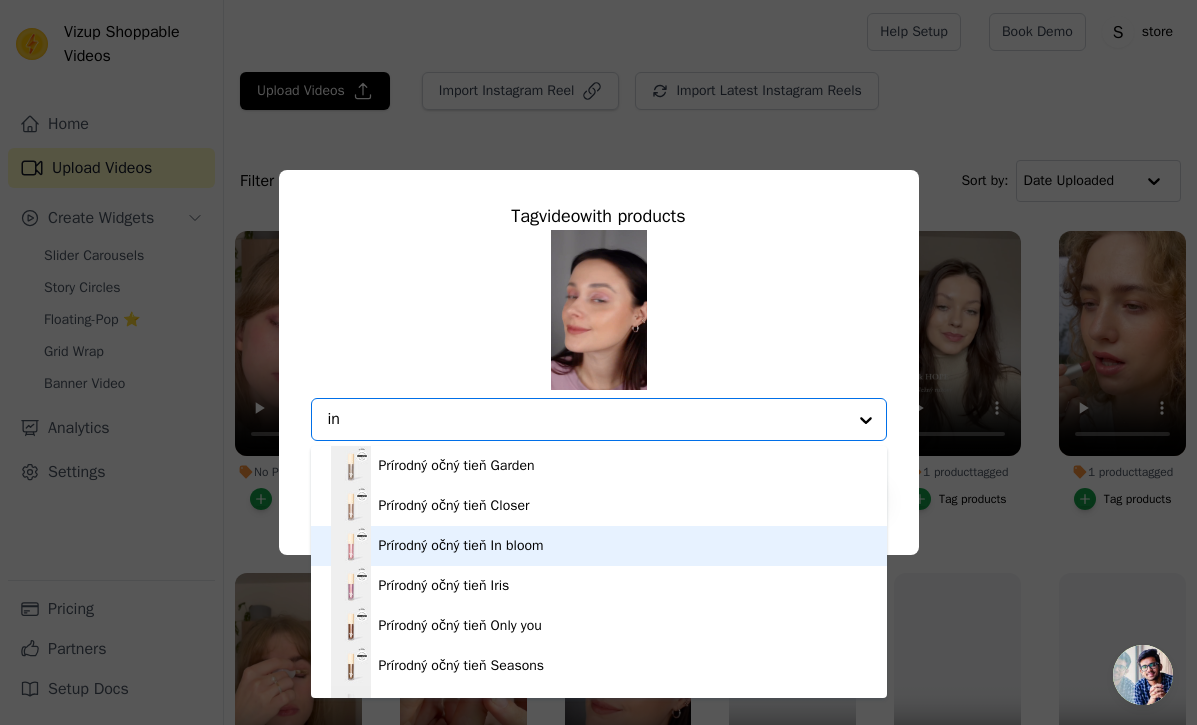 click on "Prírodný očný tieň In bloom" at bounding box center (599, 546) 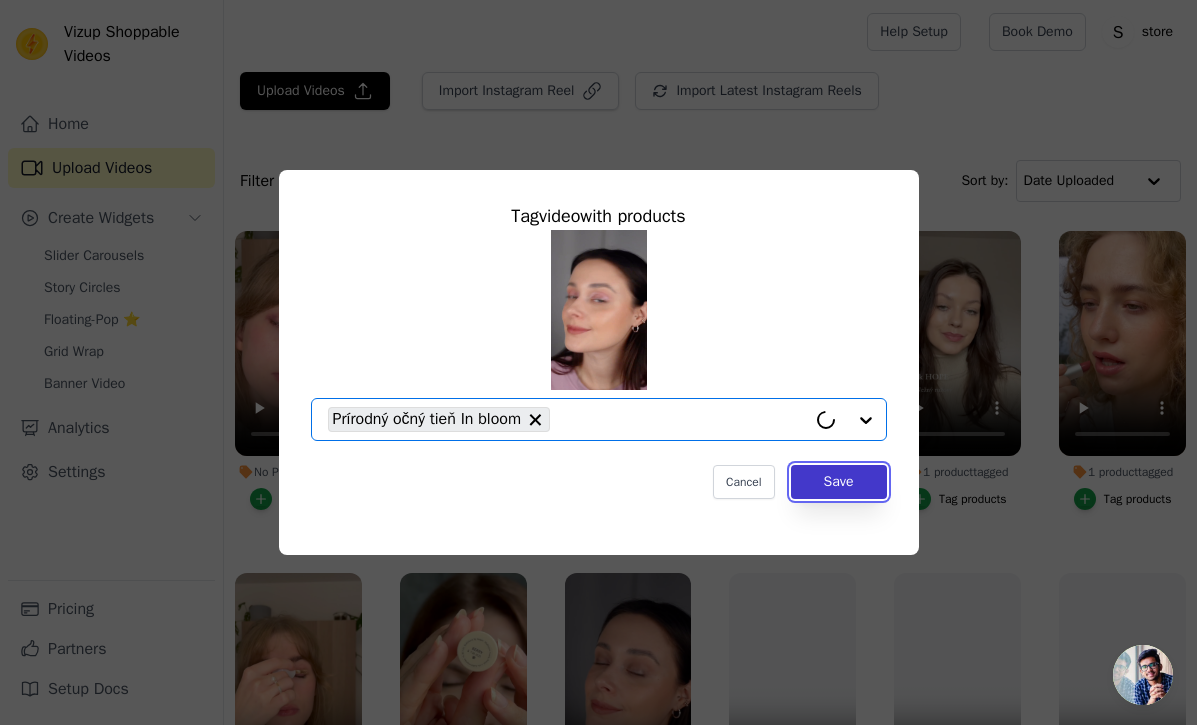 click on "Save" at bounding box center (839, 482) 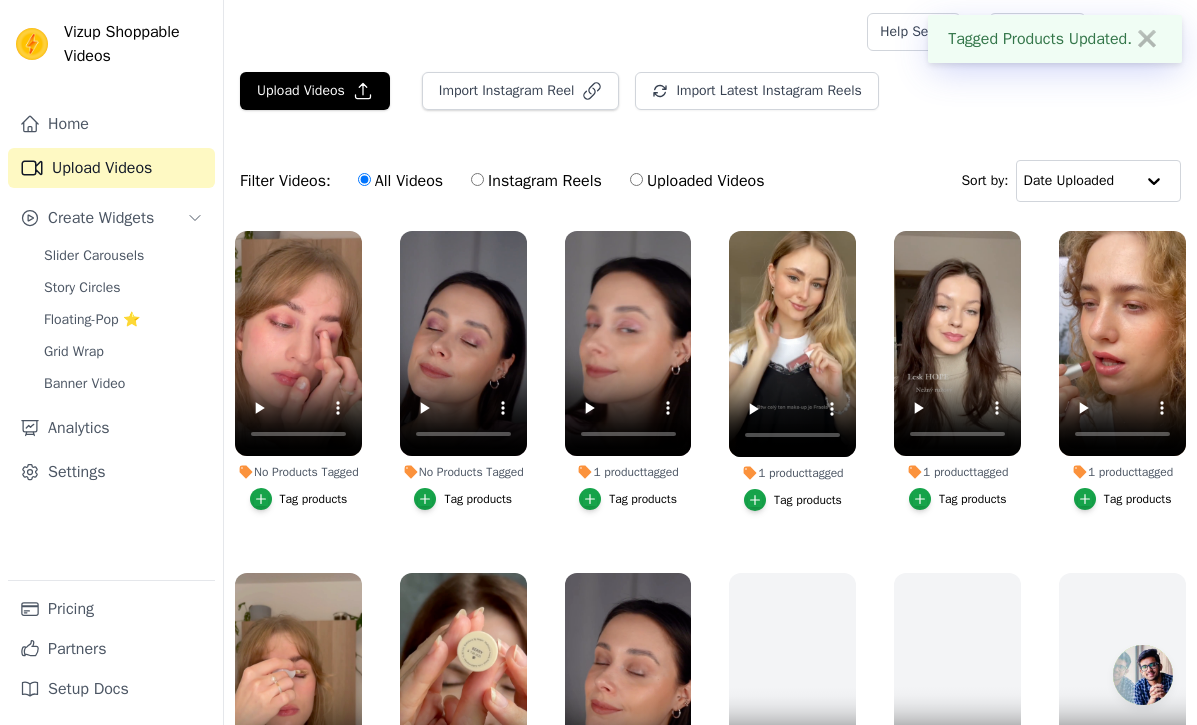 click on "Tag products" at bounding box center [478, 499] 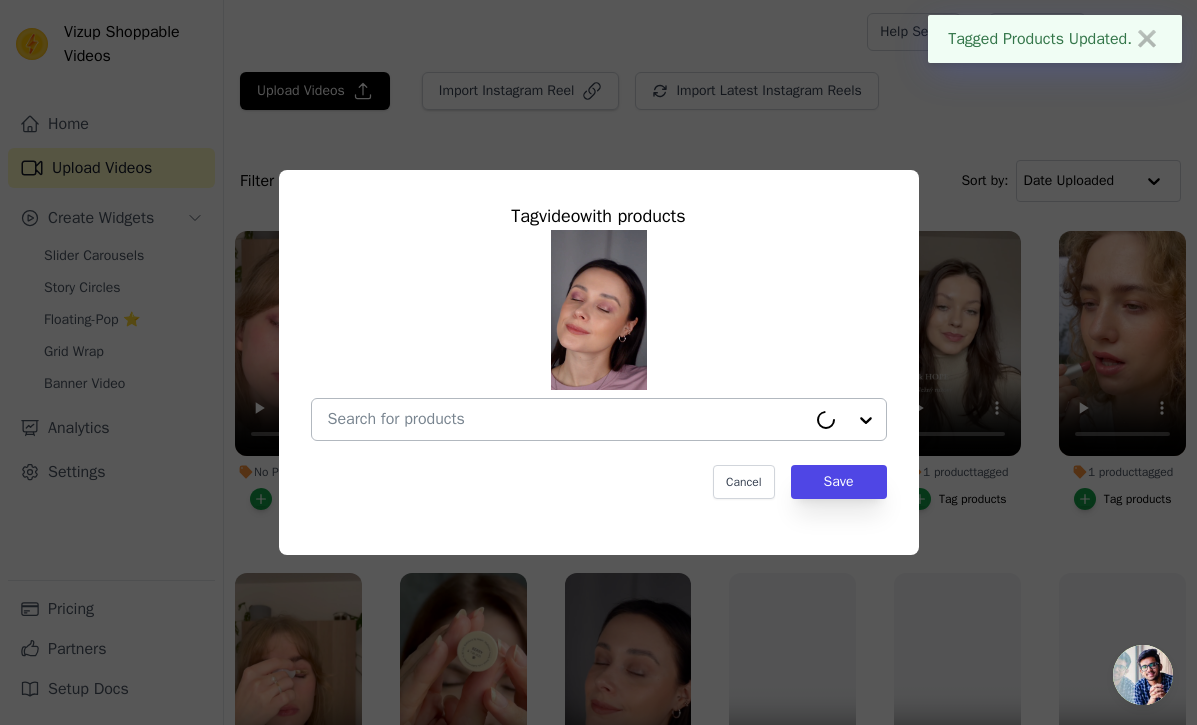 click at bounding box center [567, 419] 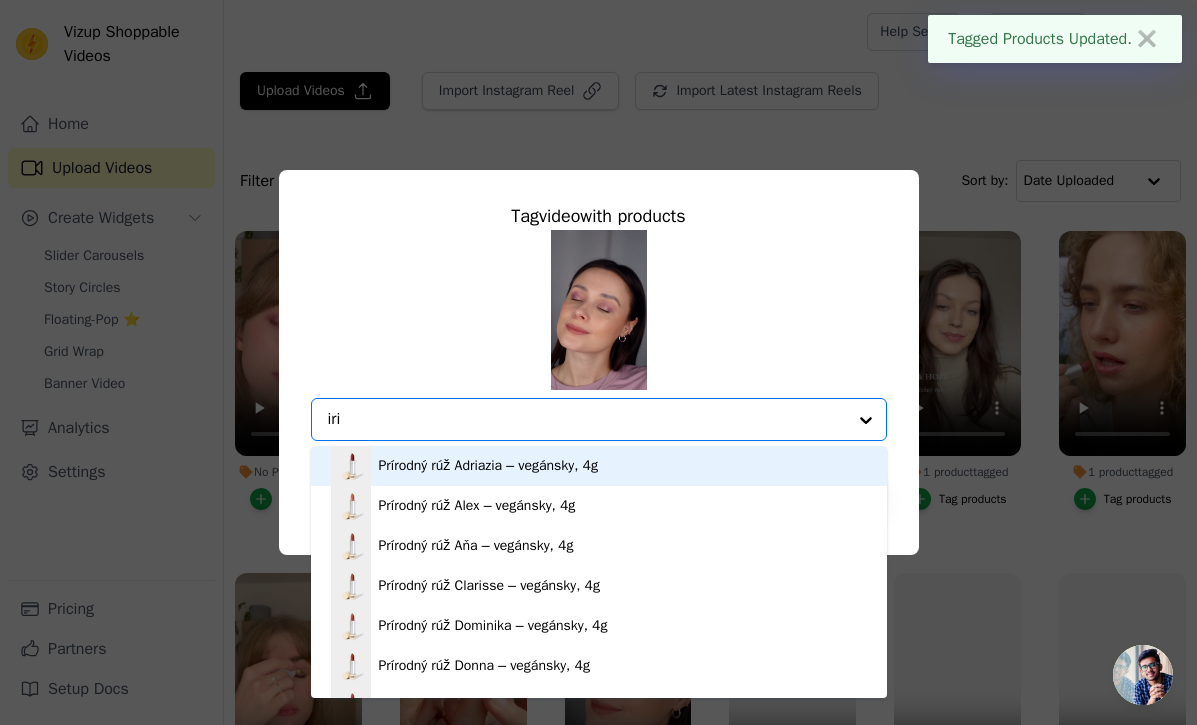 type on "iris" 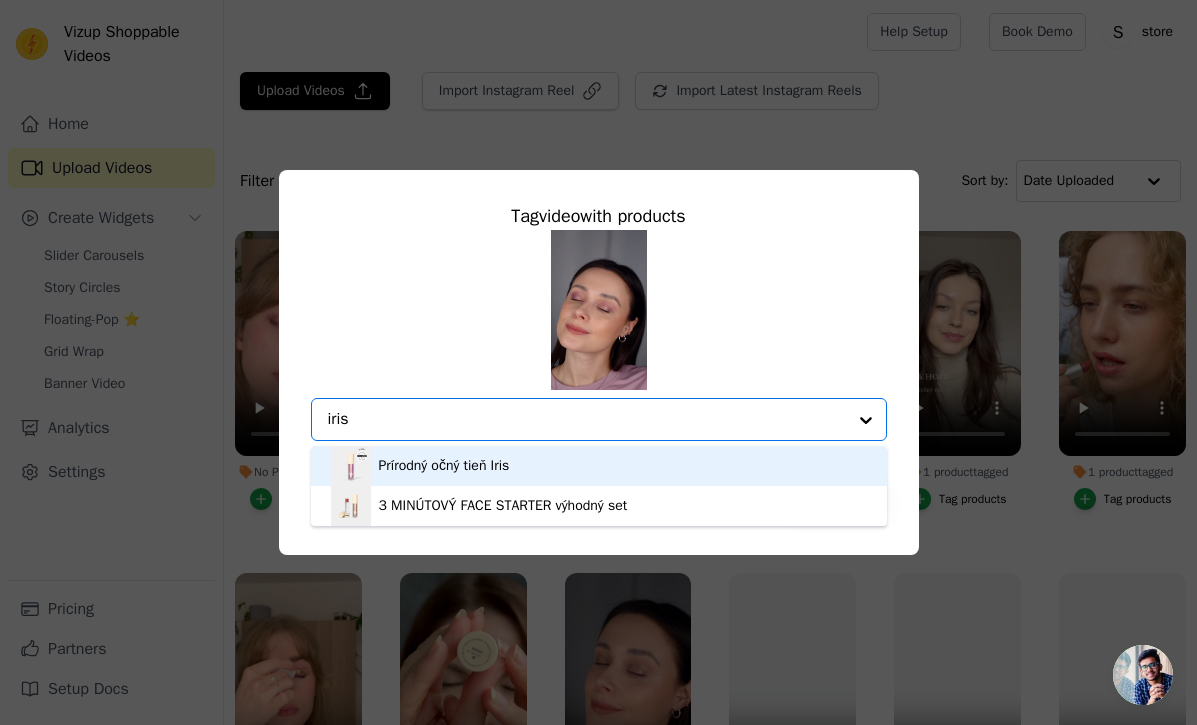 click on "Prírodný očný tieň Iris" at bounding box center [599, 466] 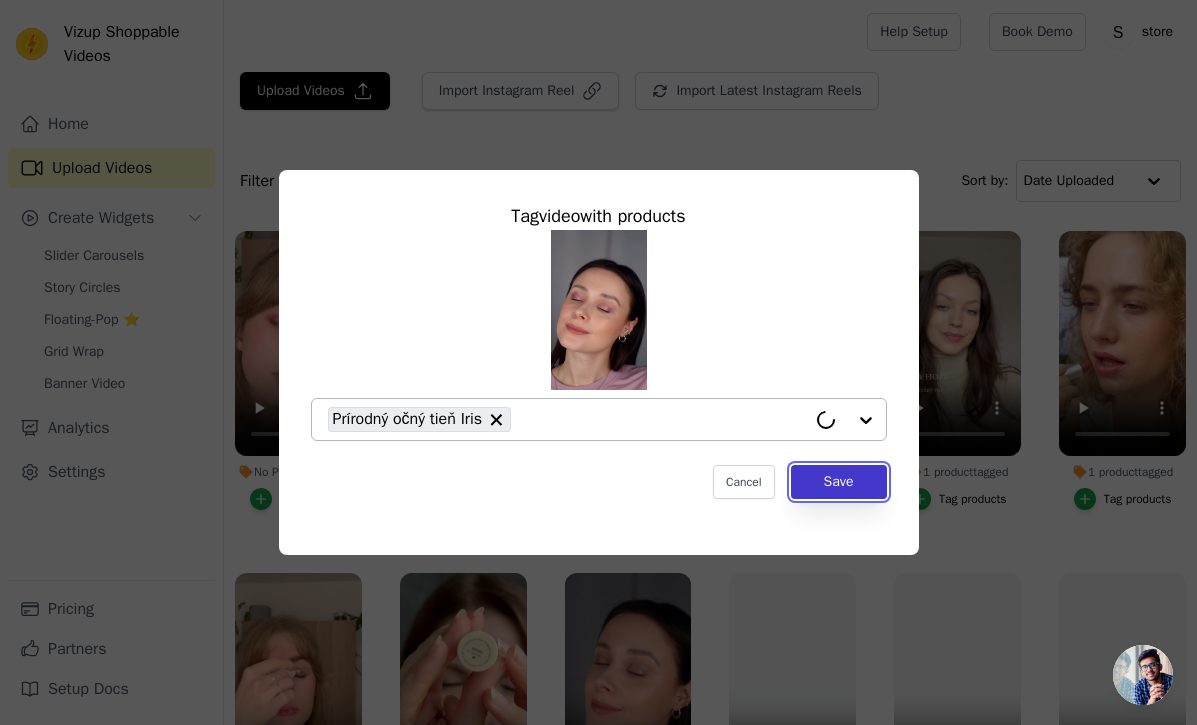 click on "Save" at bounding box center (839, 482) 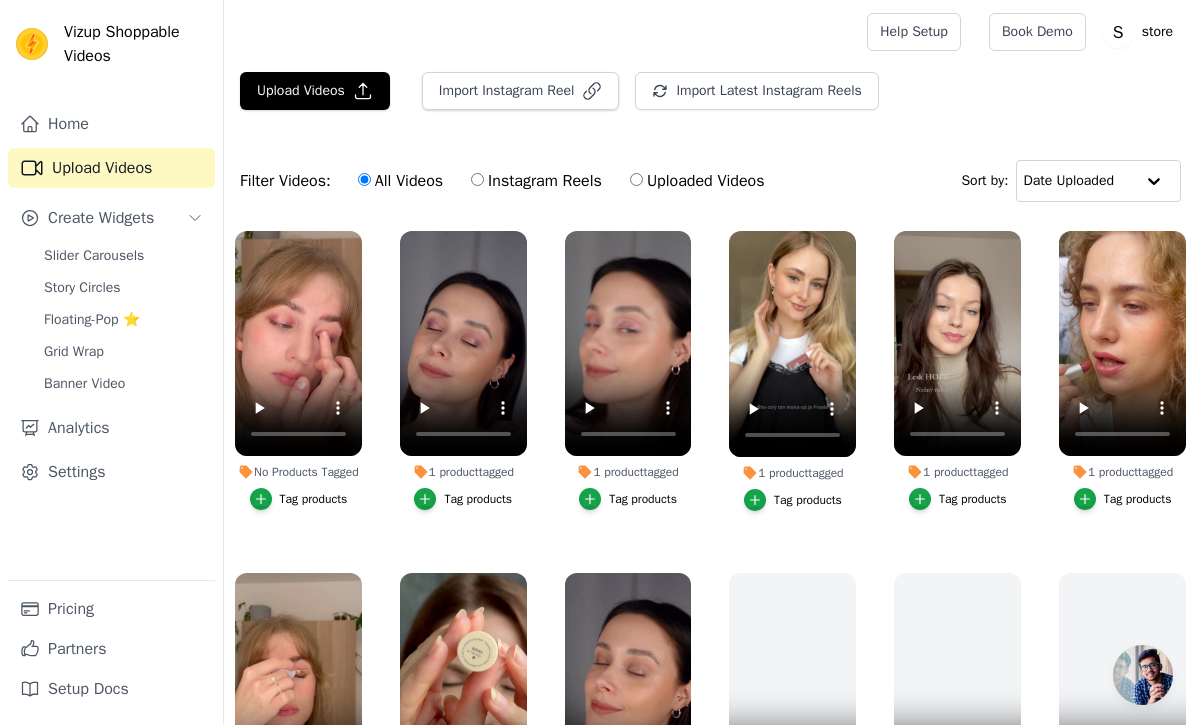 click on "Tag products" at bounding box center [314, 499] 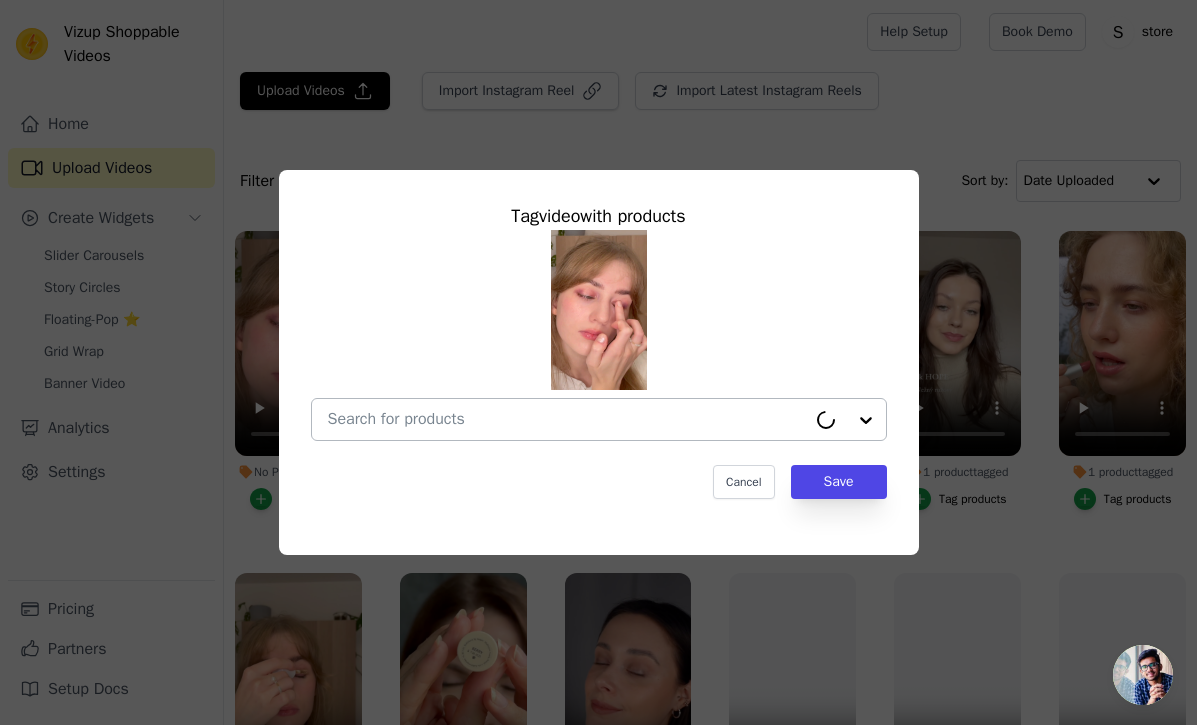 click on "No Products Tagged     Tag  video  with products                         Cancel   Save     Tag products" at bounding box center [567, 419] 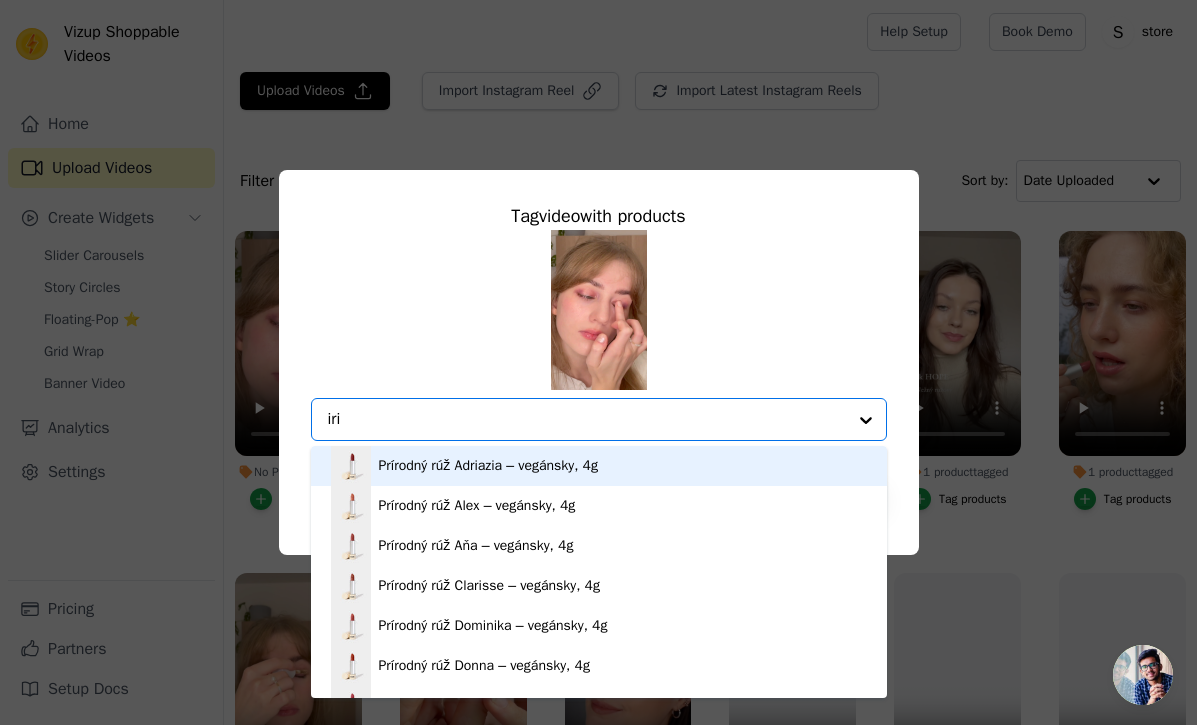 type on "iris" 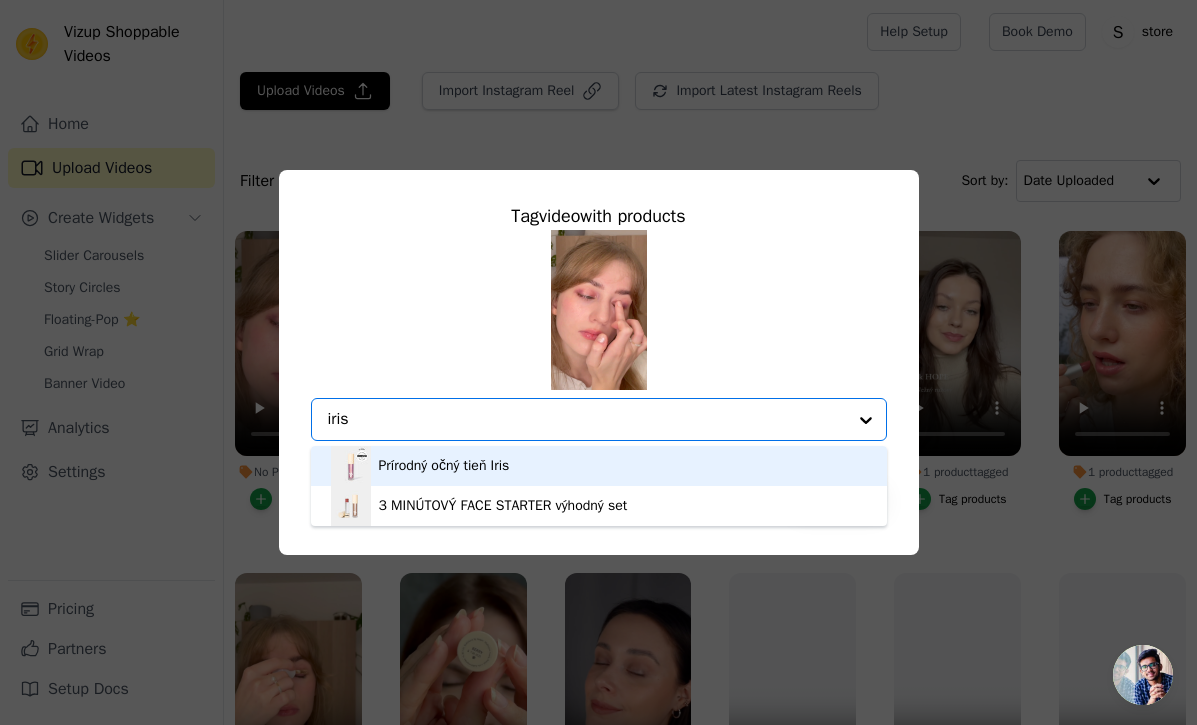 click on "Prírodný očný tieň Iris" at bounding box center (444, 466) 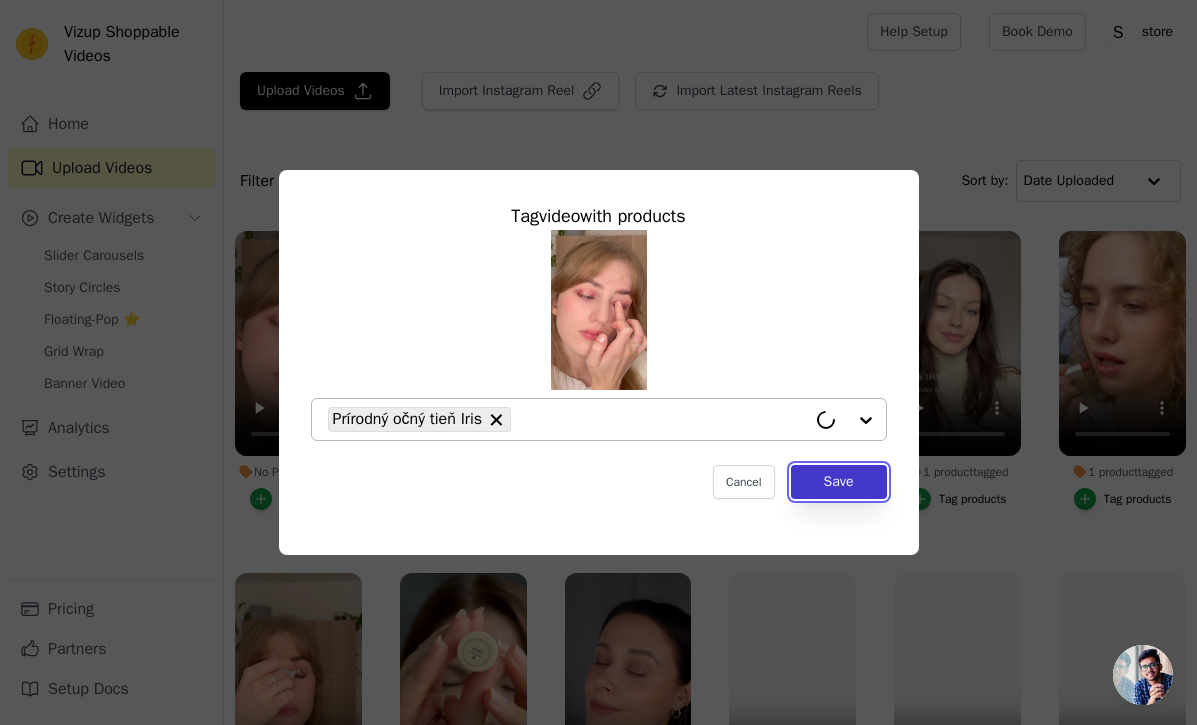 click on "Save" at bounding box center [839, 482] 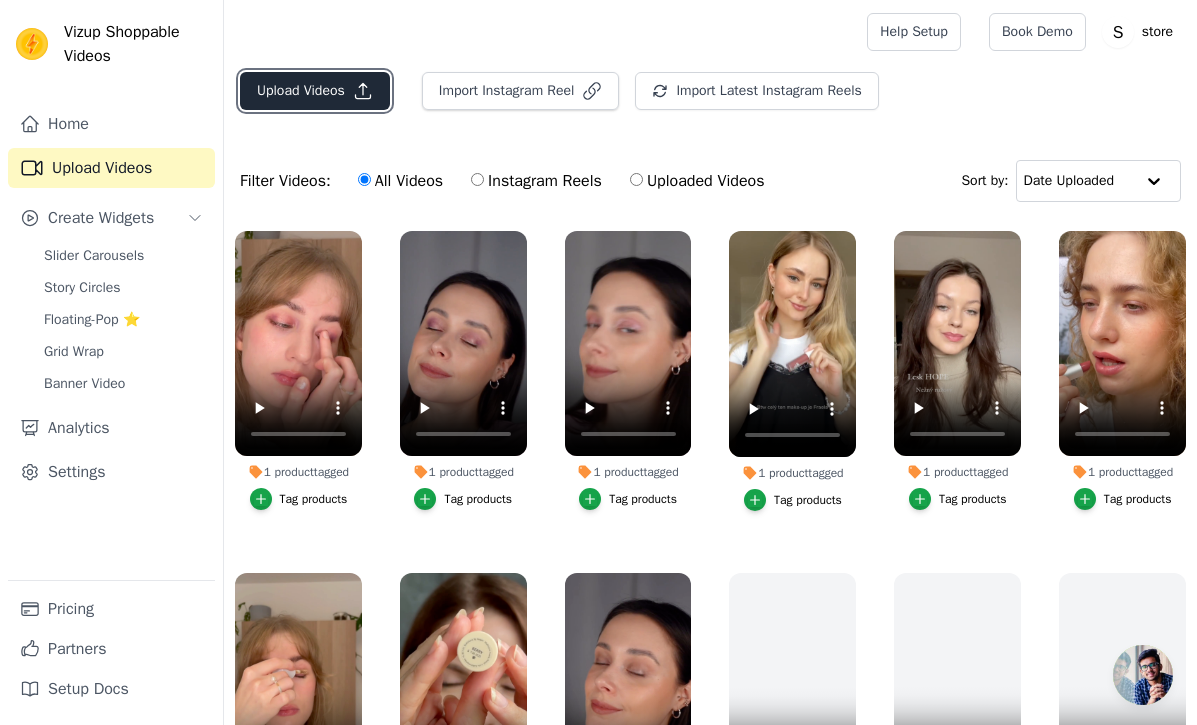 click on "Upload Videos" at bounding box center [315, 91] 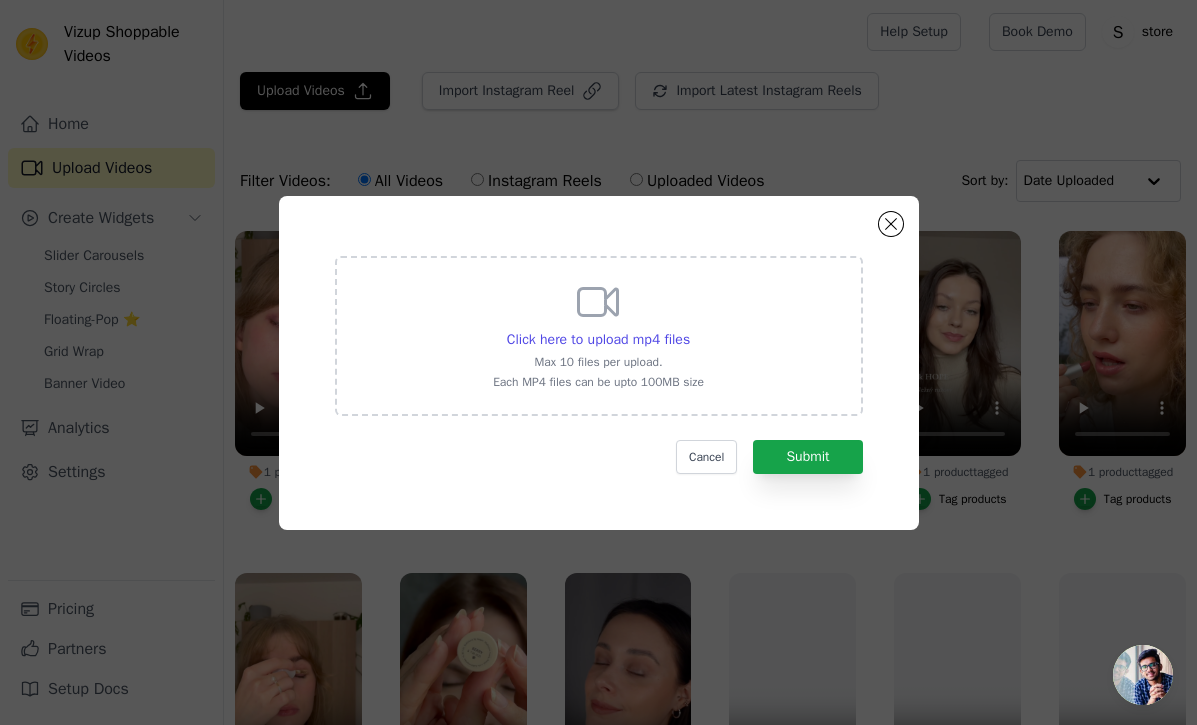 click on "Each MP4 files can be upto 100MB size" at bounding box center [598, 382] 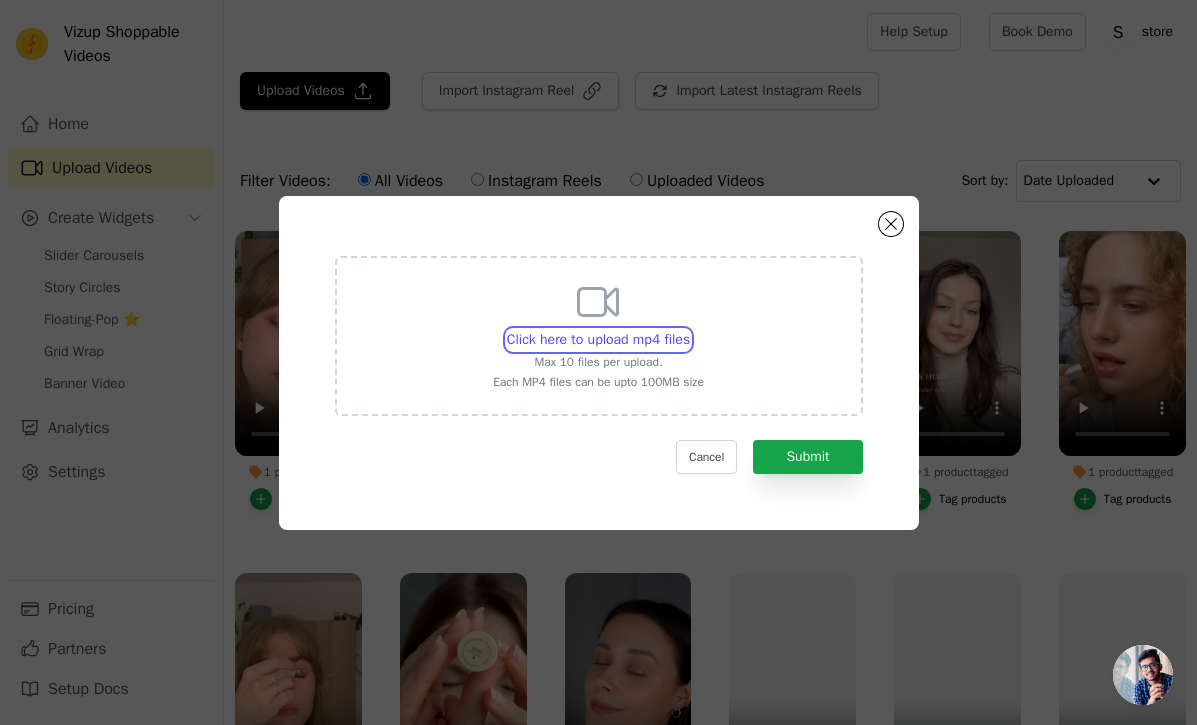 click on "Click here to upload mp4 files     Max 10 files per upload.   Each MP4 files can be upto 100MB size" at bounding box center (689, 329) 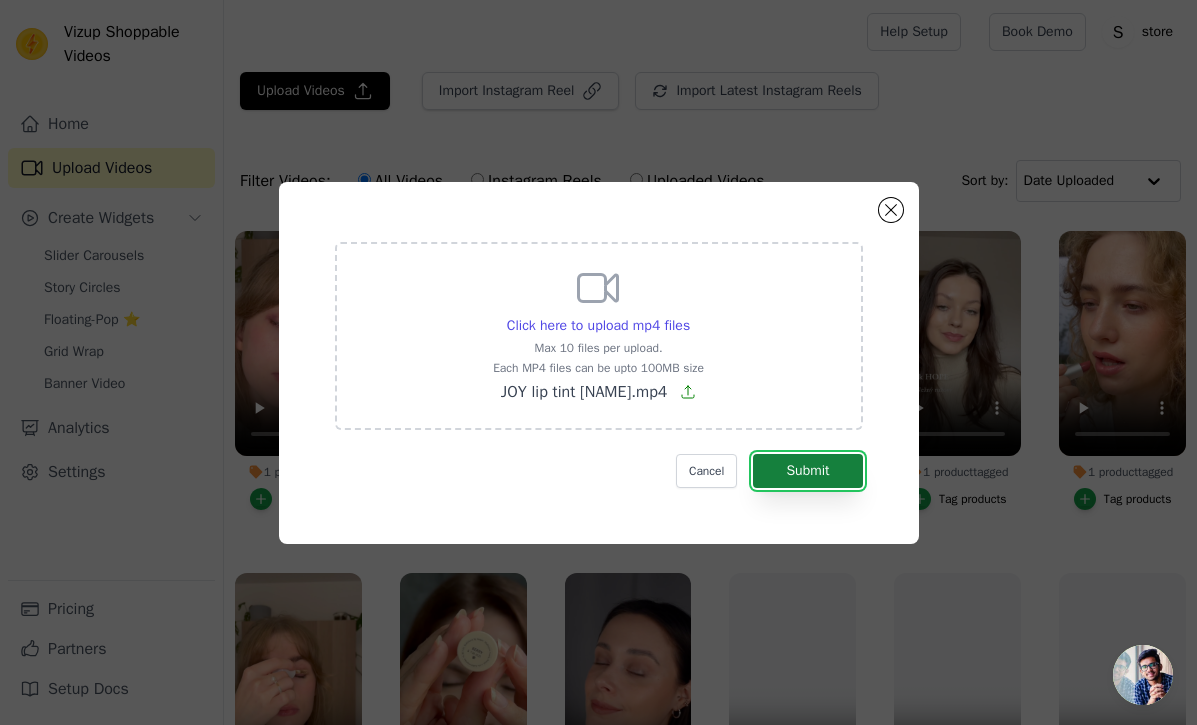 click on "Submit" at bounding box center (807, 471) 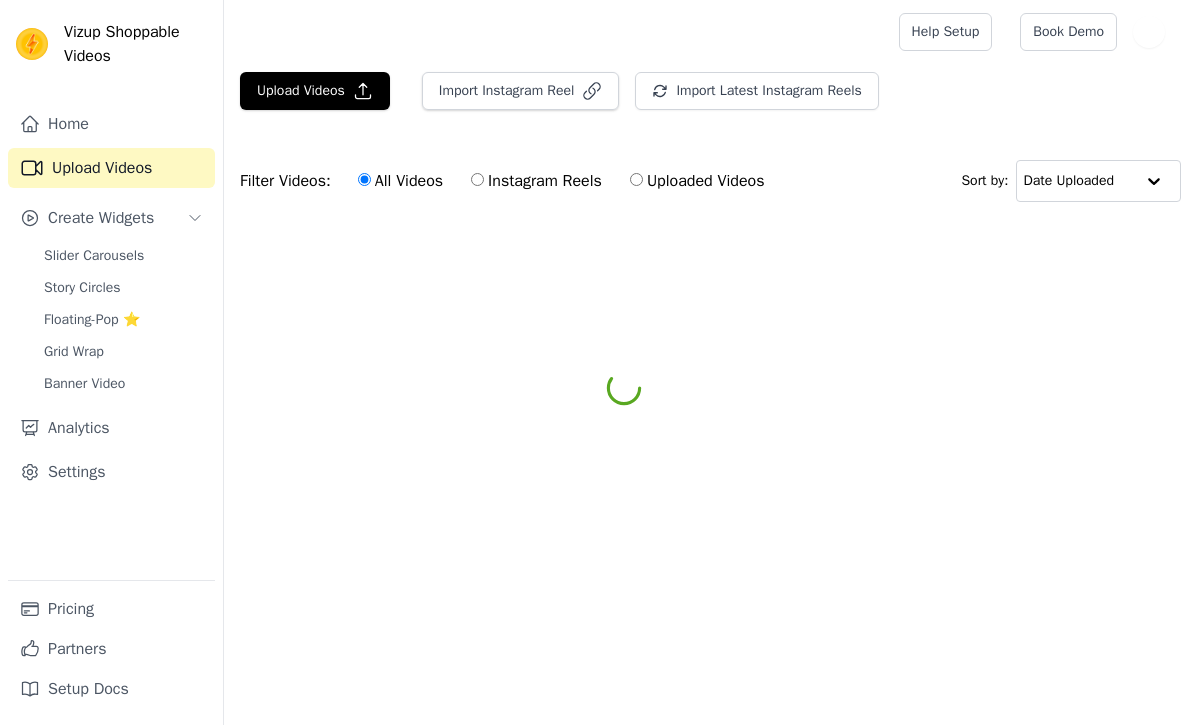 scroll, scrollTop: 0, scrollLeft: 0, axis: both 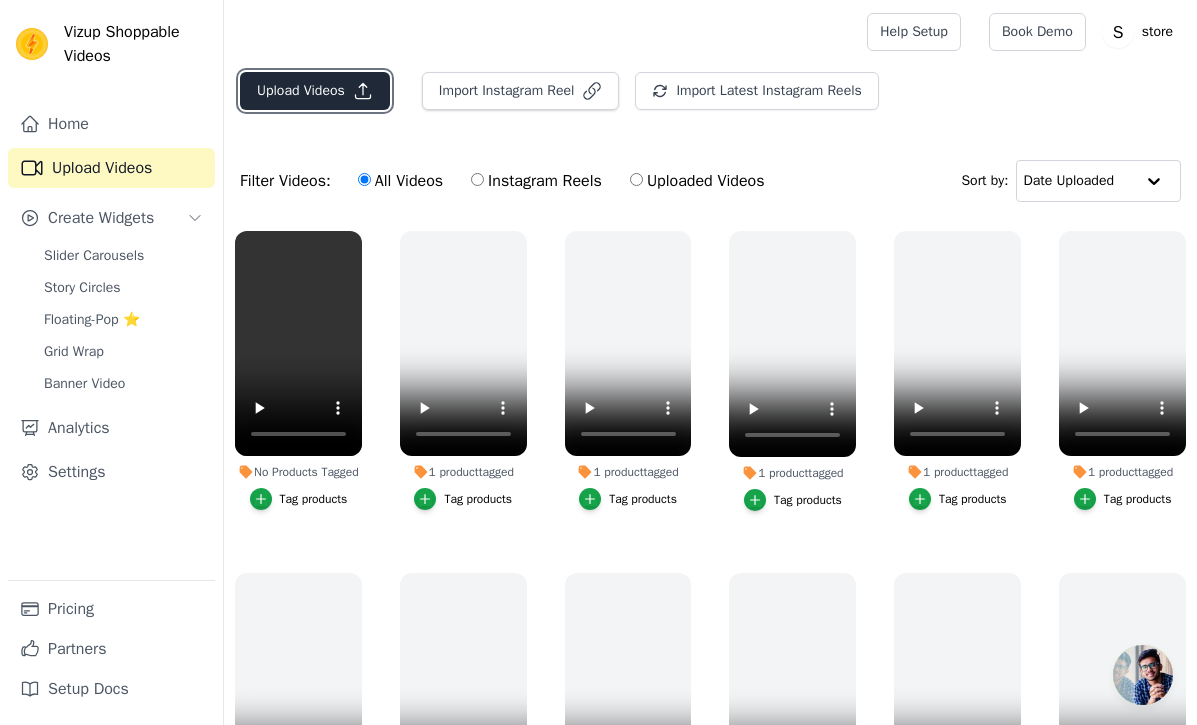 click on "Upload Videos" at bounding box center [315, 91] 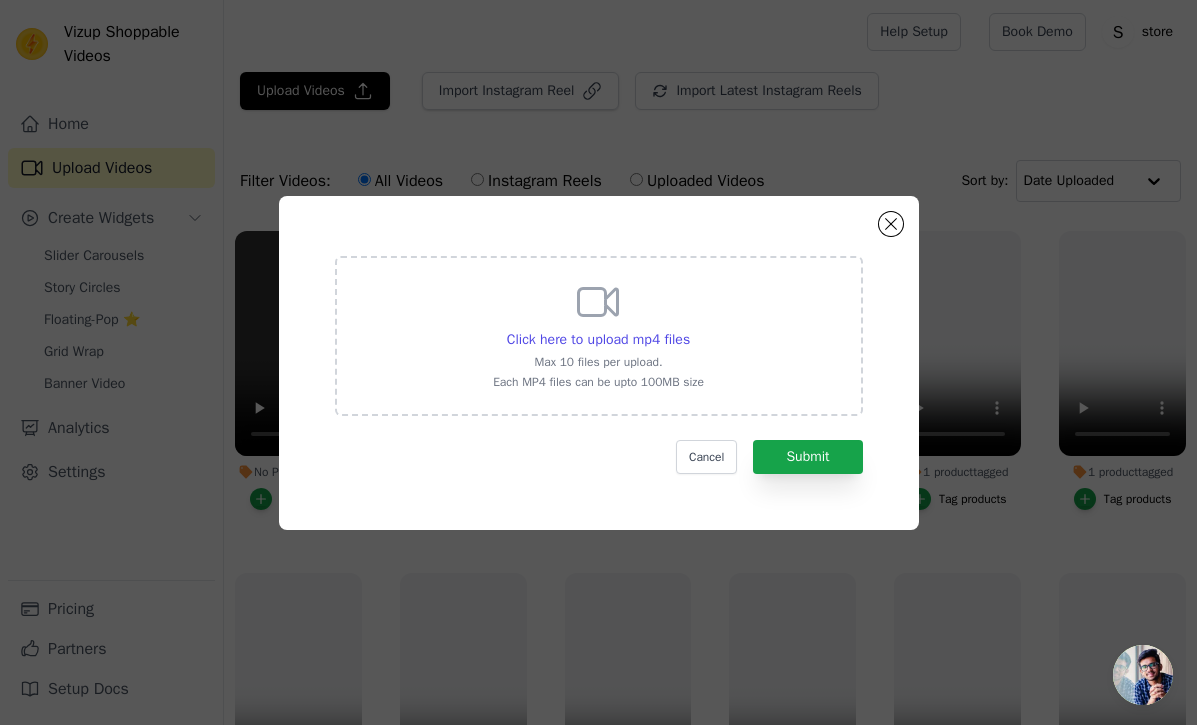 click on "Max 10 files per upload." at bounding box center [598, 362] 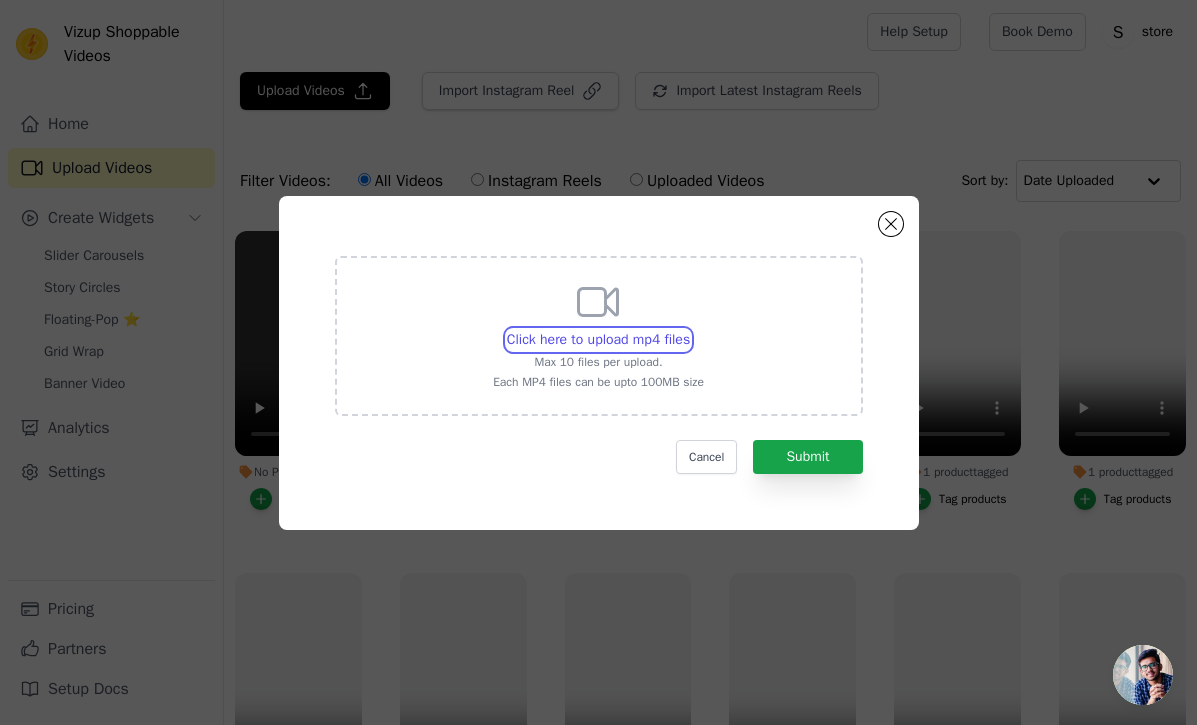 click on "Click here to upload mp4 files     Max 10 files per upload.   Each MP4 files can be upto 100MB size" at bounding box center [689, 329] 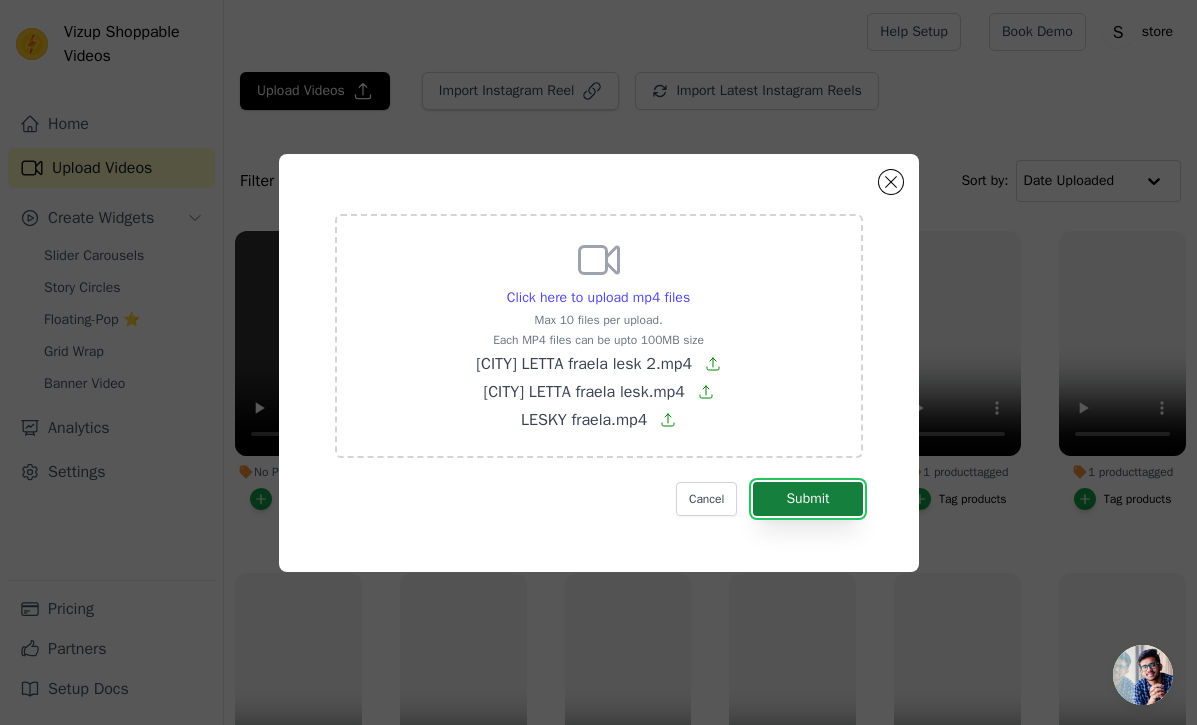 click on "Submit" at bounding box center (807, 499) 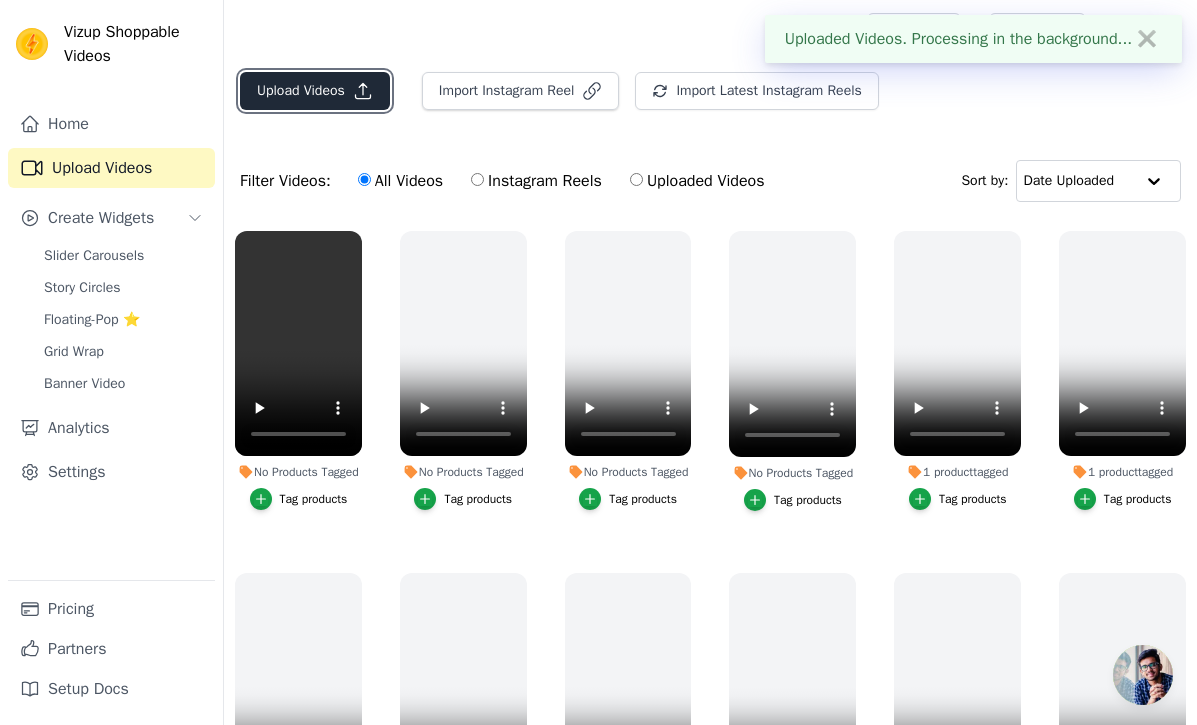 click on "Upload Videos" at bounding box center [315, 91] 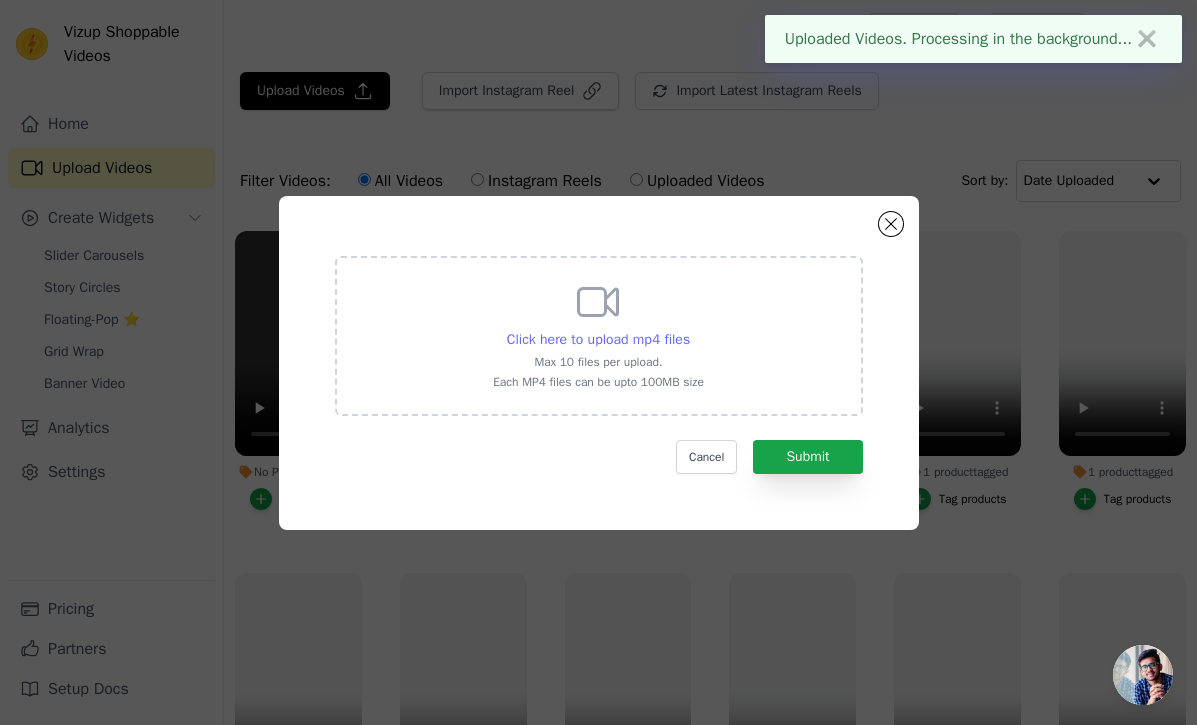 click on "Click here to upload mp4 files" at bounding box center [598, 340] 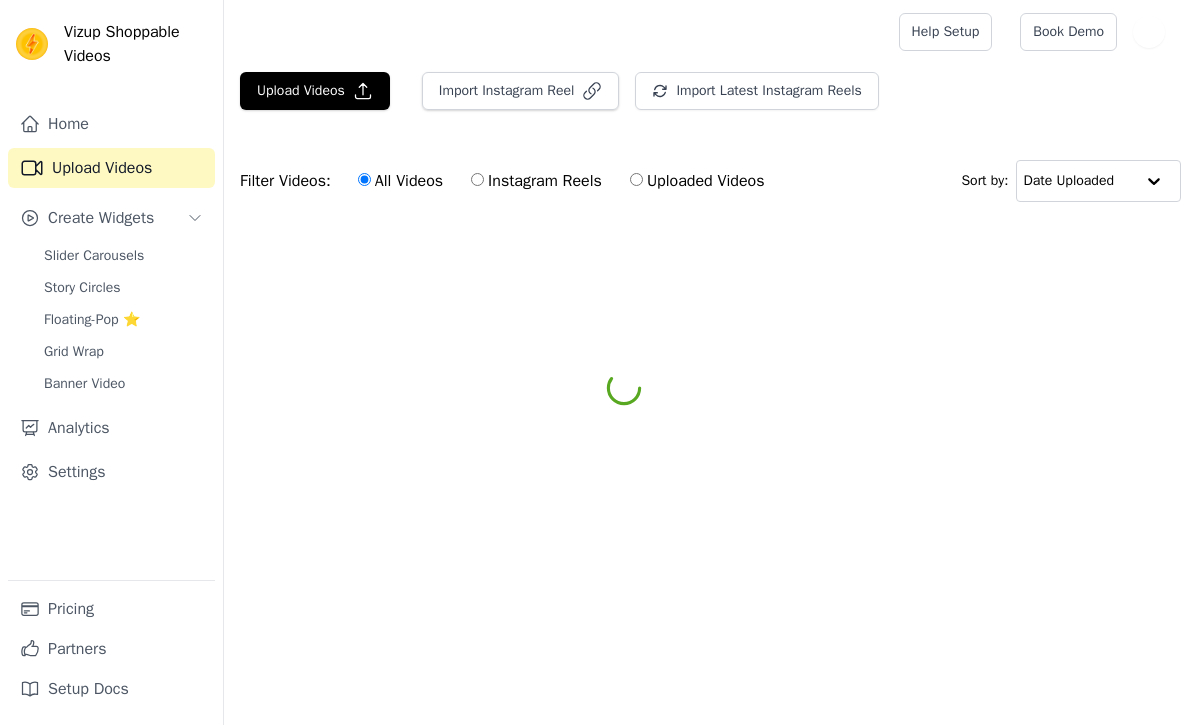 scroll, scrollTop: 0, scrollLeft: 0, axis: both 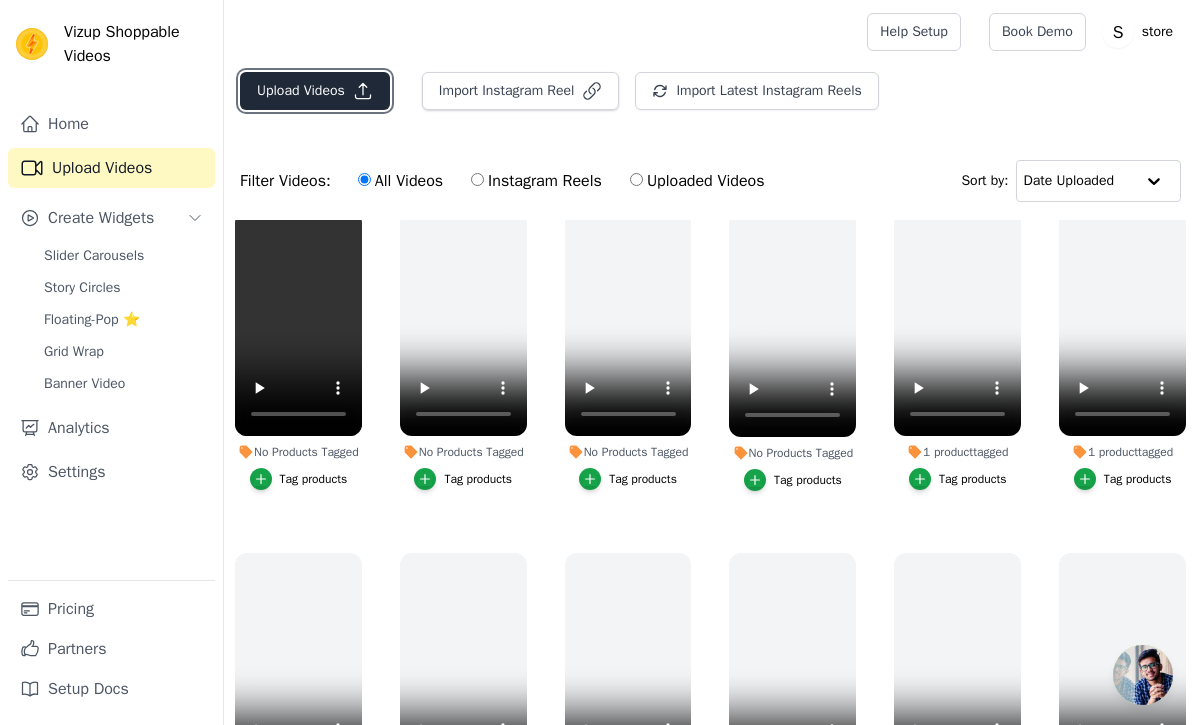 click on "Upload Videos" at bounding box center [315, 91] 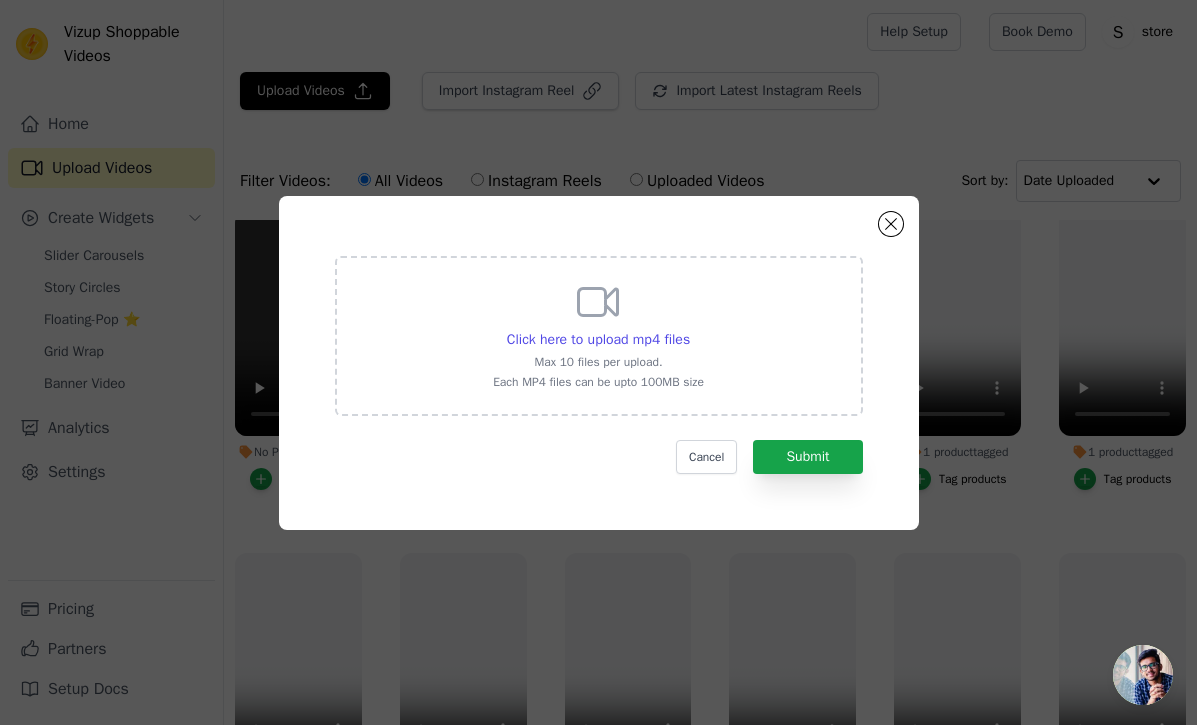 click on "Click here to upload mp4 files     Max 10 files per upload.   Each MP4 files can be upto 100MB size" at bounding box center [598, 334] 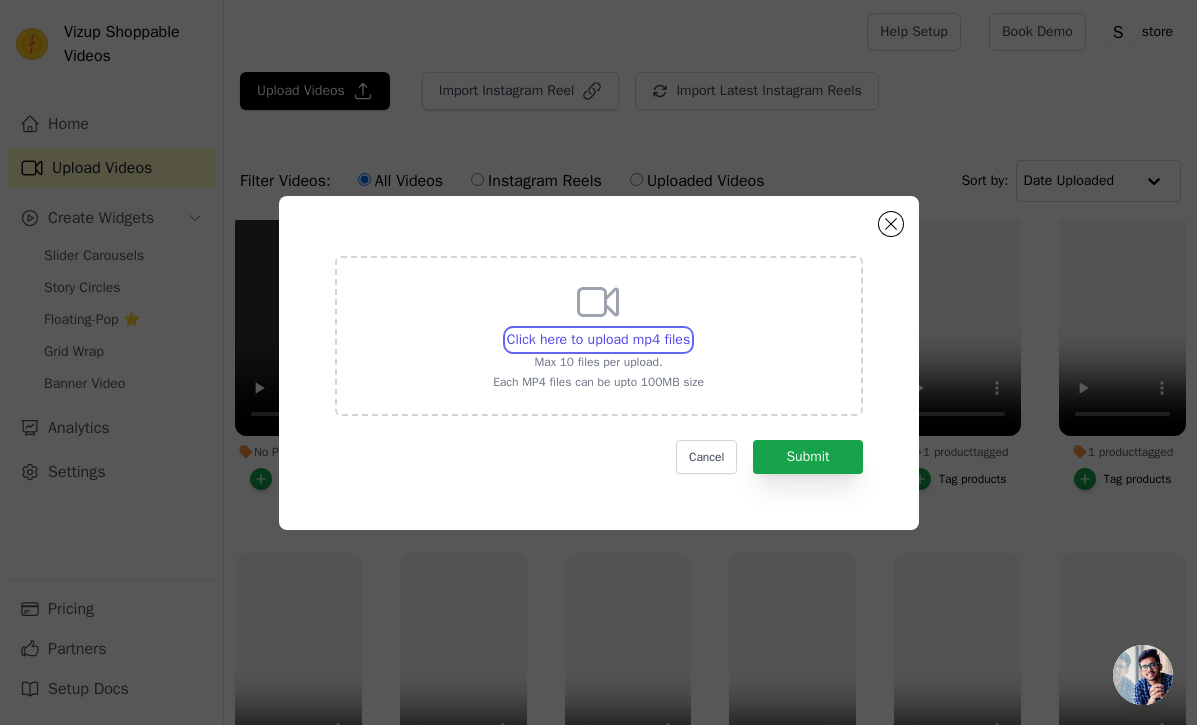 type on "C:\fakepath\JUICY-multistick-fraela.mp4" 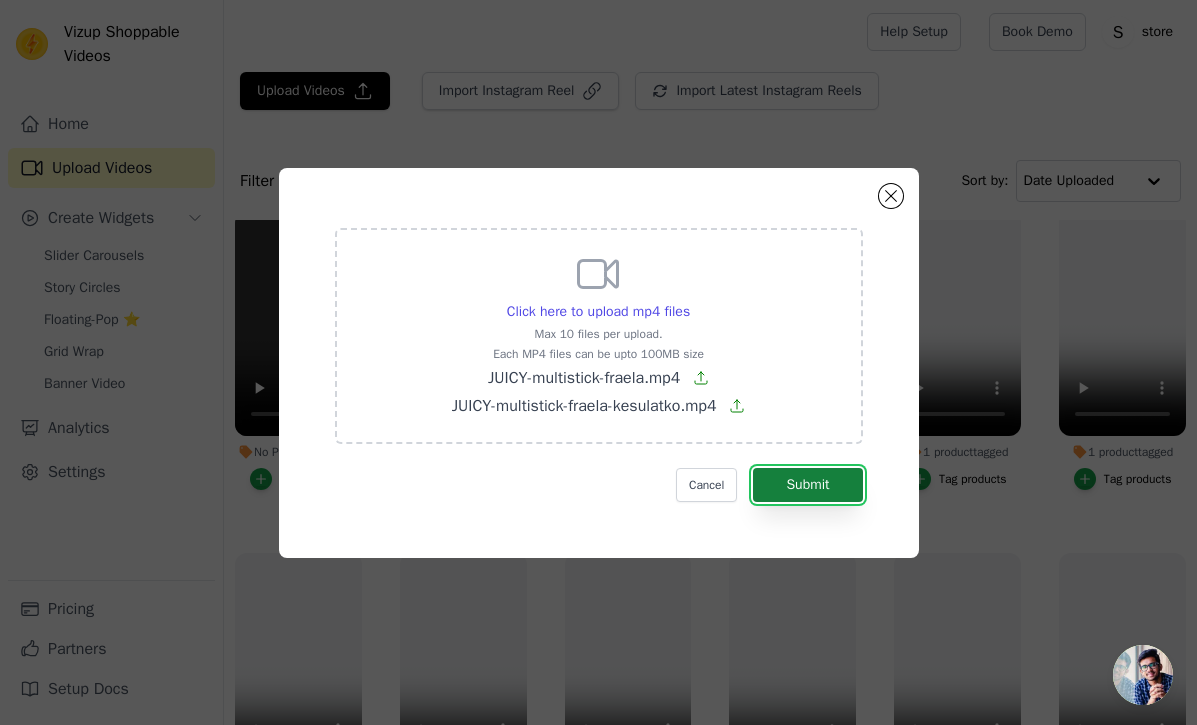 click on "Submit" at bounding box center [807, 485] 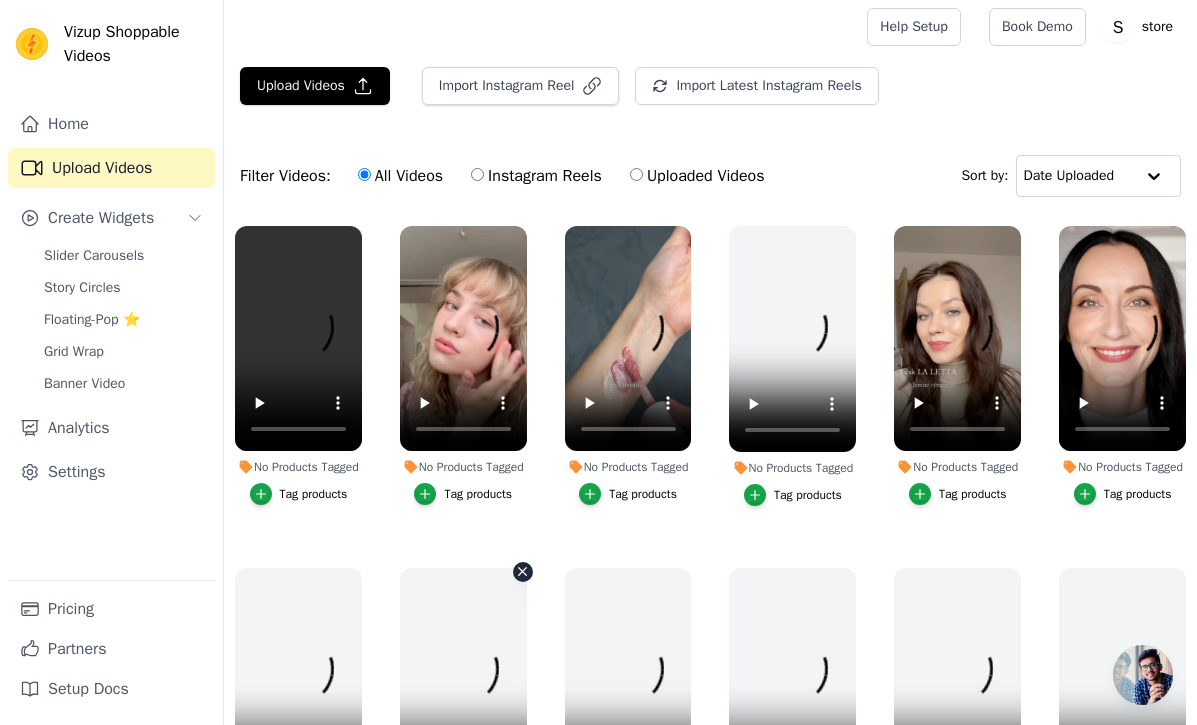 scroll, scrollTop: 0, scrollLeft: 0, axis: both 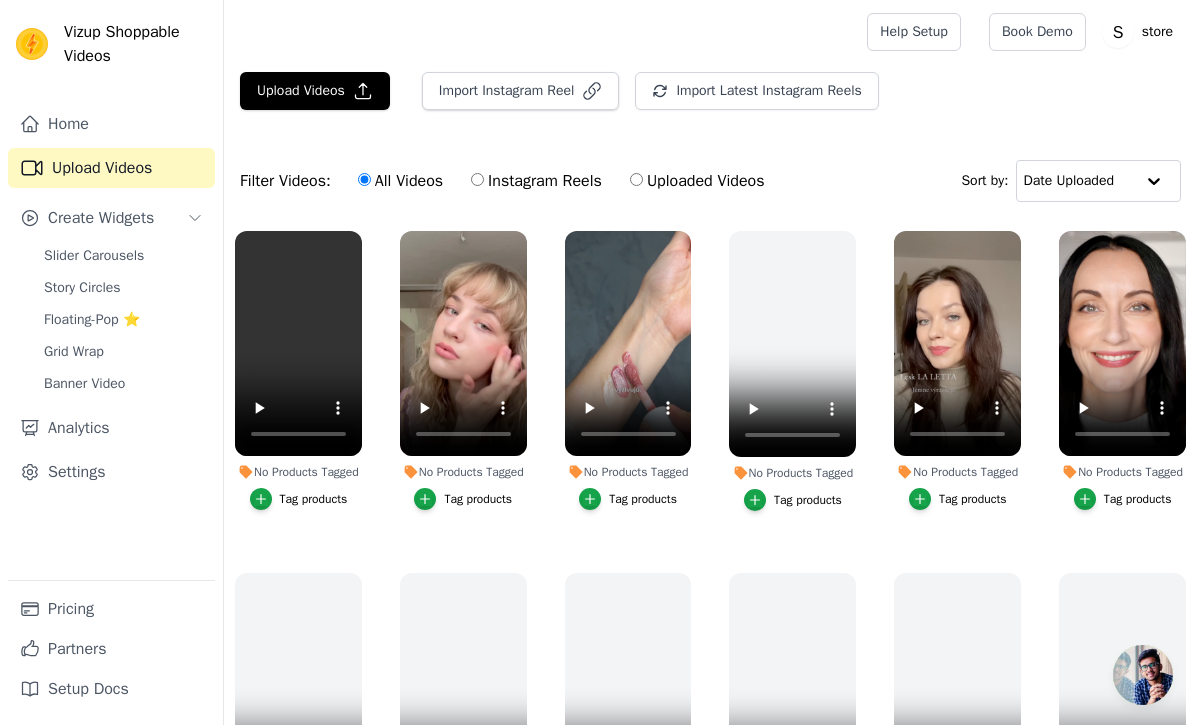 click on "Tag products" at bounding box center [1138, 499] 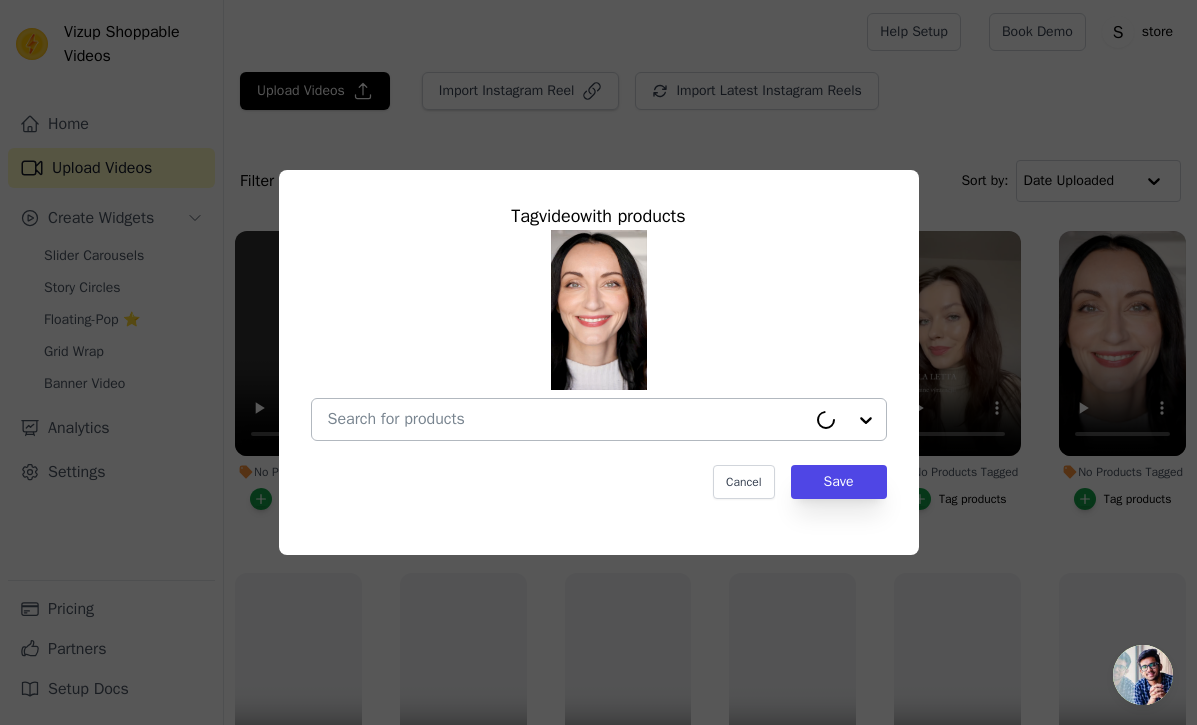 click on "No Products Tagged     Tag  video  with products                         Cancel   Save     Tag products" at bounding box center [567, 419] 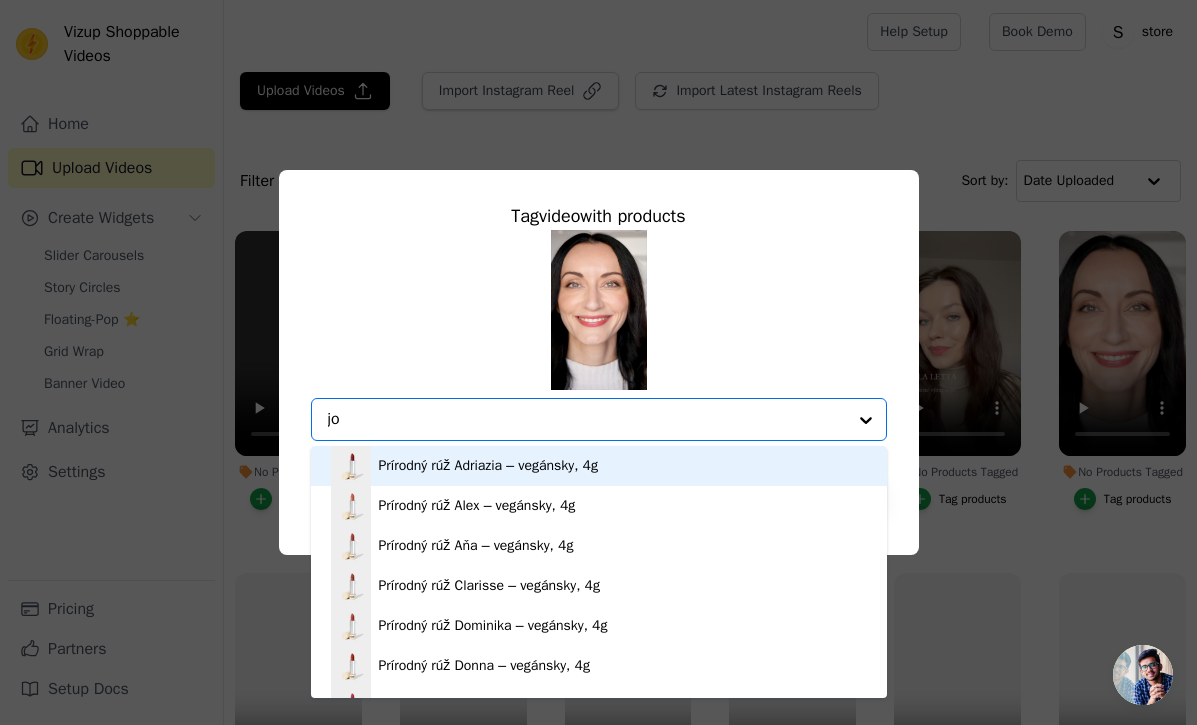 type on "joy" 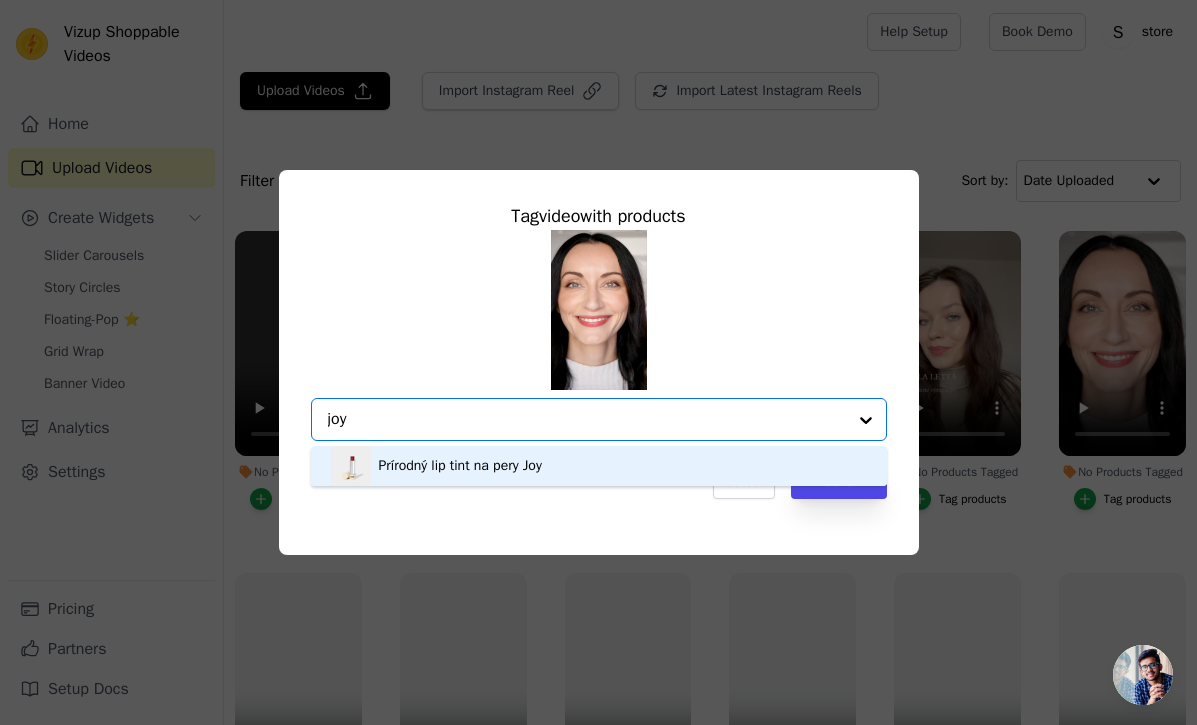 click on "Prírodný lip tint na pery Joy" at bounding box center (599, 466) 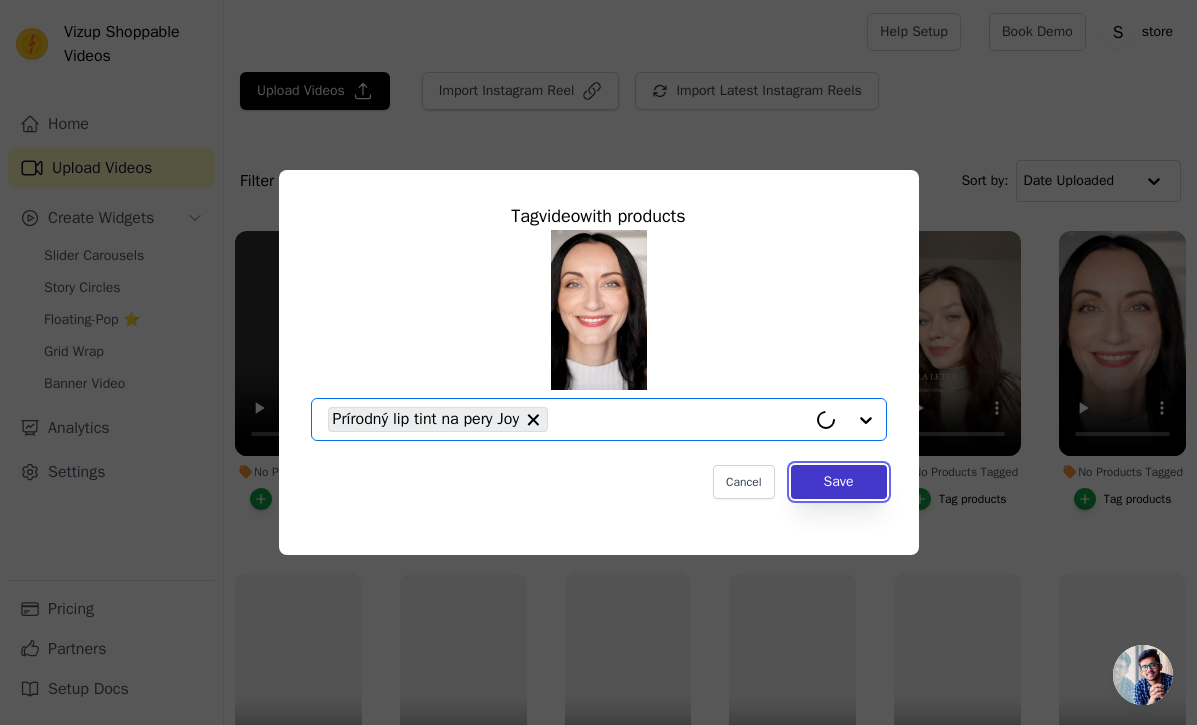 click on "Save" at bounding box center [839, 482] 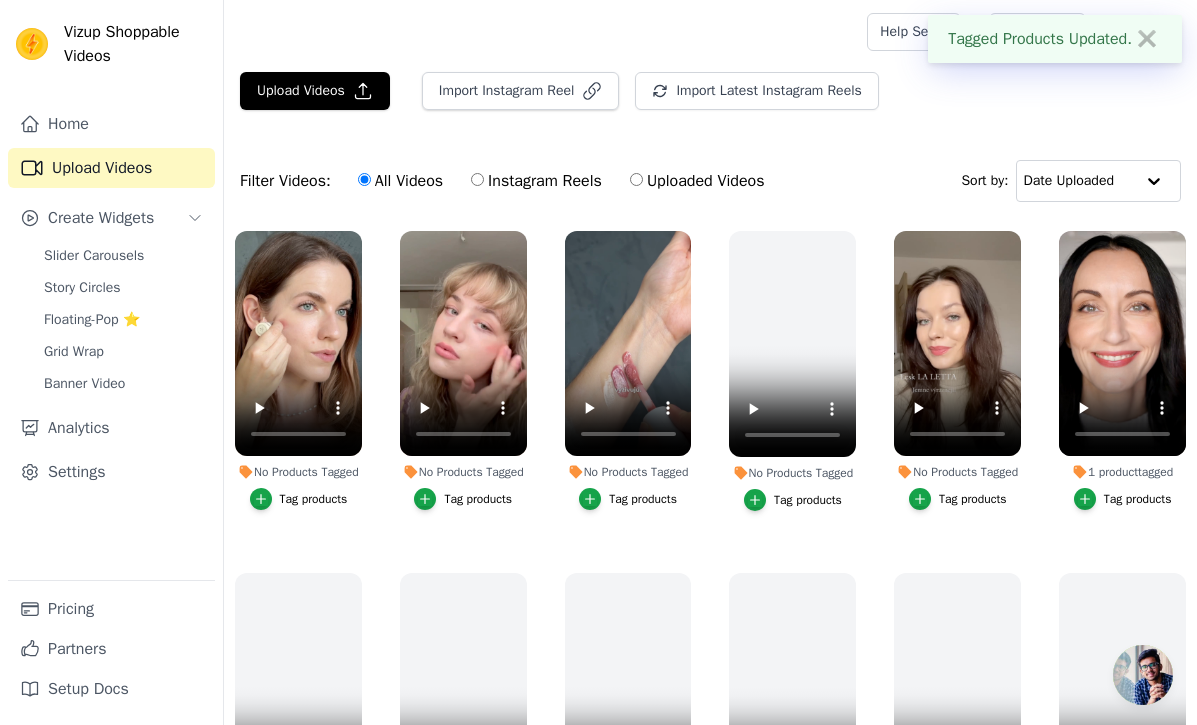 click on "Tag products" at bounding box center (973, 499) 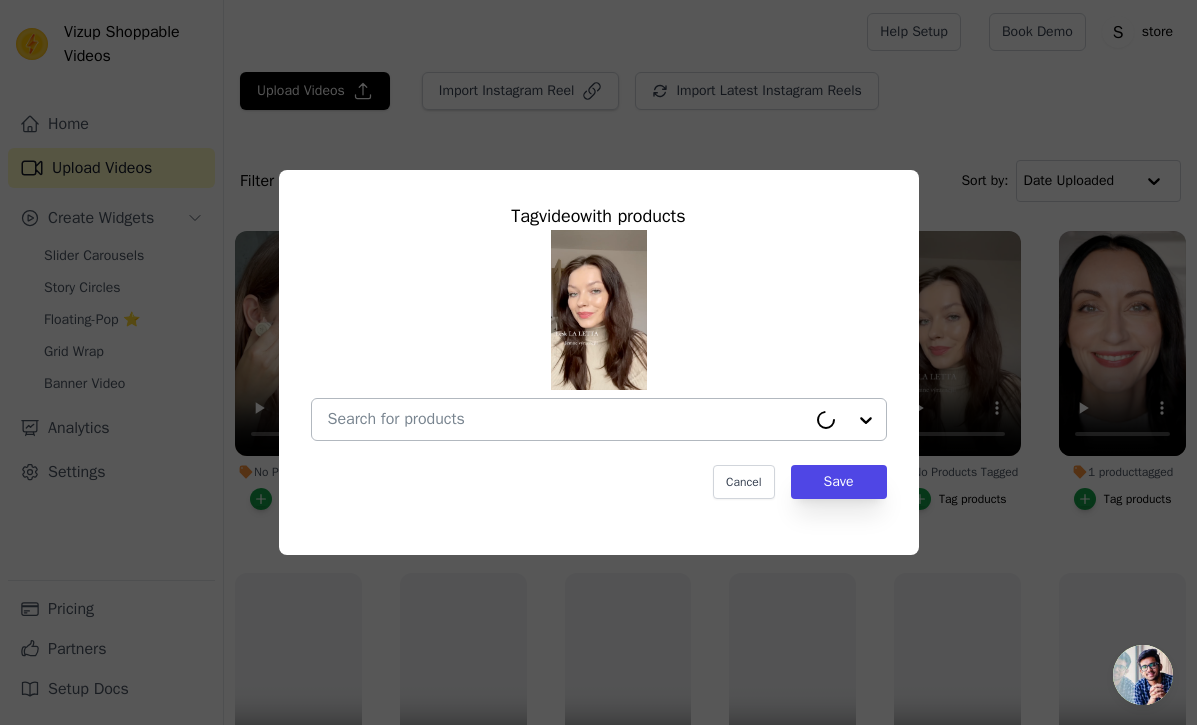 click on "No Products Tagged     Tag  video  with products                         Cancel   Save     Tag products" at bounding box center (567, 419) 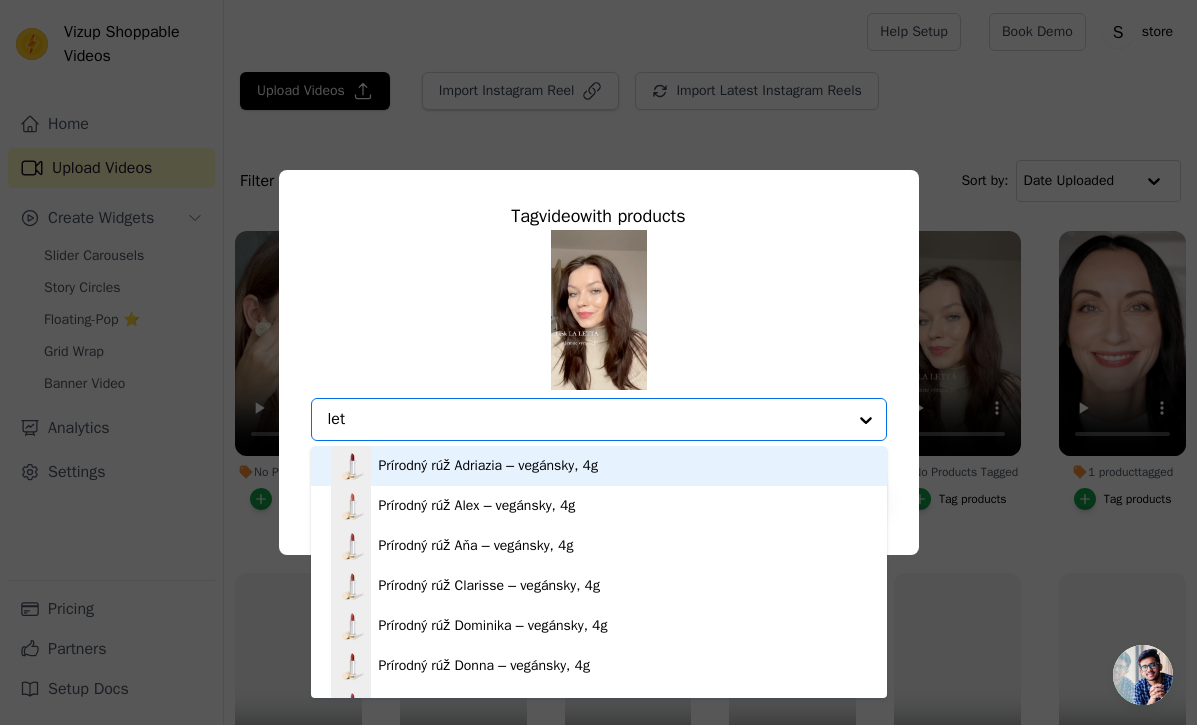 type on "lett" 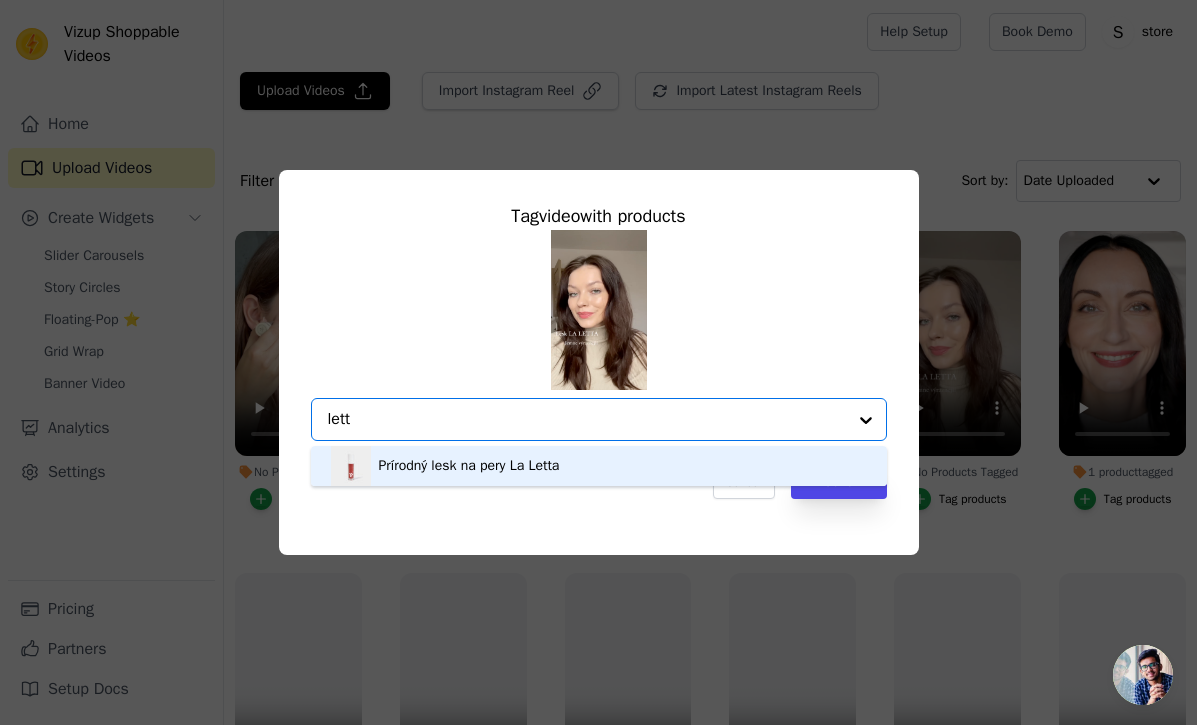 click on "Prírodný lesk na pery La Letta" at bounding box center (599, 466) 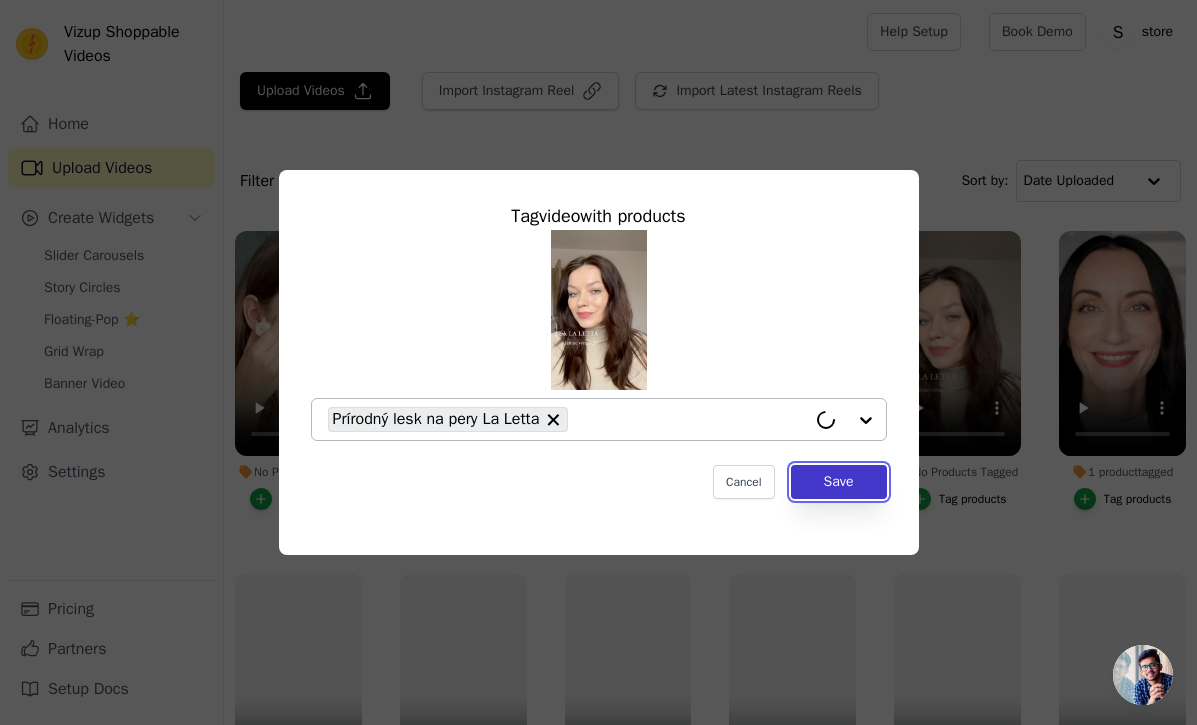 click on "Save" at bounding box center (839, 482) 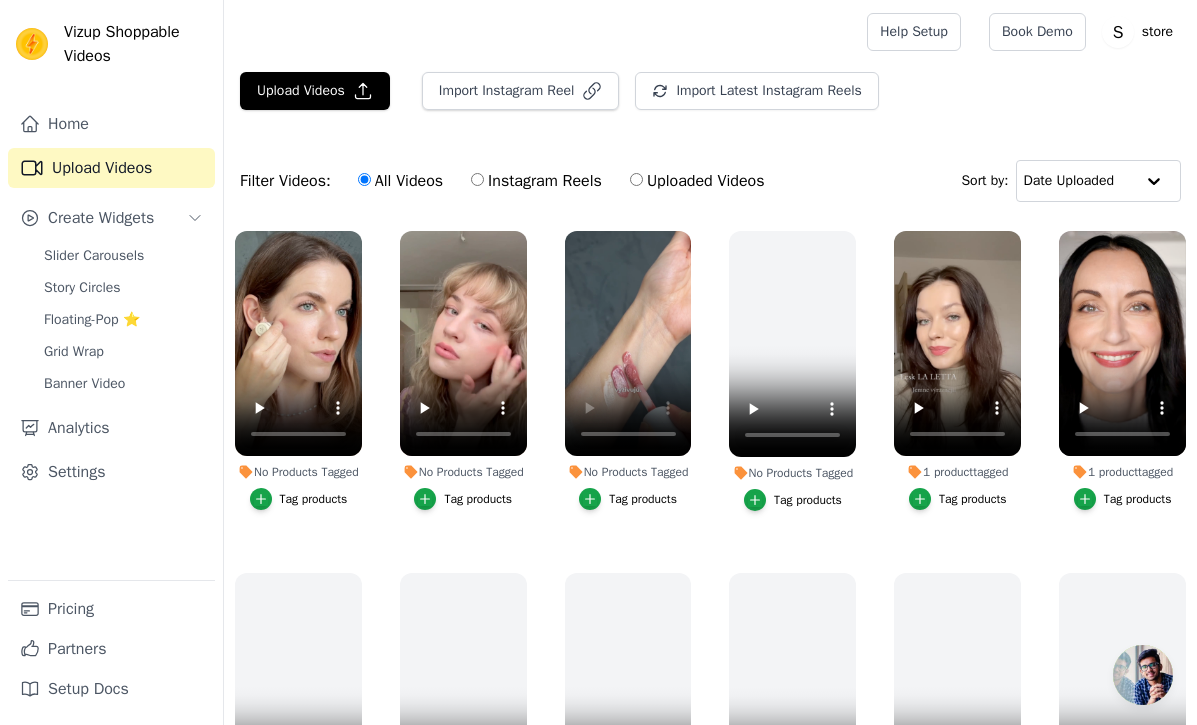 click on "Tag products" at bounding box center (643, 499) 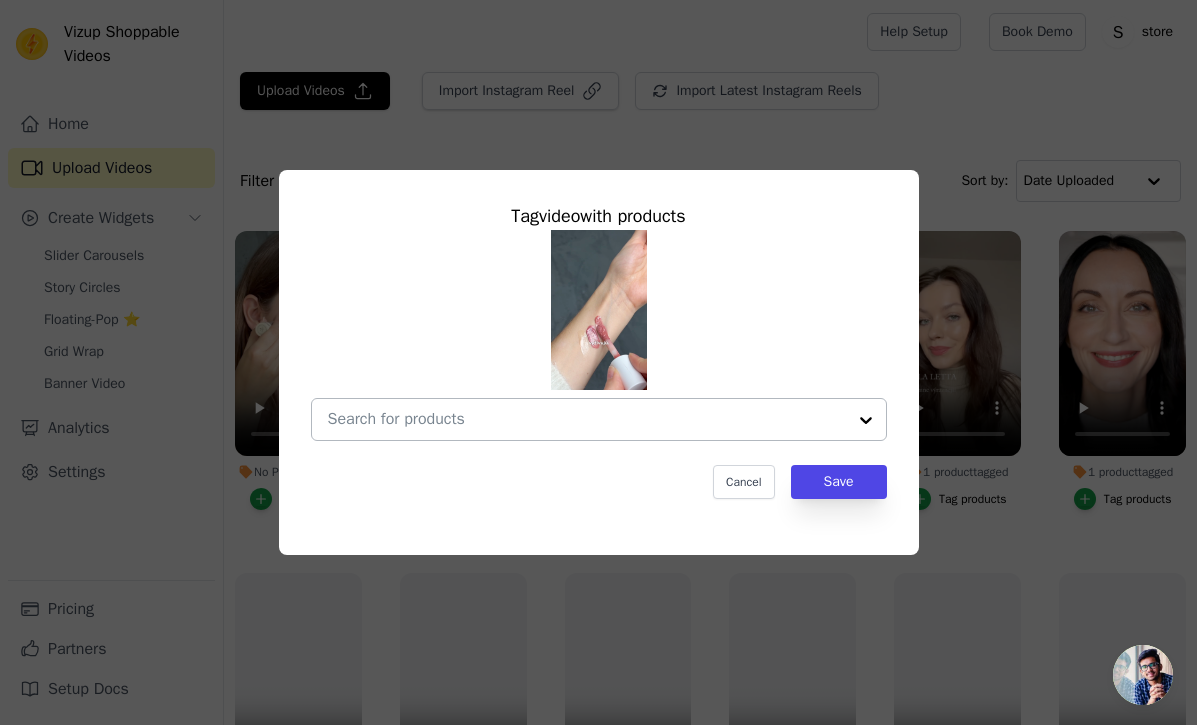 click on "No Products Tagged     Tag  video  with products                         Cancel   Save     Tag products" at bounding box center (587, 419) 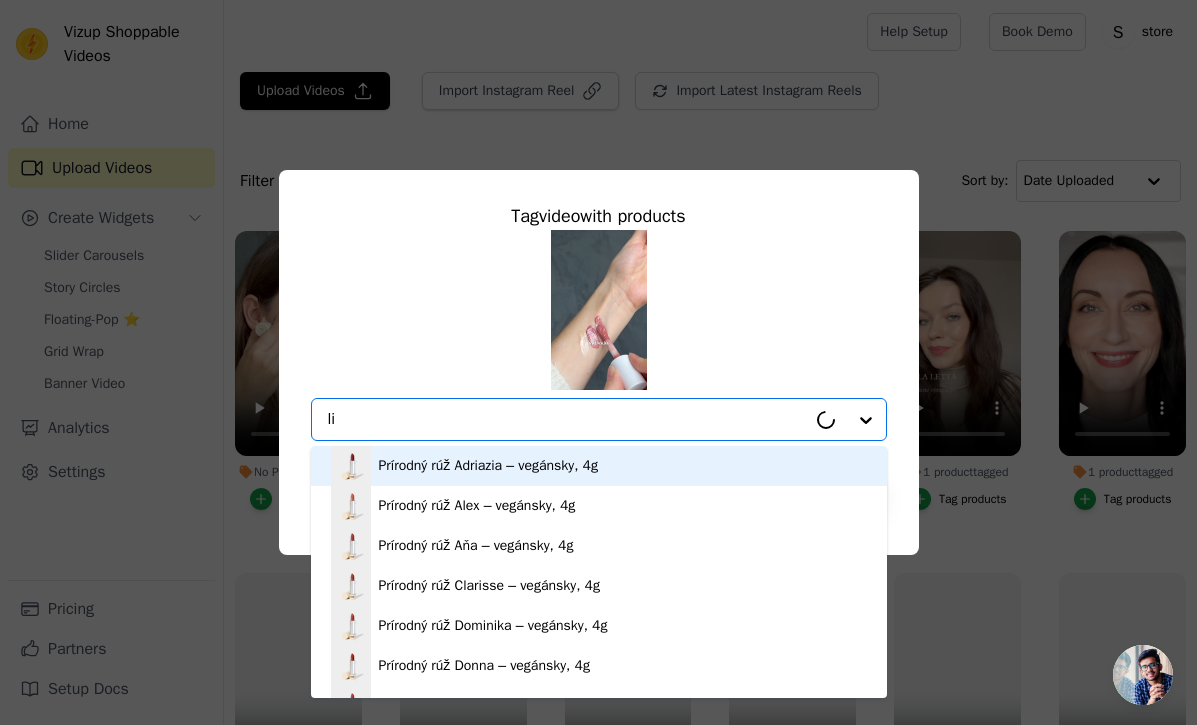 type on "lip" 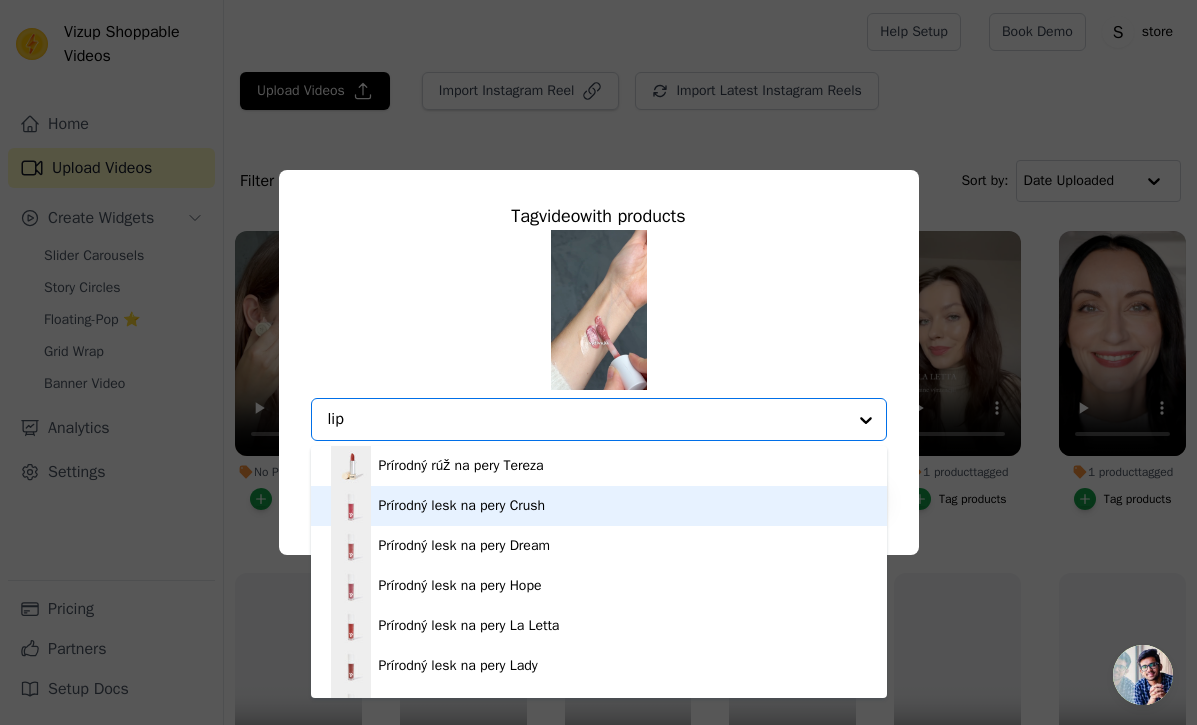 click on "Prírodný lesk na pery Crush" at bounding box center (462, 506) 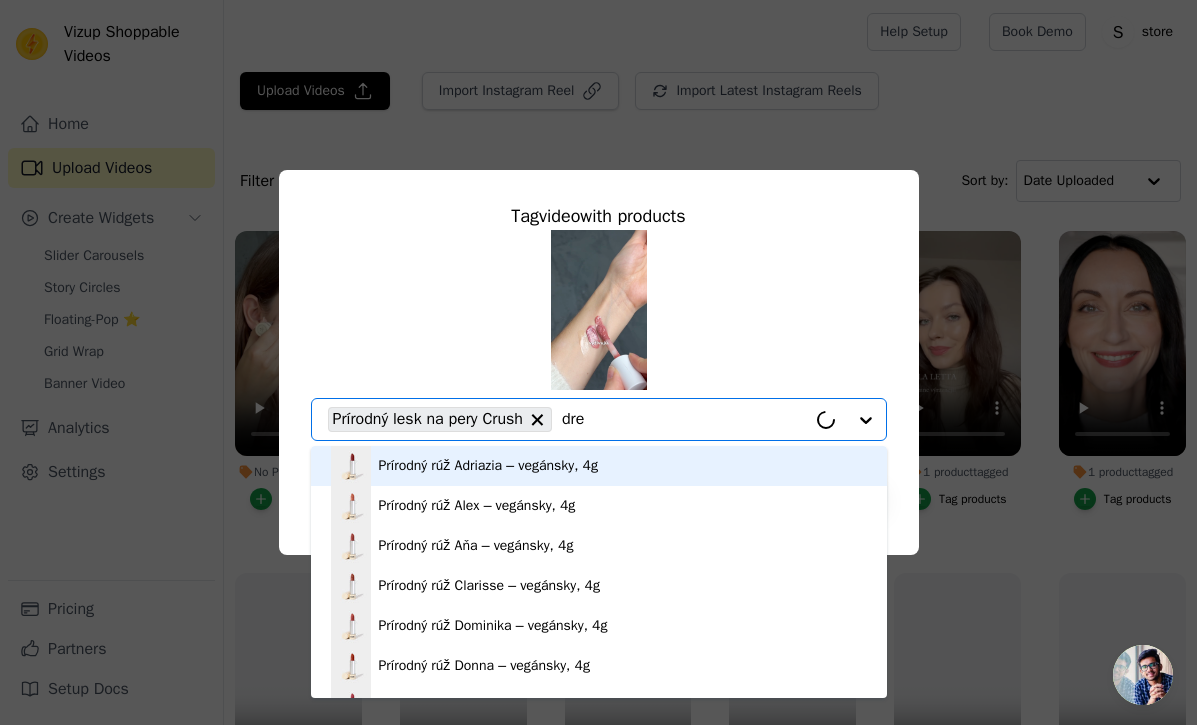 type on "drea" 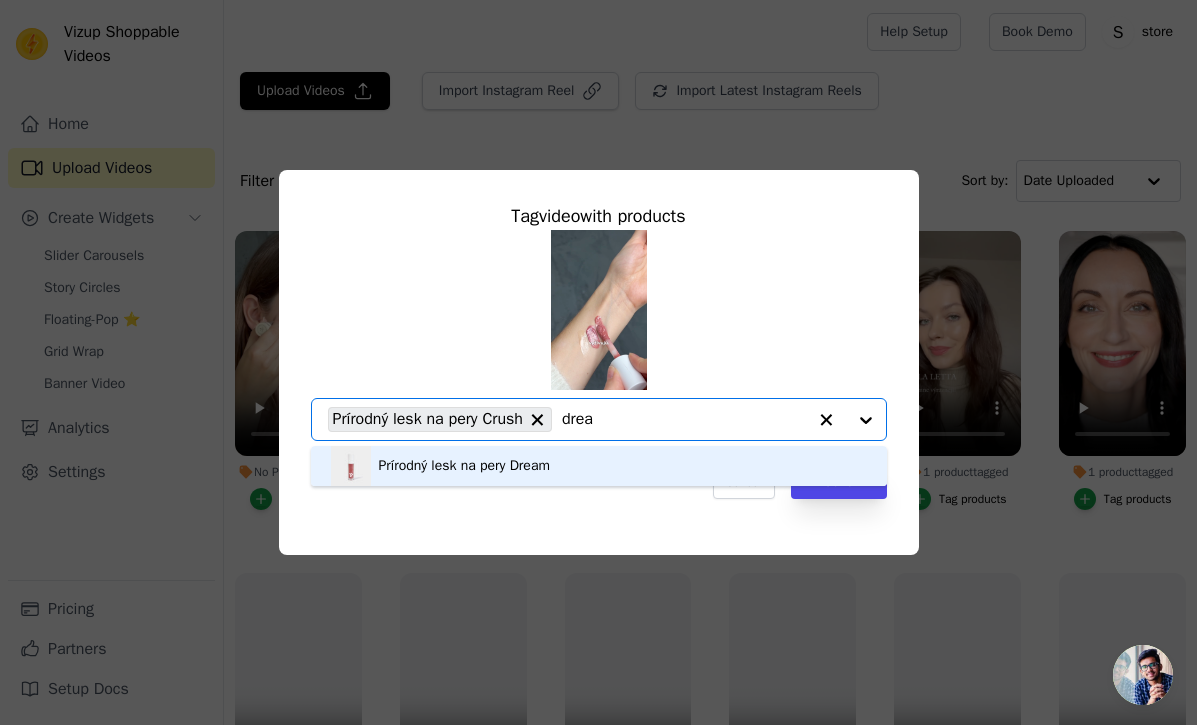 click on "Prírodný lesk na pery Dream" at bounding box center (599, 466) 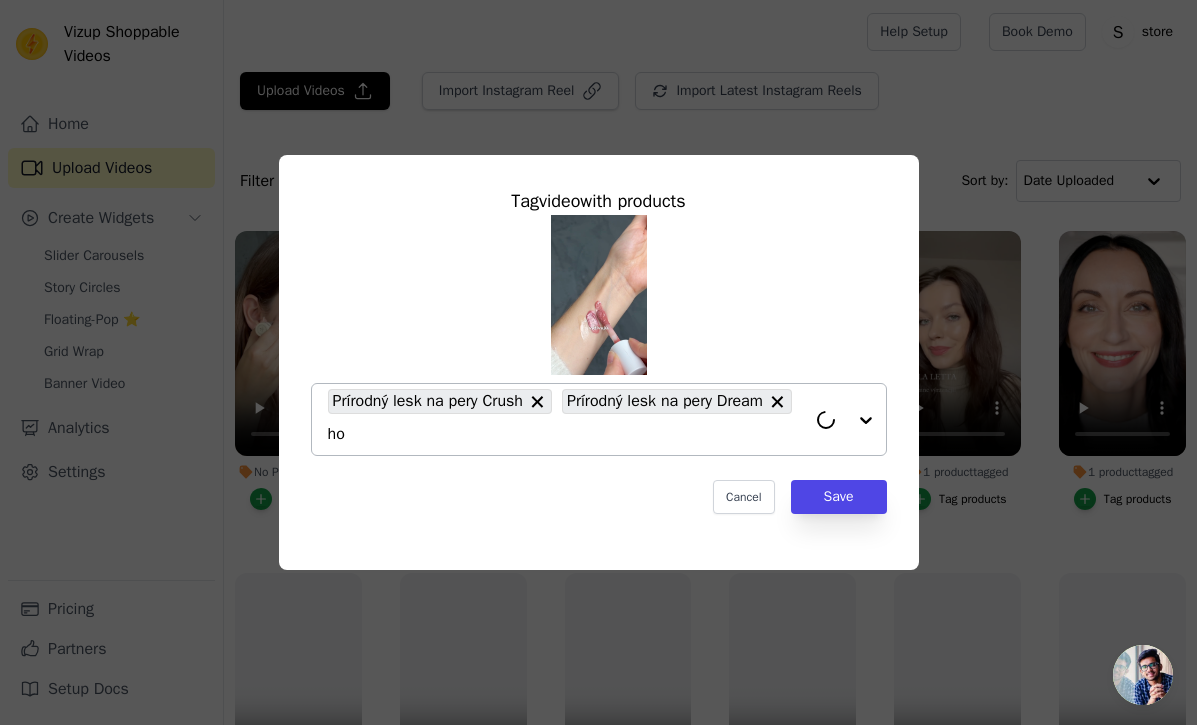 type on "hop" 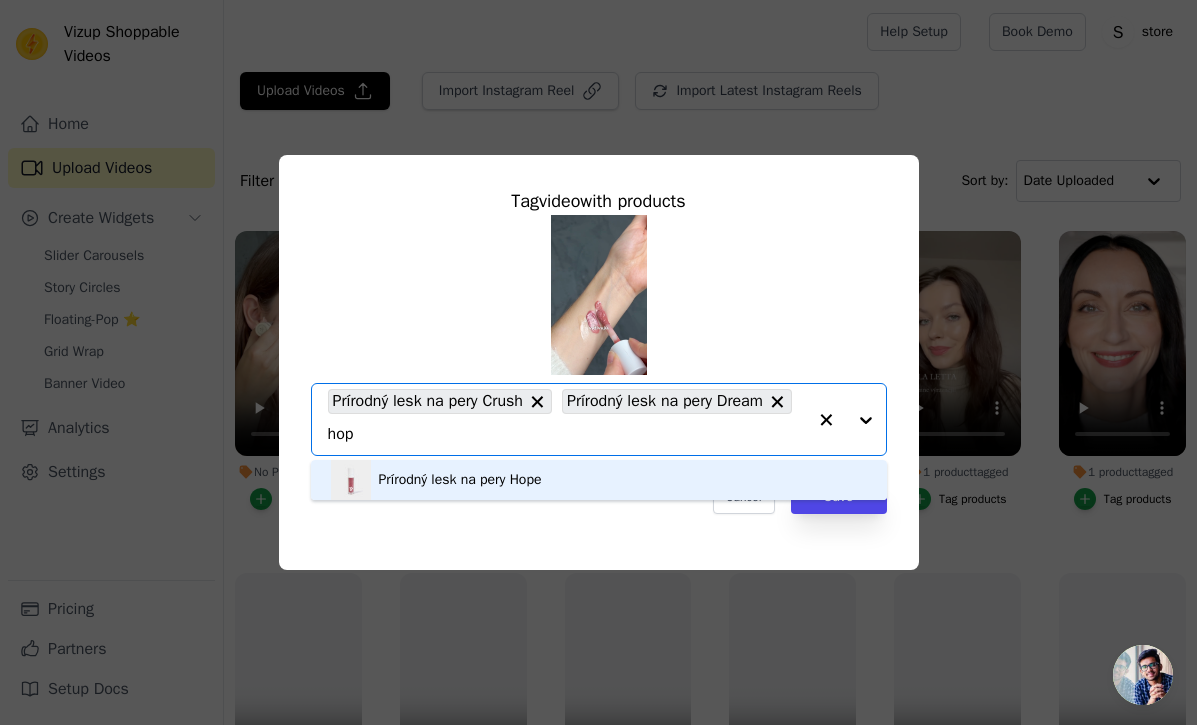 click on "Prírodný lesk na pery Hope" at bounding box center [460, 480] 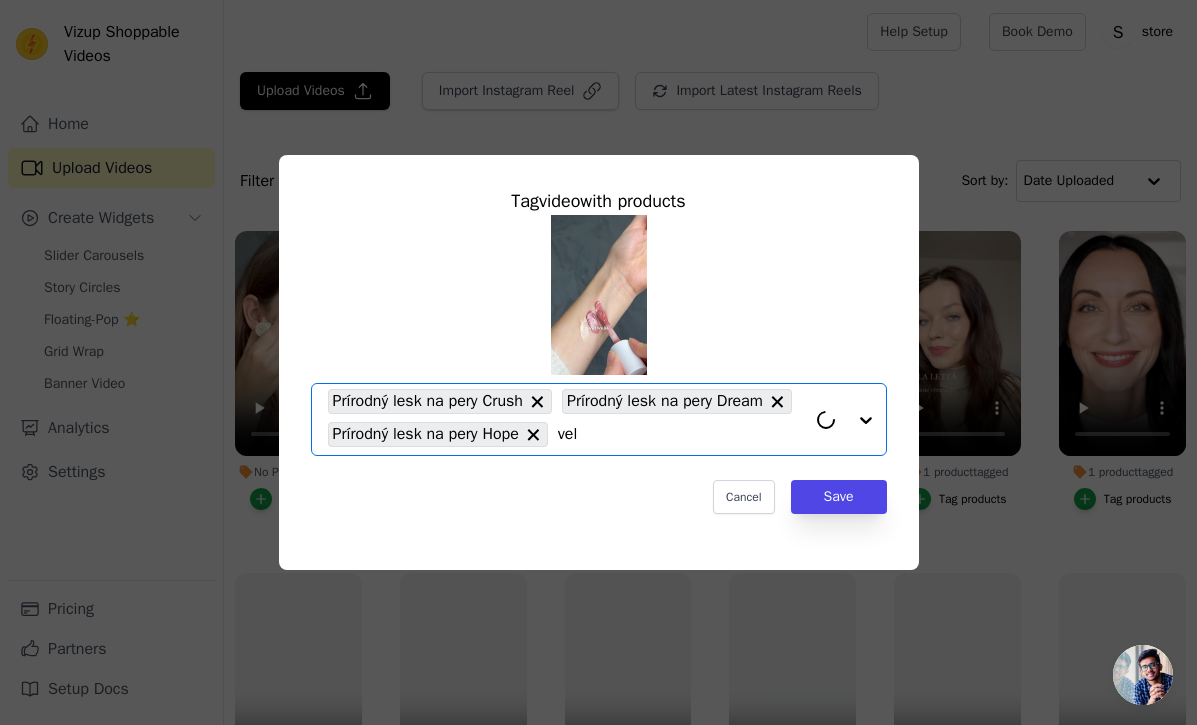 type on "velv" 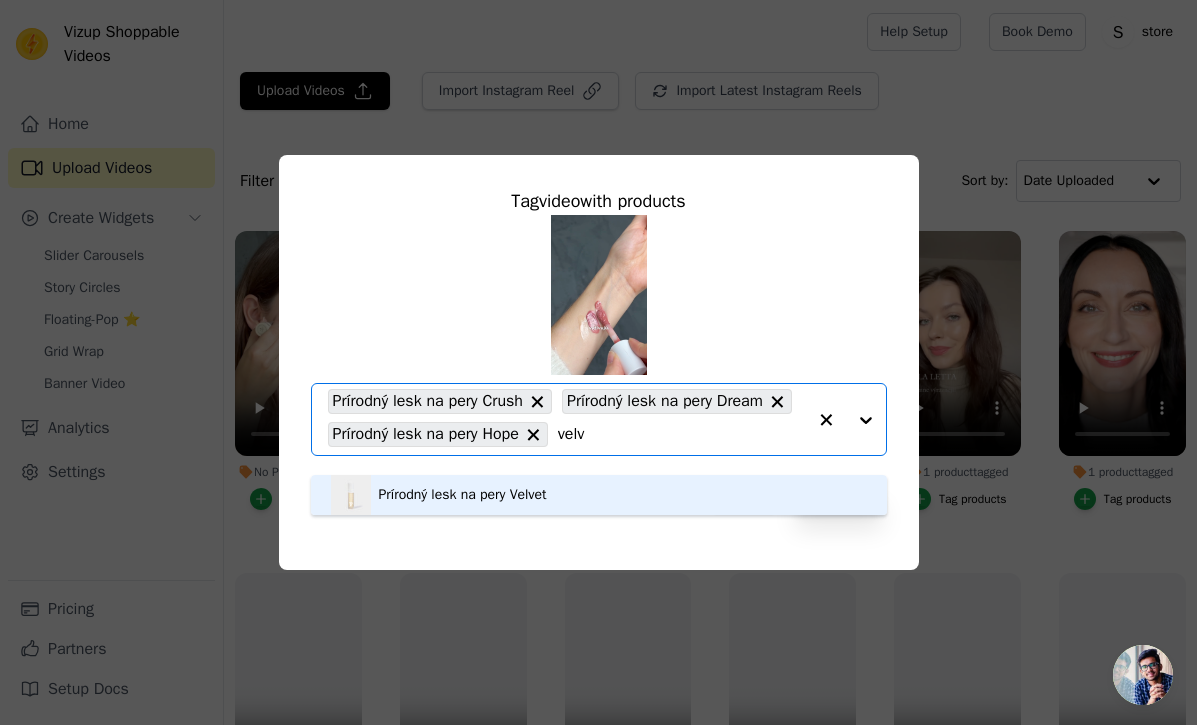 click on "Prírodný lesk na pery Velvet" at bounding box center [463, 495] 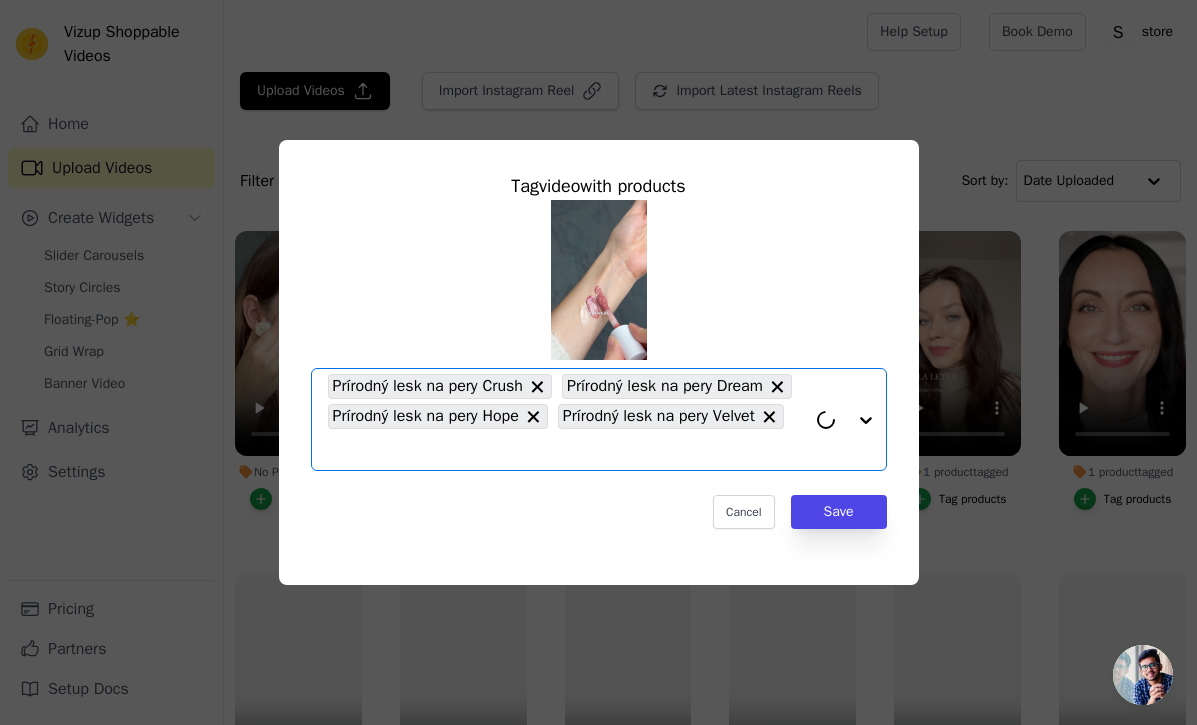 click on "No Products Tagged     Tag  video  with products       Option Prírodný lesk na pery Crush, Prírodný lesk na pery Dream, Prírodný lesk na pery Hope, Prírodný lesk na pery Velvet, selected.   Select is focused, type to refine list, press down to open the menu.     Prírodný lesk na pery Crush     Prírodný lesk na pery Dream     Prírodný lesk na pery Hope     Prírodný lesk na pery Velvet                   Cancel   Save     Tag products" 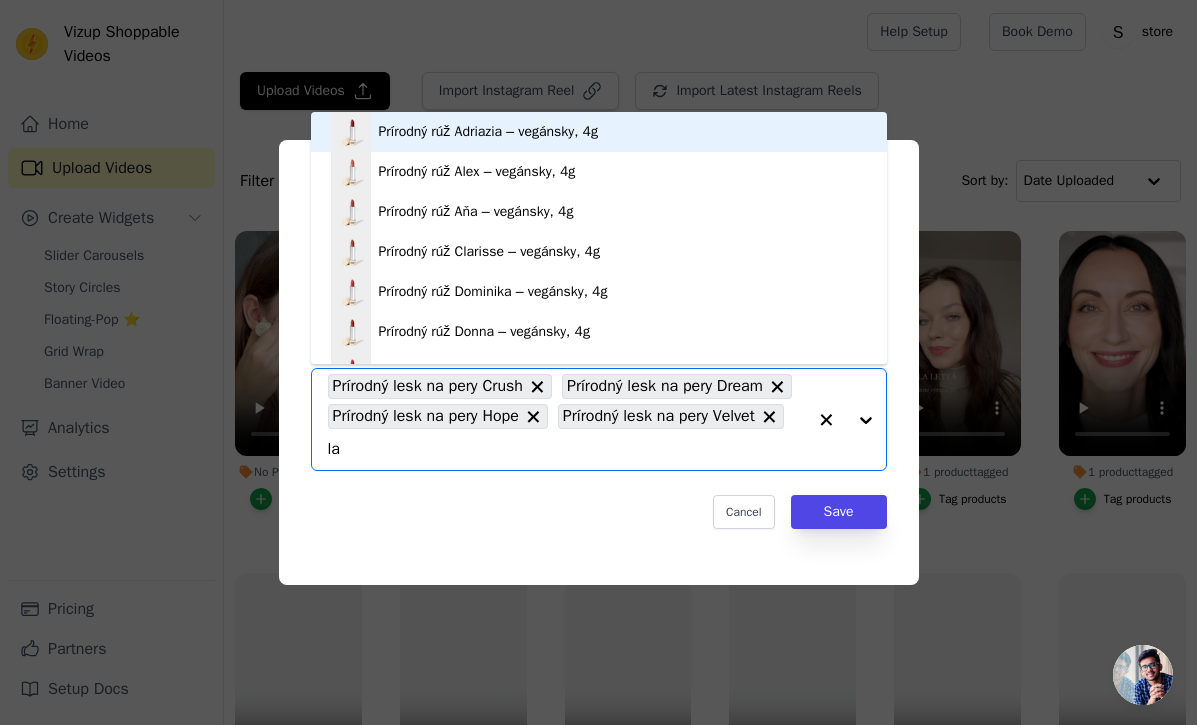 type on "lad" 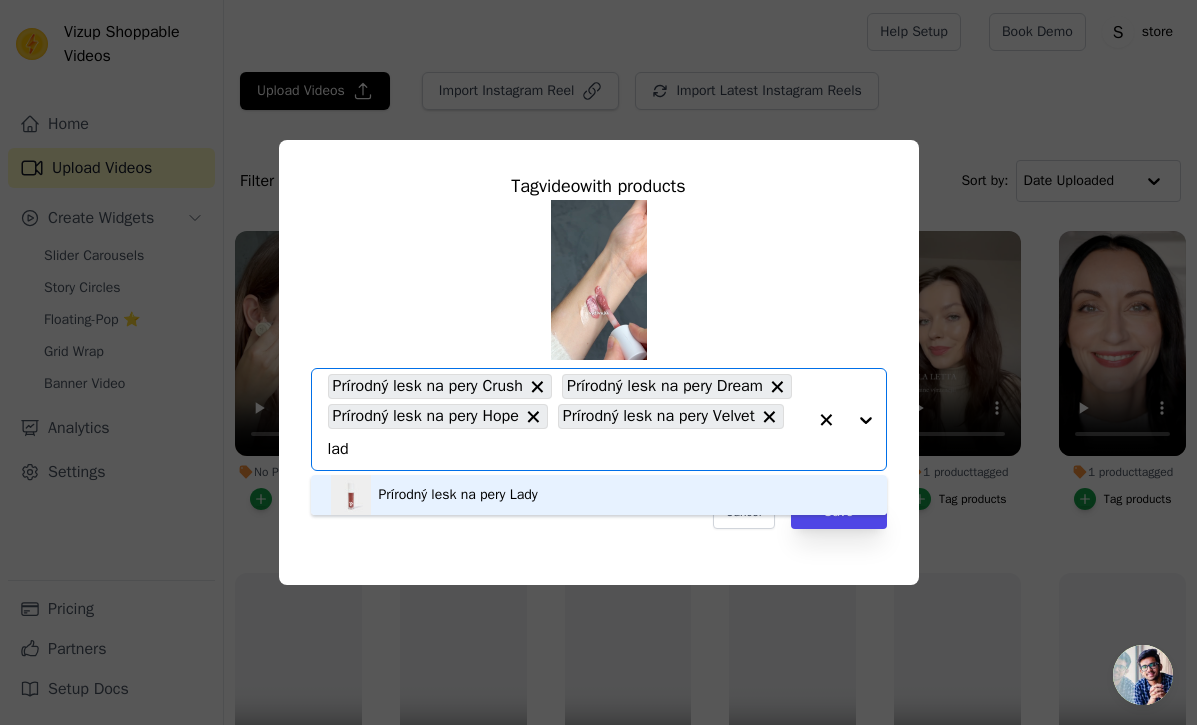 click on "Prírodný lesk na pery Lady" at bounding box center (599, 495) 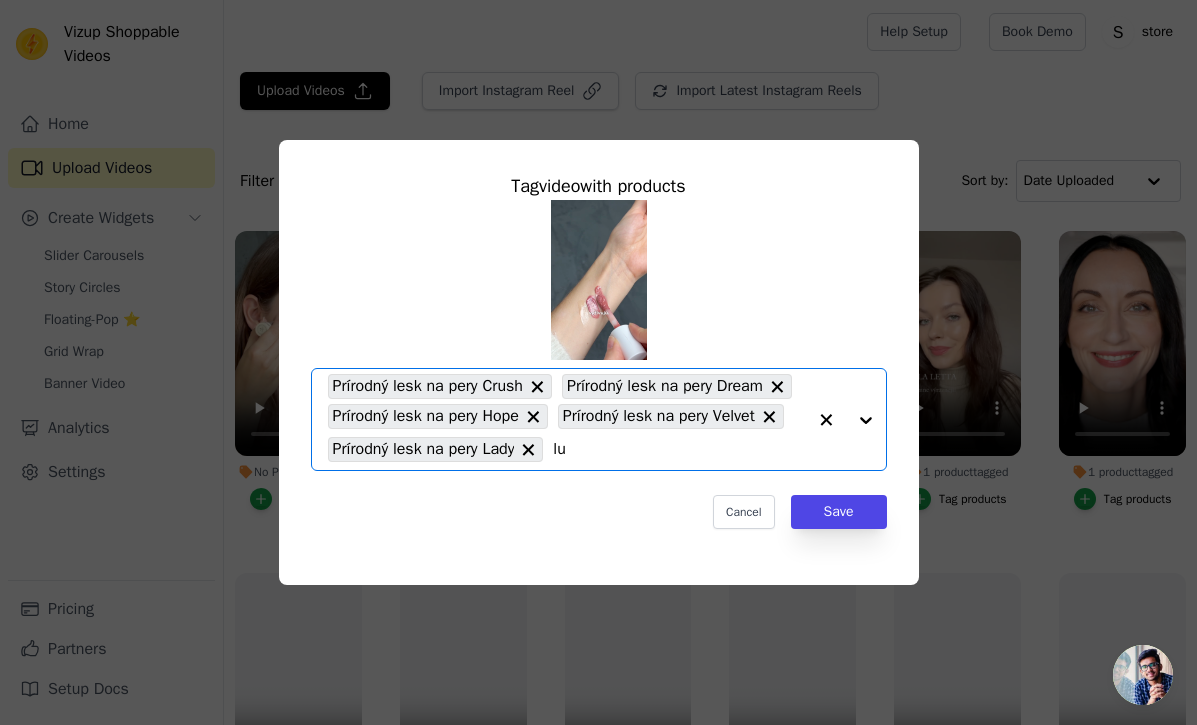 type on "lus" 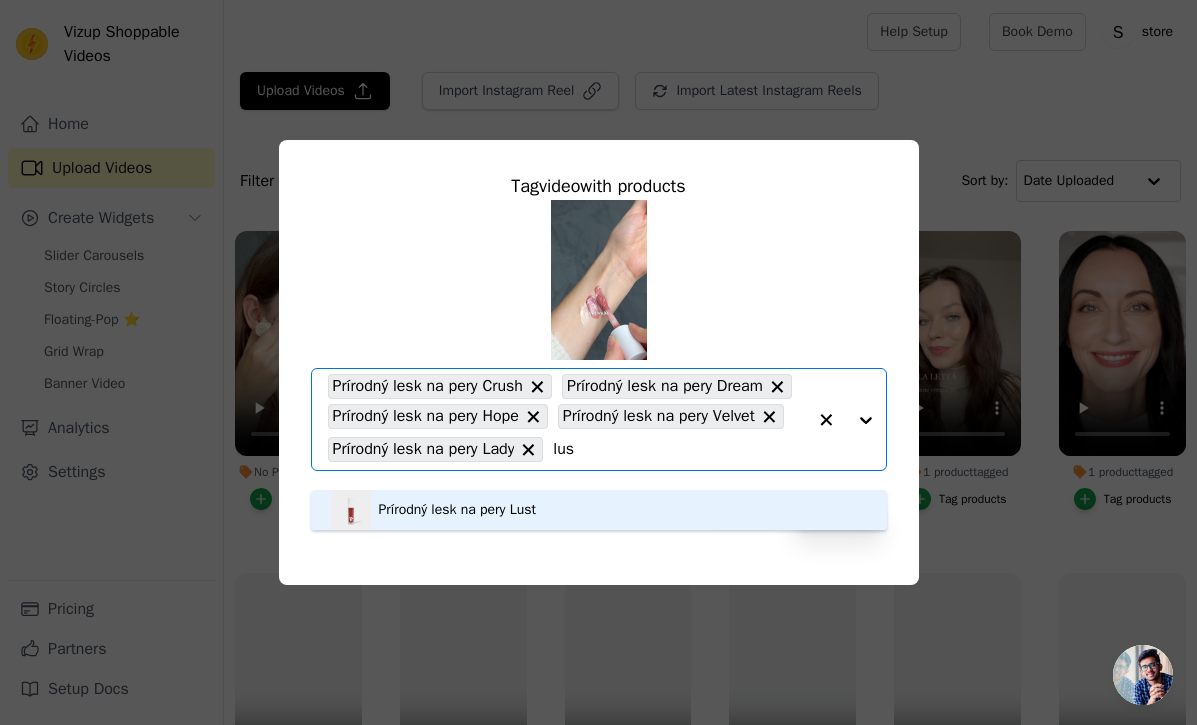 click on "Prírodný lesk na pery Lust" at bounding box center (457, 510) 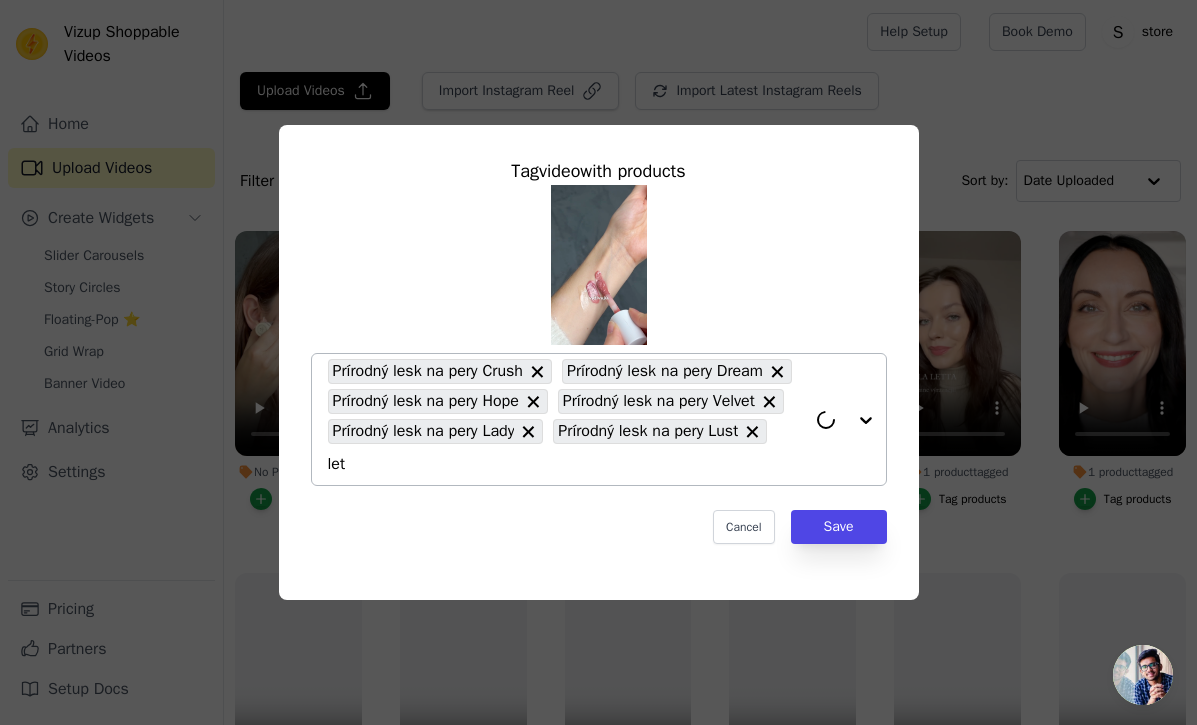 type on "lett" 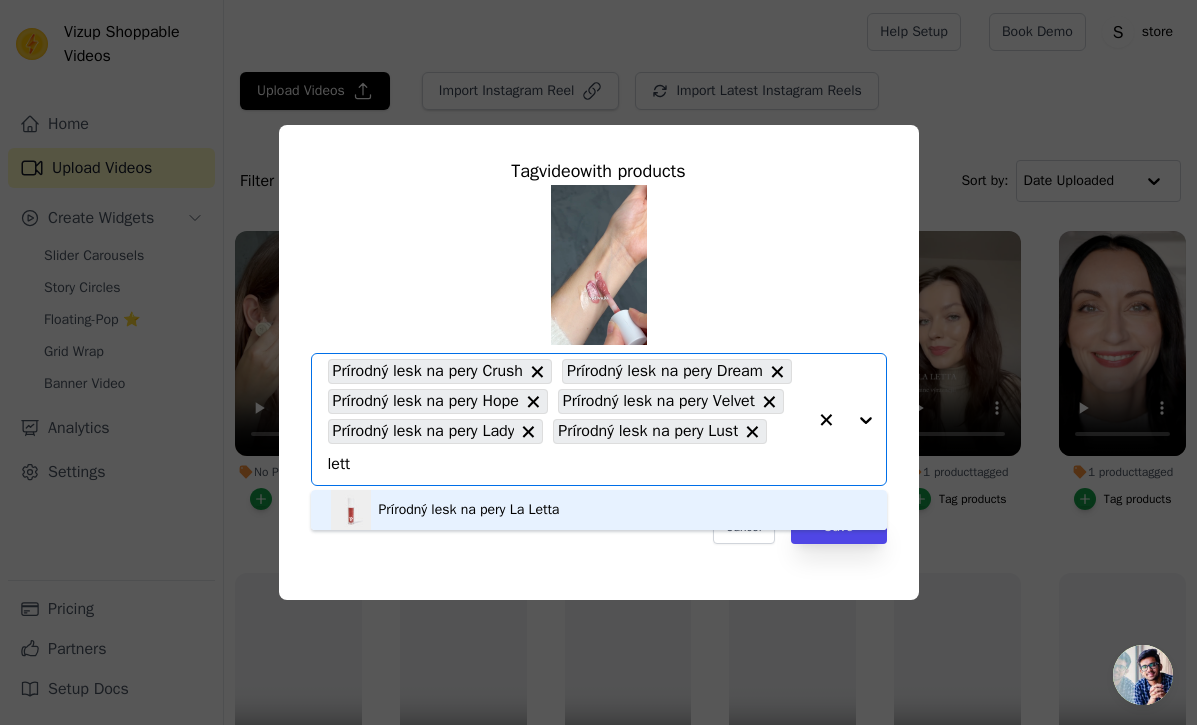 click on "Prírodný lesk na pery La Letta" at bounding box center (469, 510) 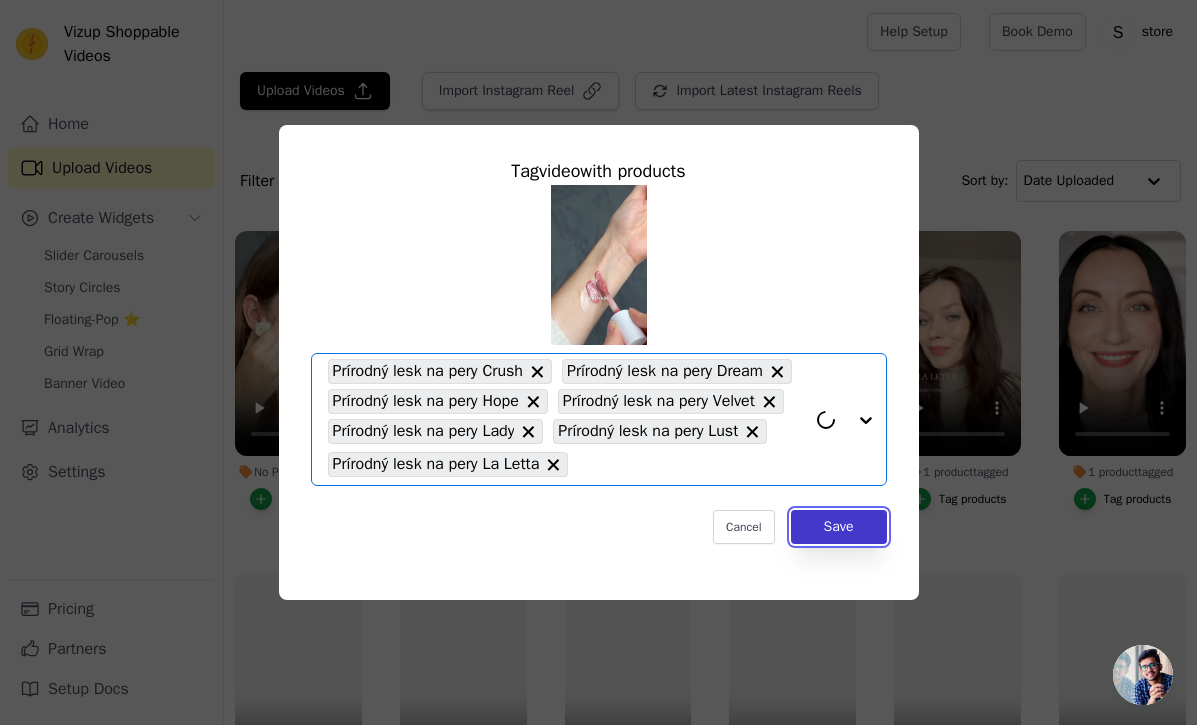 click on "Save" at bounding box center (839, 527) 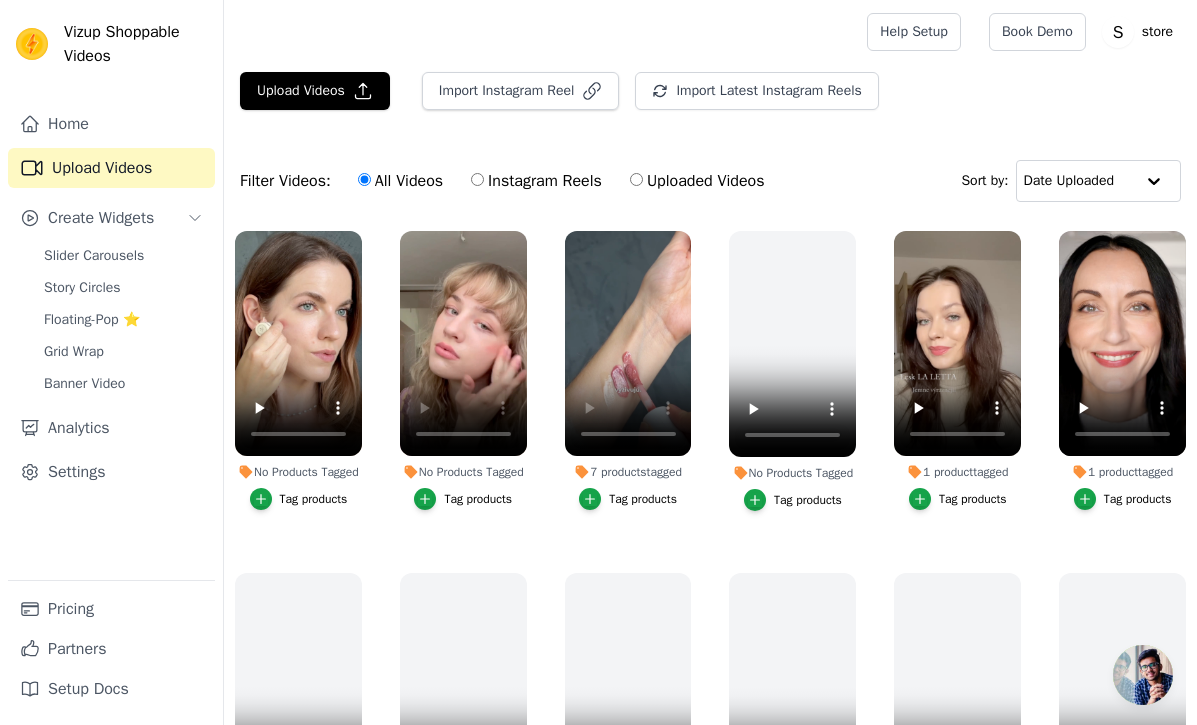 click on "Tag products" at bounding box center [478, 499] 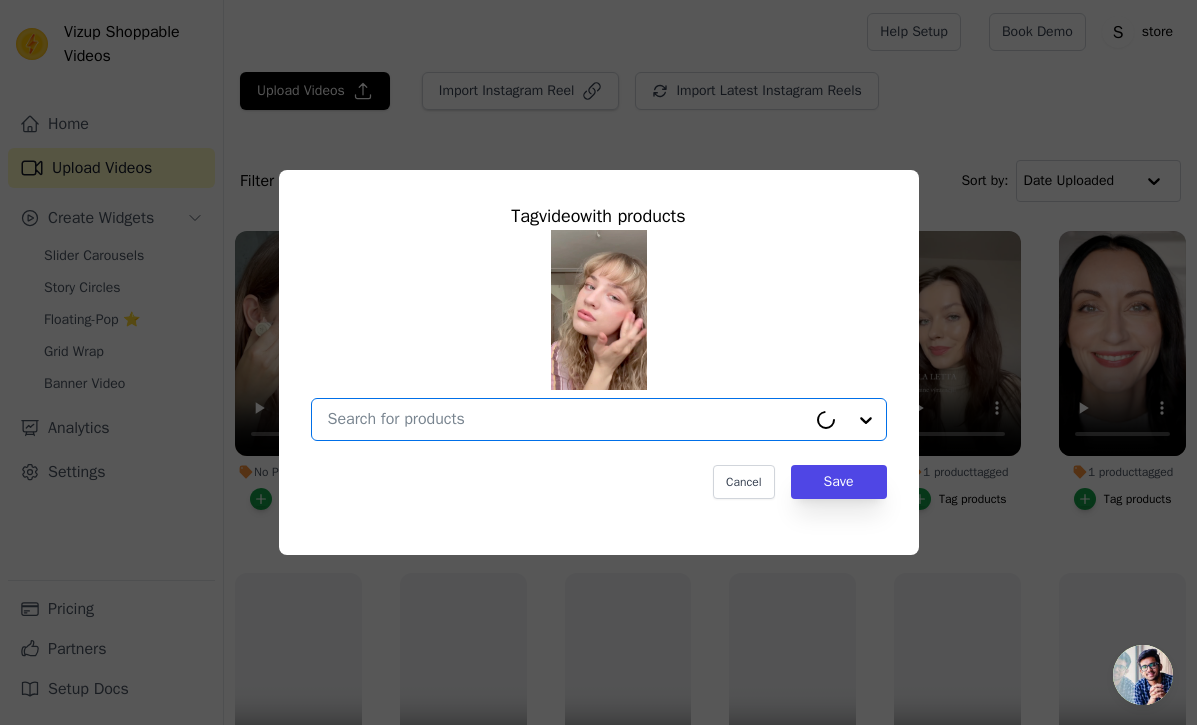 click on "No Products Tagged     Tag  video  with products       Option undefined, selected.   Select is focused, type to refine list, press down to open the menu.                   Cancel   Save     Tag products" at bounding box center (567, 419) 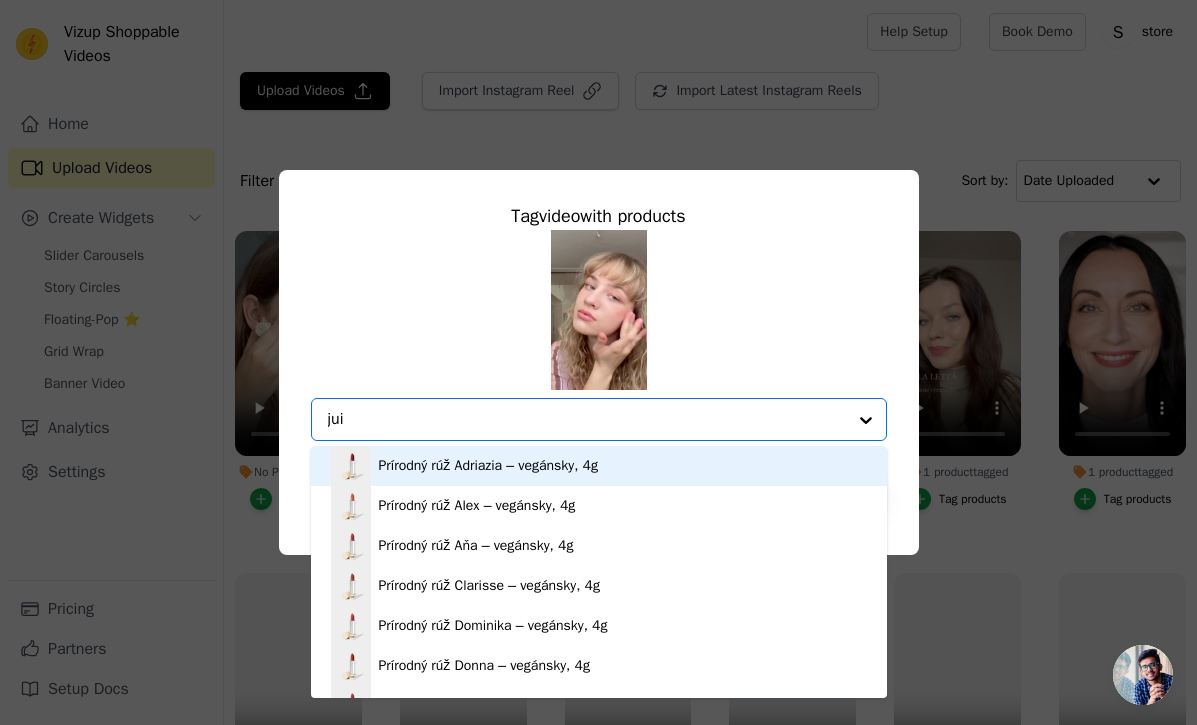 type on "juic" 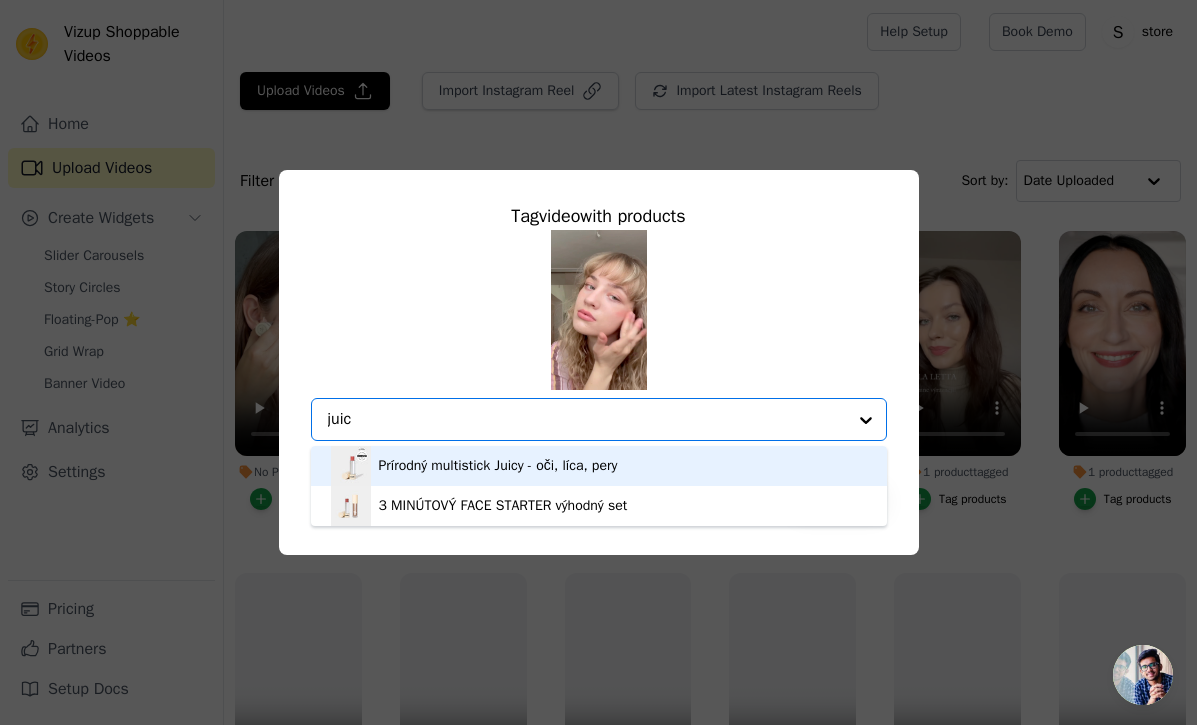click on "Prírodný multistick Juicy - oči, líca, pery" at bounding box center [498, 466] 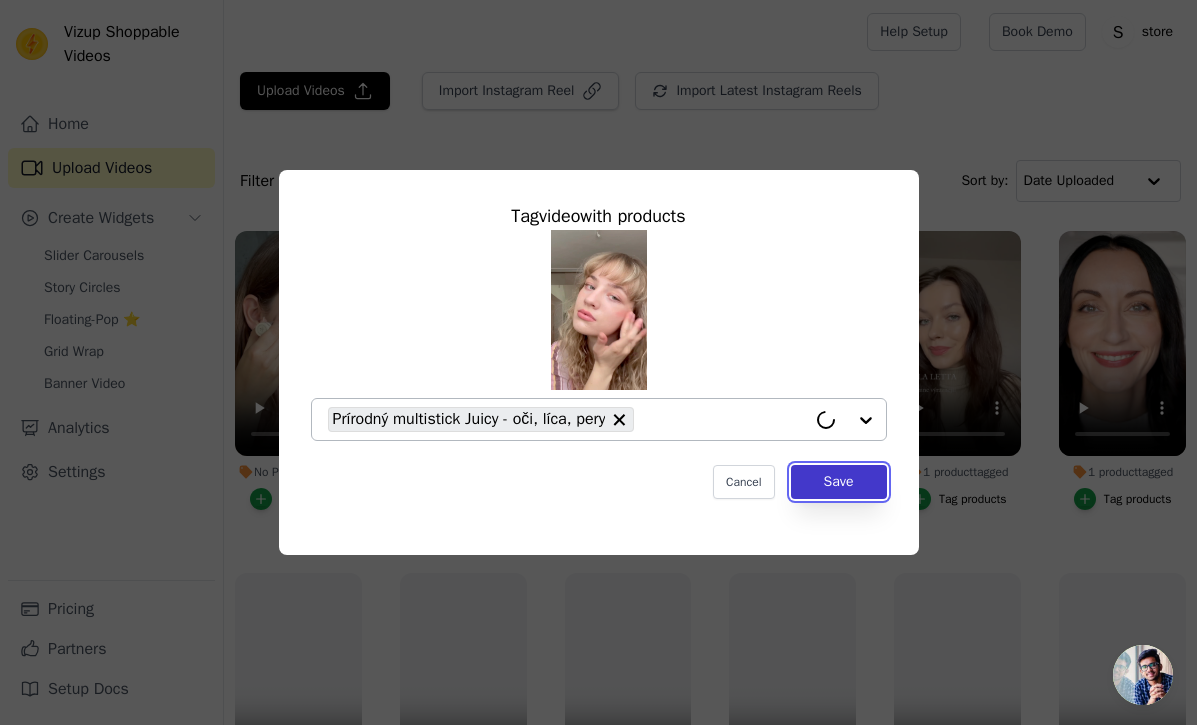 click on "Save" at bounding box center (839, 482) 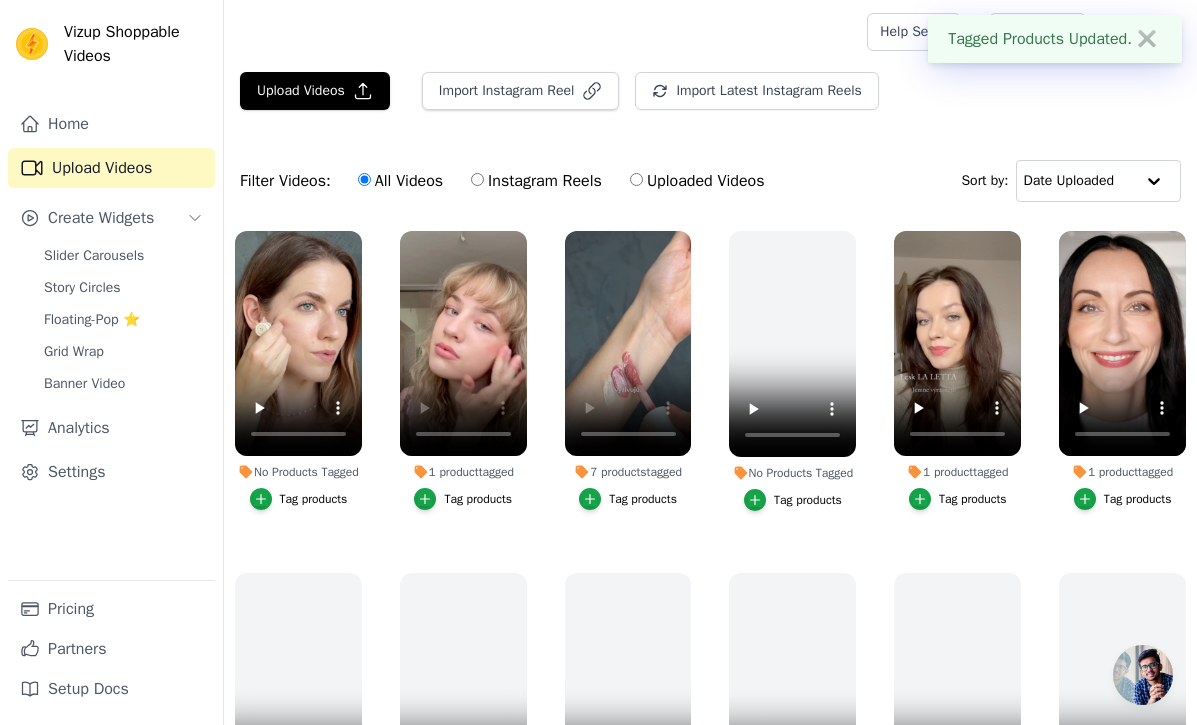 click on "Tag products" at bounding box center (314, 499) 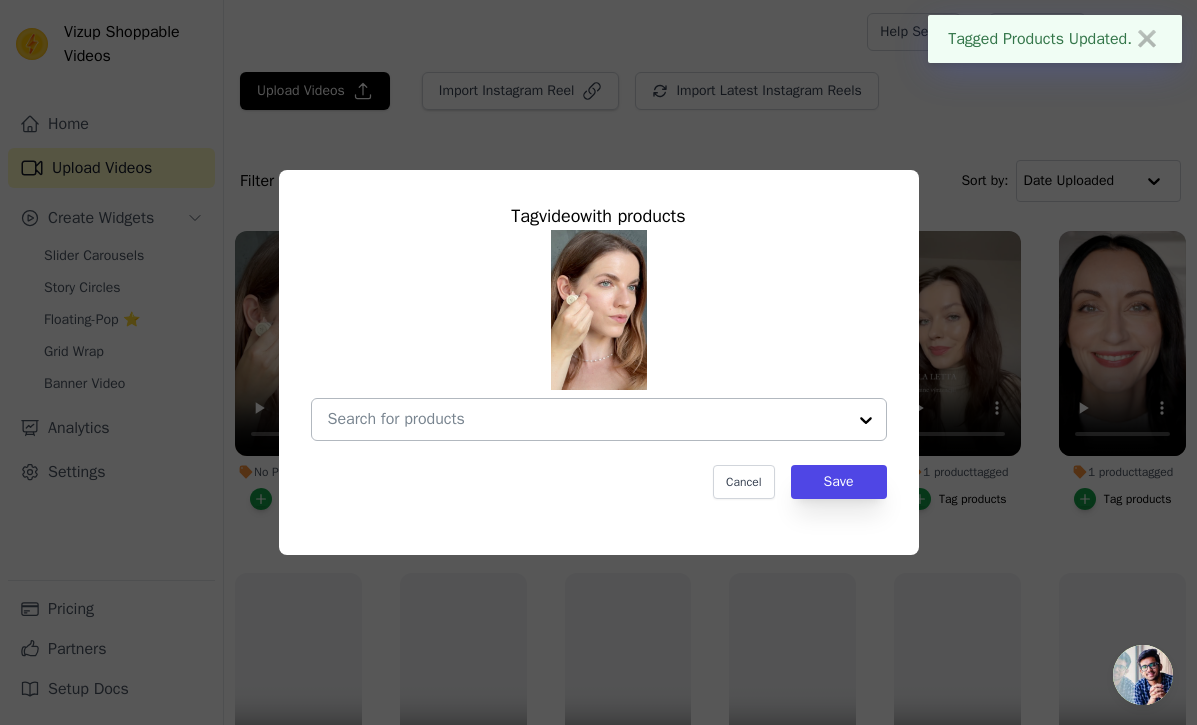 click on "No Products Tagged     Tag  video  with products                         Cancel   Save     Tag products" at bounding box center [587, 419] 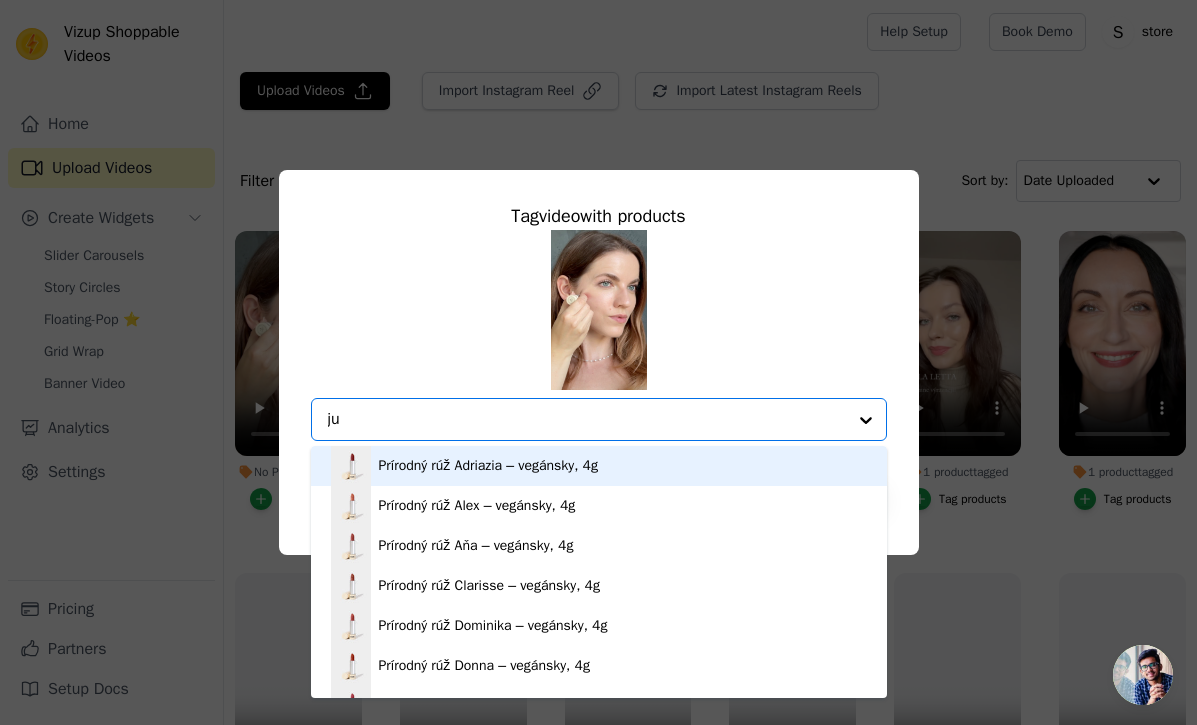 type on "jui" 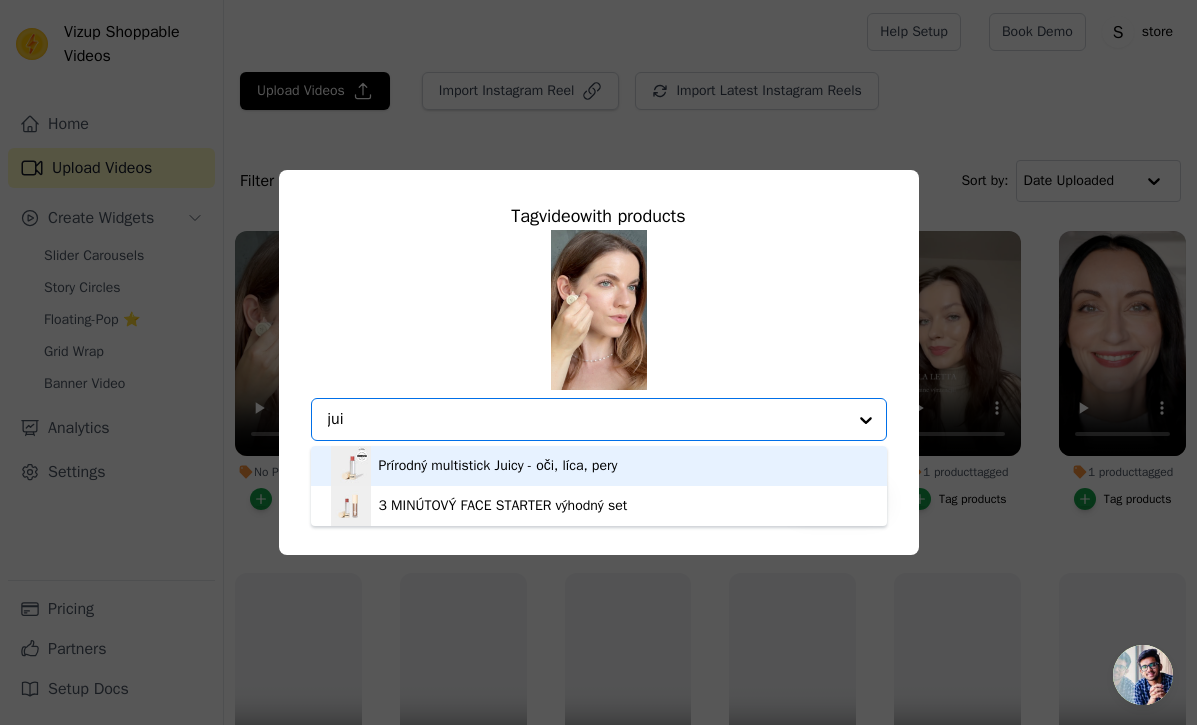 click on "Prírodný multistick Juicy - oči, líca, pery" at bounding box center [498, 466] 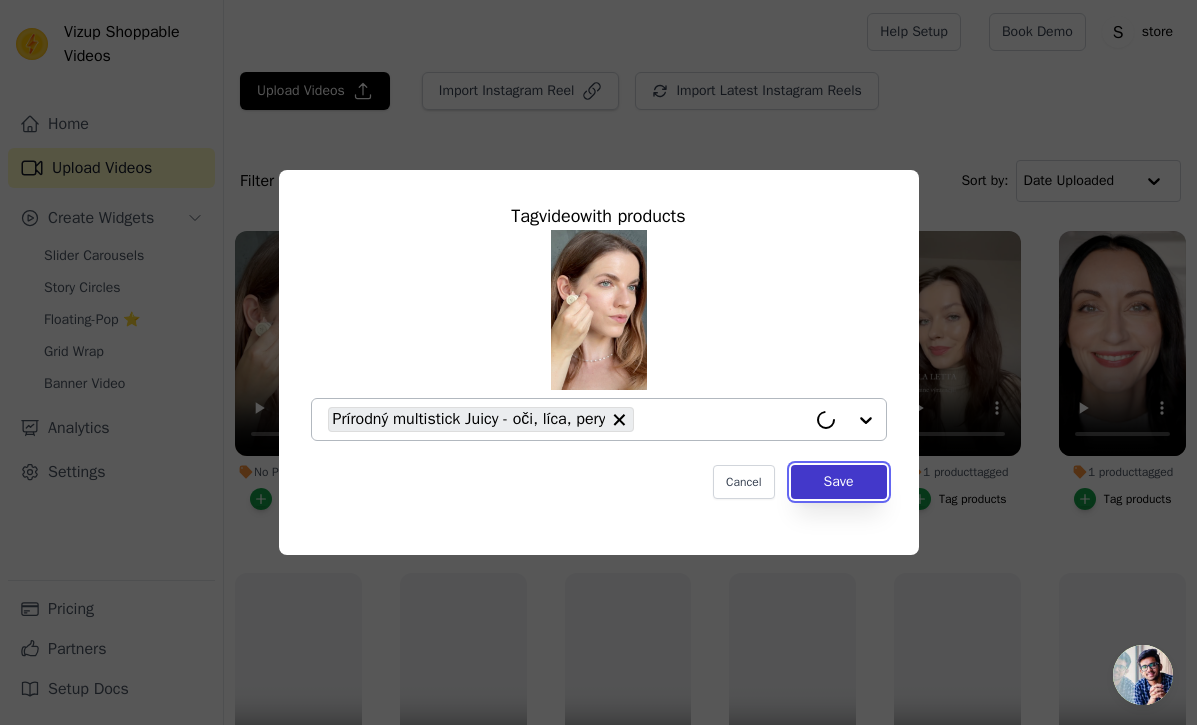 click on "Save" at bounding box center (839, 482) 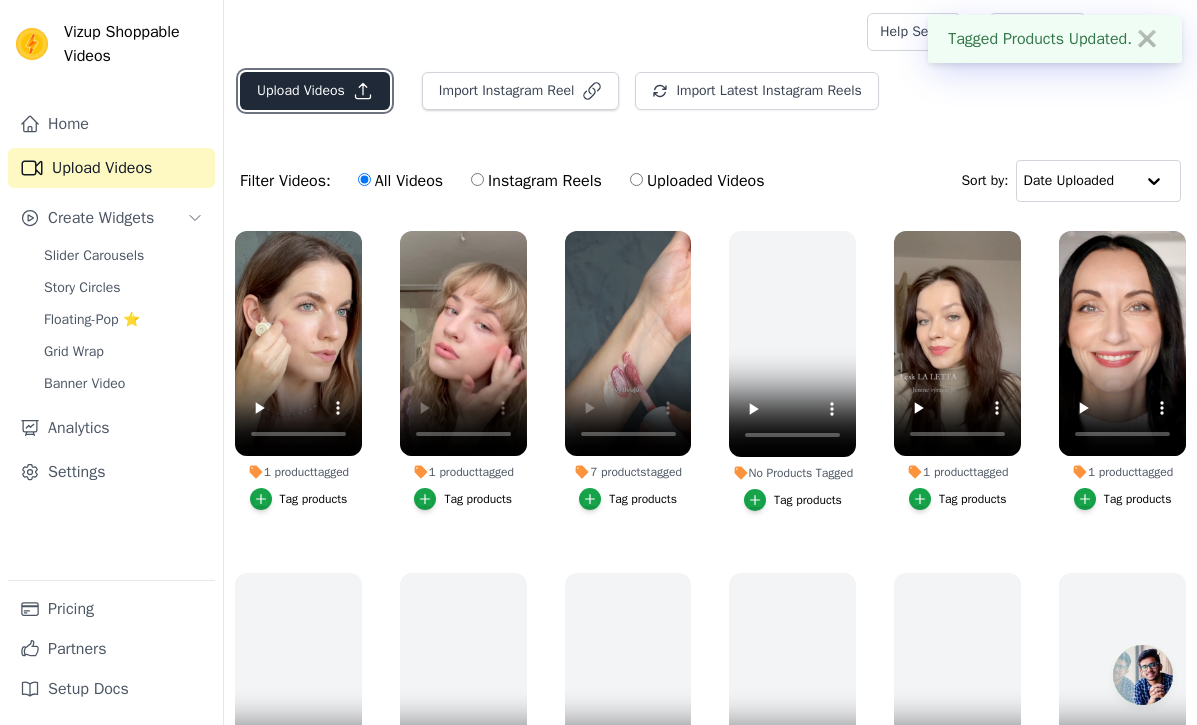 click on "Upload Videos" at bounding box center (315, 91) 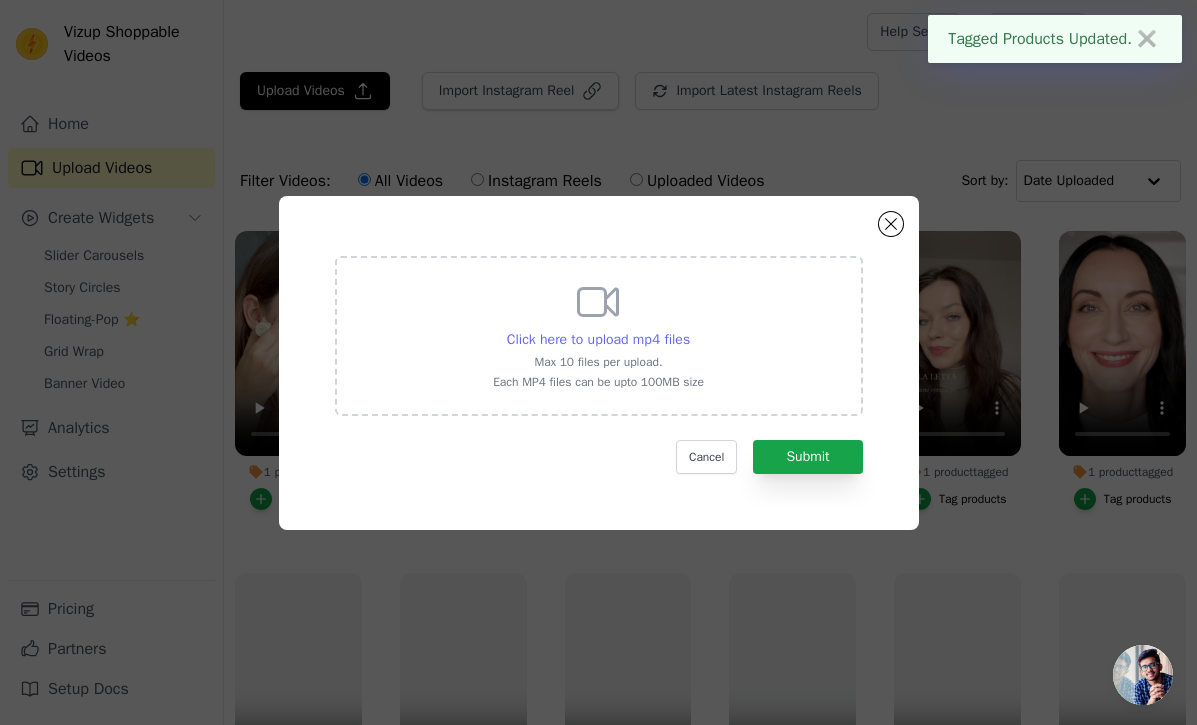click on "Click here to upload mp4 files" at bounding box center (598, 339) 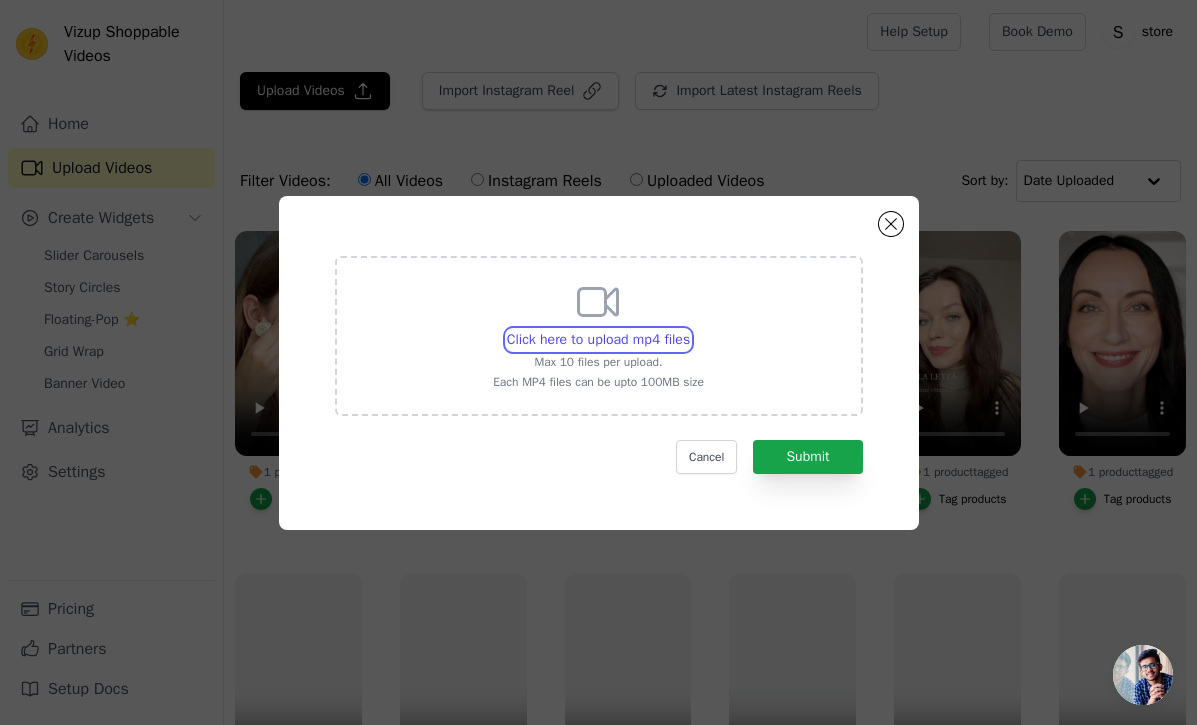 type on "C:\fakepath\LUNA rozjasnovac.mp4" 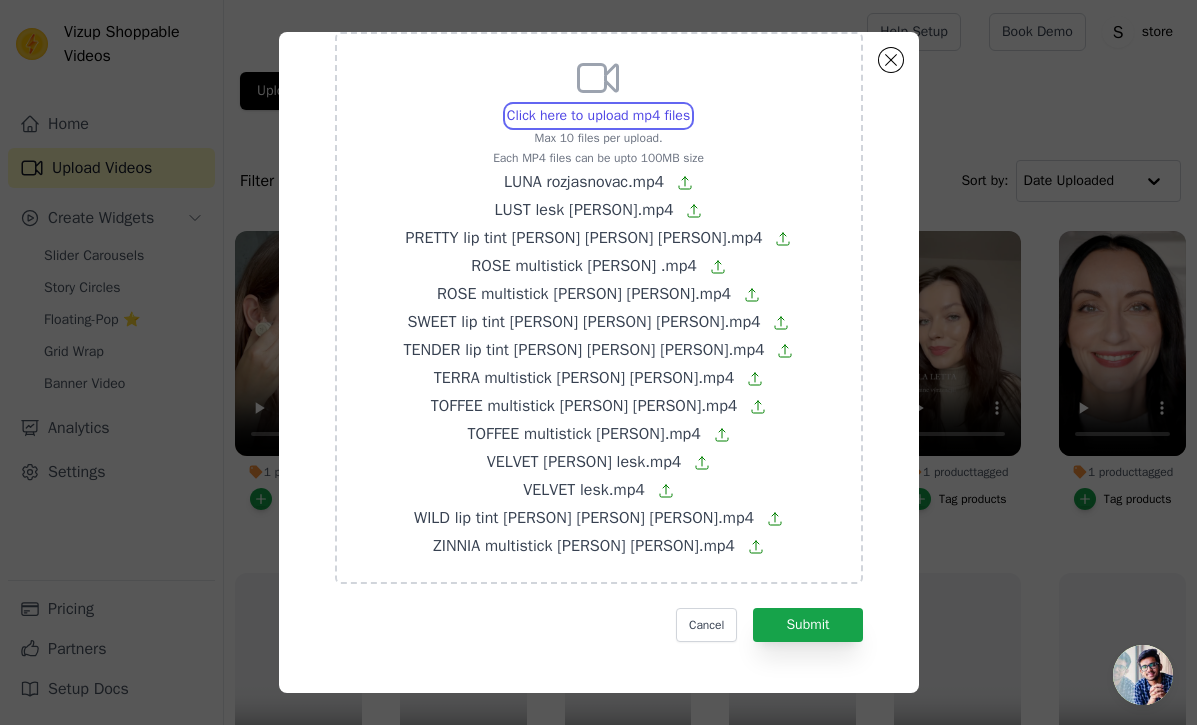 scroll, scrollTop: 65, scrollLeft: 0, axis: vertical 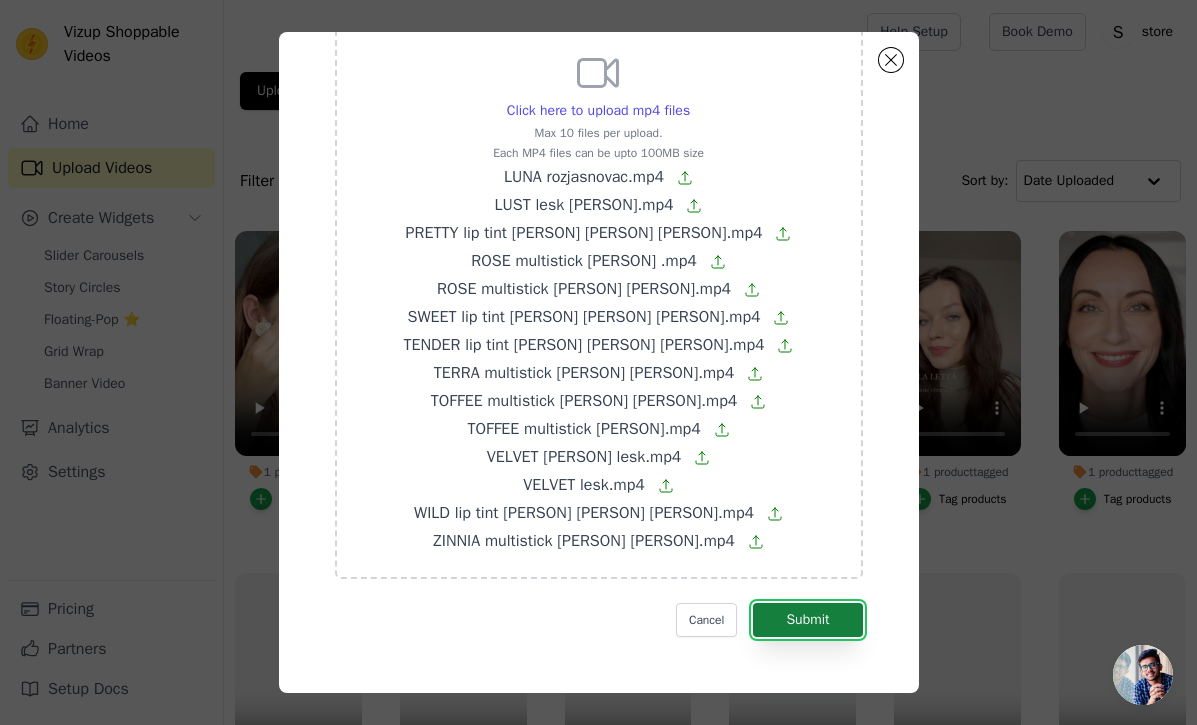 click on "Submit" at bounding box center [807, 620] 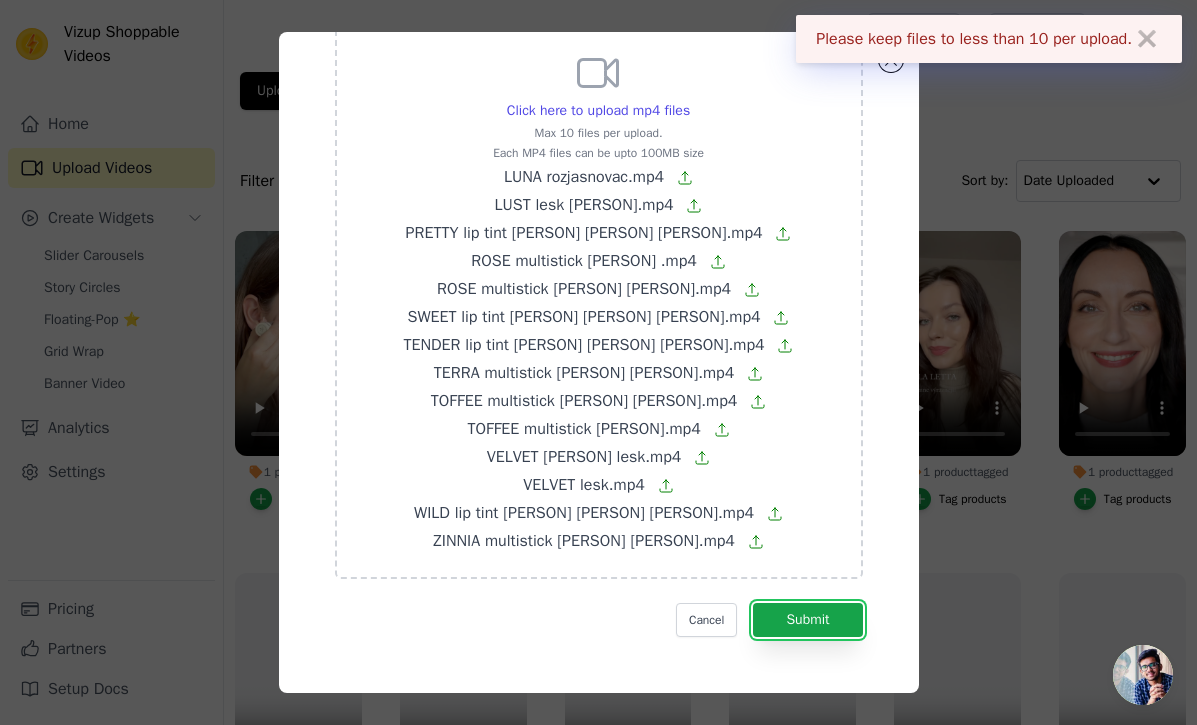 scroll, scrollTop: 0, scrollLeft: 0, axis: both 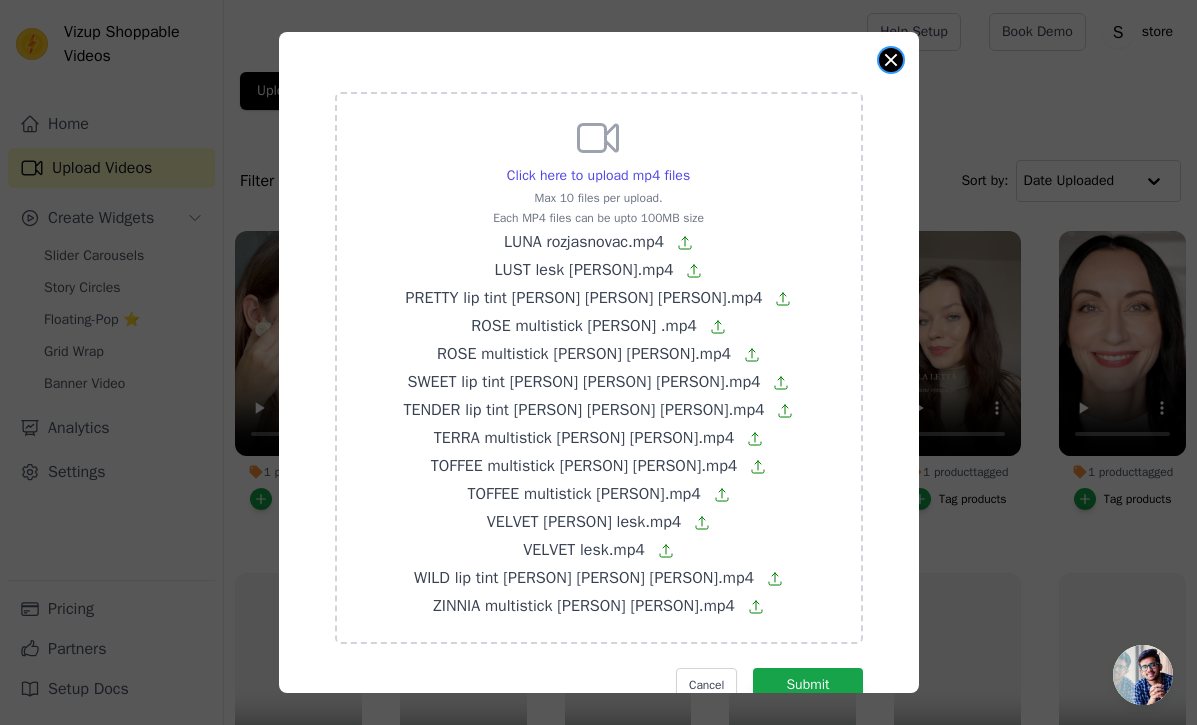 click at bounding box center (891, 60) 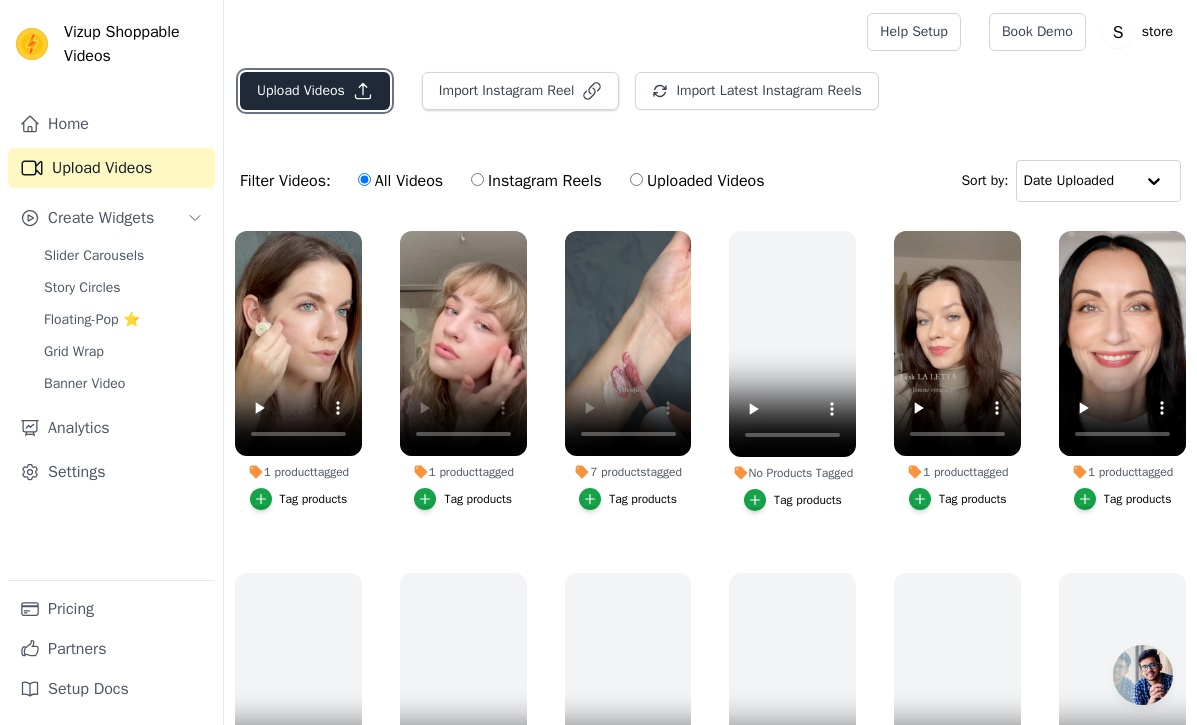 click on "Upload Videos" at bounding box center (315, 91) 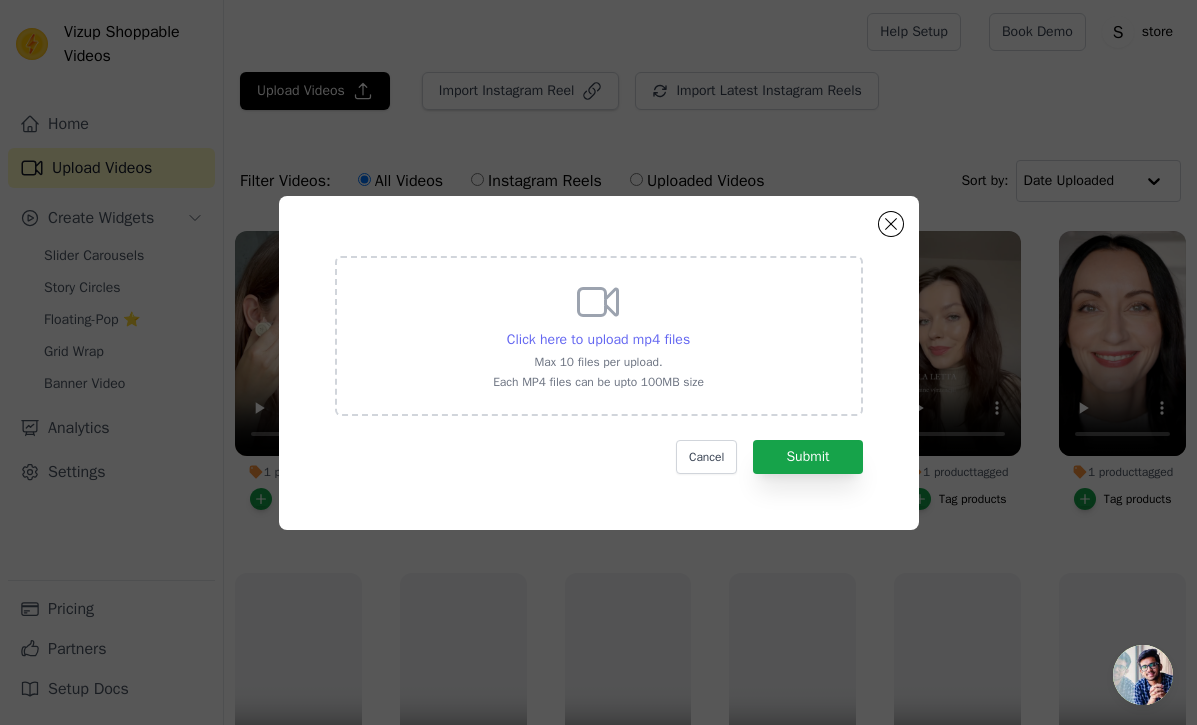 click on "Click here to upload mp4 files" at bounding box center [598, 339] 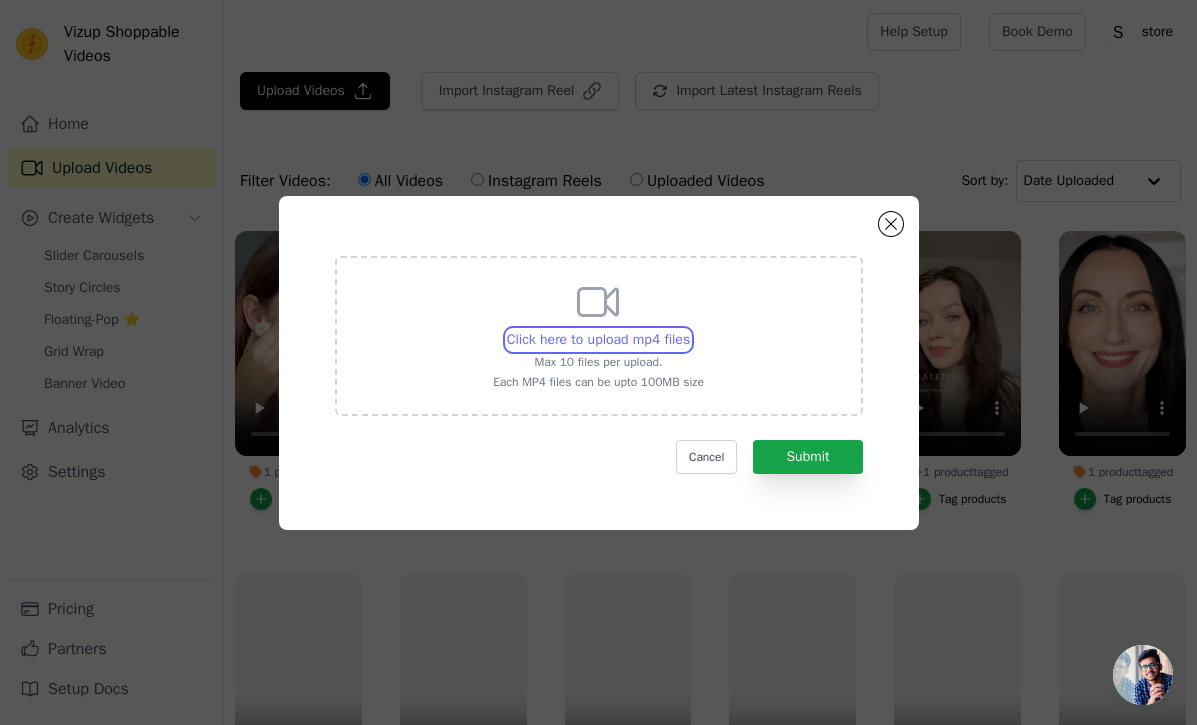 click on "Click here to upload mp4 files     Max 10 files per upload.   Each MP4 files can be upto 100MB size" at bounding box center [689, 329] 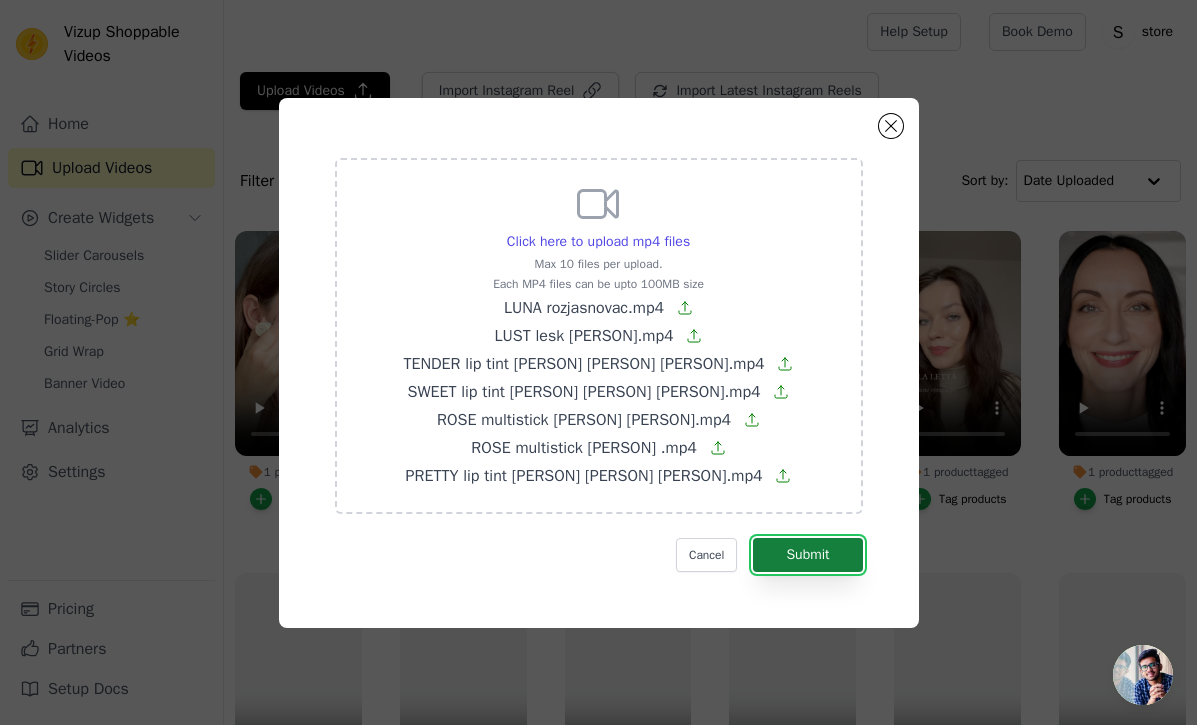 click on "Submit" at bounding box center (807, 555) 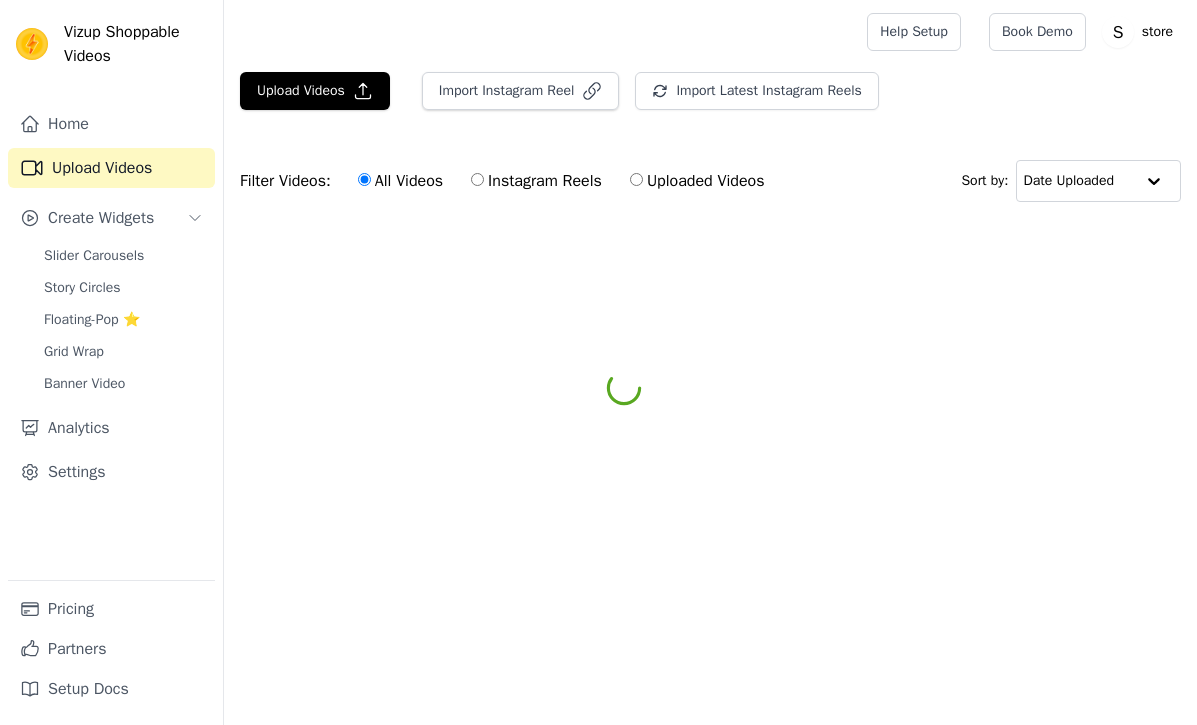scroll, scrollTop: 0, scrollLeft: 0, axis: both 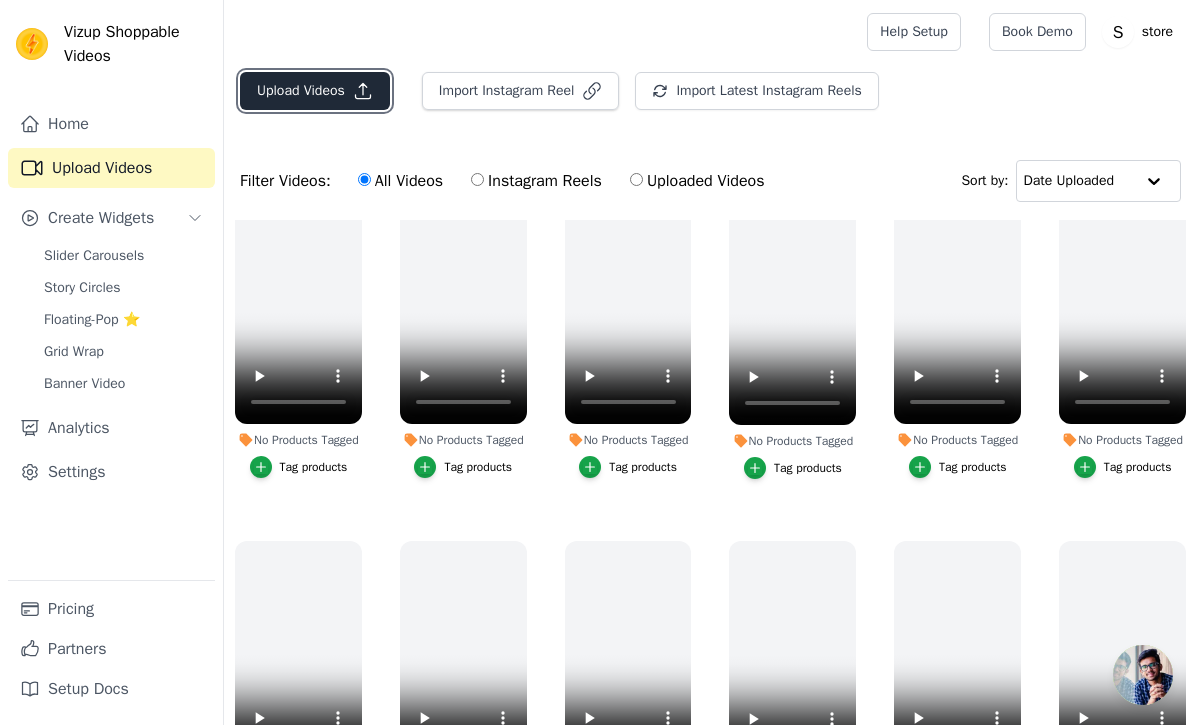click on "Upload Videos" at bounding box center (315, 91) 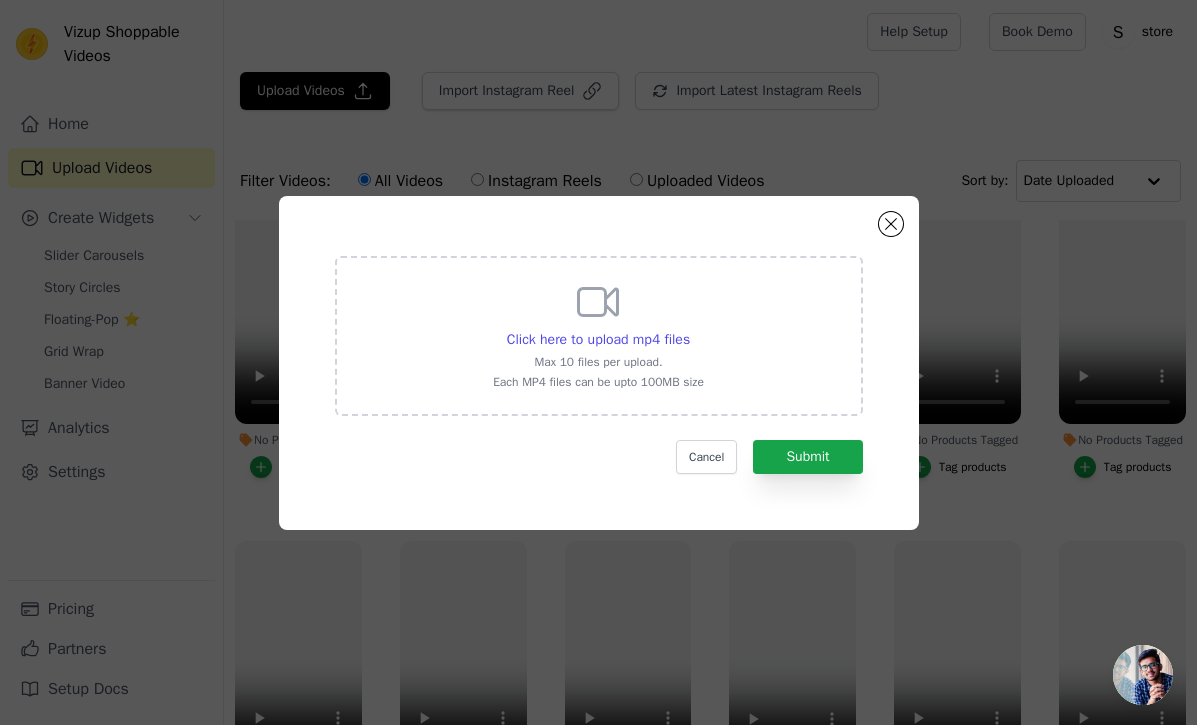 click on "Each MP4 files can be upto 100MB size" at bounding box center (598, 382) 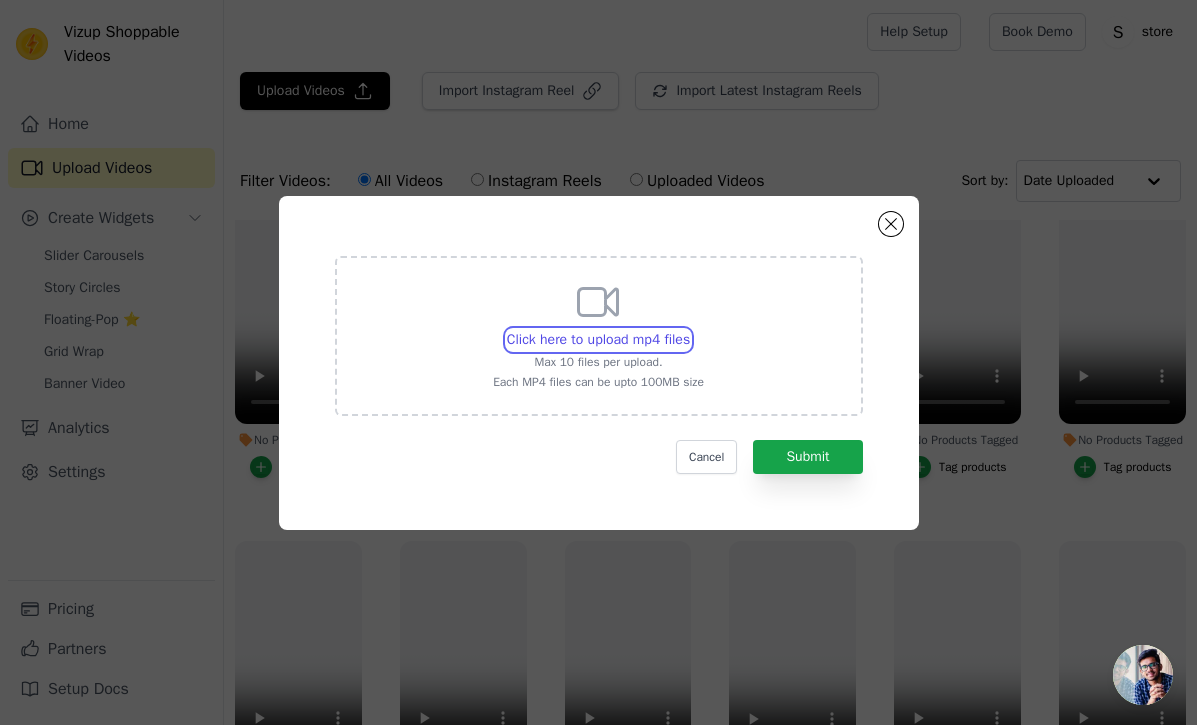 click on "Click here to upload mp4 files     Max 10 files per upload.   Each MP4 files can be upto 100MB size" at bounding box center [689, 329] 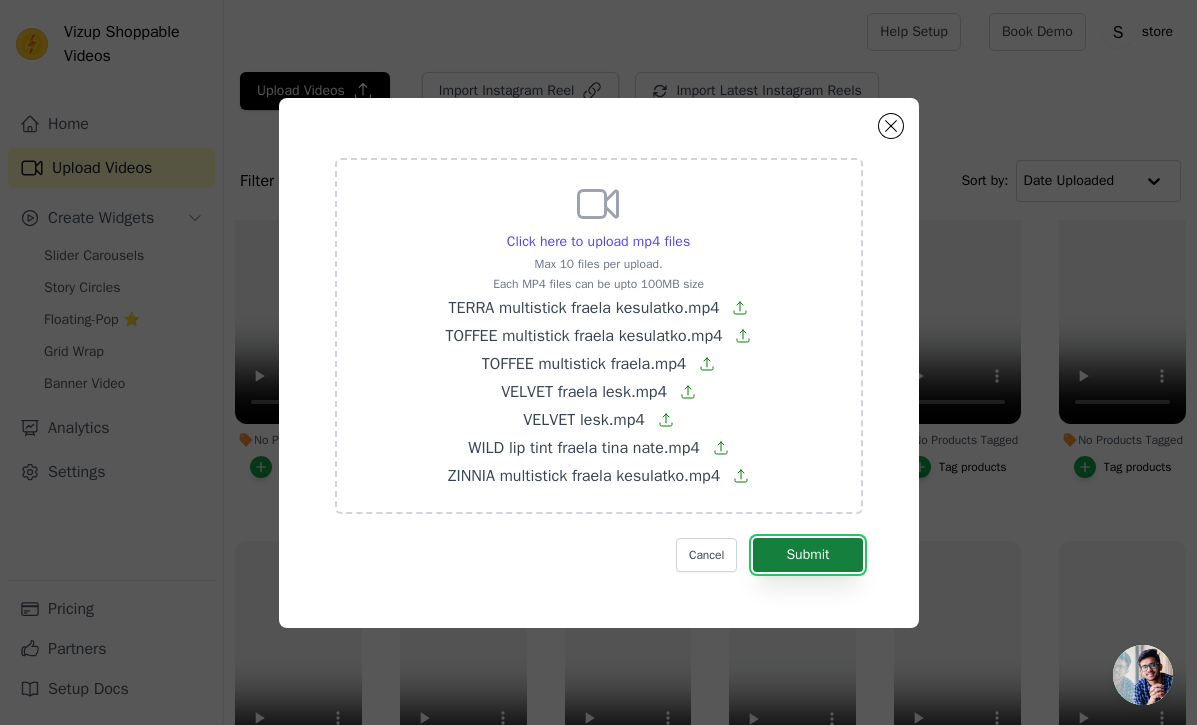 click on "Submit" at bounding box center (807, 555) 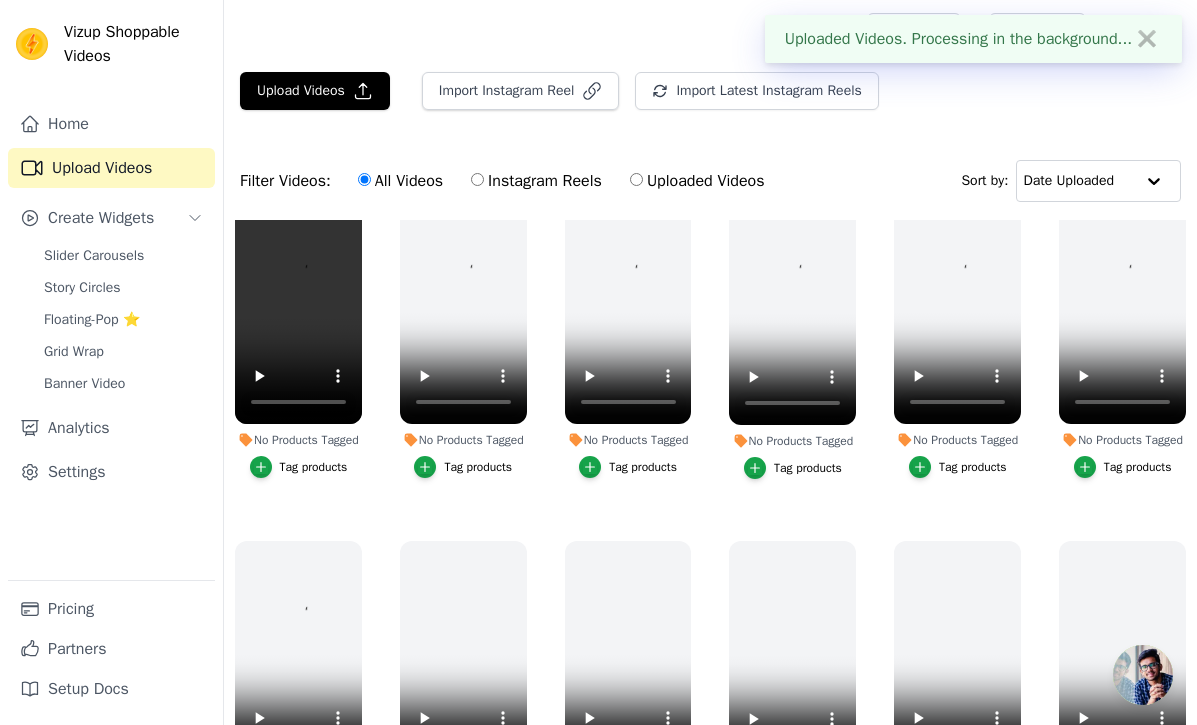 scroll, scrollTop: 389, scrollLeft: 0, axis: vertical 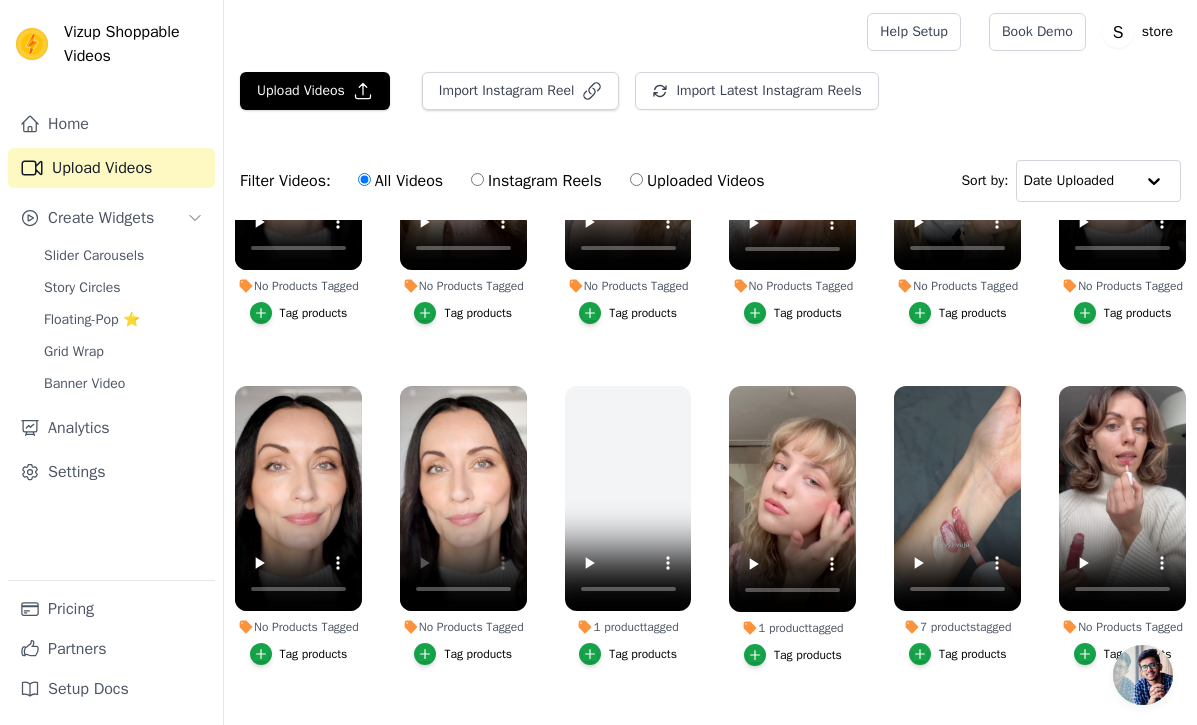 click on "Tag products" at bounding box center [478, 654] 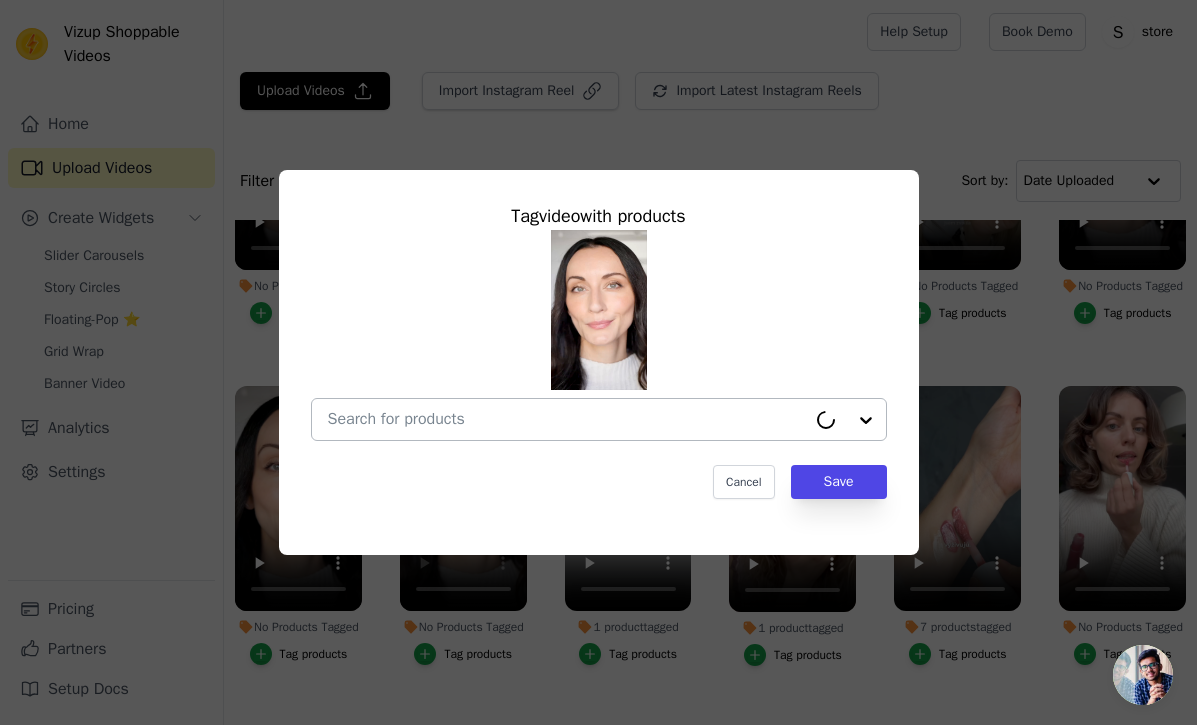 click on "No Products Tagged     Tag  video  with products                         Cancel   Save     Tag products" at bounding box center (567, 419) 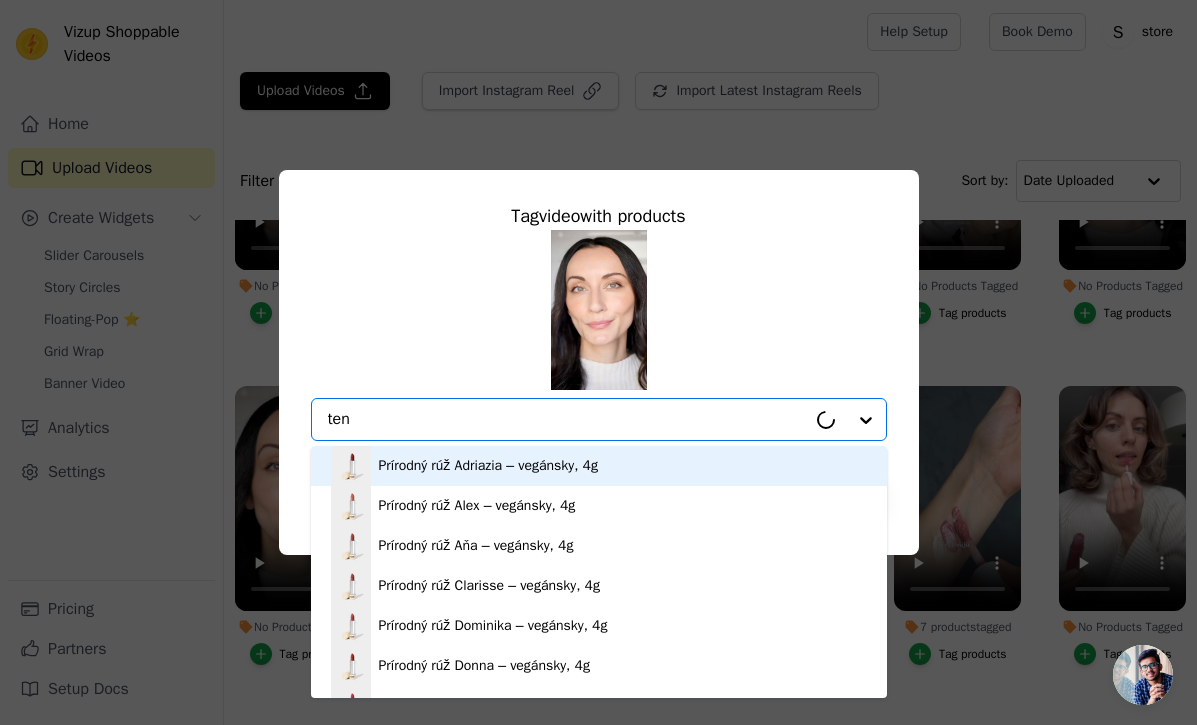 type on "tend" 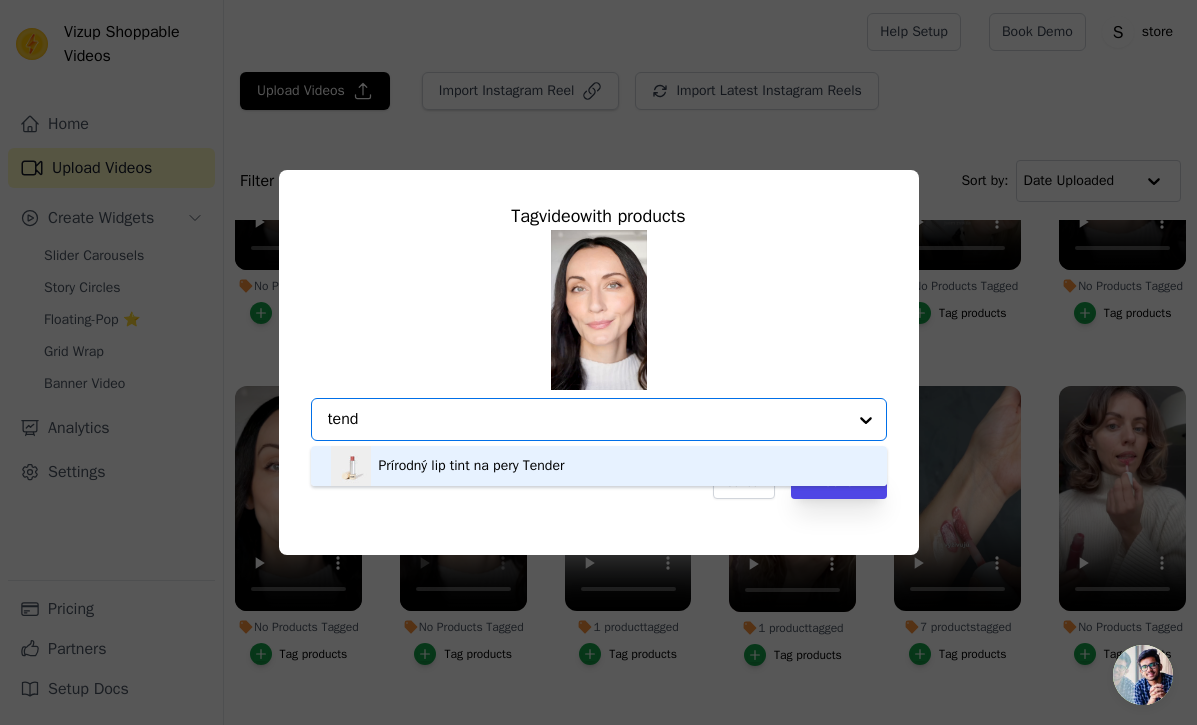 click on "Prírodný lip tint na pery Tender" at bounding box center (472, 466) 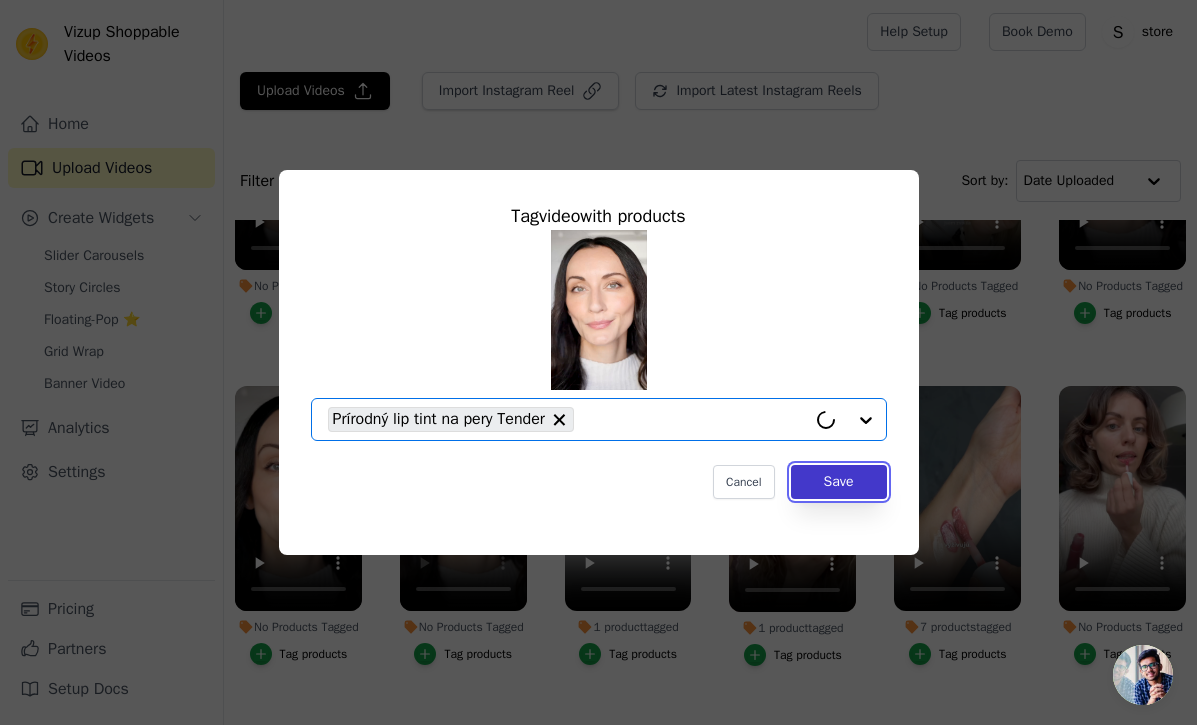 click on "Save" at bounding box center (839, 482) 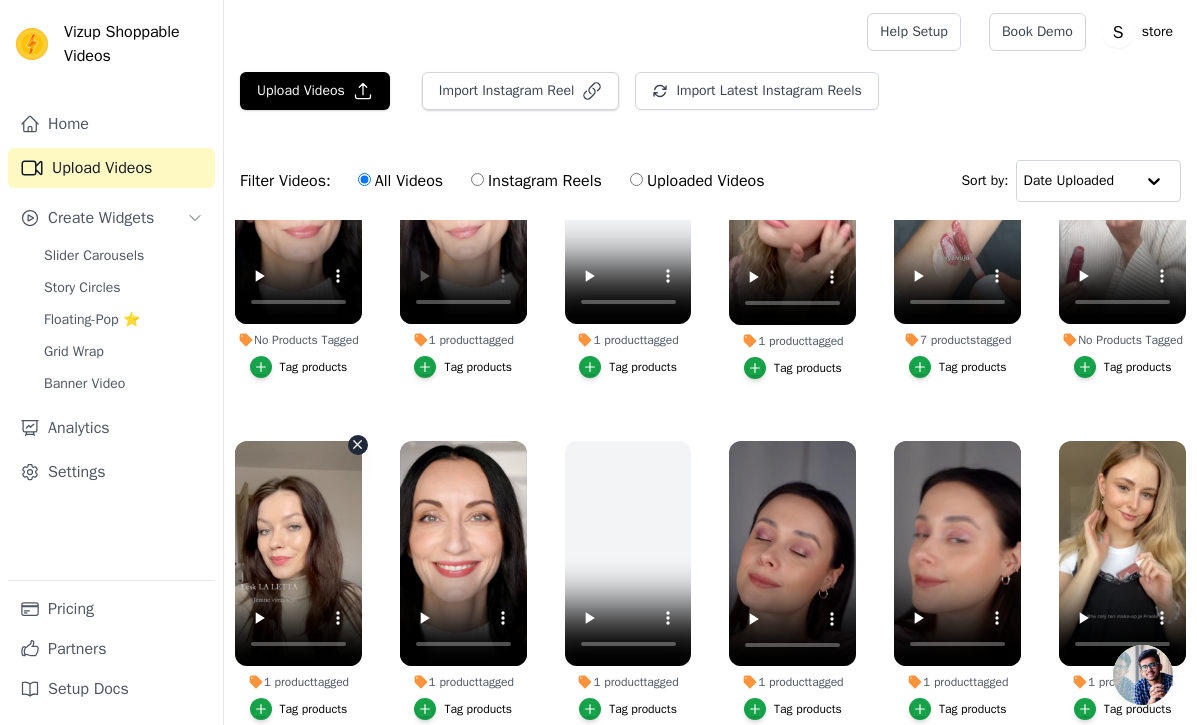 scroll, scrollTop: 755, scrollLeft: 0, axis: vertical 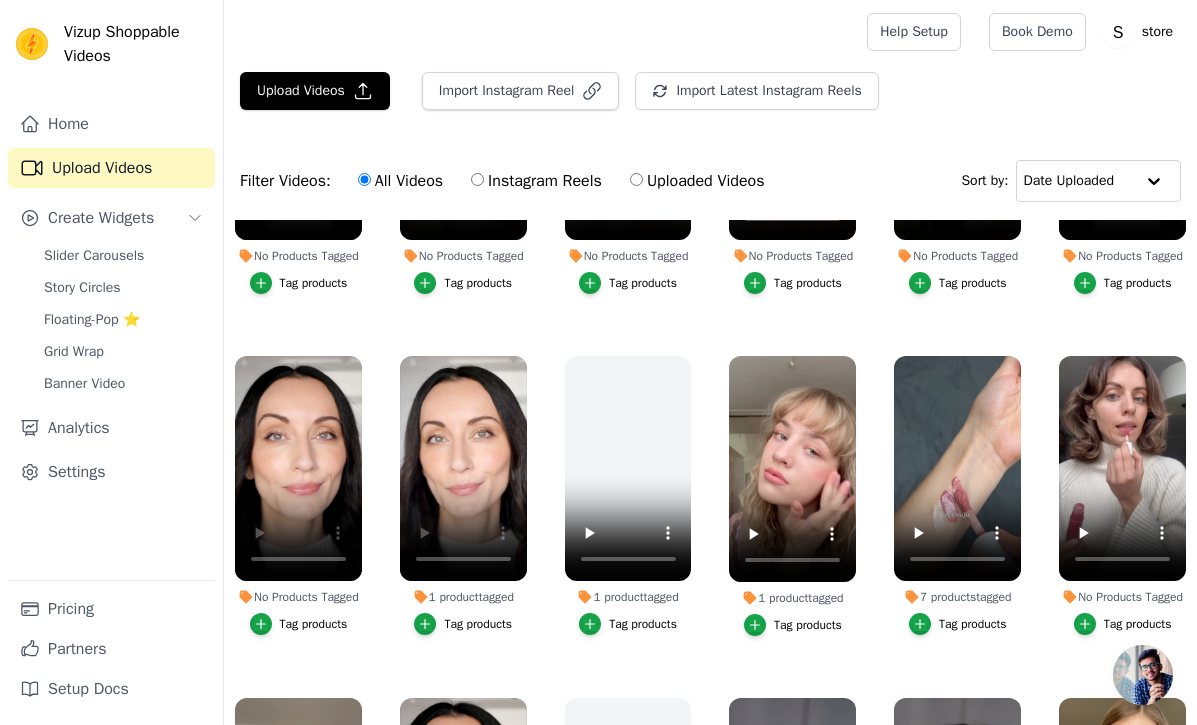 click on "Tag products" at bounding box center (314, 624) 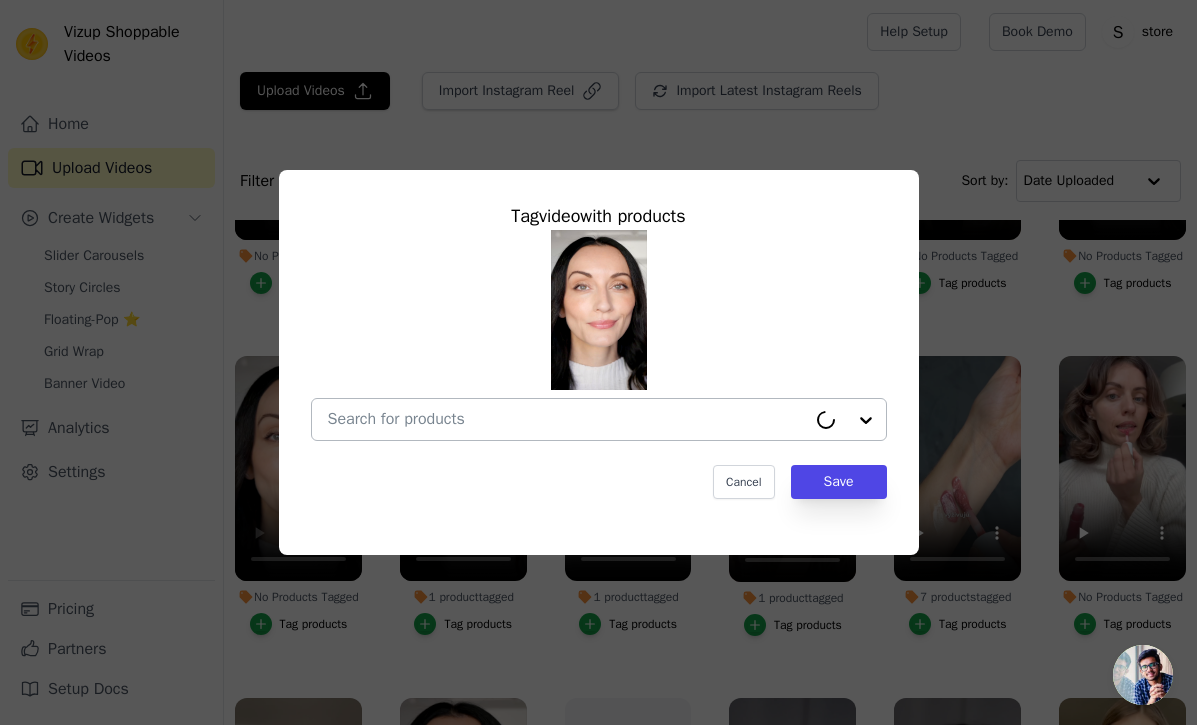 click at bounding box center [567, 419] 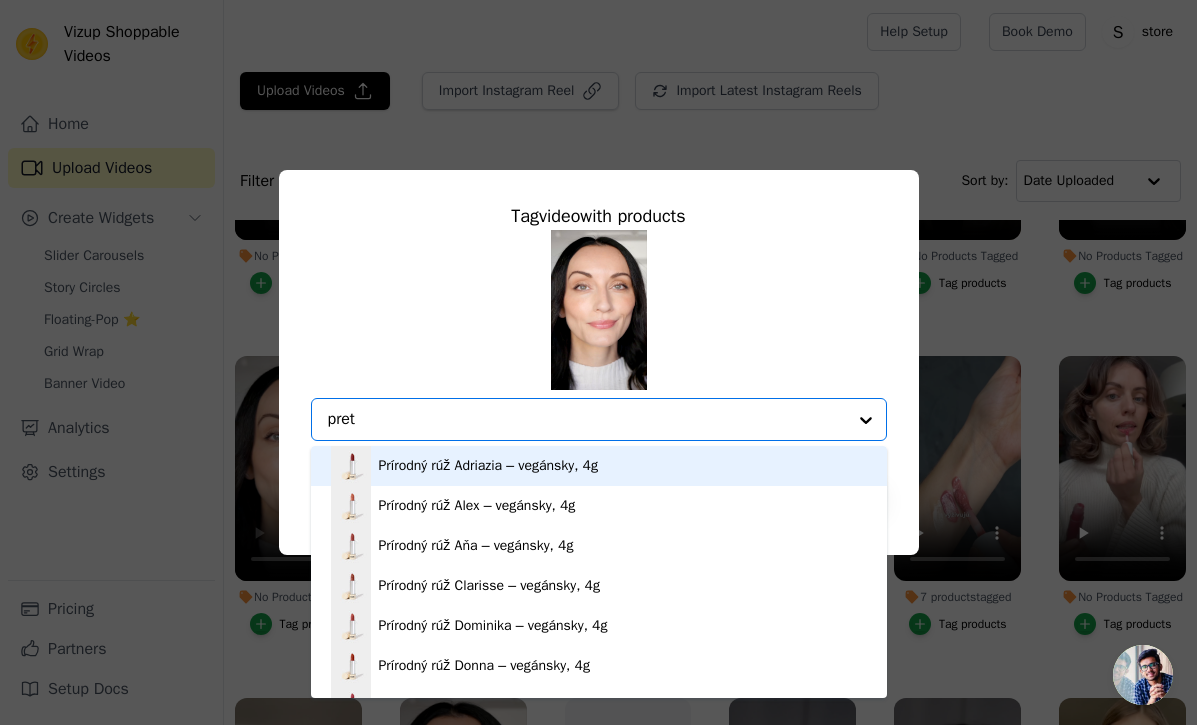 type on "prett" 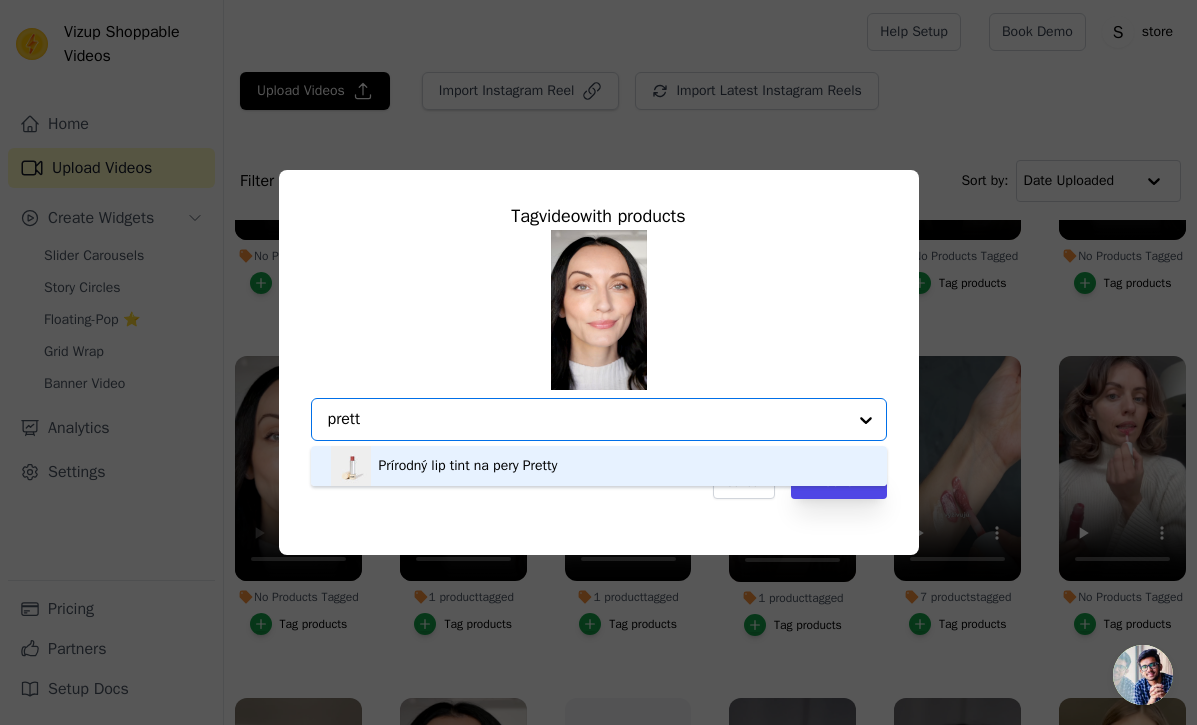 click on "Prírodný lip tint na pery Pretty" at bounding box center [468, 466] 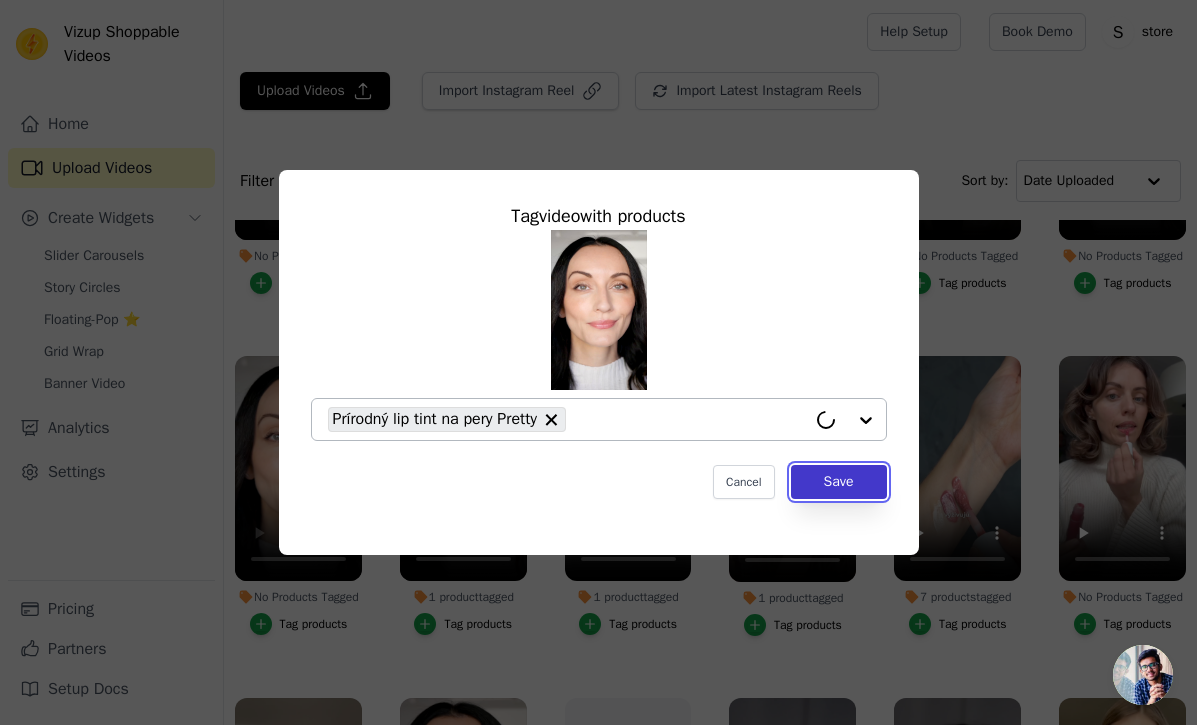 click on "Save" at bounding box center (839, 482) 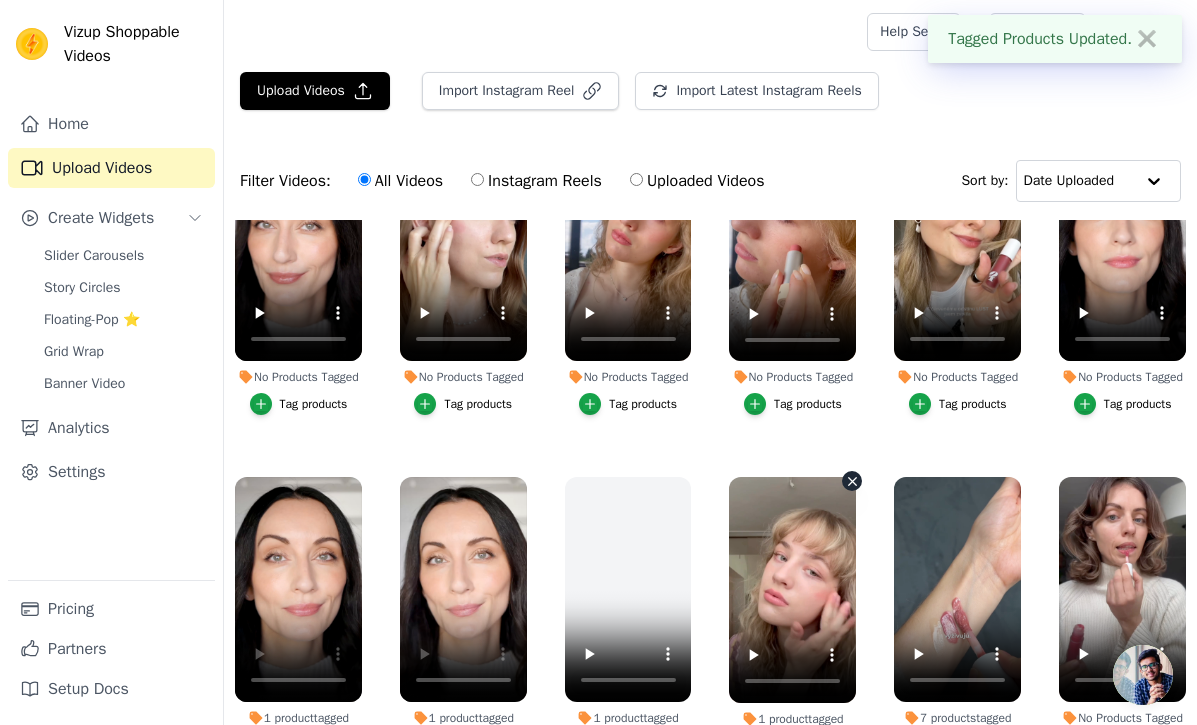 scroll, scrollTop: 272, scrollLeft: 0, axis: vertical 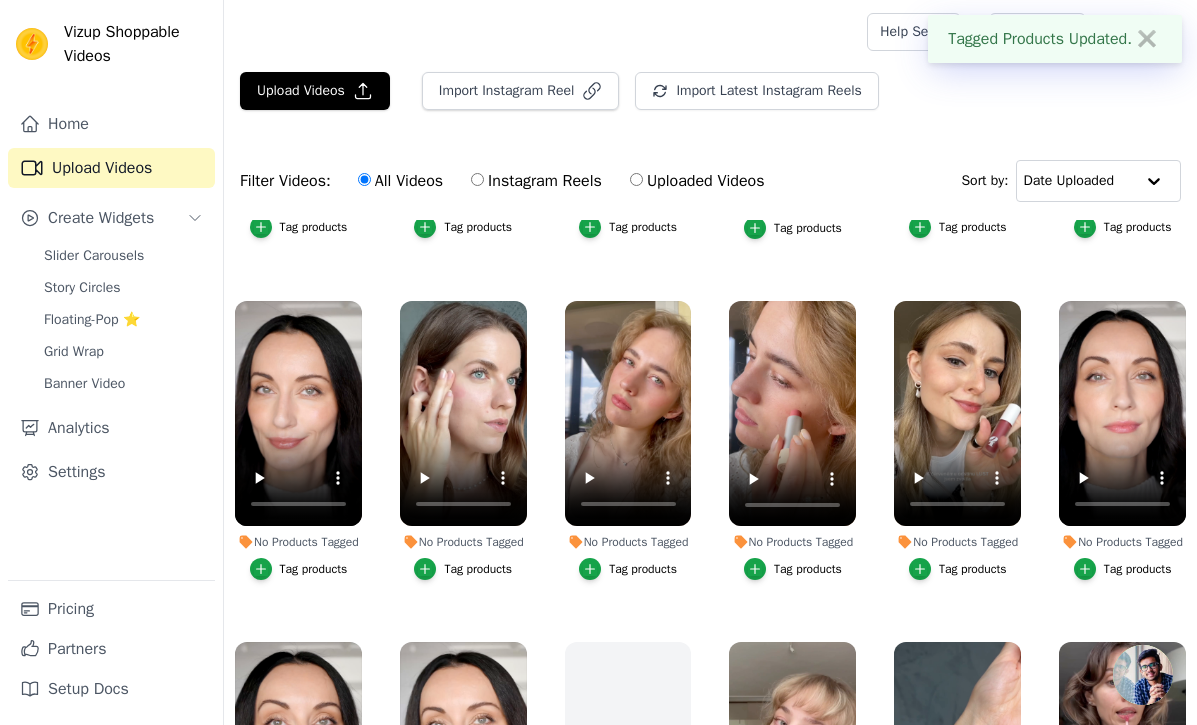 click on "Tag products" at bounding box center (1138, 569) 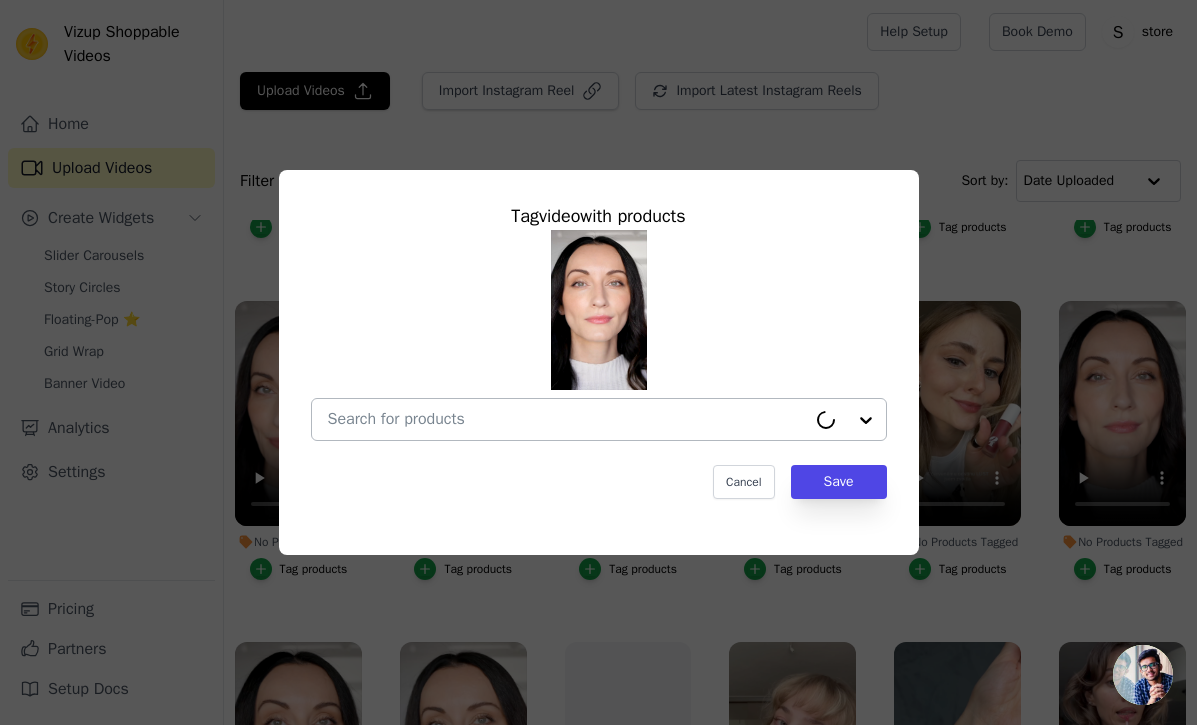 click on "No Products Tagged     Tag  video  with products                         Cancel   Save     Tag products" at bounding box center (567, 419) 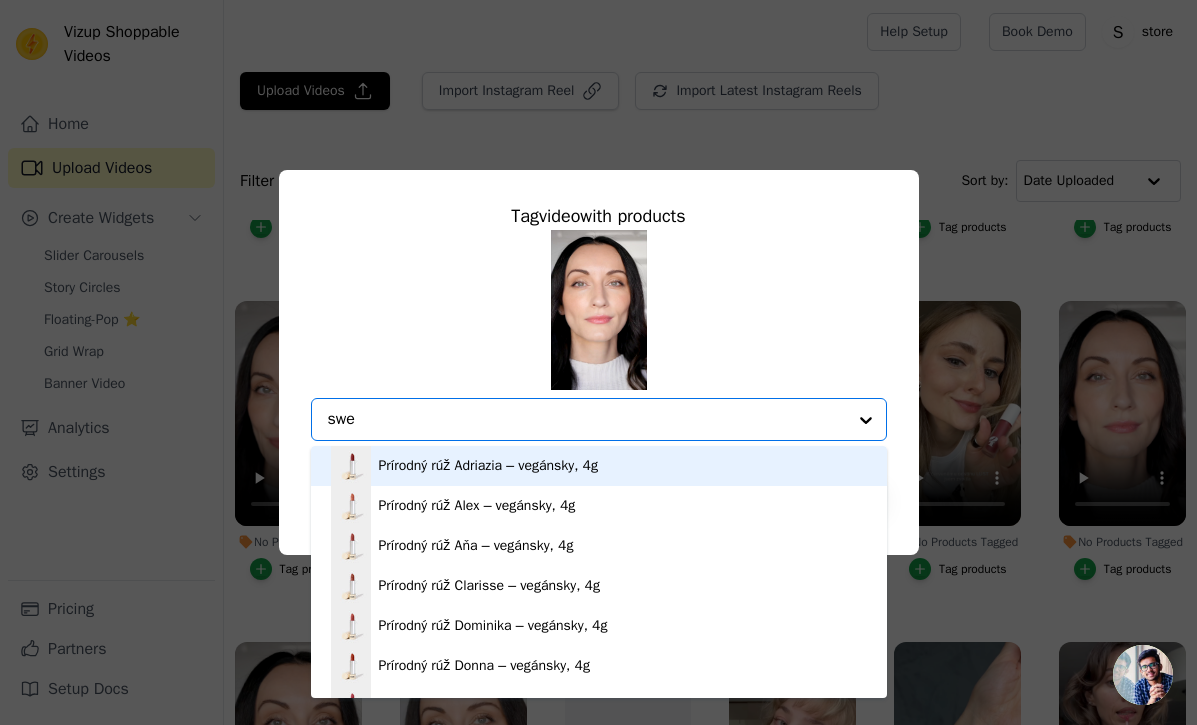 type on "swee" 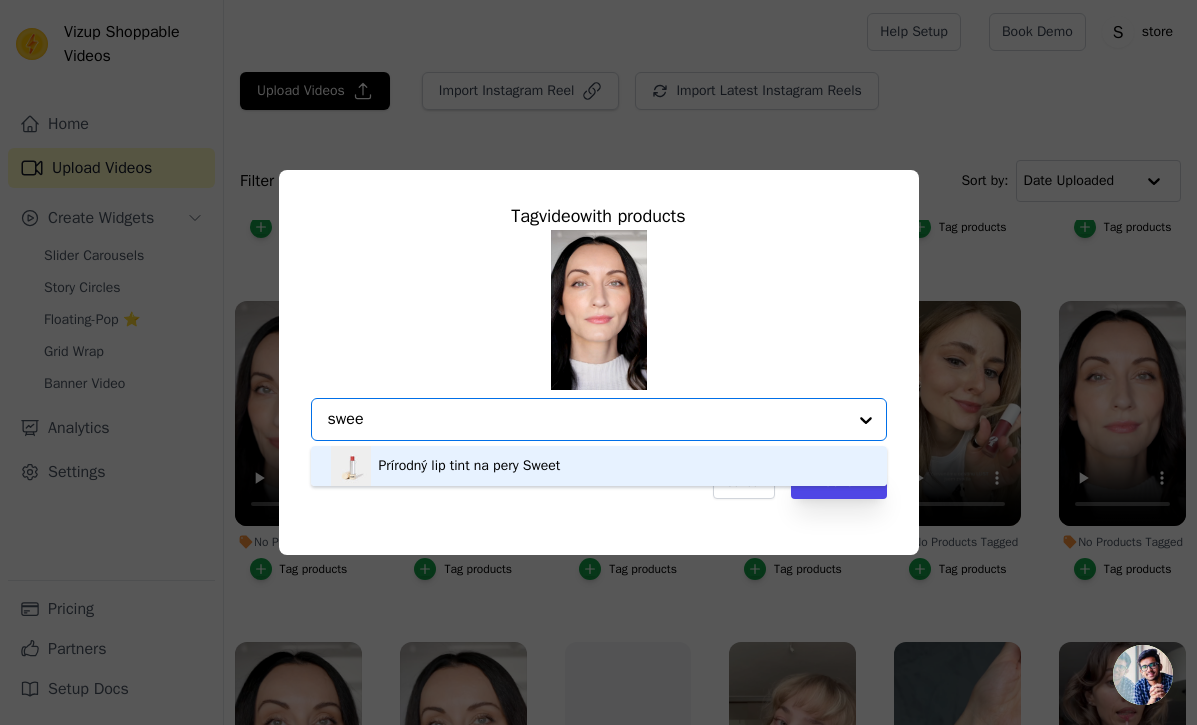 click on "Prírodný lip tint na pery Sweet" at bounding box center [599, 466] 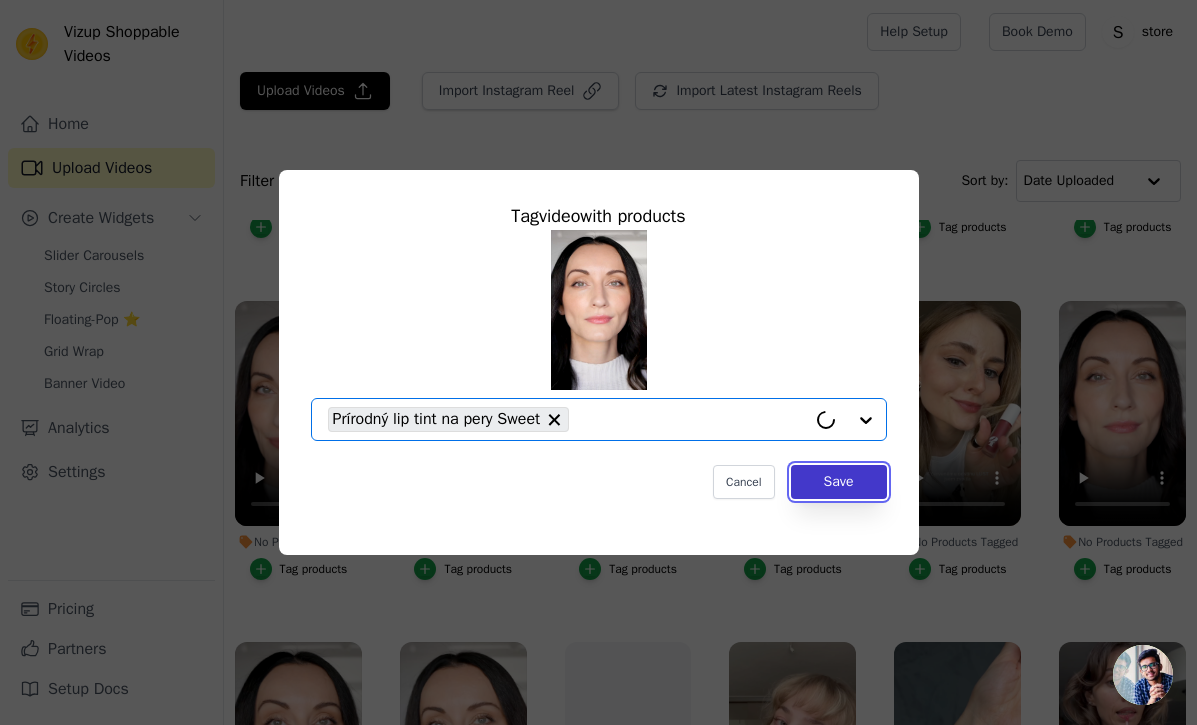 click on "Save" at bounding box center [839, 482] 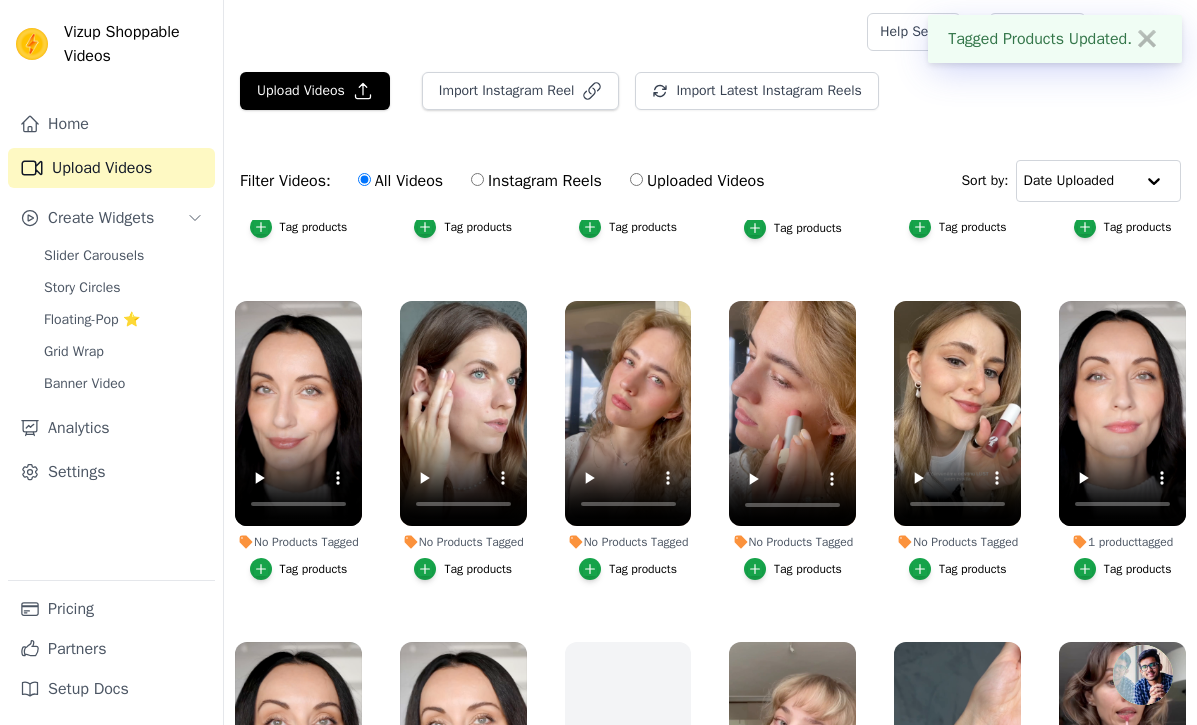 click on "Tag products" at bounding box center [314, 569] 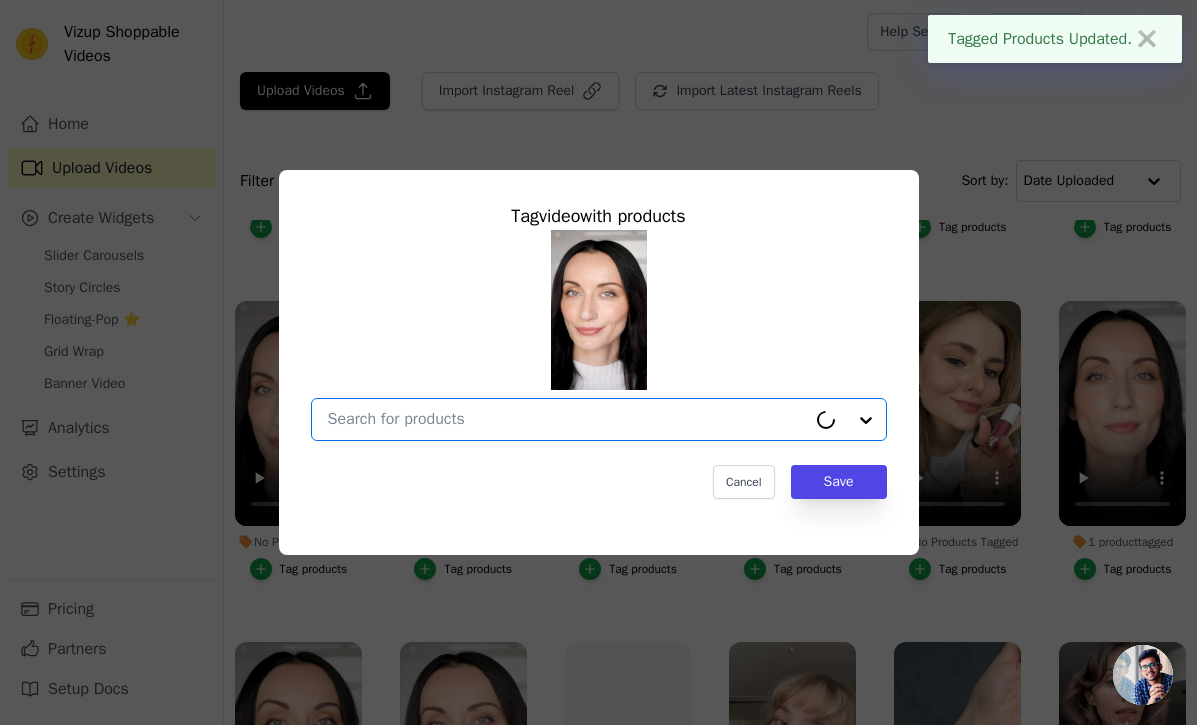 click on "No Products Tagged     Tag  video  with products       Option undefined, selected.                     Cancel   Save     Tag products" at bounding box center (567, 419) 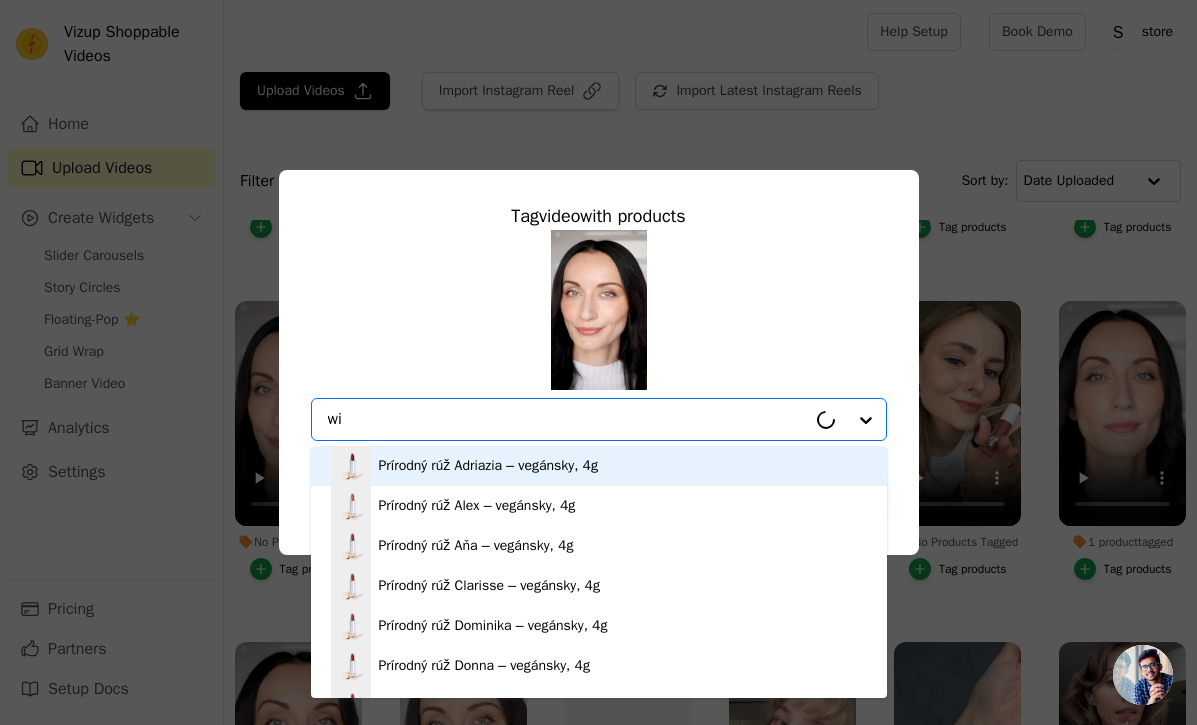 type on "wil" 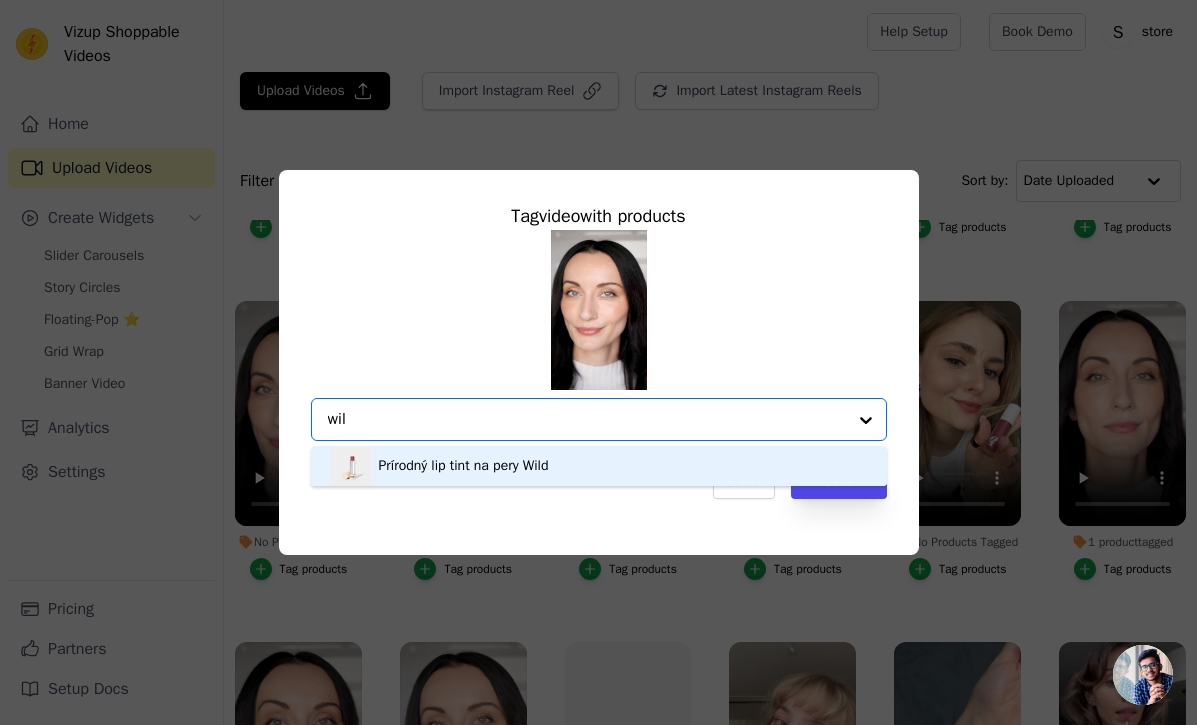 click on "Prírodný lip tint na pery Wild" at bounding box center (464, 466) 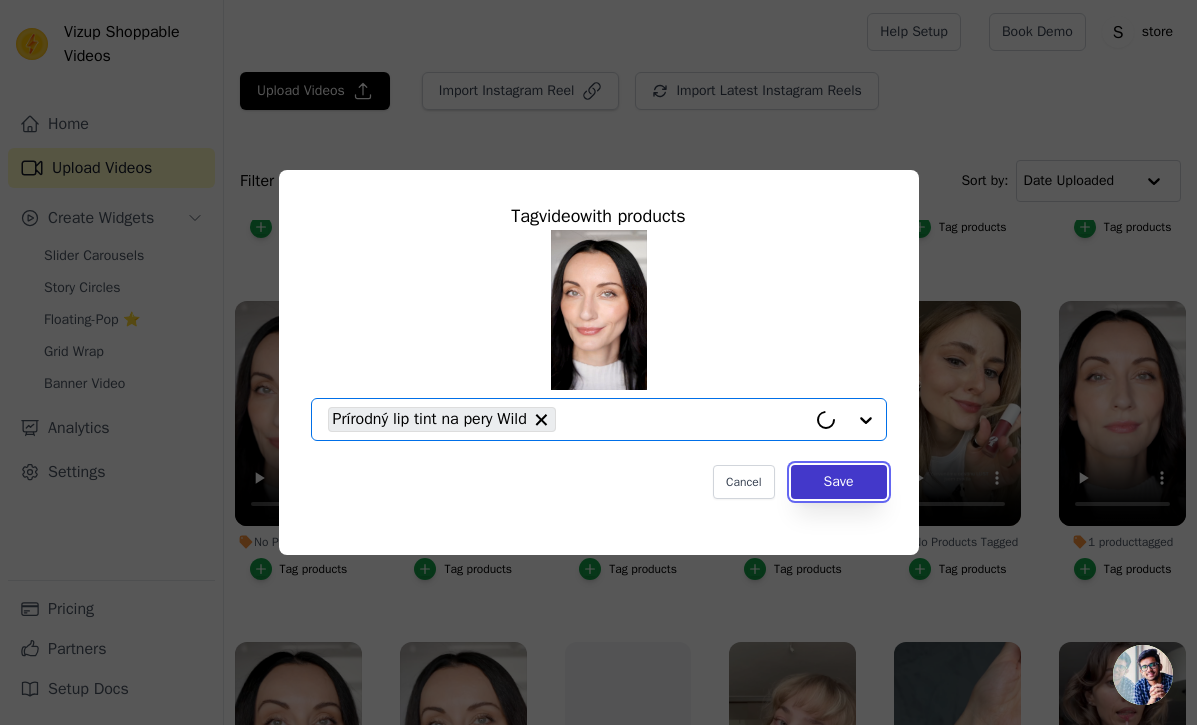 click on "Save" at bounding box center [839, 482] 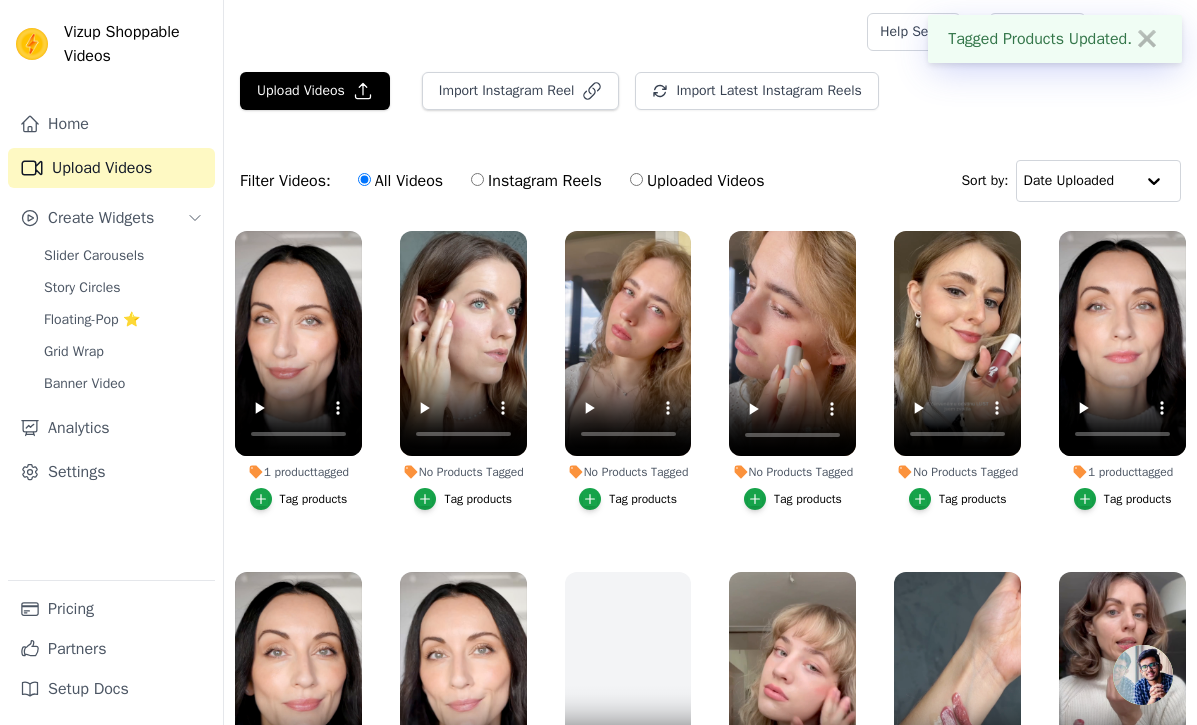 scroll, scrollTop: 321, scrollLeft: 0, axis: vertical 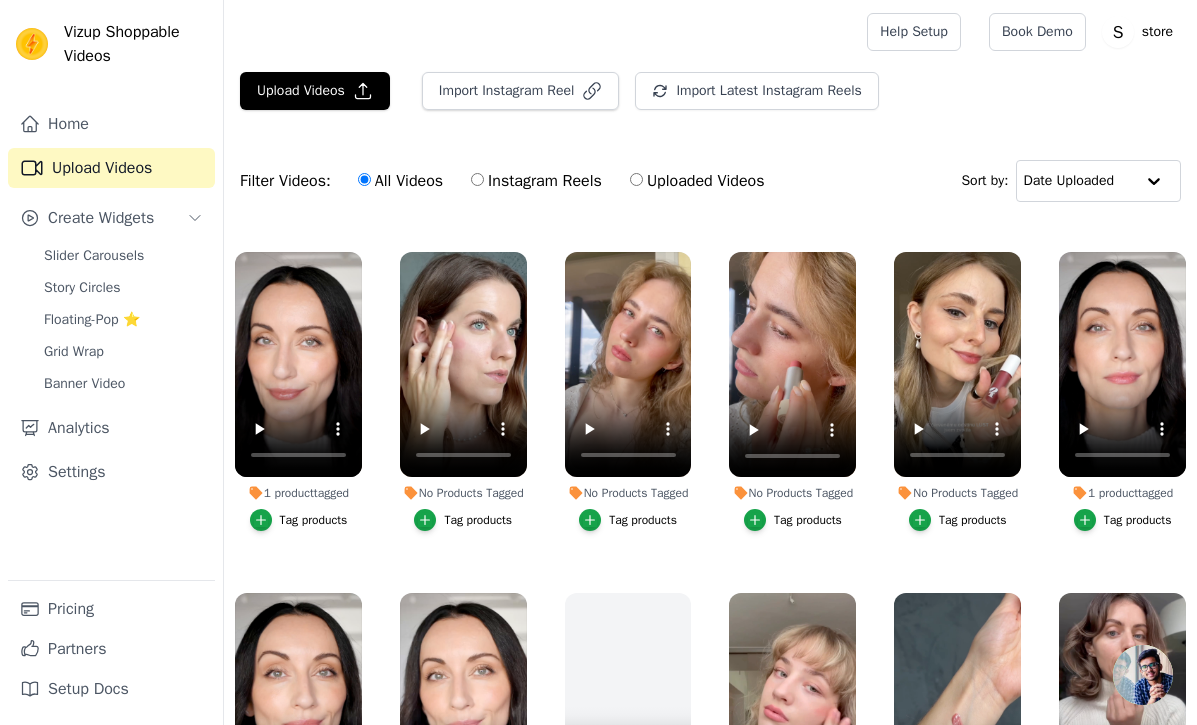 click on "Tag products" at bounding box center [973, 520] 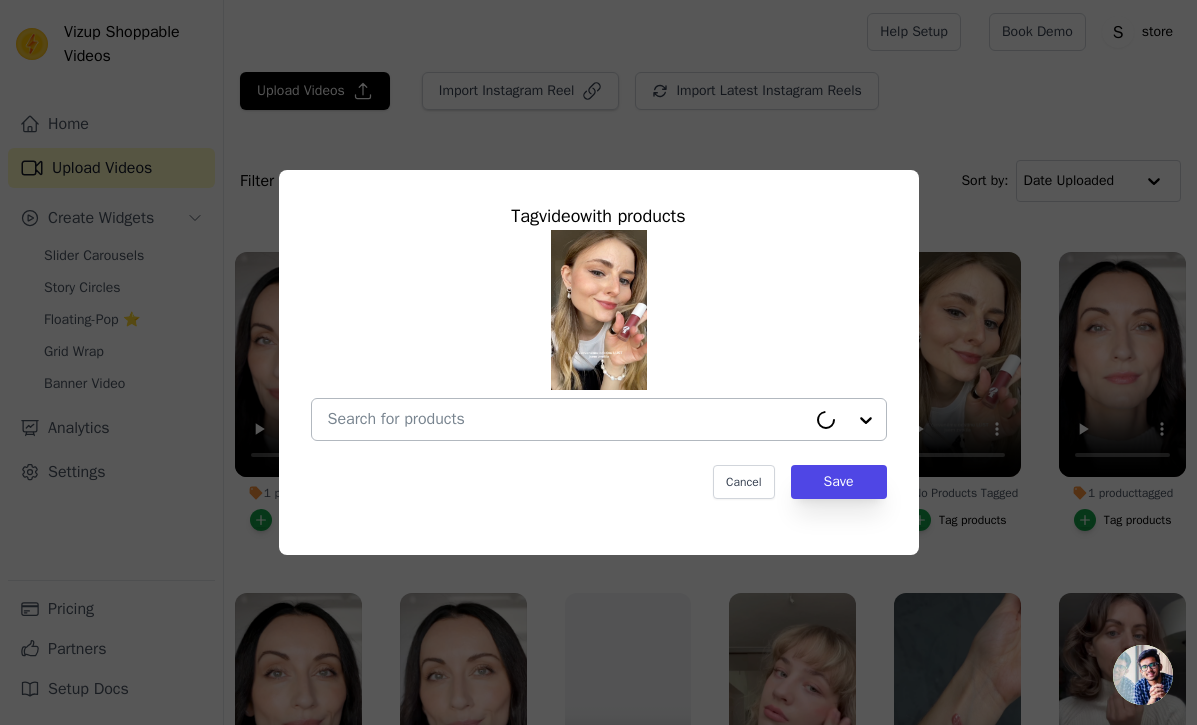 click on "No Products Tagged     Tag  video  with products                         Cancel   Save     Tag products" at bounding box center [567, 419] 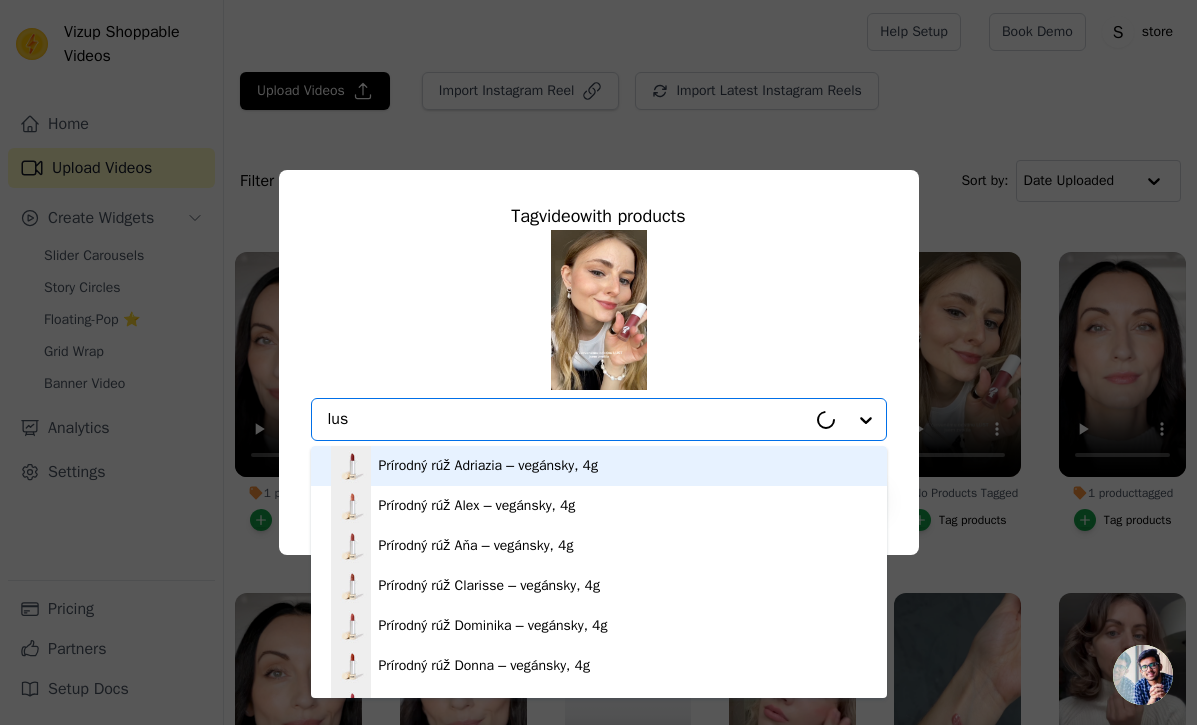 type on "lust" 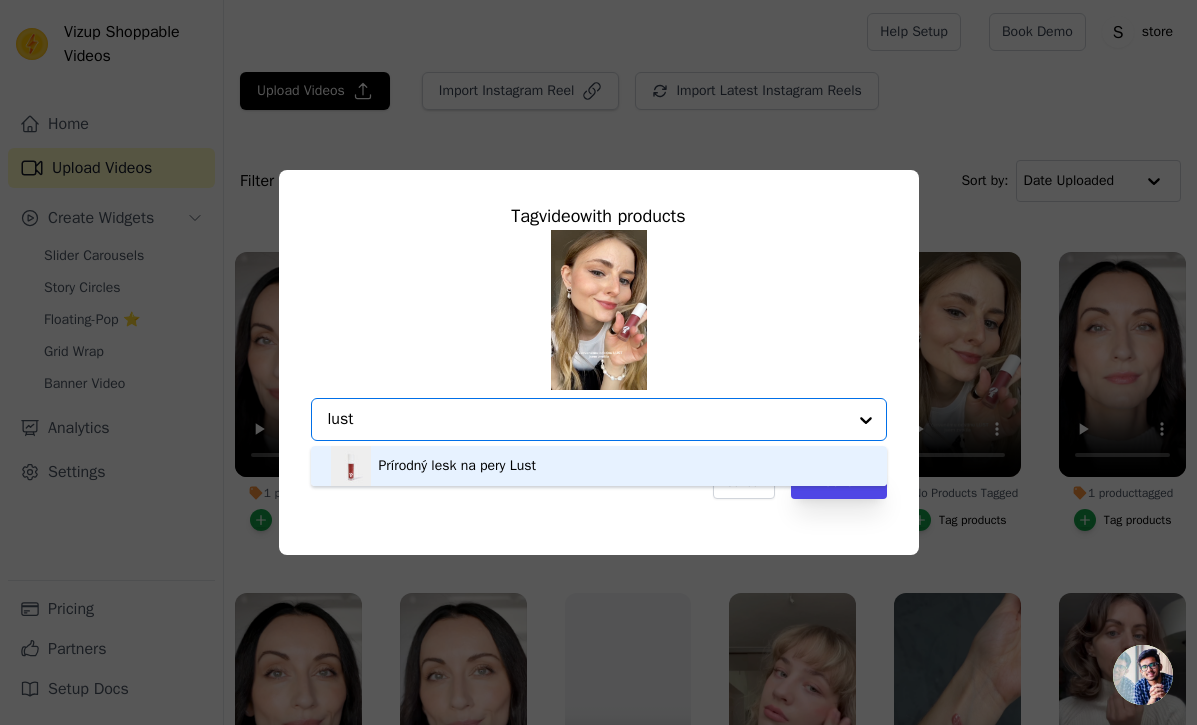 click on "Prírodný lesk na pery Lust" at bounding box center [457, 466] 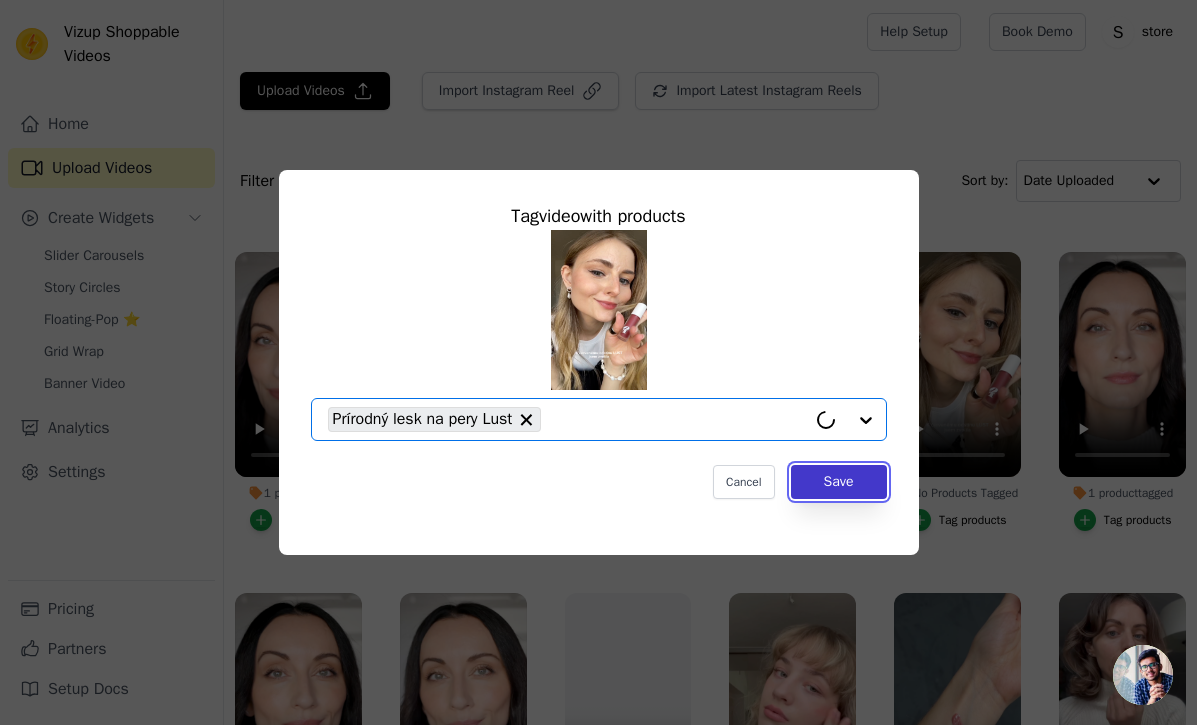 click on "Save" at bounding box center [839, 482] 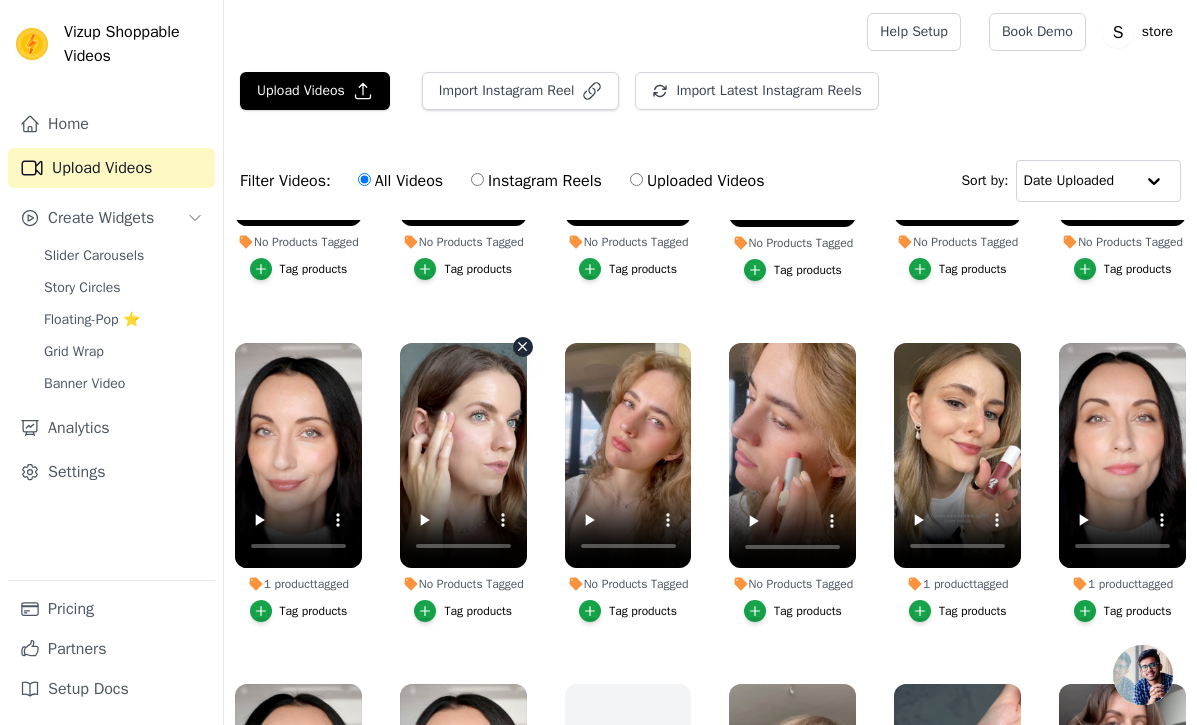 scroll, scrollTop: 278, scrollLeft: 0, axis: vertical 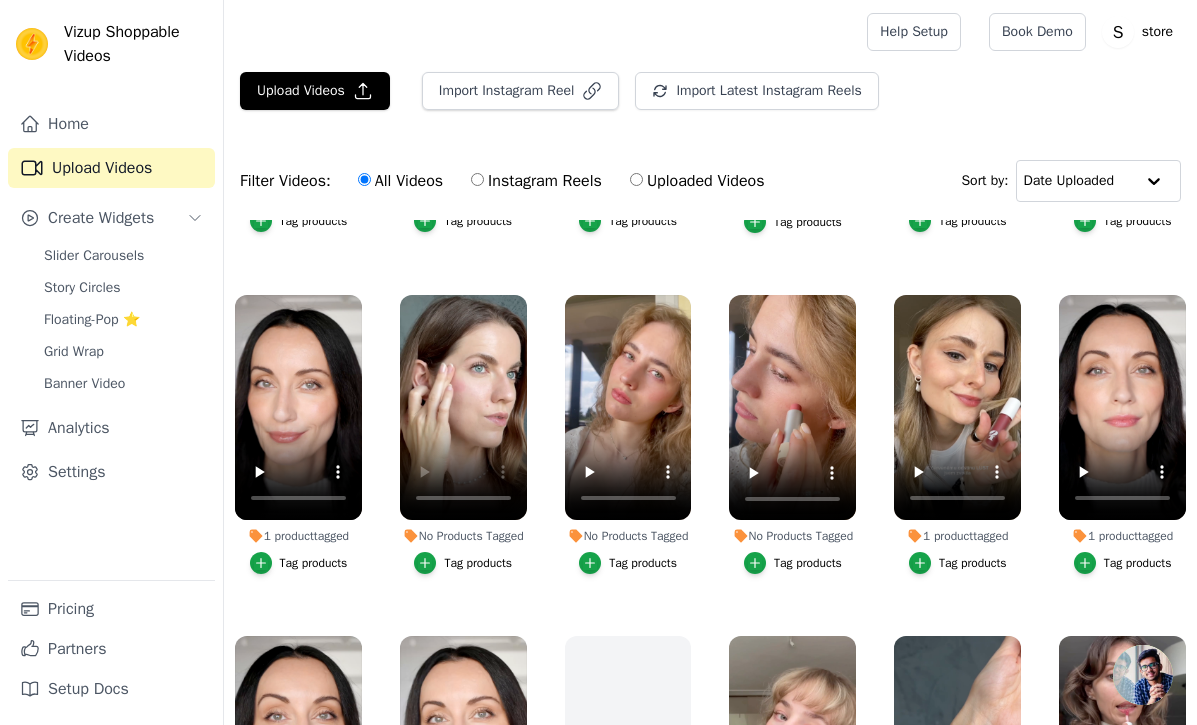 click on "No Products Tagged       Tag products" at bounding box center [628, 434] 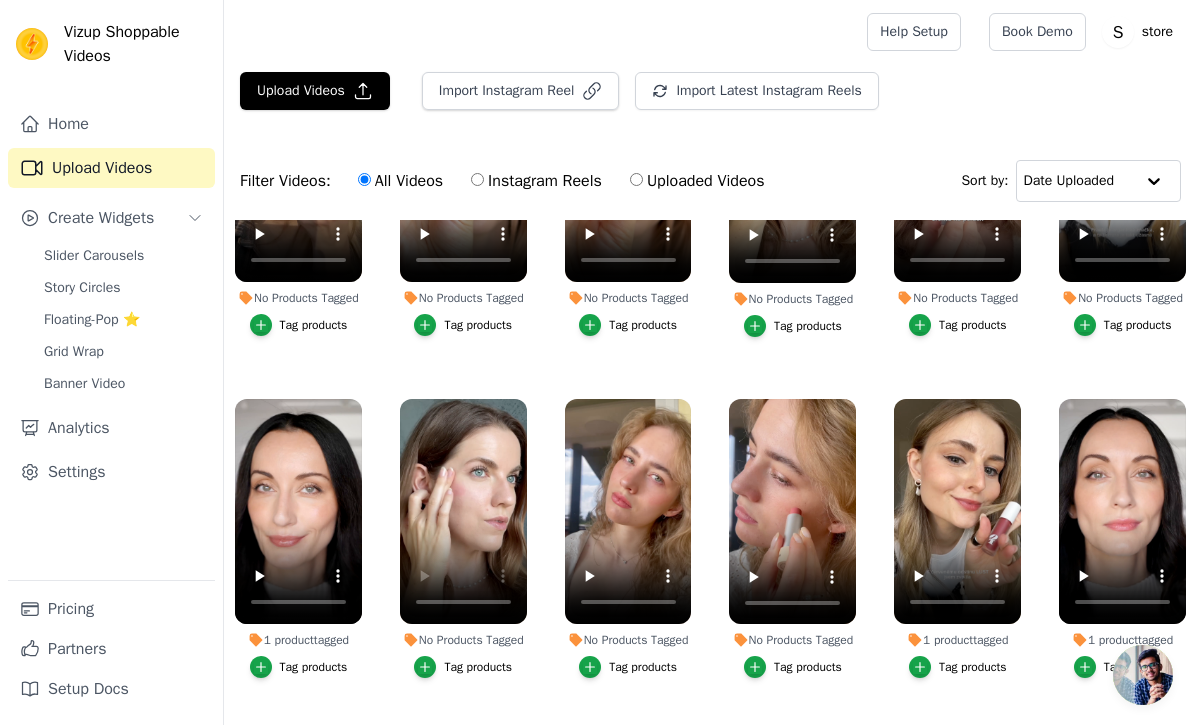 scroll, scrollTop: 181, scrollLeft: 0, axis: vertical 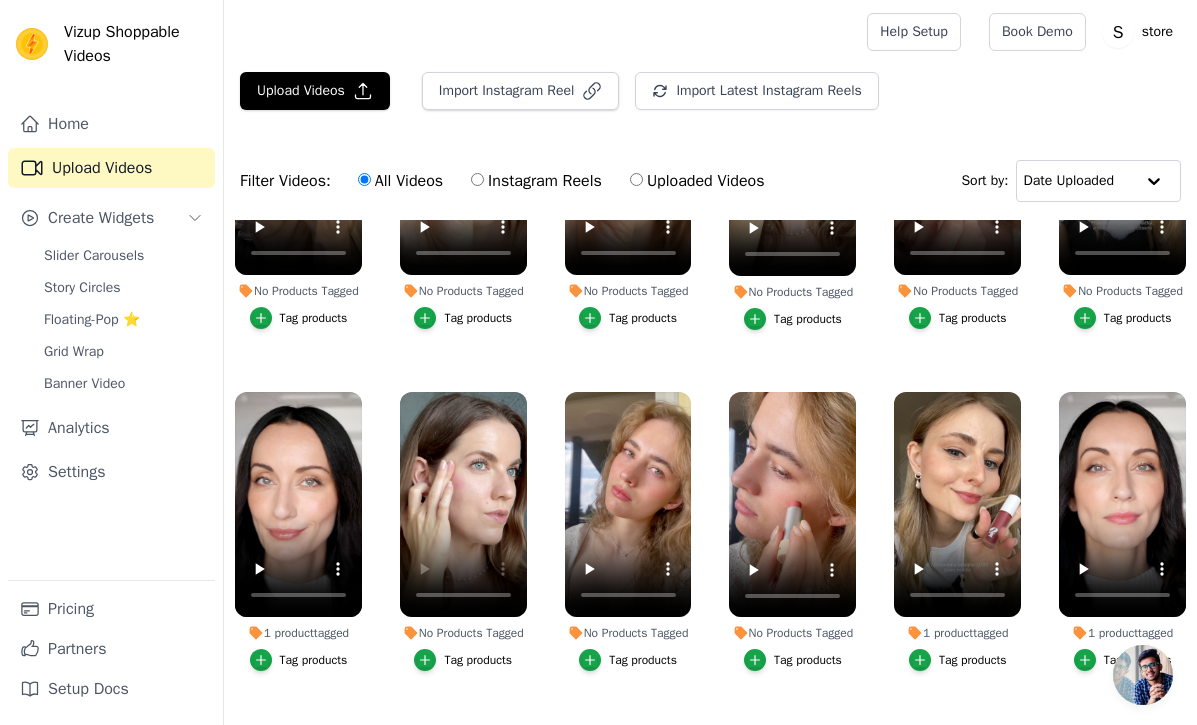 click on "Tag products" at bounding box center [808, 660] 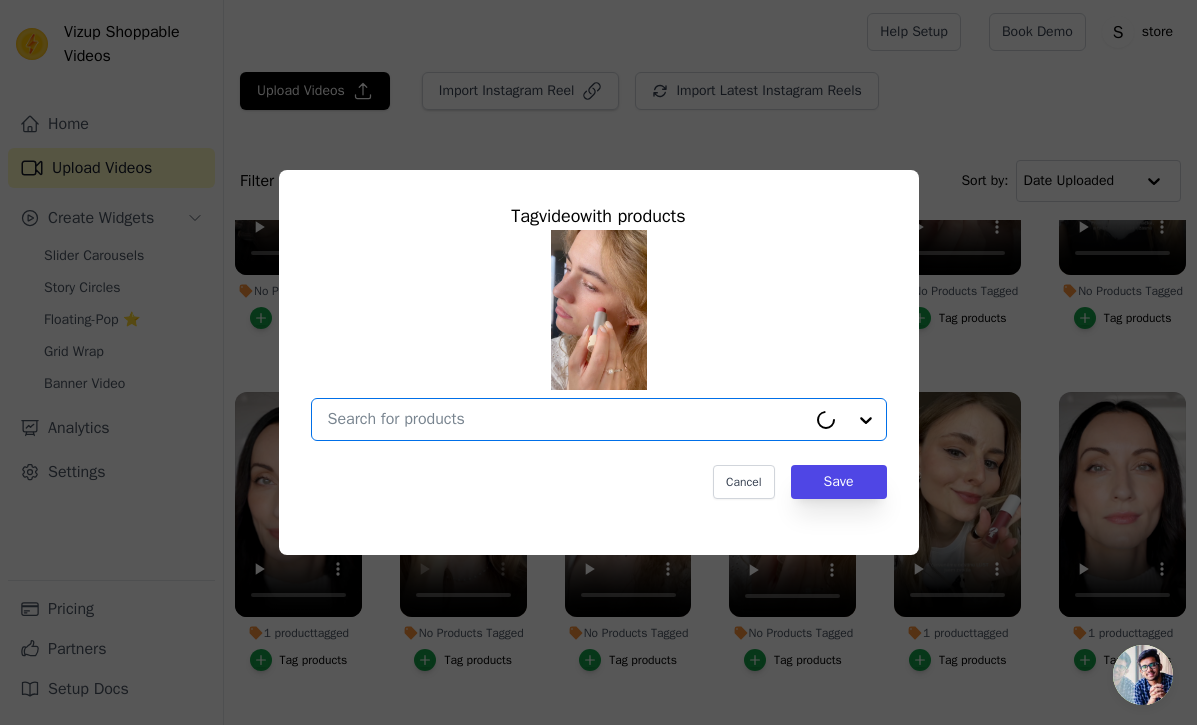 click on "No Products Tagged     Tag  video  with products       Option undefined, selected.                     Cancel   Save     Tag products" at bounding box center [567, 419] 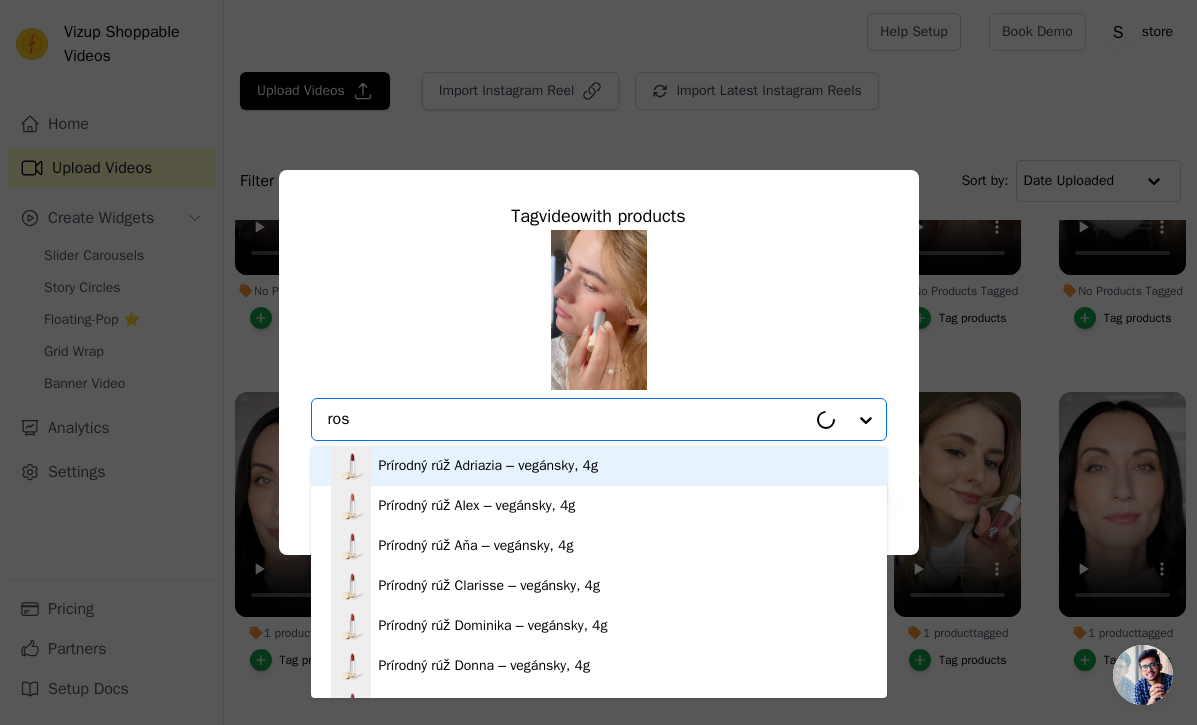 type on "rose" 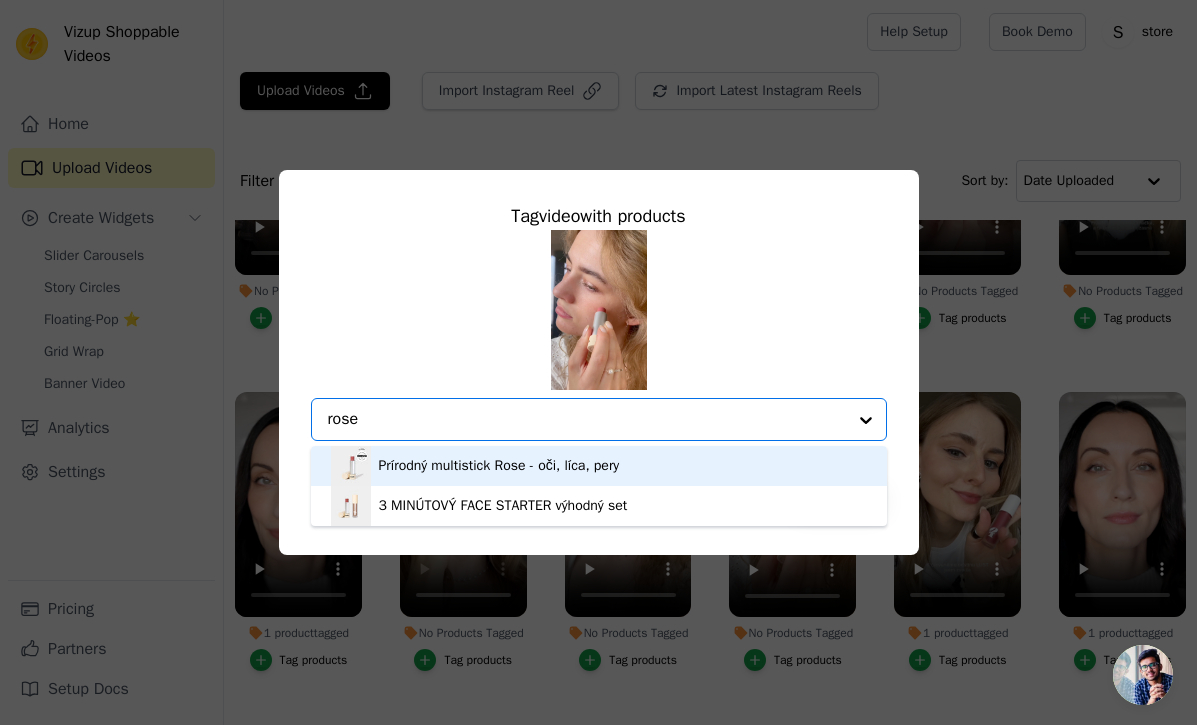 click on "Prírodný multistick Rose - oči, líca, pery" at bounding box center (499, 466) 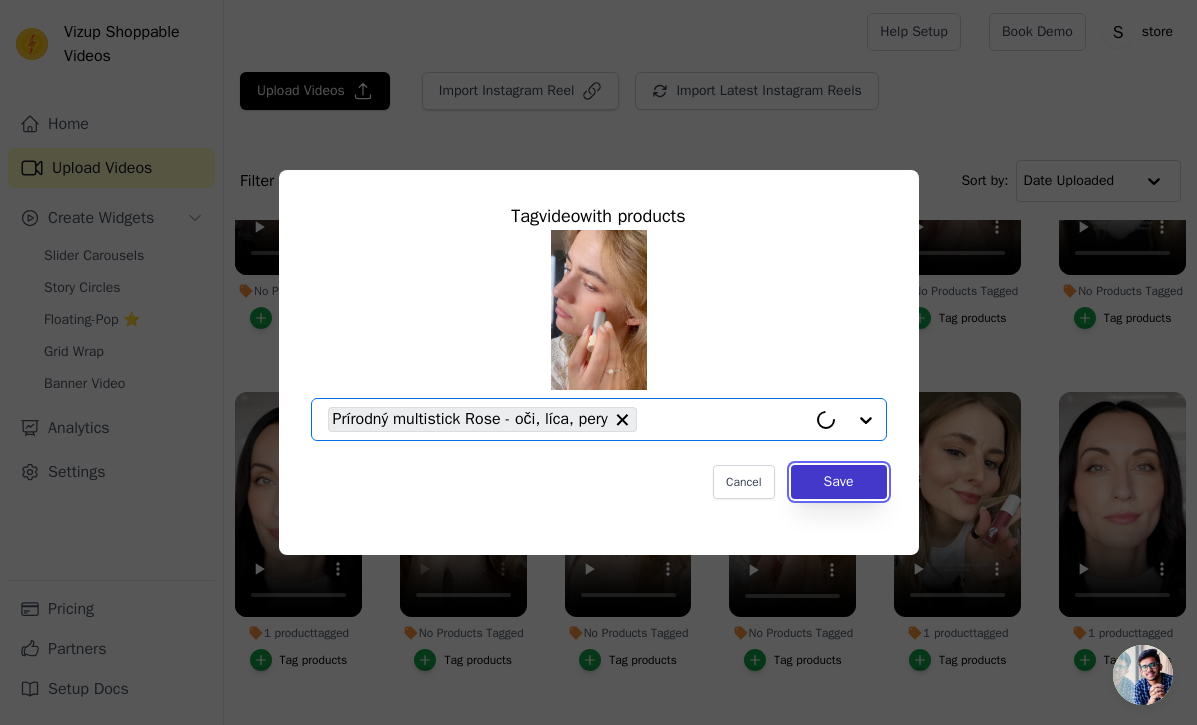 click on "Save" at bounding box center [839, 482] 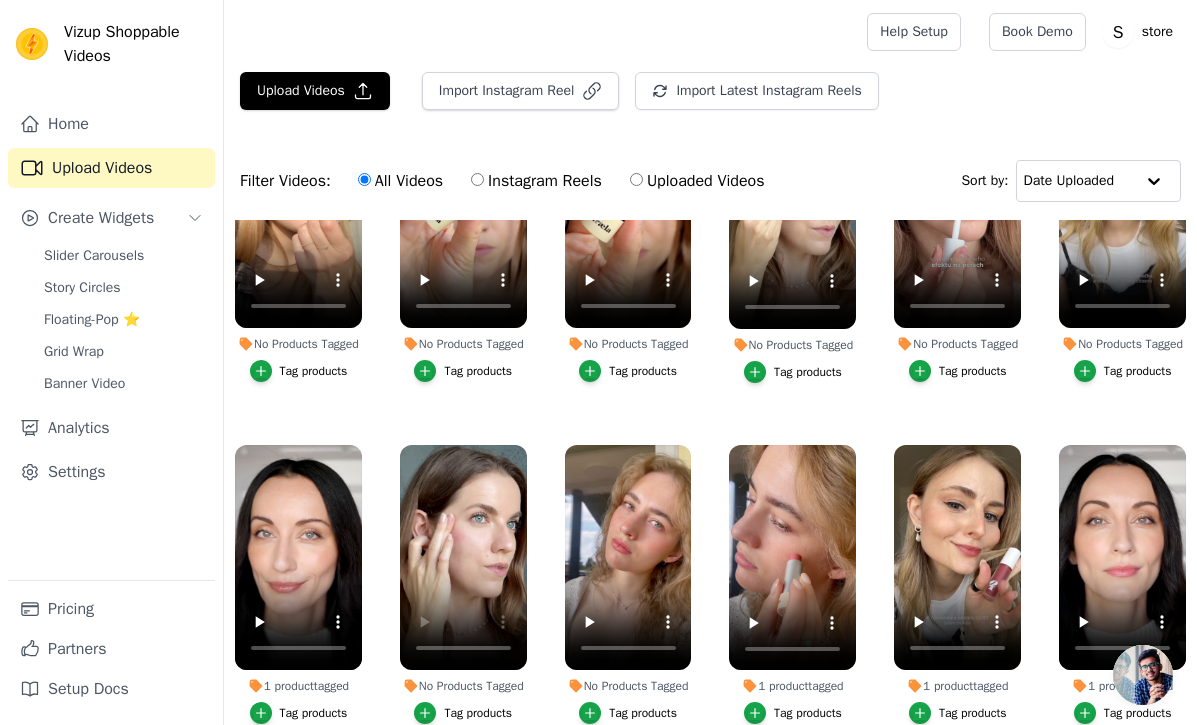 scroll, scrollTop: 0, scrollLeft: 0, axis: both 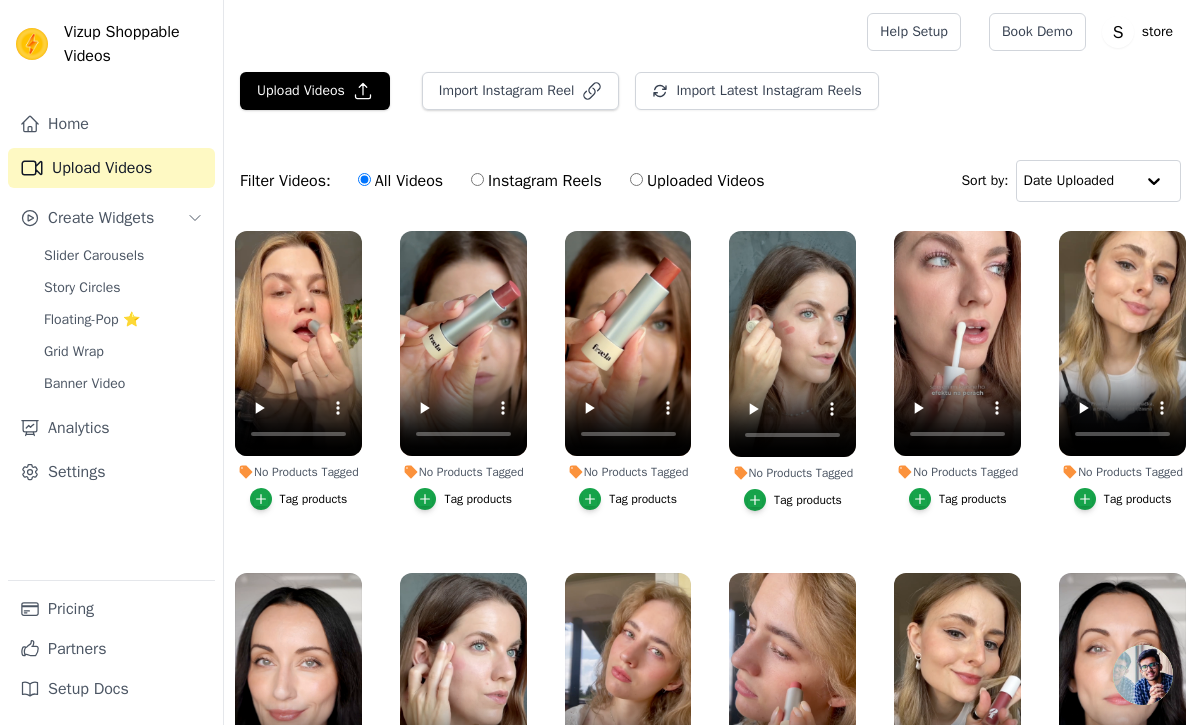 click on "Tag products" at bounding box center [973, 499] 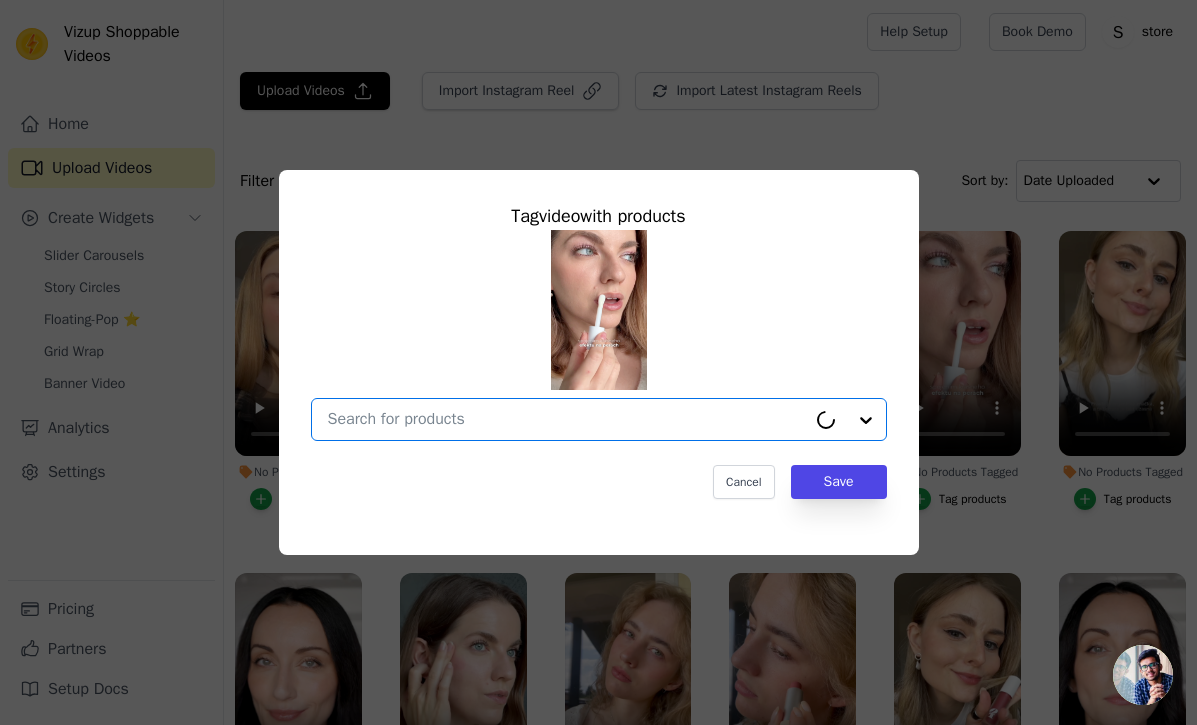 click on "No Products Tagged     Tag  video  with products       Option undefined, selected.                     Cancel   Save     Tag products" at bounding box center (567, 419) 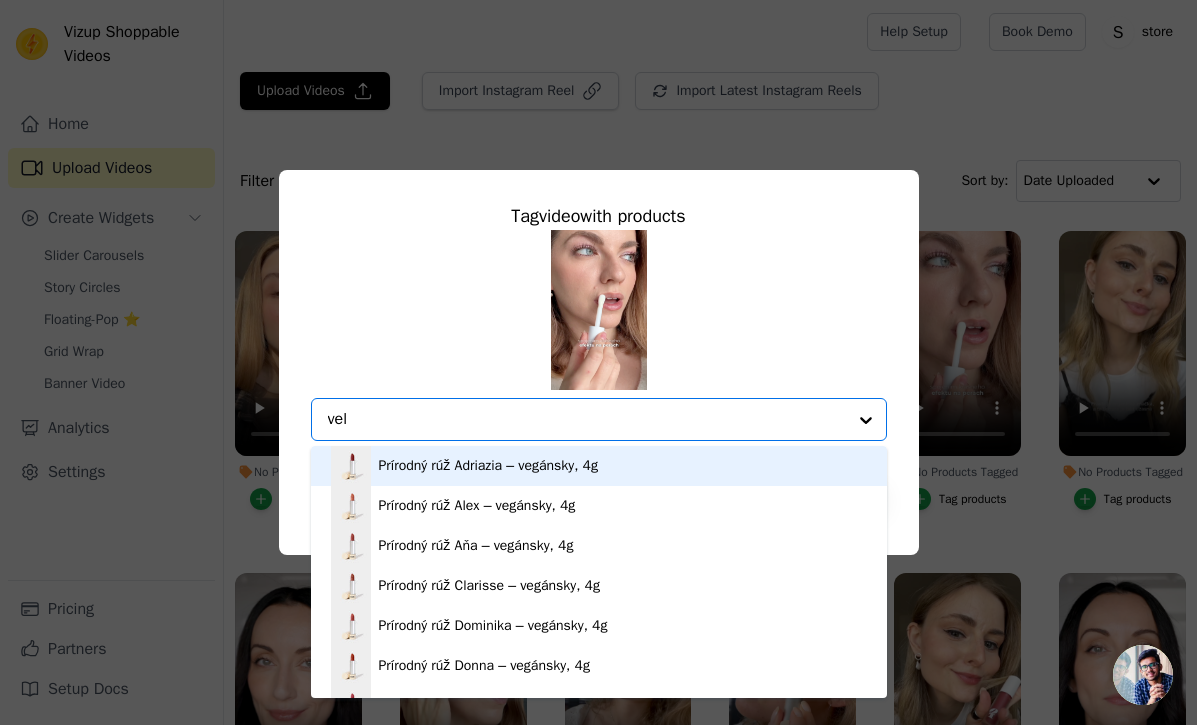 type on "velv" 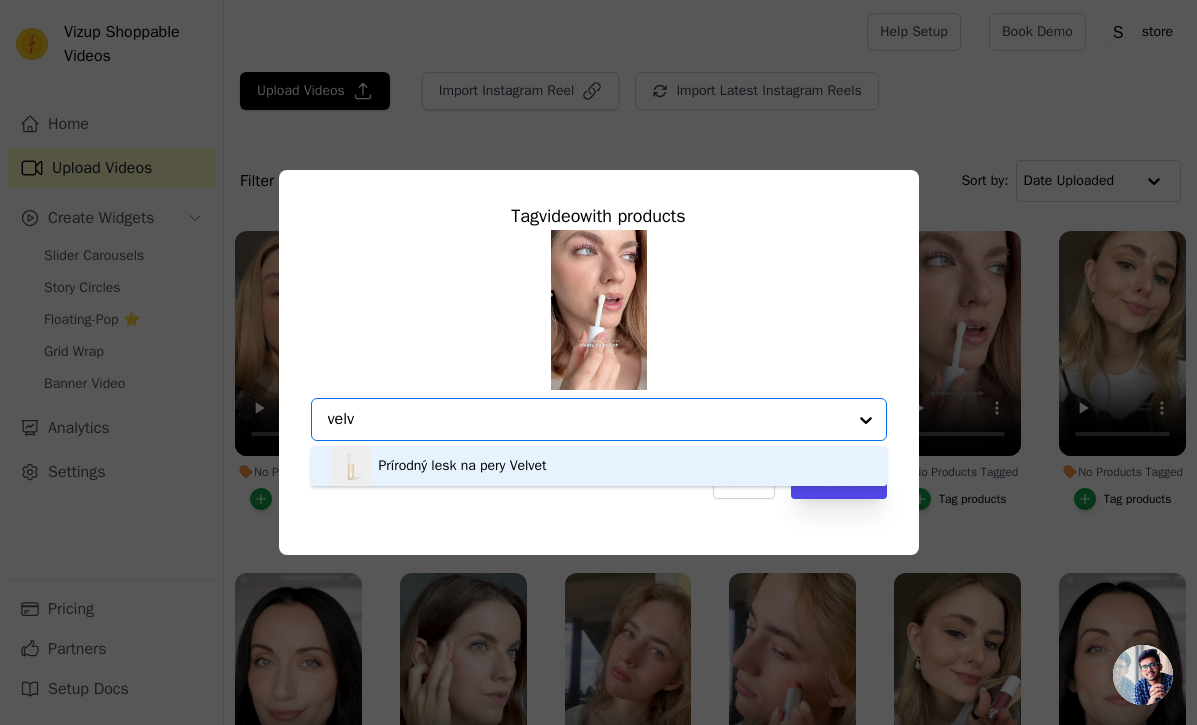 click on "Prírodný lesk na pery Velvet" at bounding box center [599, 466] 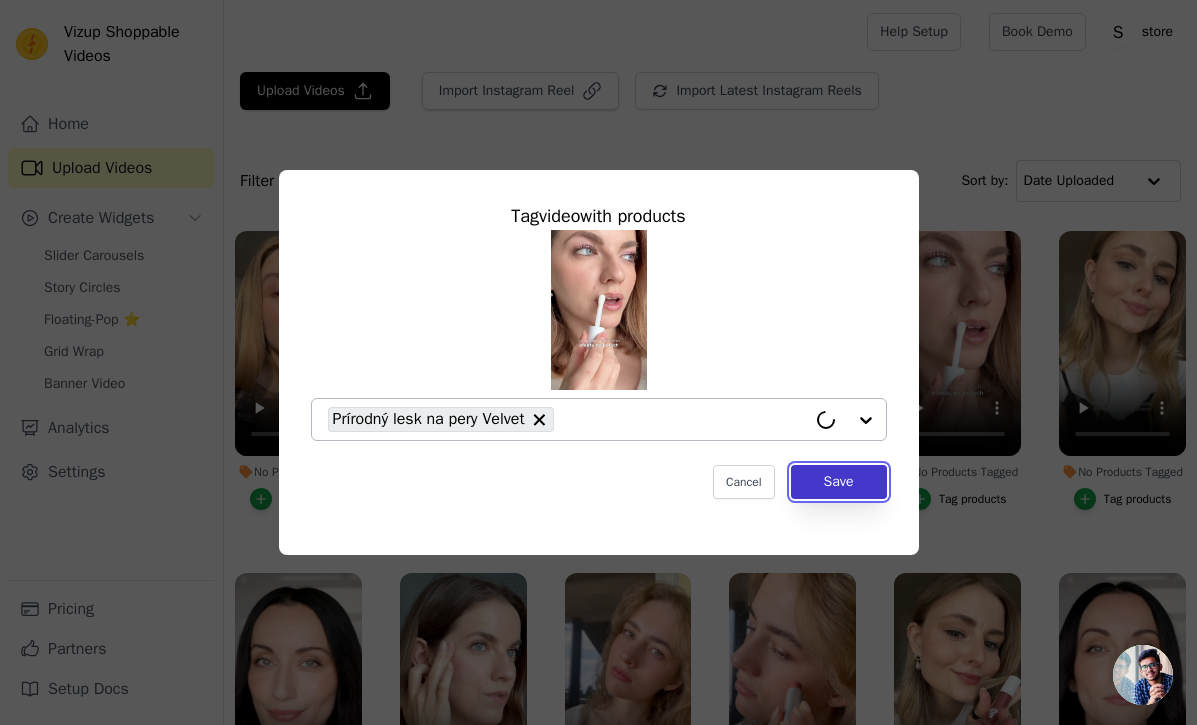 click on "Save" at bounding box center (839, 482) 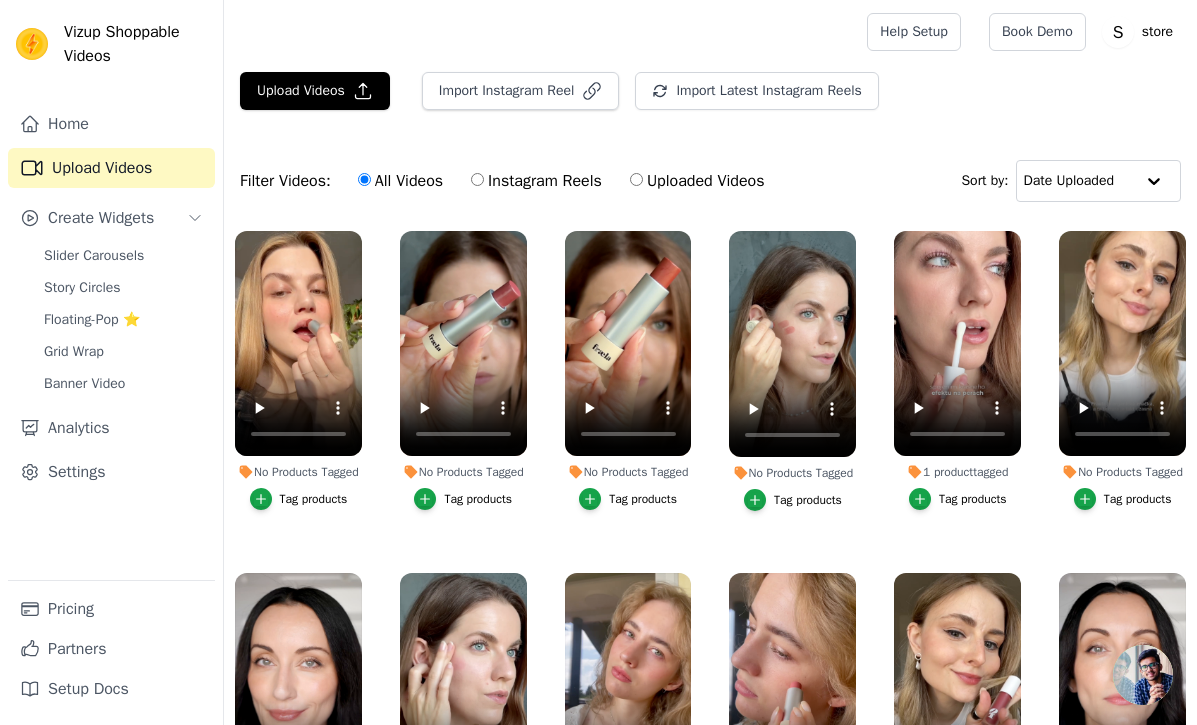 click on "Tag products" at bounding box center [314, 499] 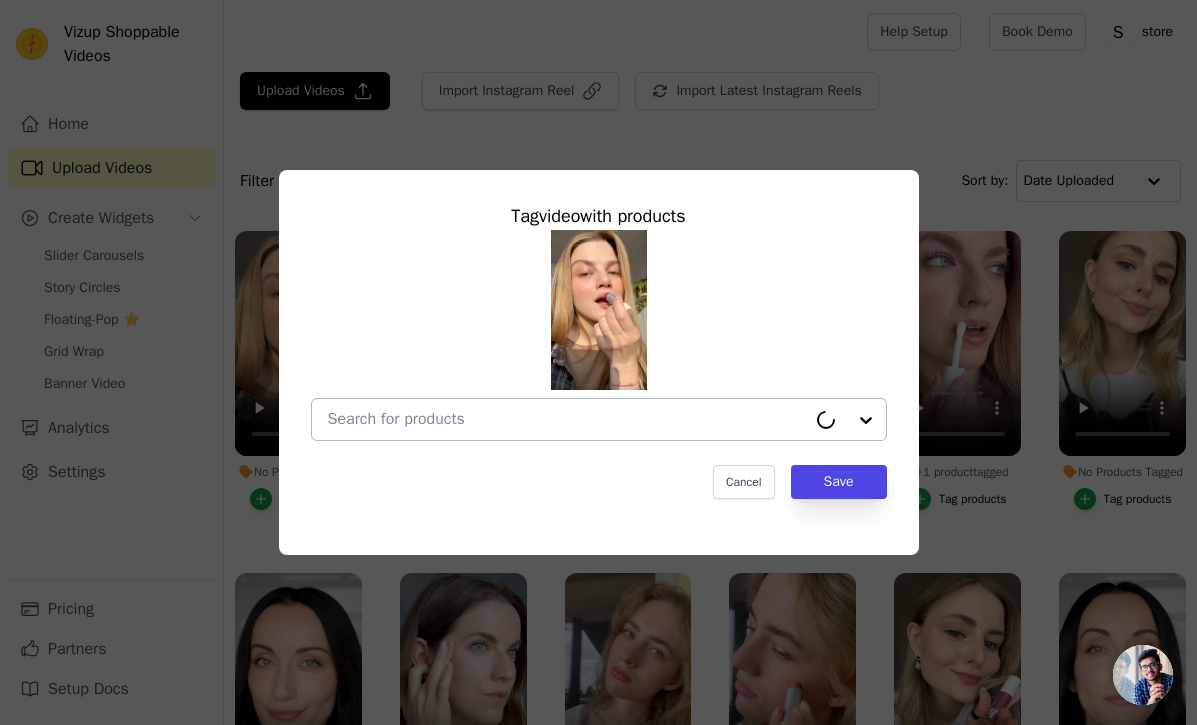 click at bounding box center (567, 419) 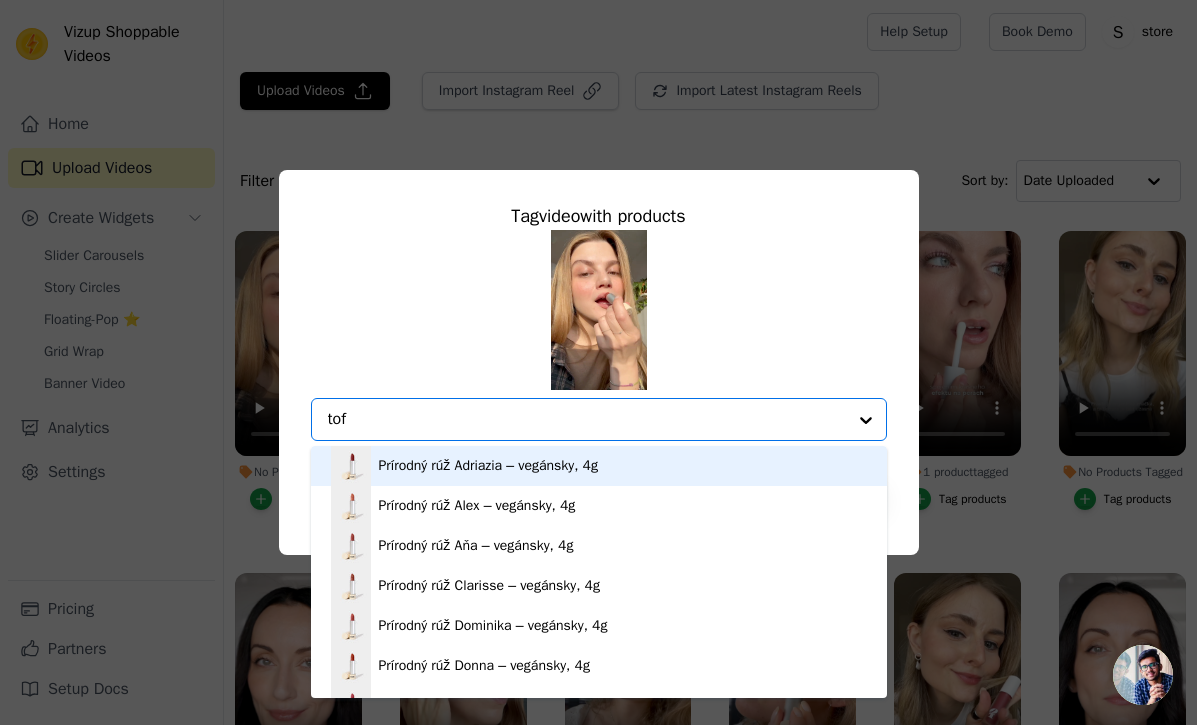 type on "toff" 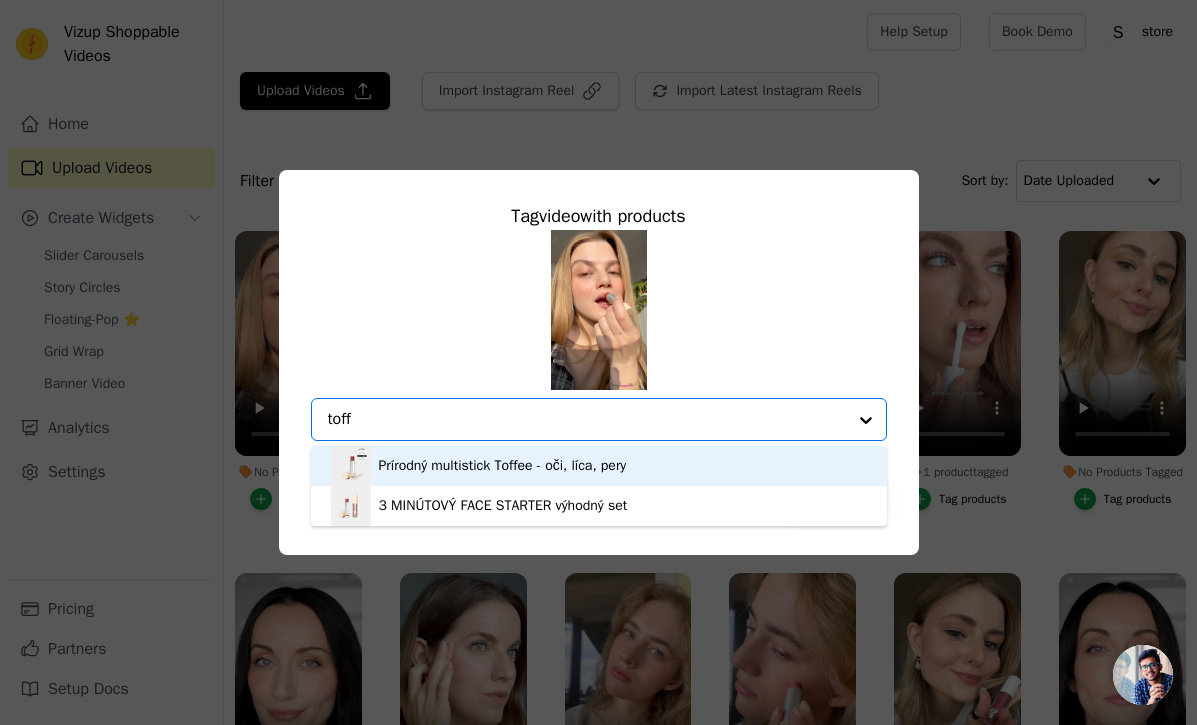 click on "Prírodný multistick Toffee - oči, líca, pery" at bounding box center [503, 466] 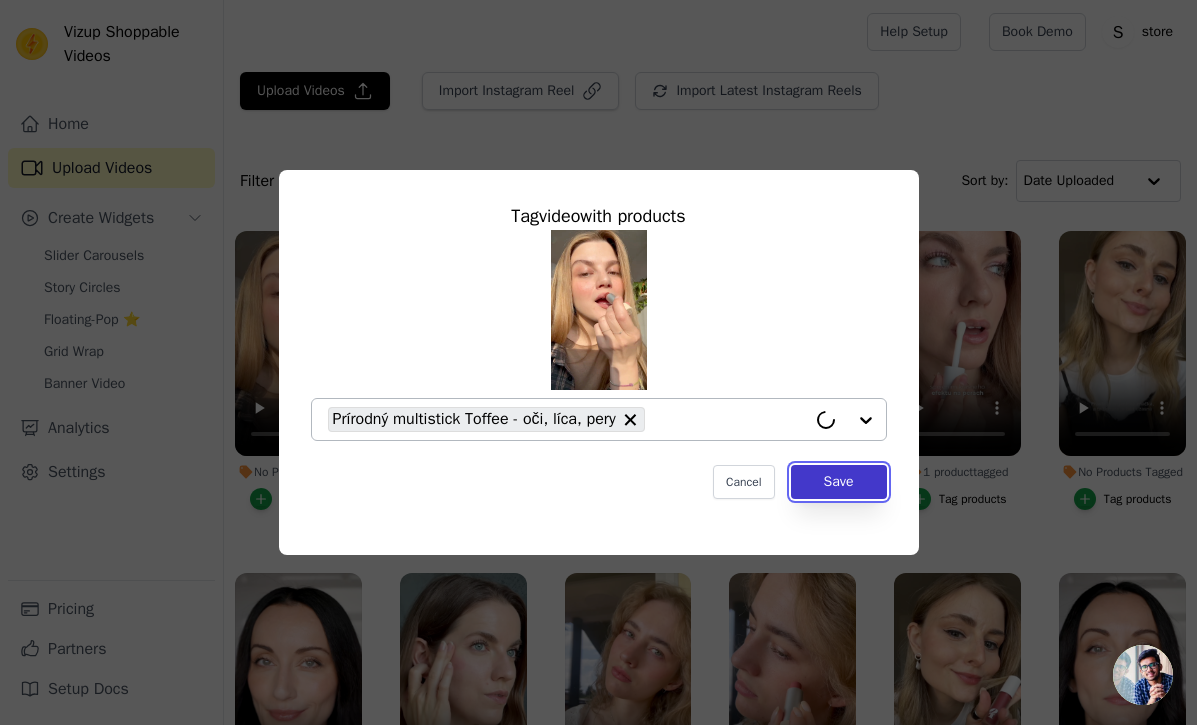 click on "Save" at bounding box center [839, 482] 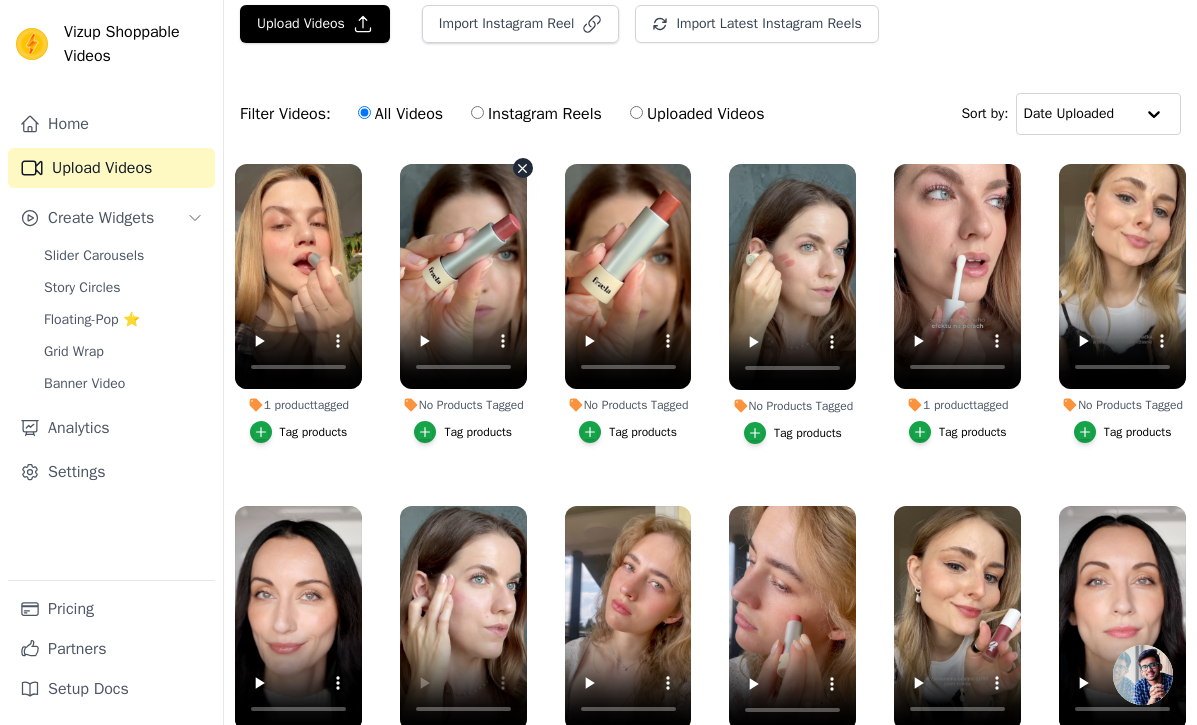 scroll, scrollTop: 62, scrollLeft: 0, axis: vertical 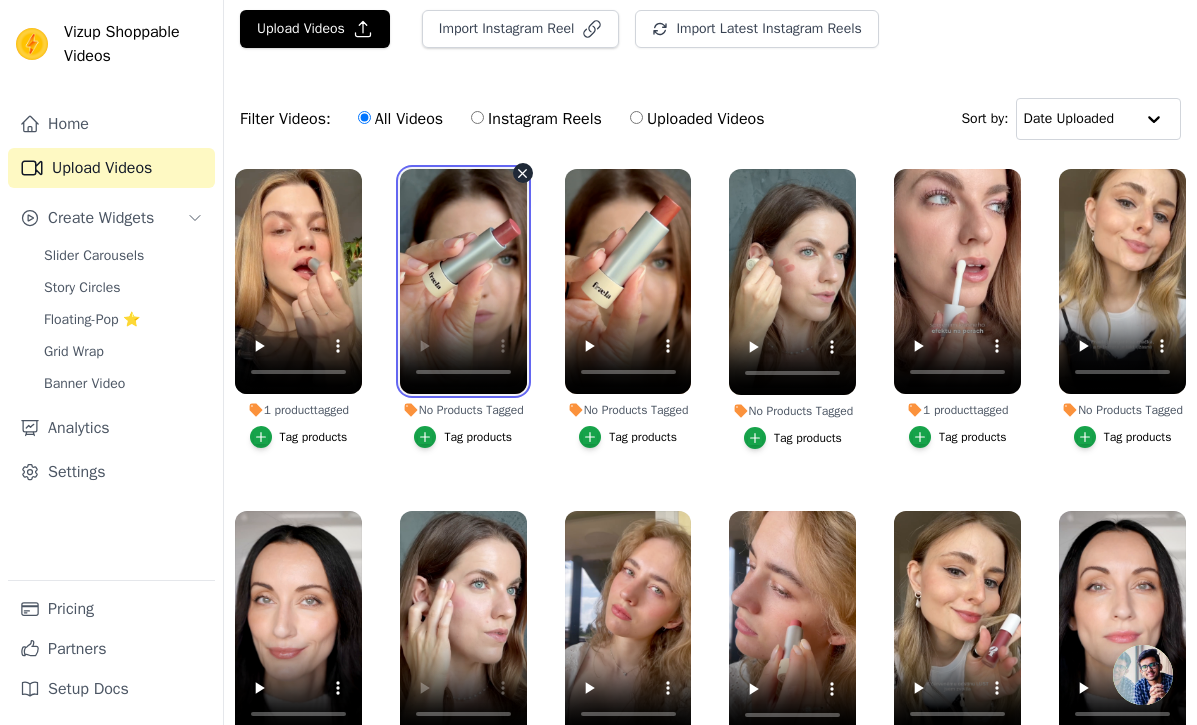 click at bounding box center (463, 281) 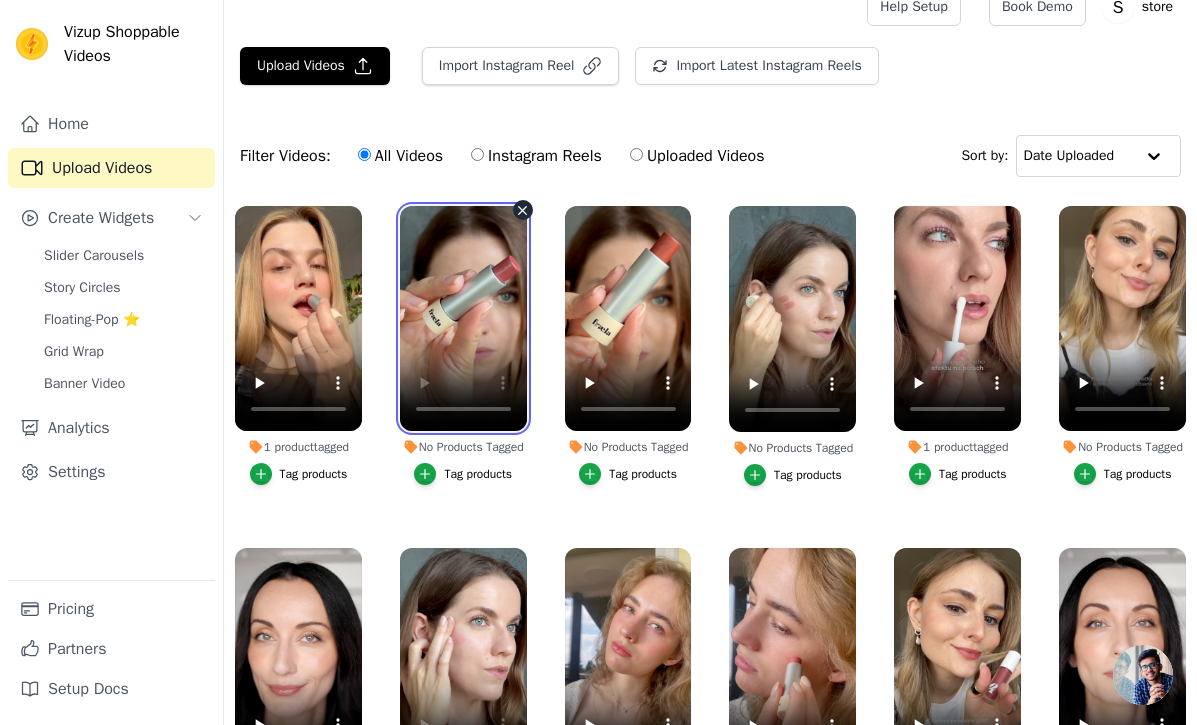 scroll, scrollTop: 0, scrollLeft: 0, axis: both 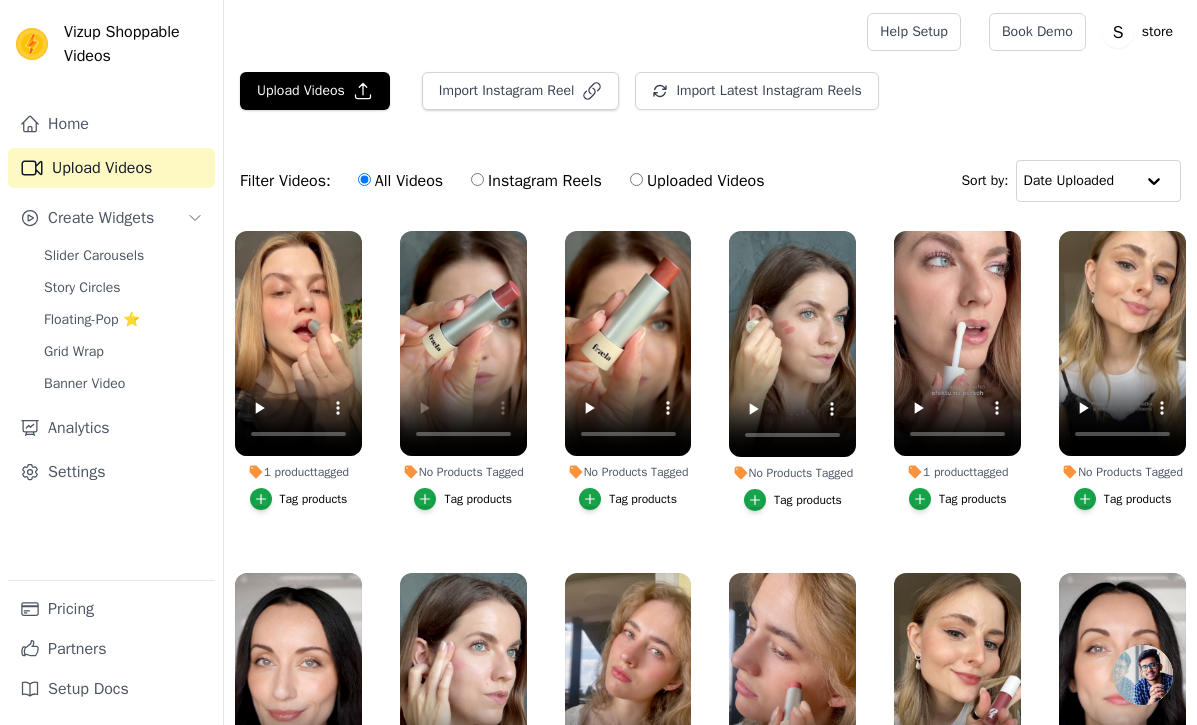 click on "Tag products" at bounding box center (478, 499) 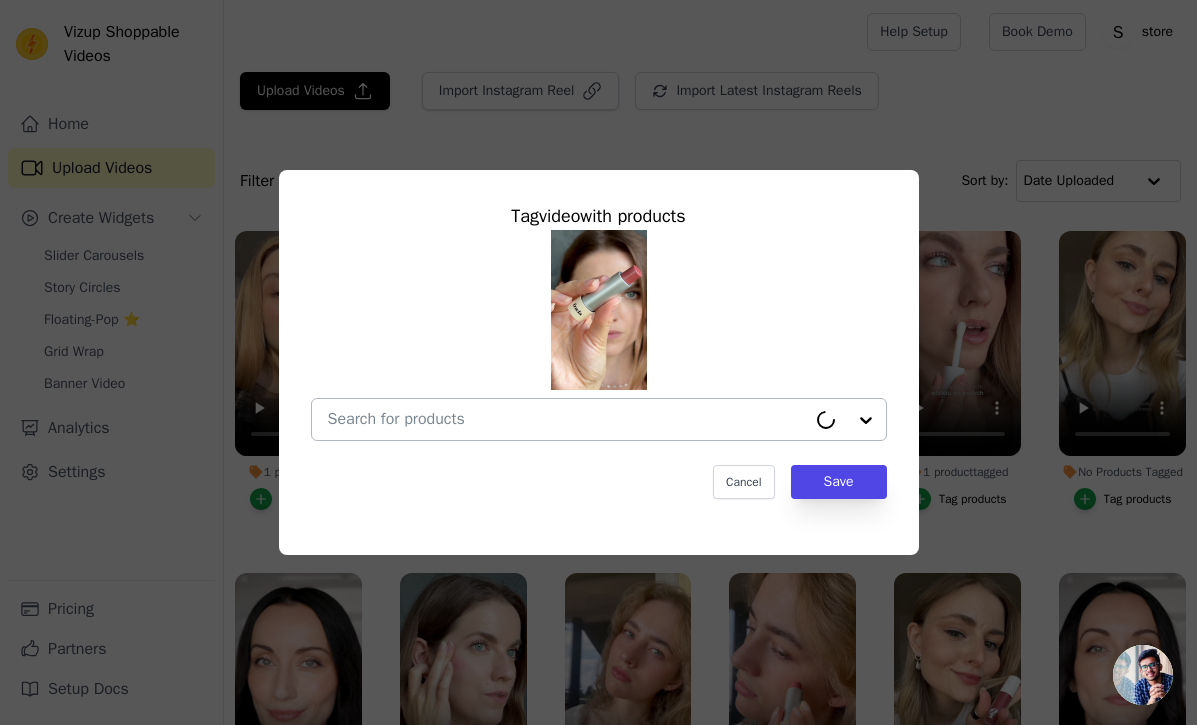 click on "No Products Tagged     Tag  video  with products                         Cancel   Save     Tag products" at bounding box center (567, 419) 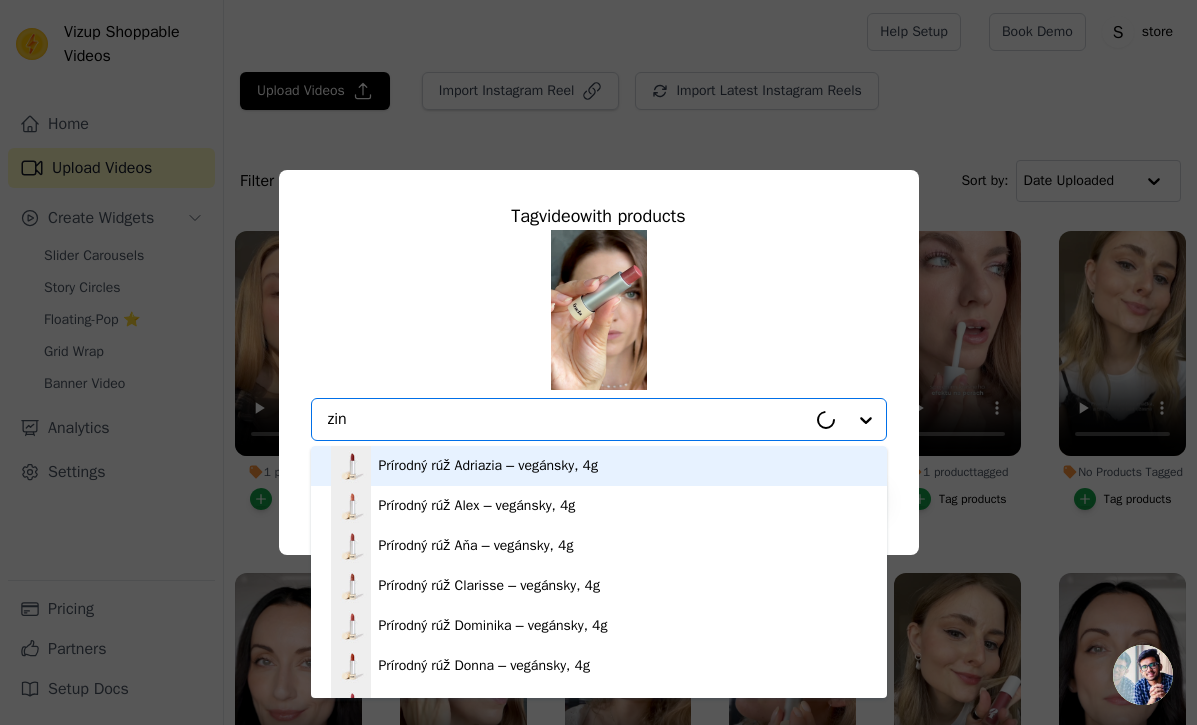type on "zinn" 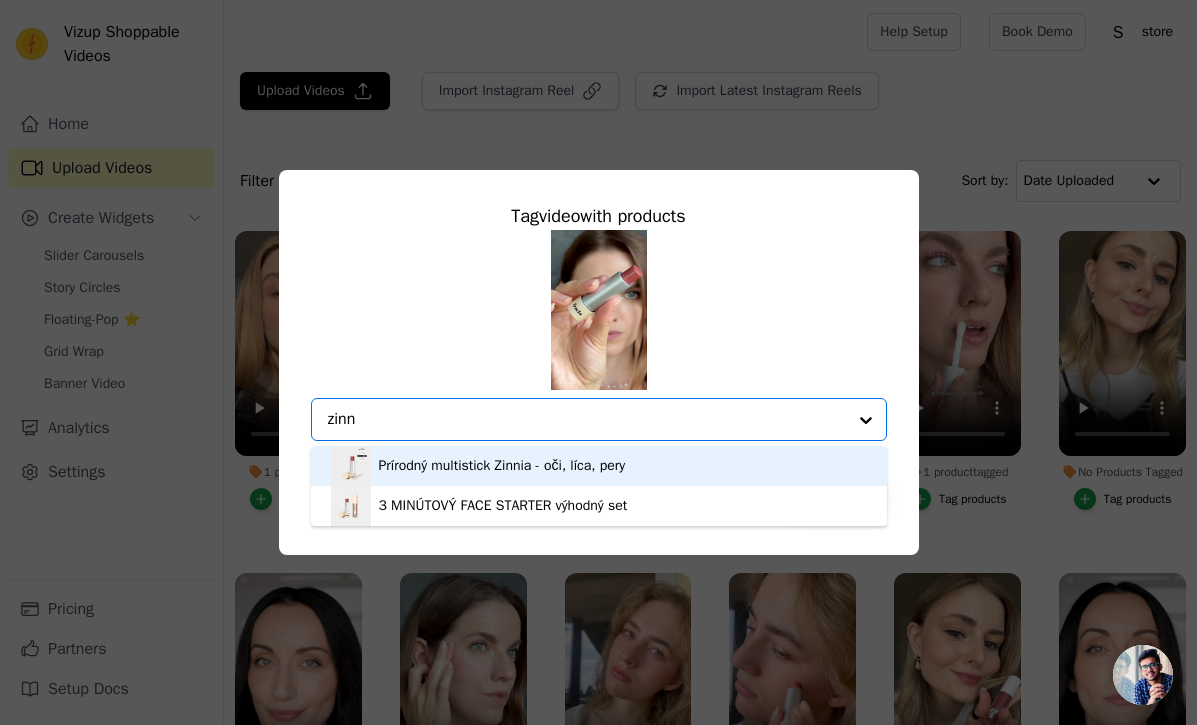 click on "Prírodný multistick Zinnia - oči, líca, pery" at bounding box center (502, 466) 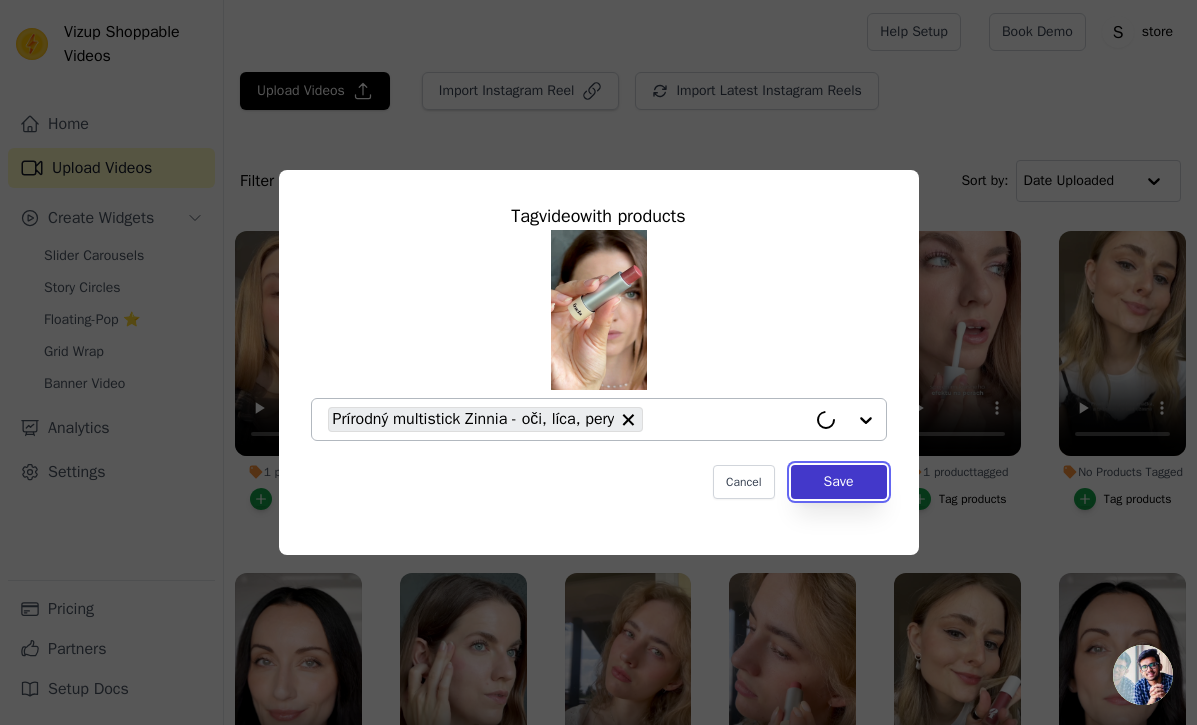 click on "Save" at bounding box center [839, 482] 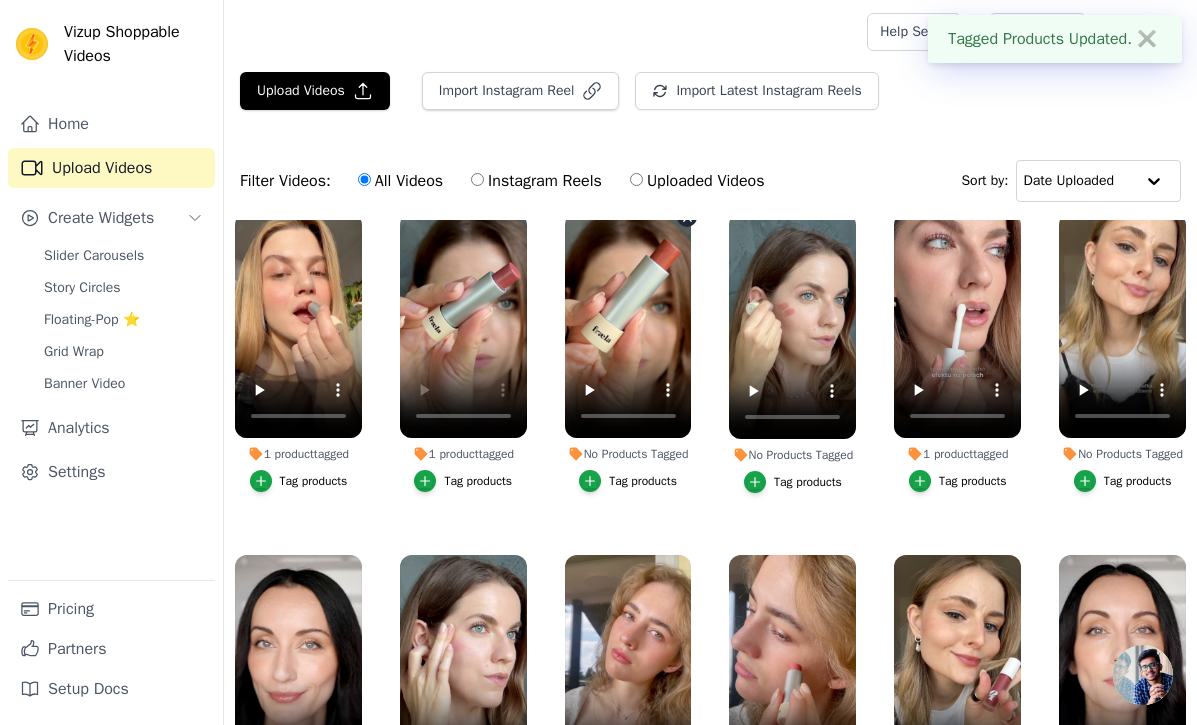 scroll, scrollTop: 20, scrollLeft: 0, axis: vertical 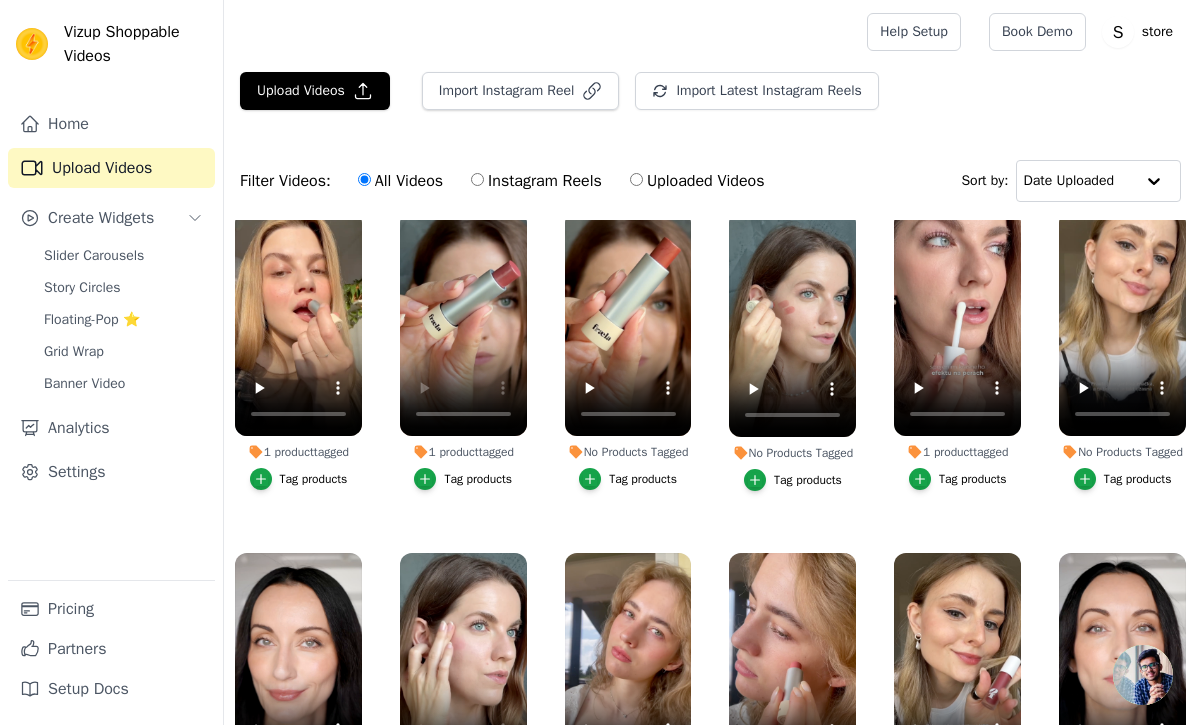 click on "Tag products" at bounding box center [808, 480] 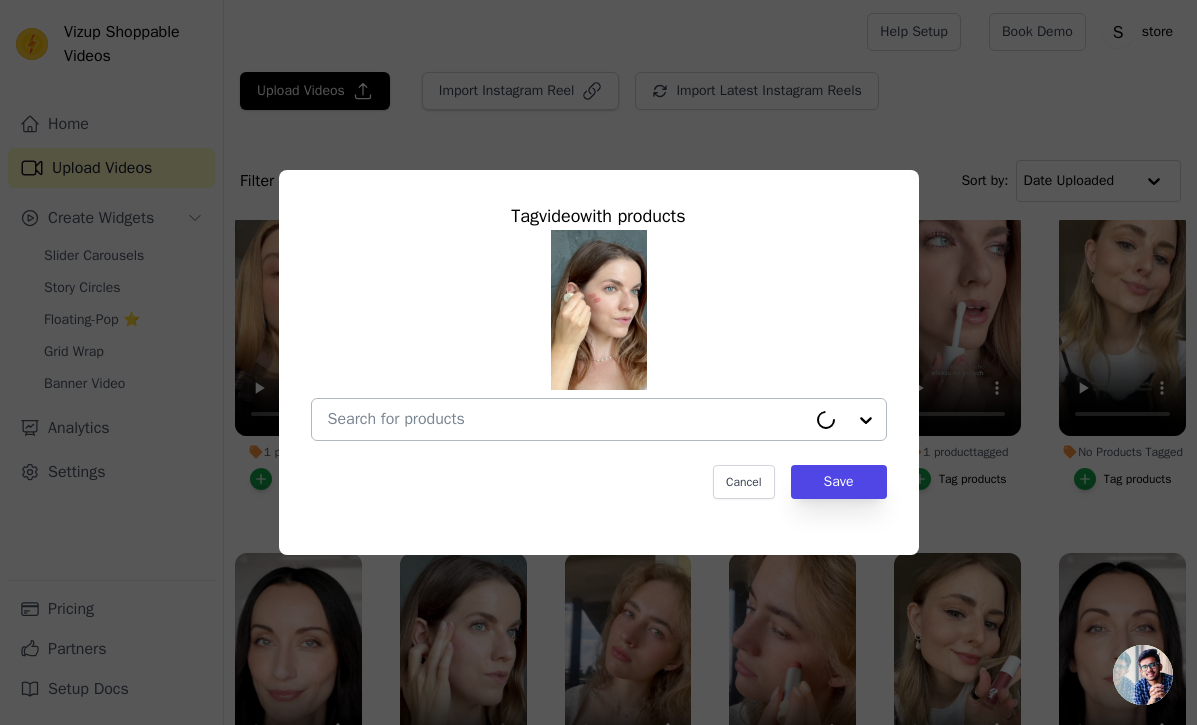 click at bounding box center (567, 419) 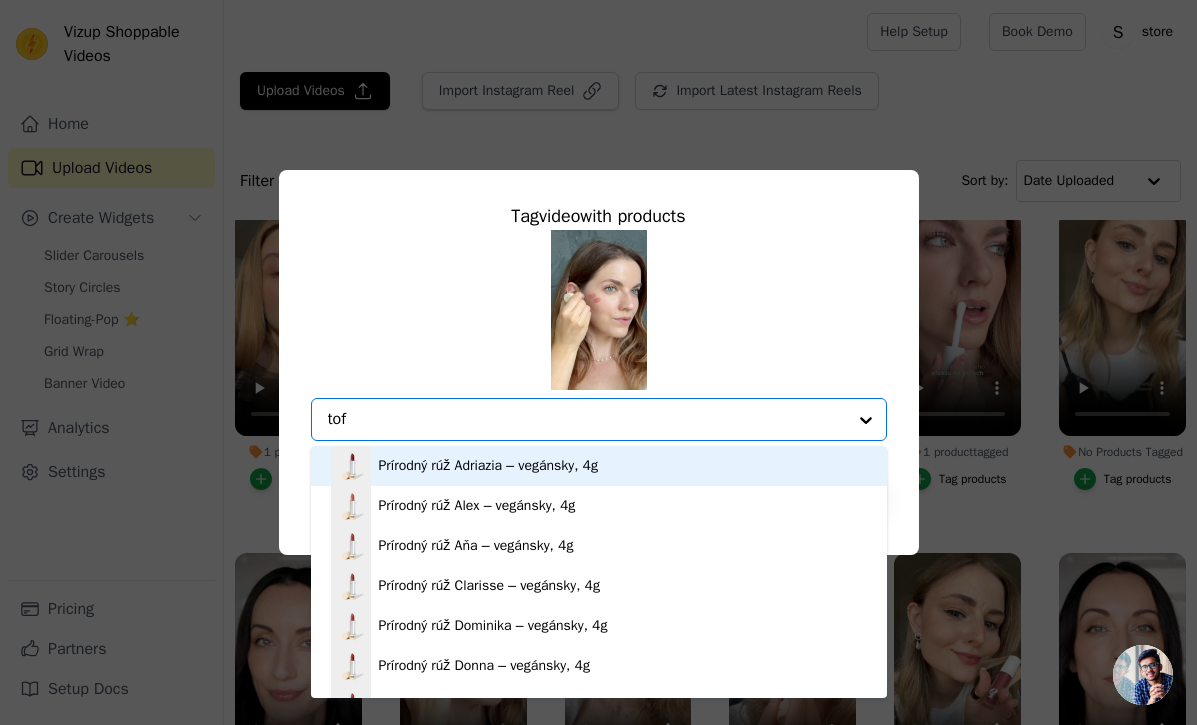type on "toff" 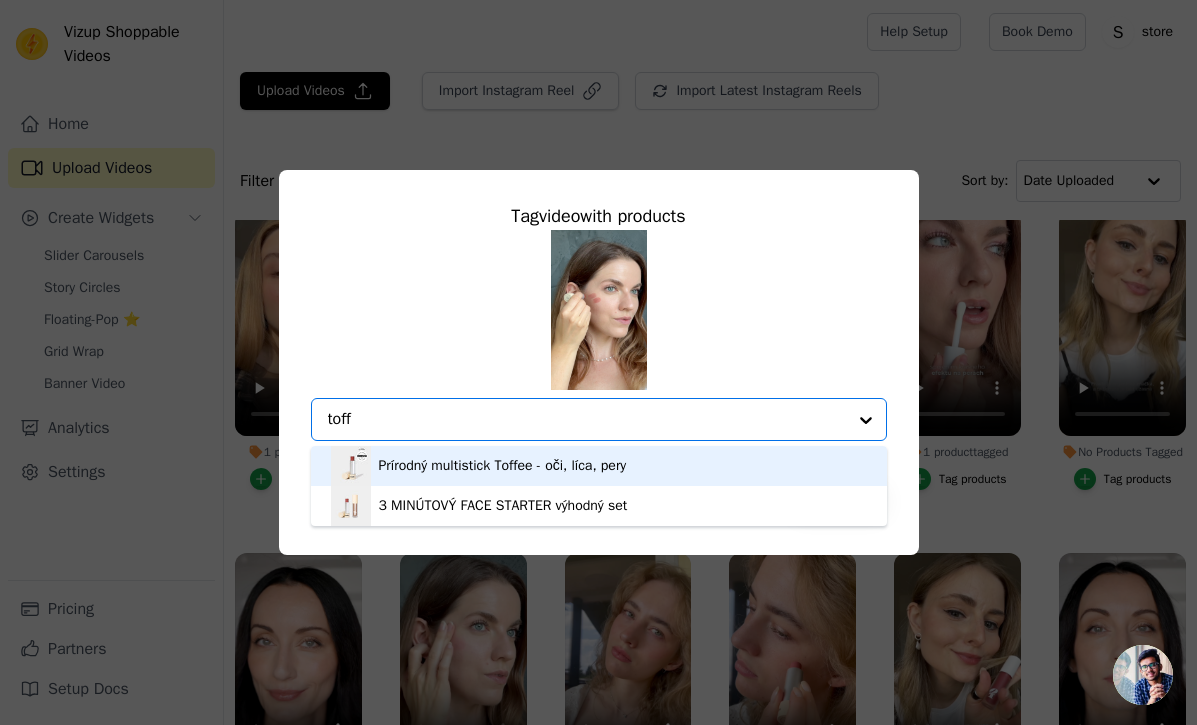 click on "Prírodný multistick Toffee - oči, líca, pery" at bounding box center [503, 466] 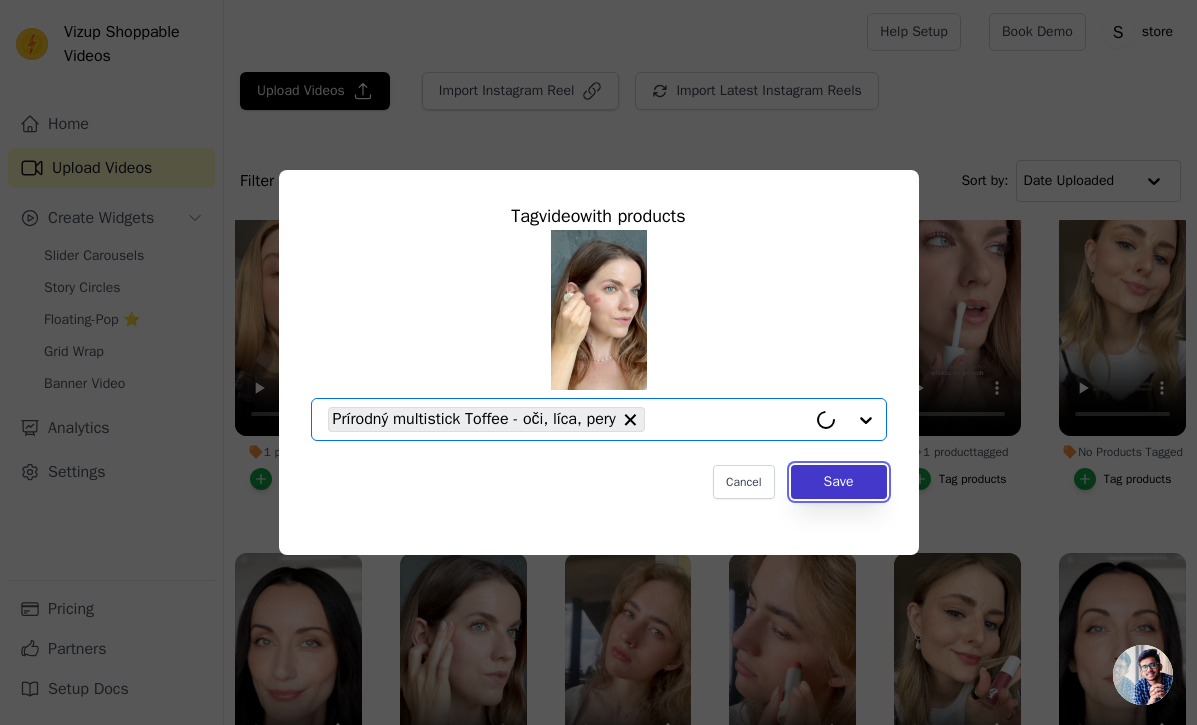 click on "Save" at bounding box center (839, 482) 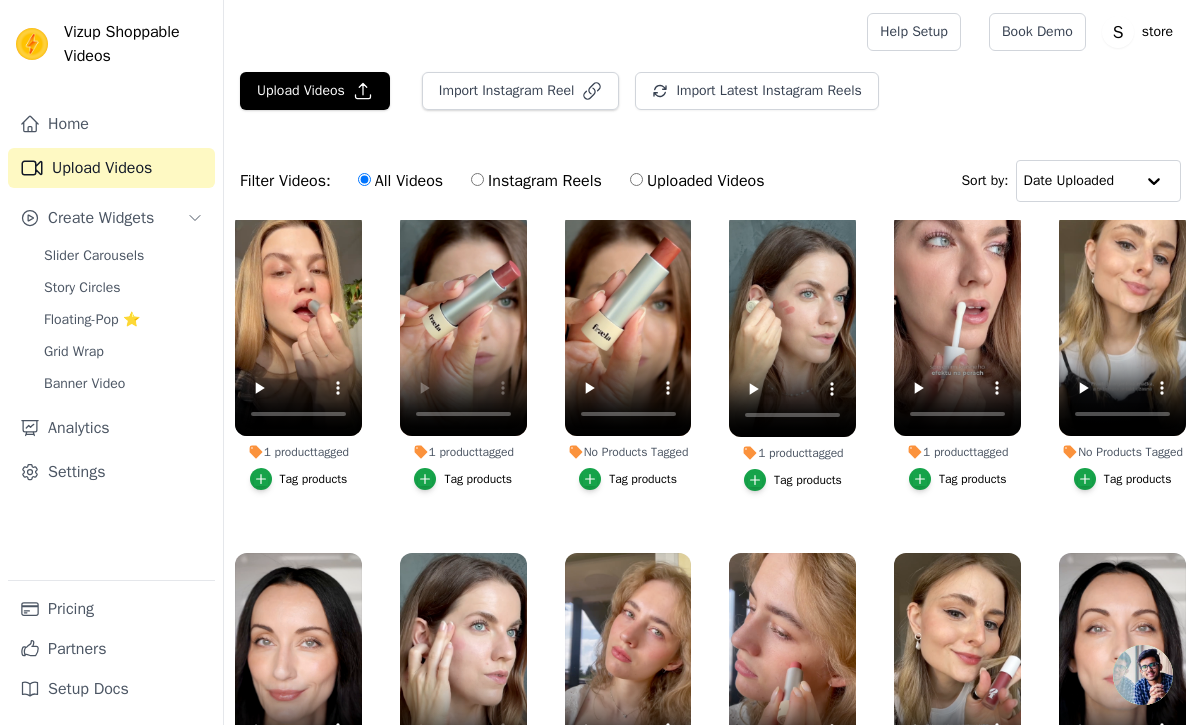 click on "Tag products" at bounding box center [643, 479] 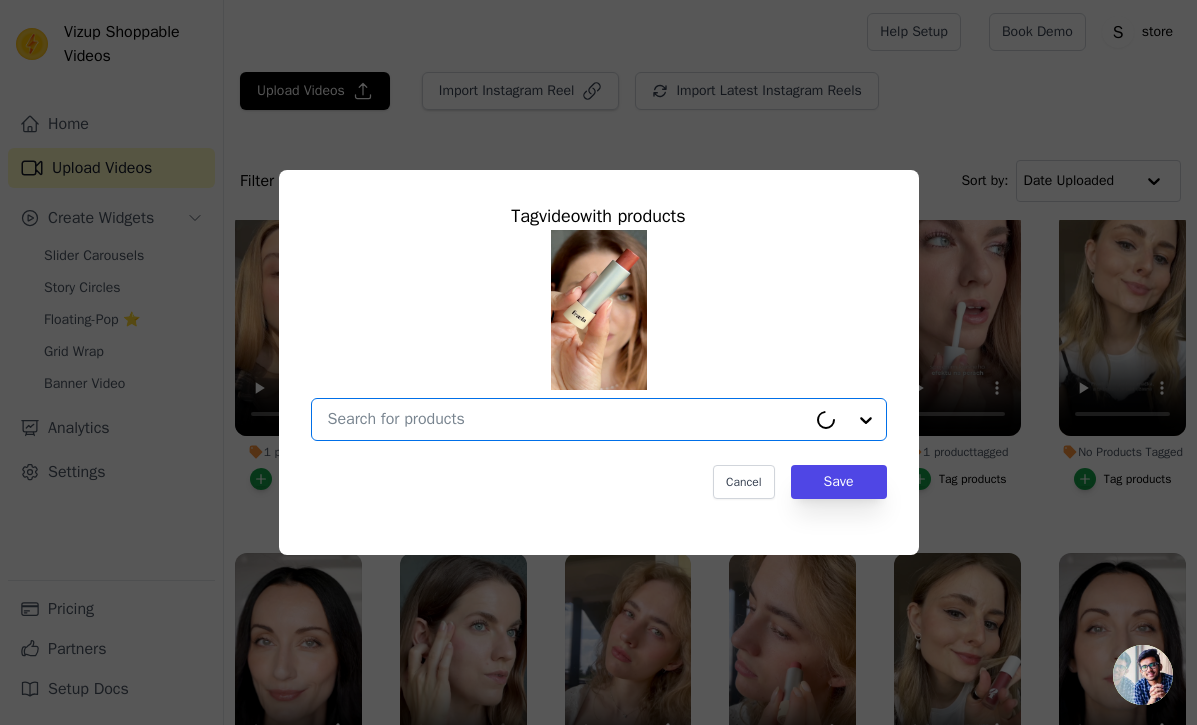 click on "No Products Tagged     Tag  video  with products       Option undefined, selected.                     Cancel   Save     Tag products" at bounding box center (567, 419) 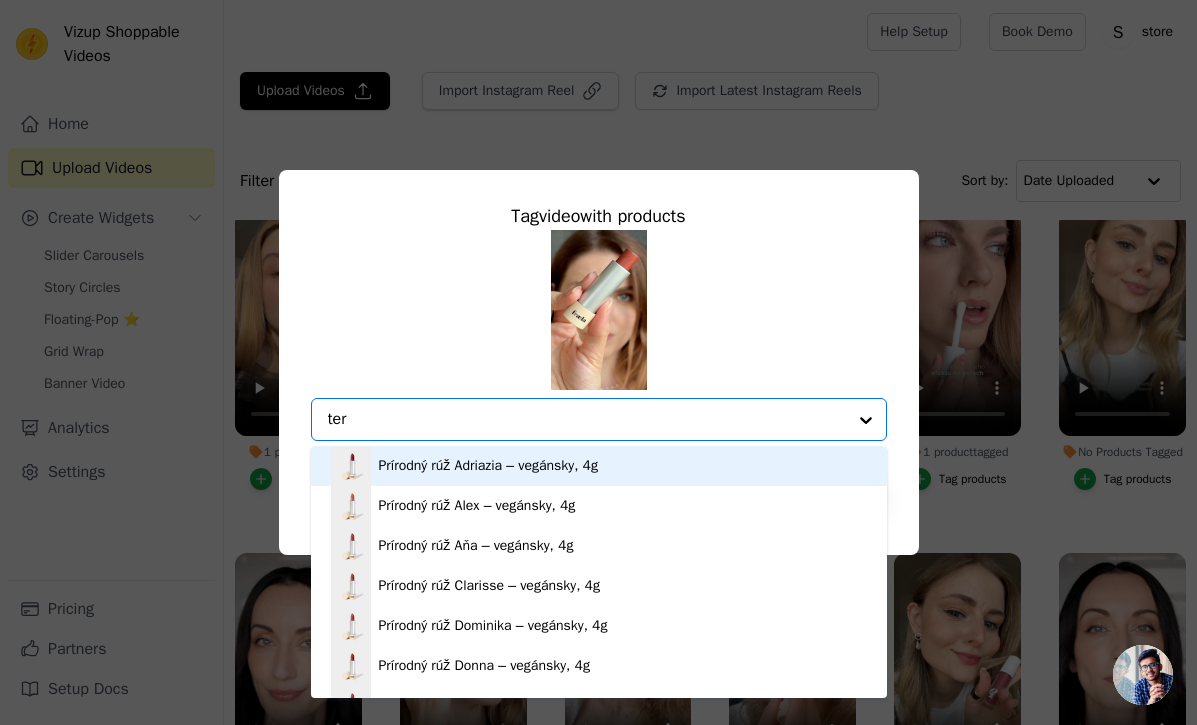 type on "terr" 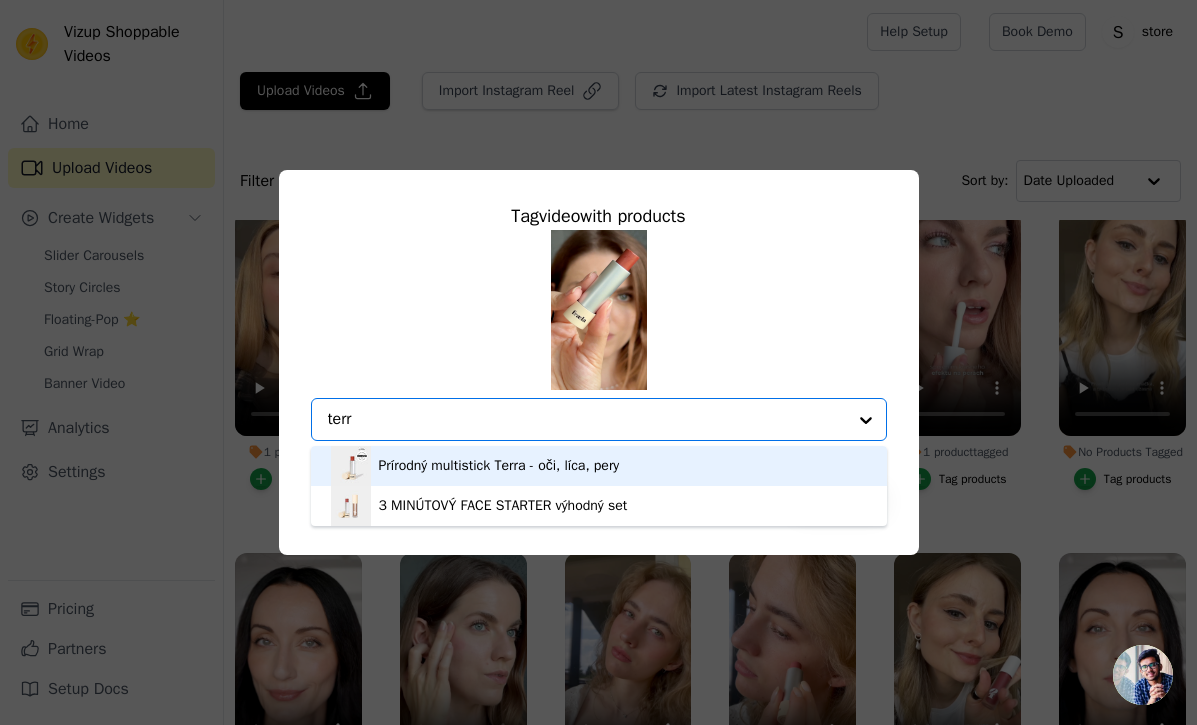 click on "Prírodný multistick Terra - oči, líca, pery" at bounding box center (499, 466) 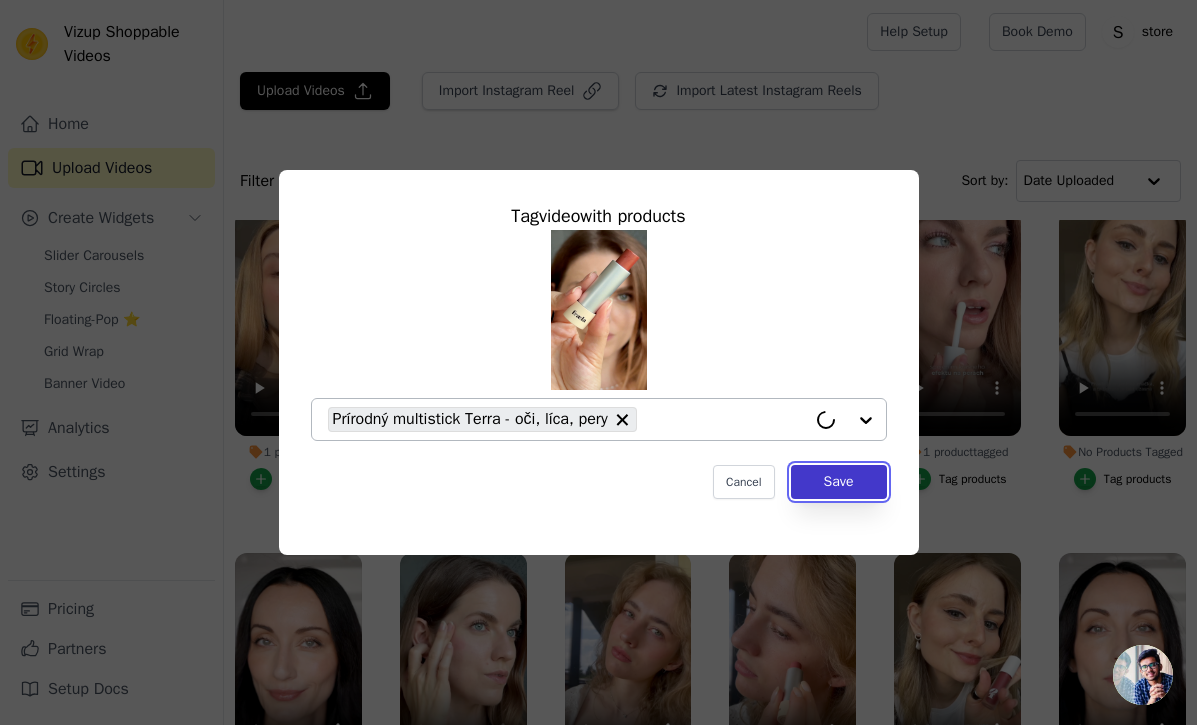 click on "Save" at bounding box center (839, 482) 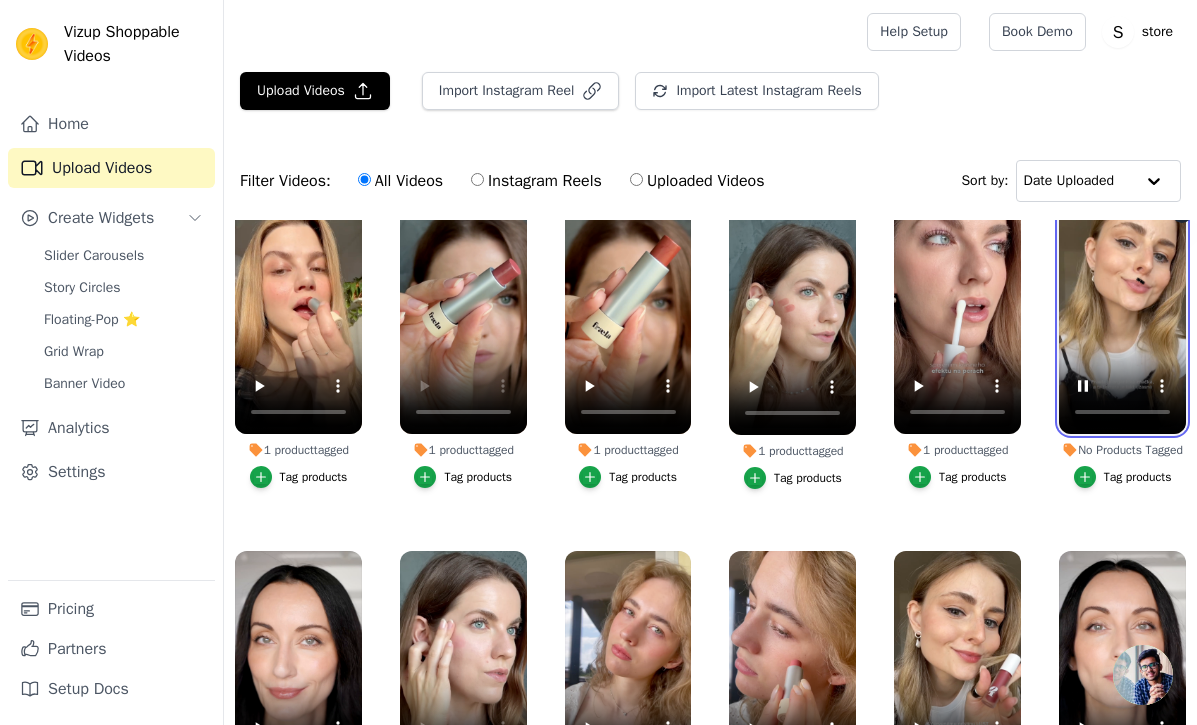 scroll, scrollTop: 12, scrollLeft: 0, axis: vertical 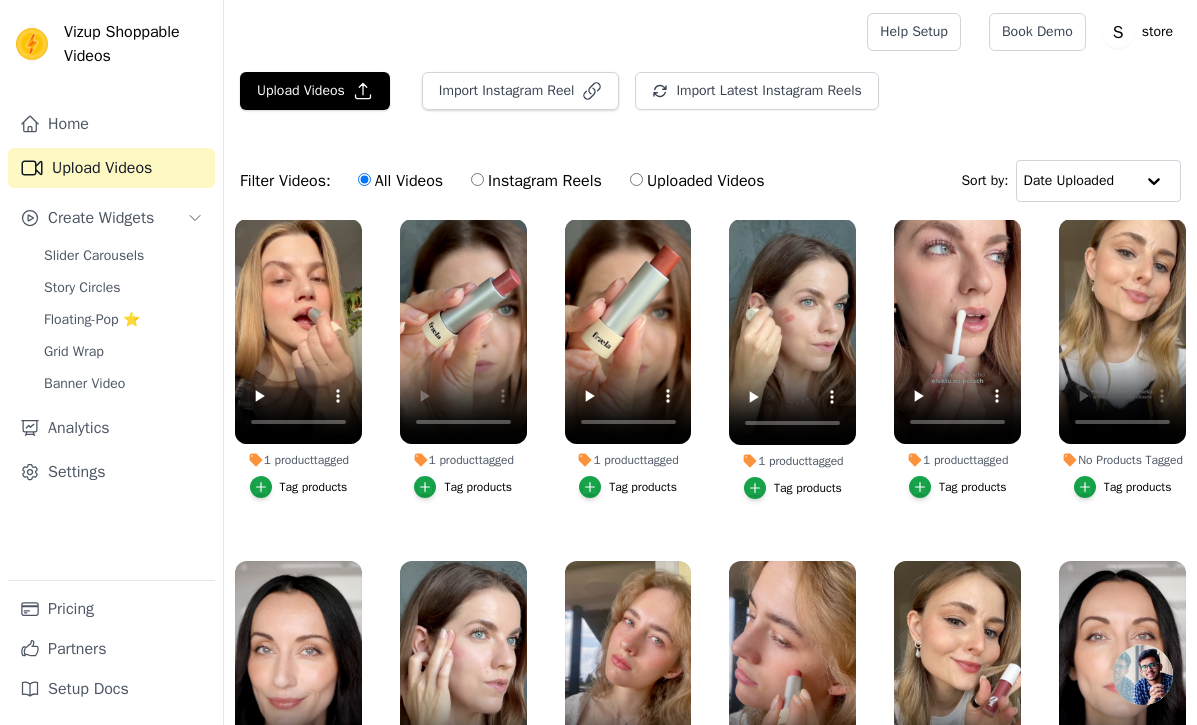 click on "Tag products" at bounding box center (1123, 487) 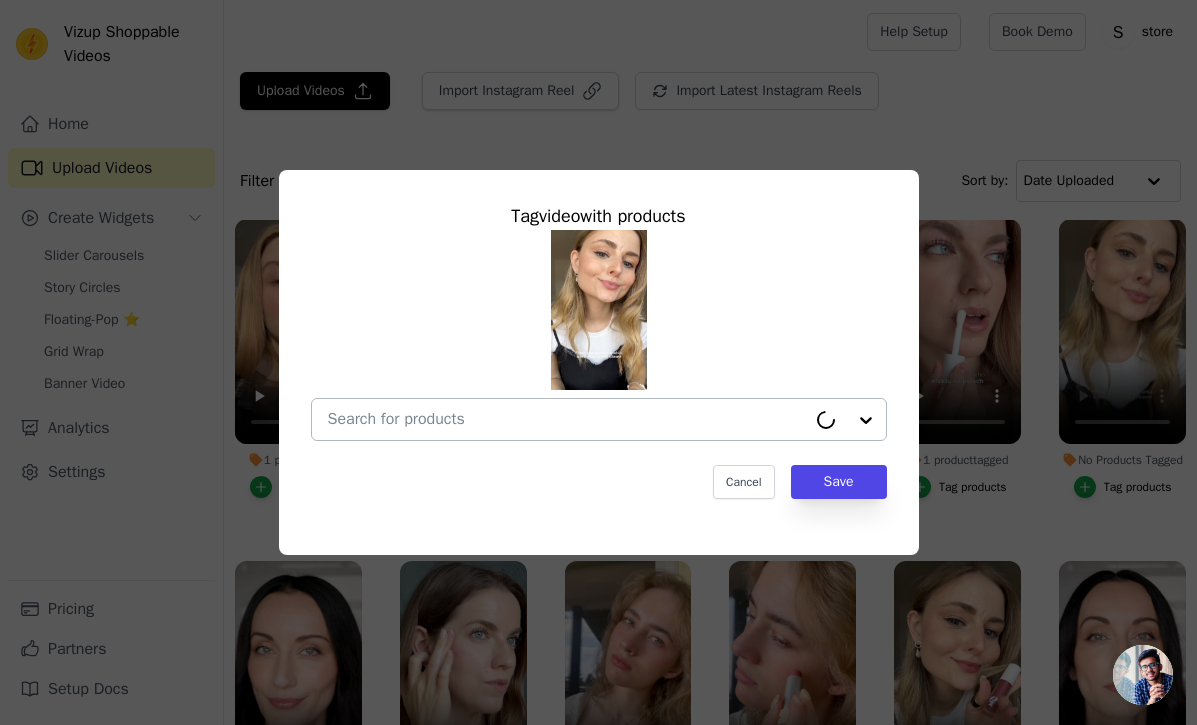 click on "No Products Tagged     Tag  video  with products                         Cancel   Save     Tag products" at bounding box center (567, 419) 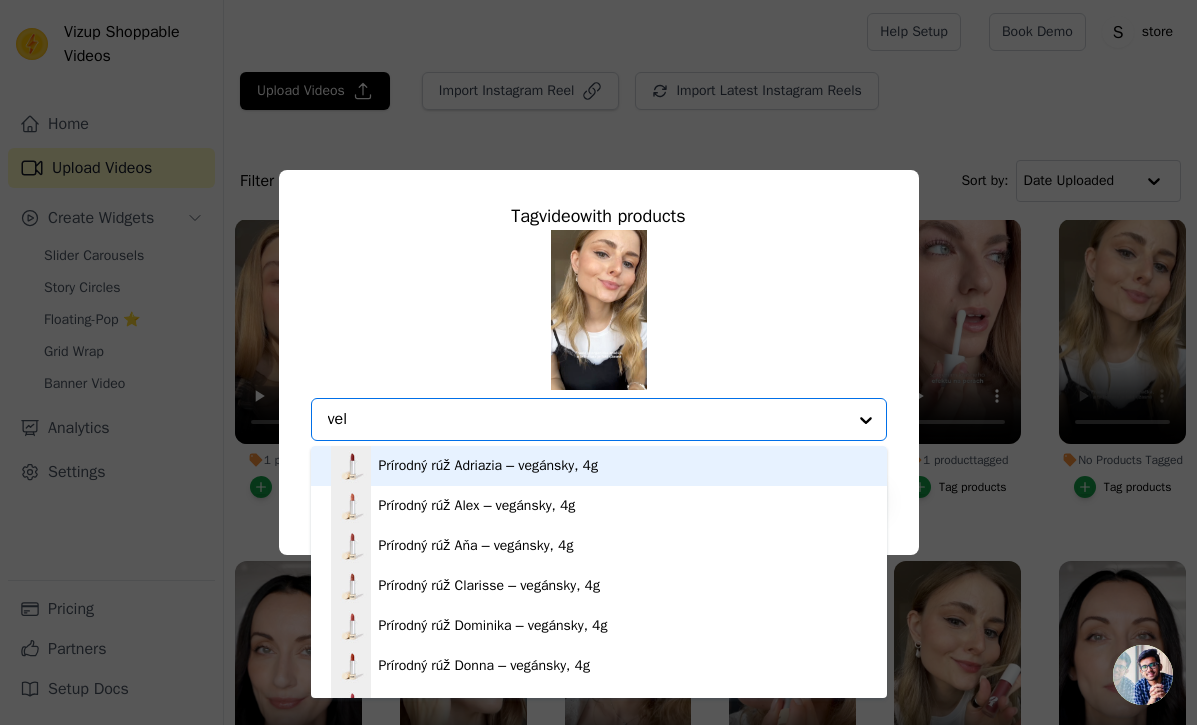 type on "velv" 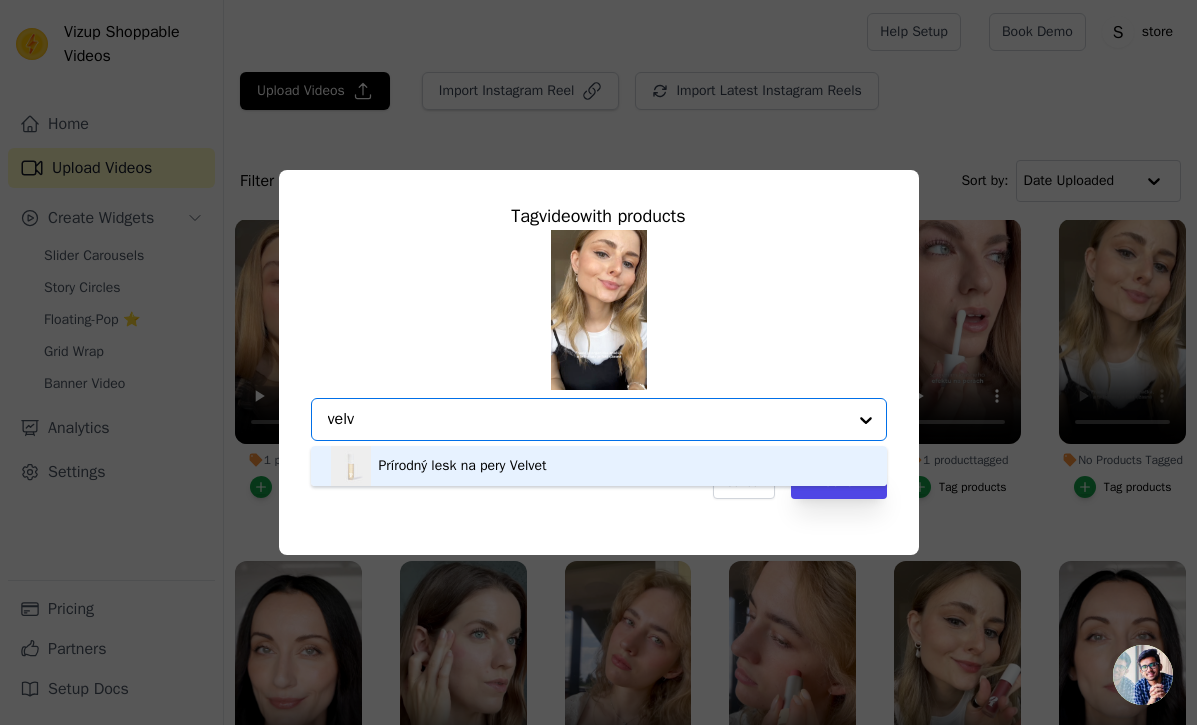click on "Prírodný lesk na pery Velvet" at bounding box center (463, 466) 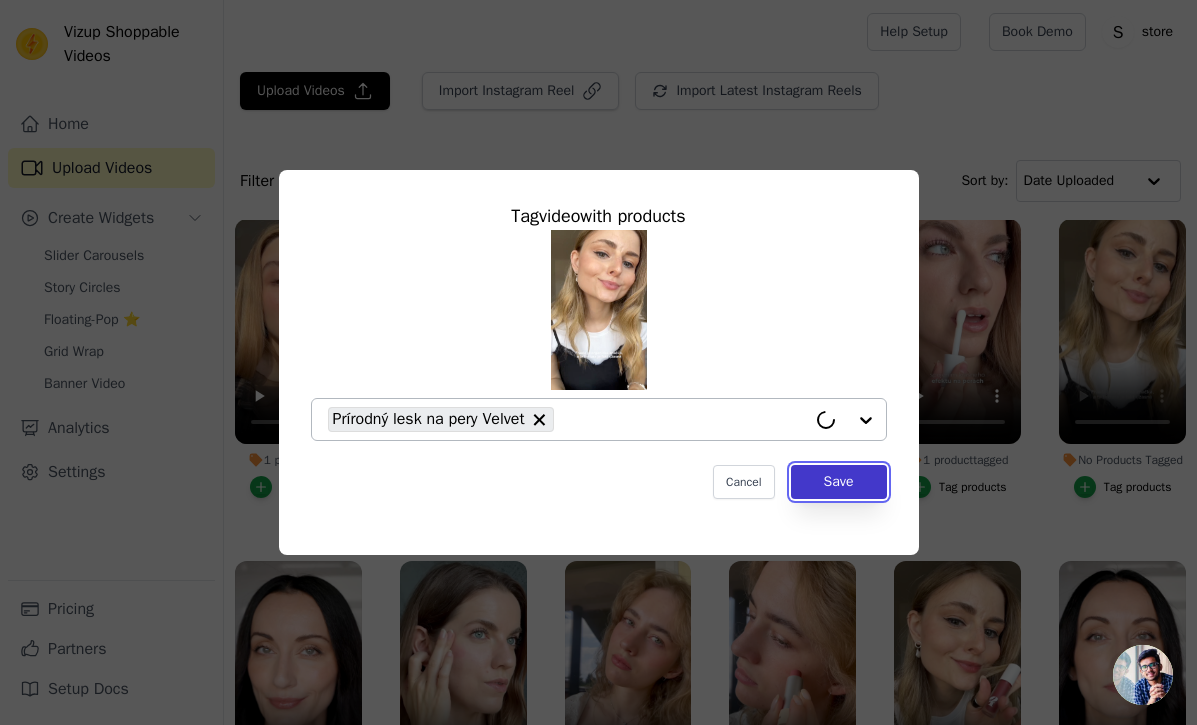 click on "Save" at bounding box center (839, 482) 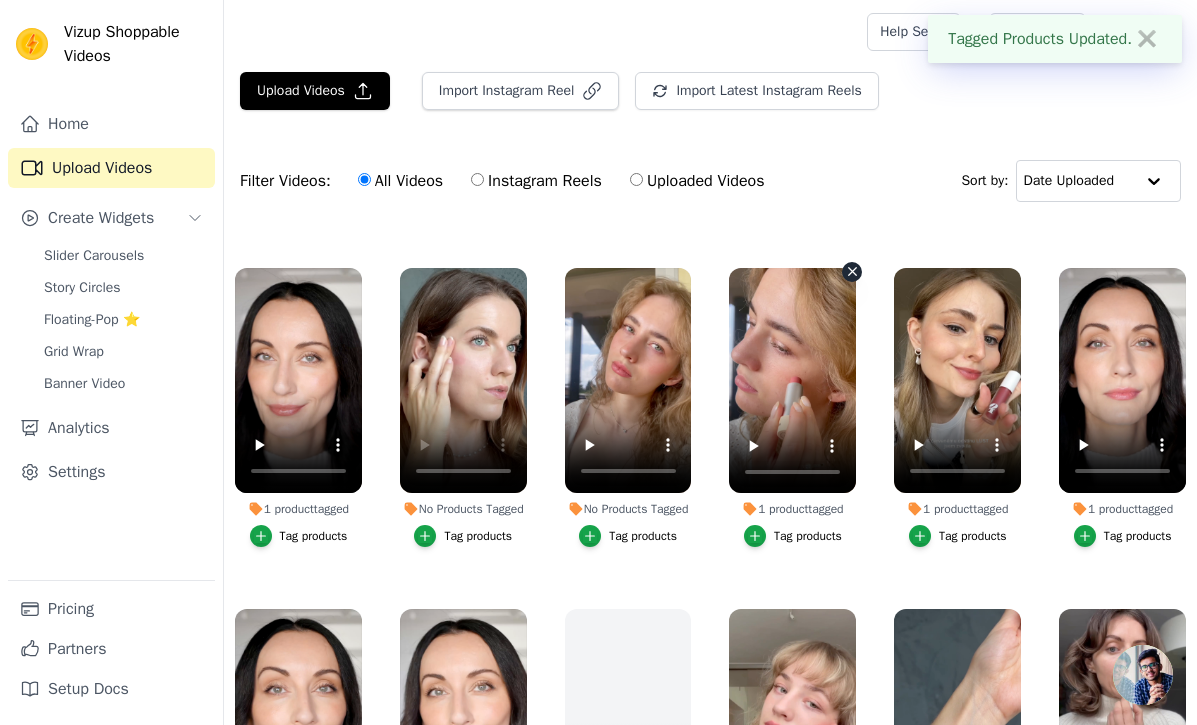 scroll, scrollTop: 313, scrollLeft: 0, axis: vertical 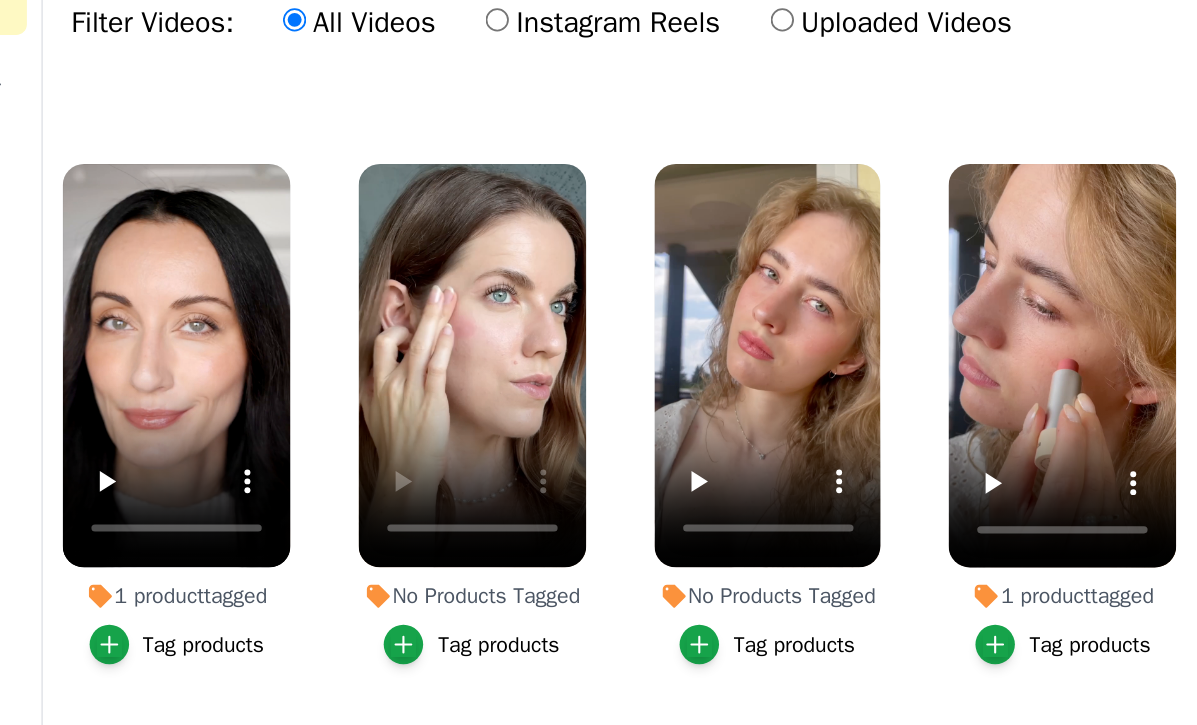 click on "Tag products" at bounding box center (478, 528) 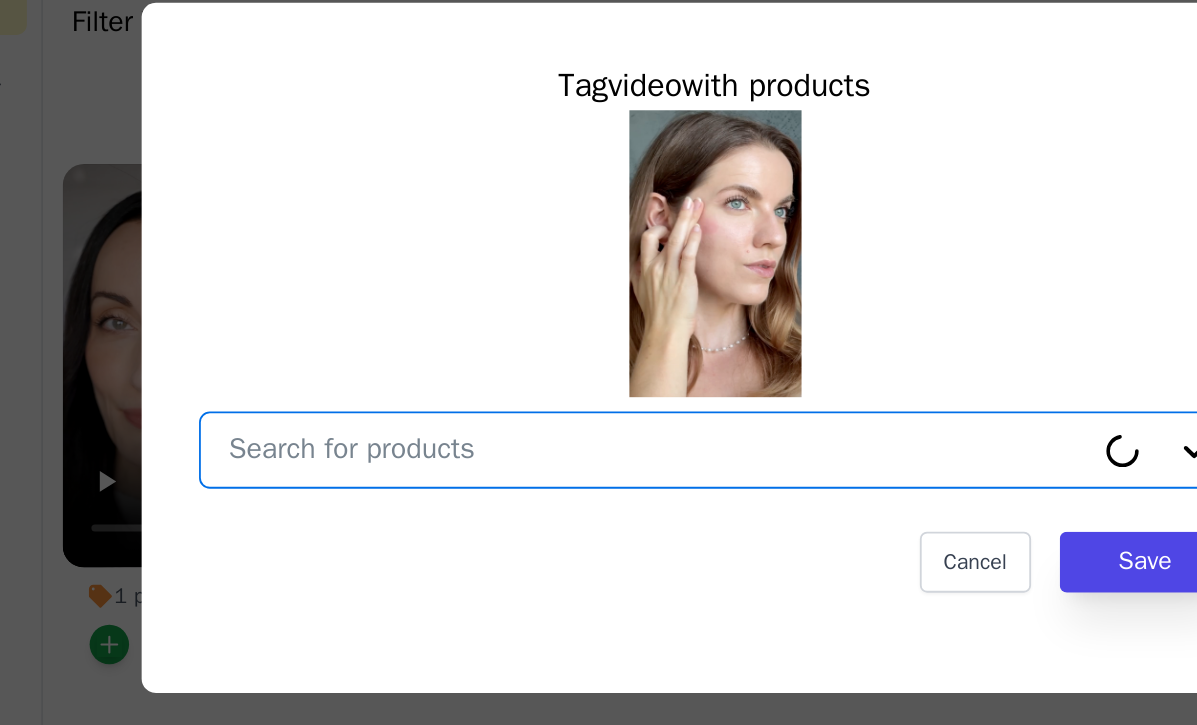 click on "No Products Tagged     Tag  video  with products       Option undefined, selected.                     Cancel   Save     Tag products" at bounding box center [567, 419] 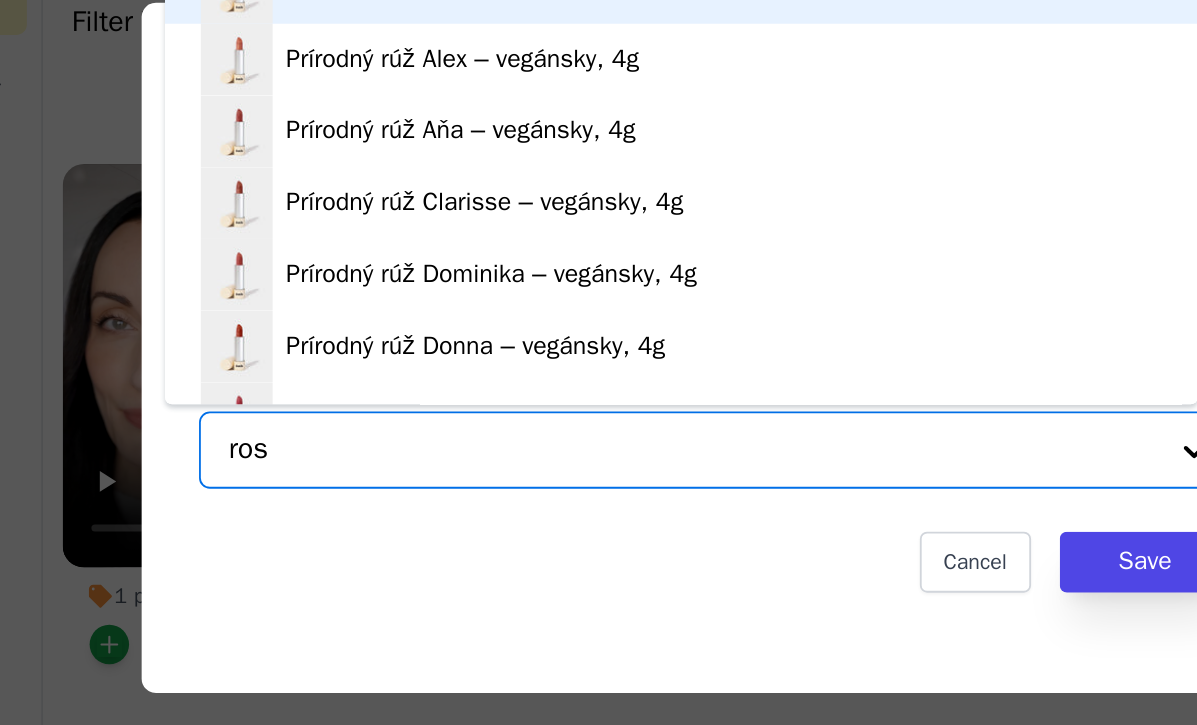 type on "rose" 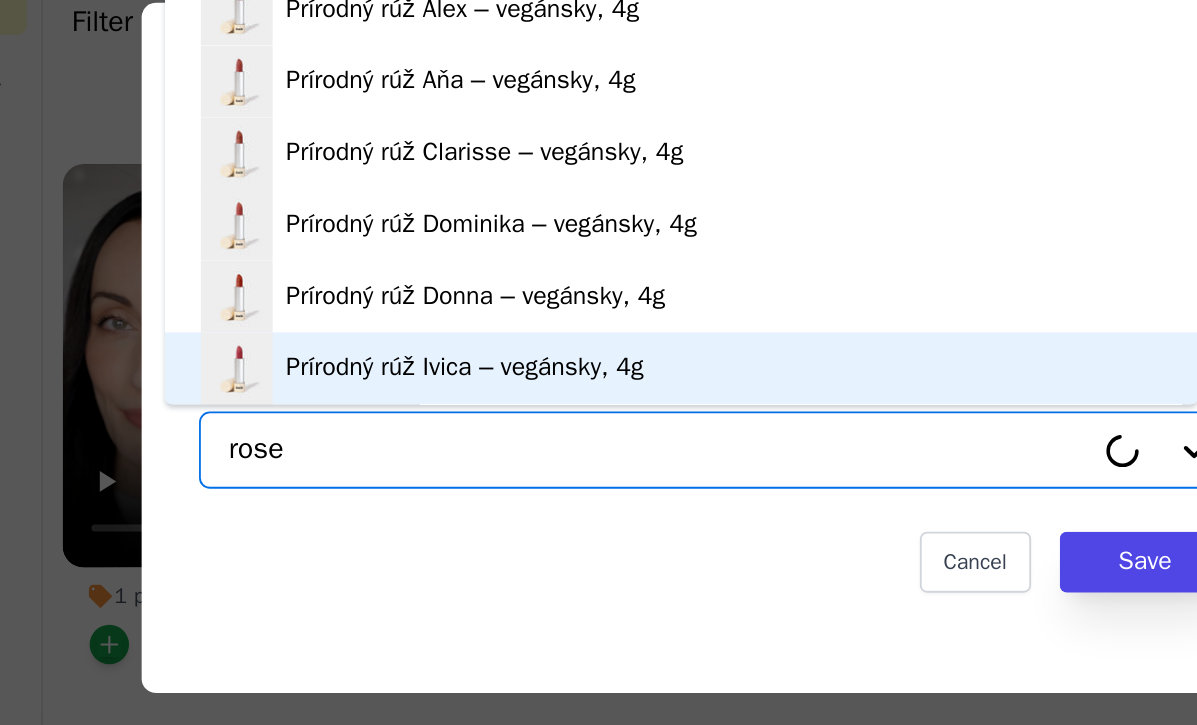 scroll, scrollTop: 0, scrollLeft: 0, axis: both 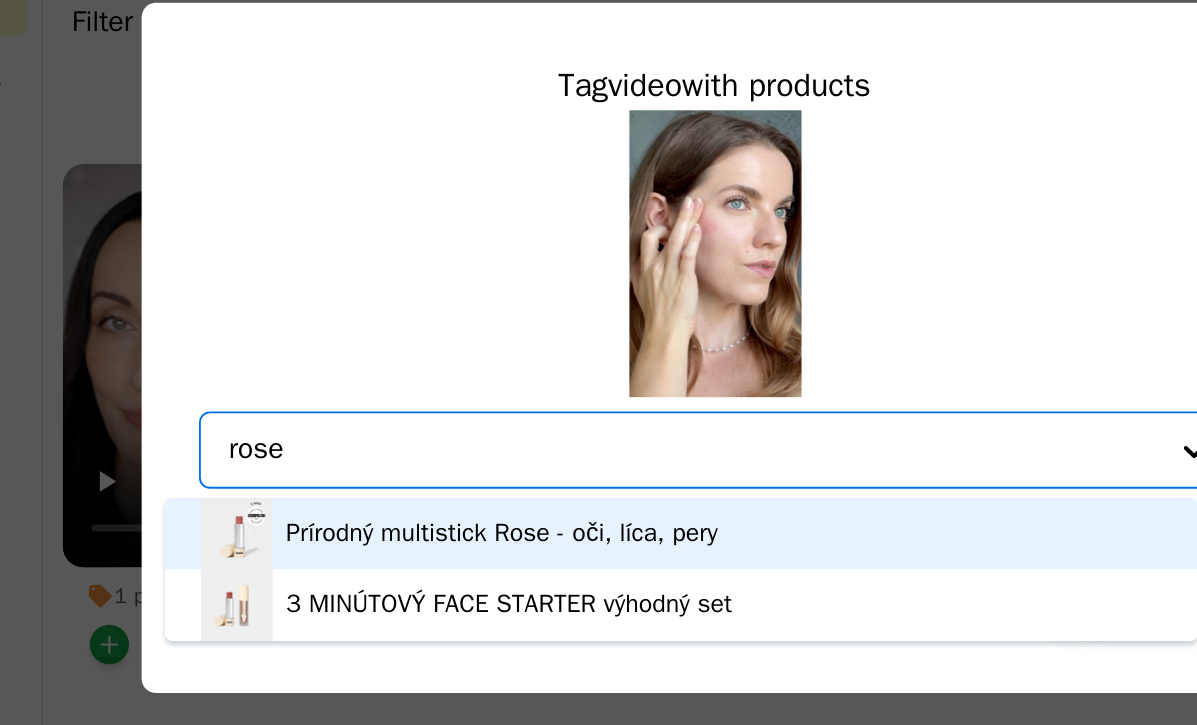 click on "Prírodný multistick Rose - oči, líca, pery" at bounding box center [480, 466] 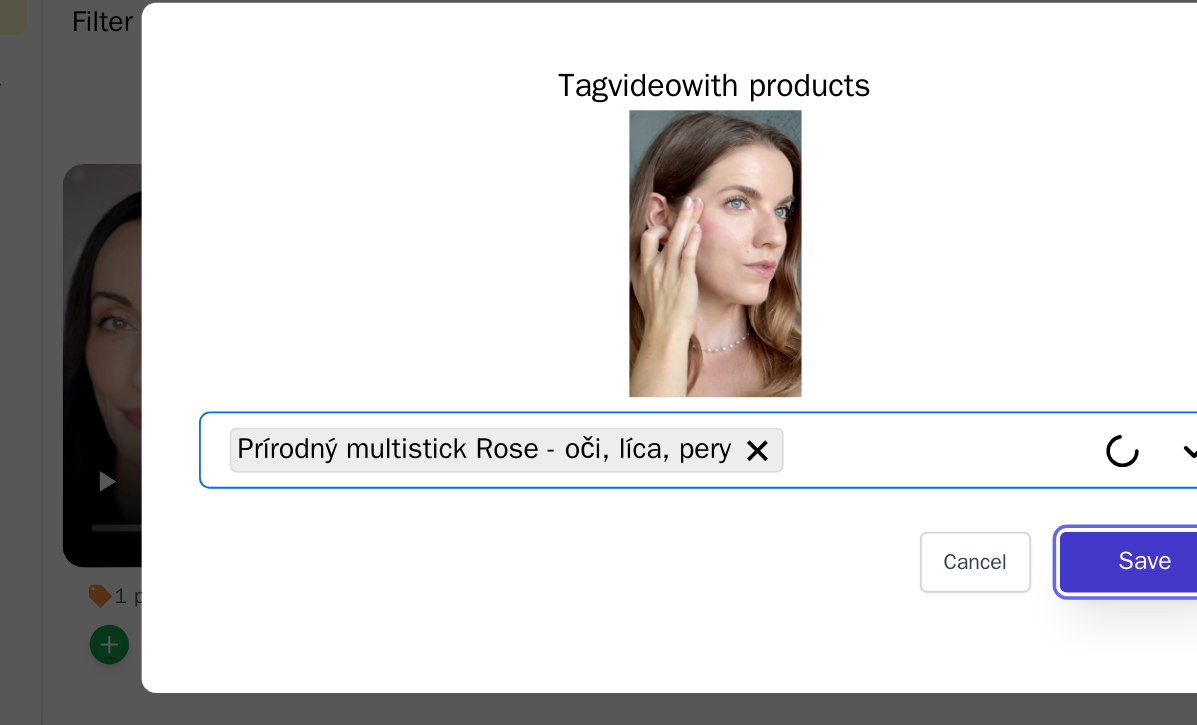 click on "Save" at bounding box center (839, 482) 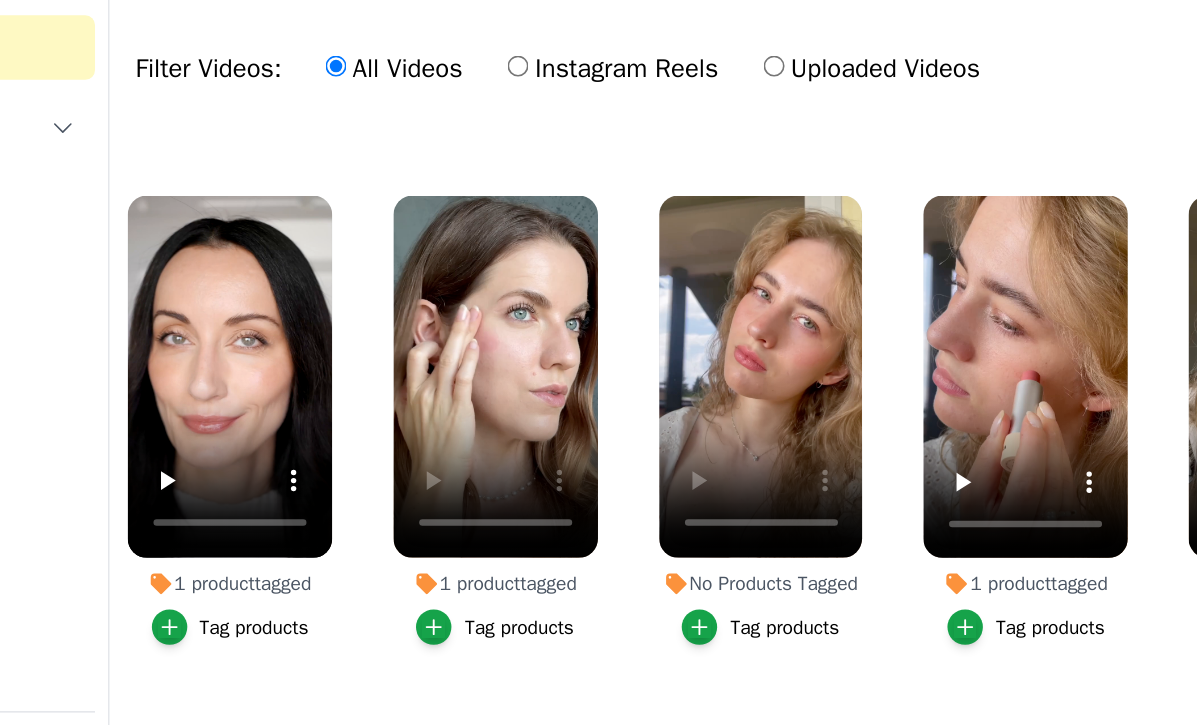 click on "Tag products" at bounding box center [643, 528] 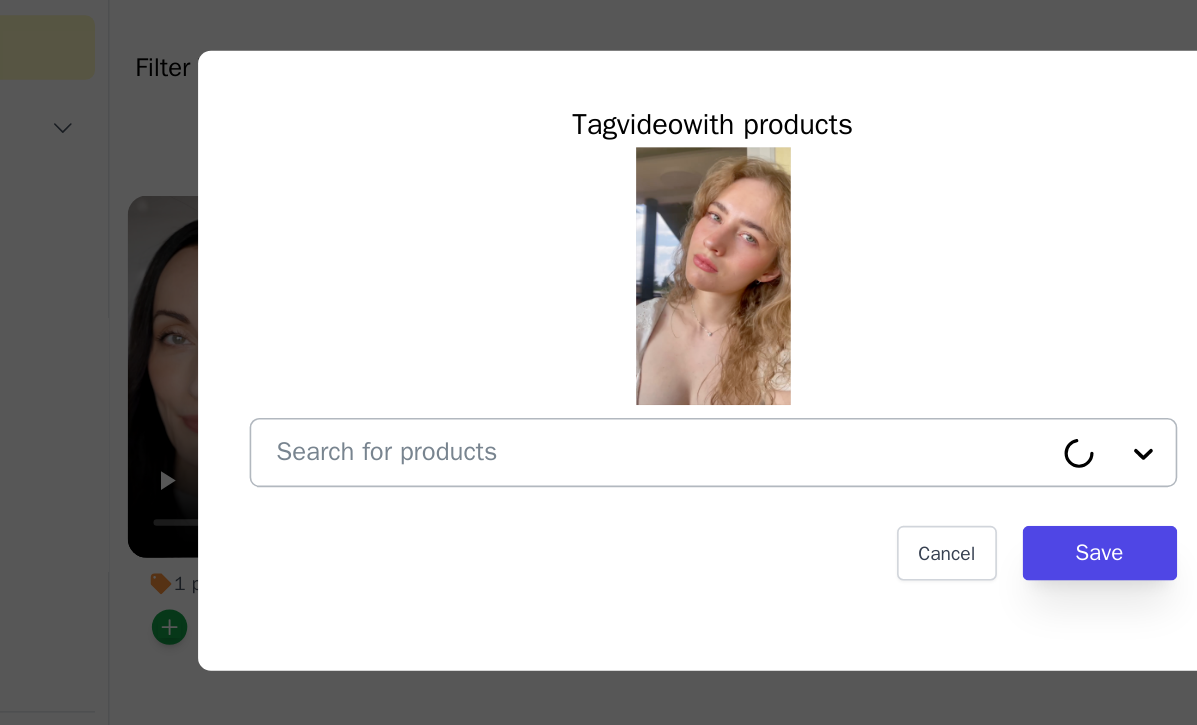 click on "No Products Tagged     Tag  video  with products                         Cancel   Save     Tag products" at bounding box center [567, 419] 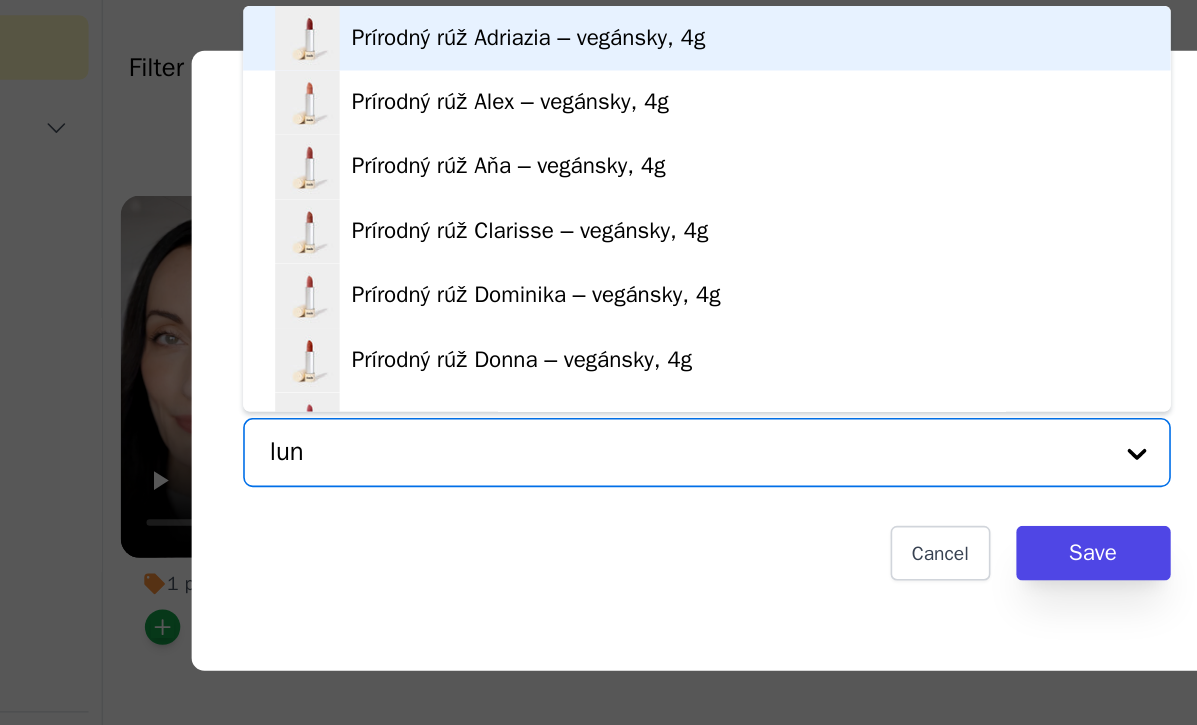 type on "luna" 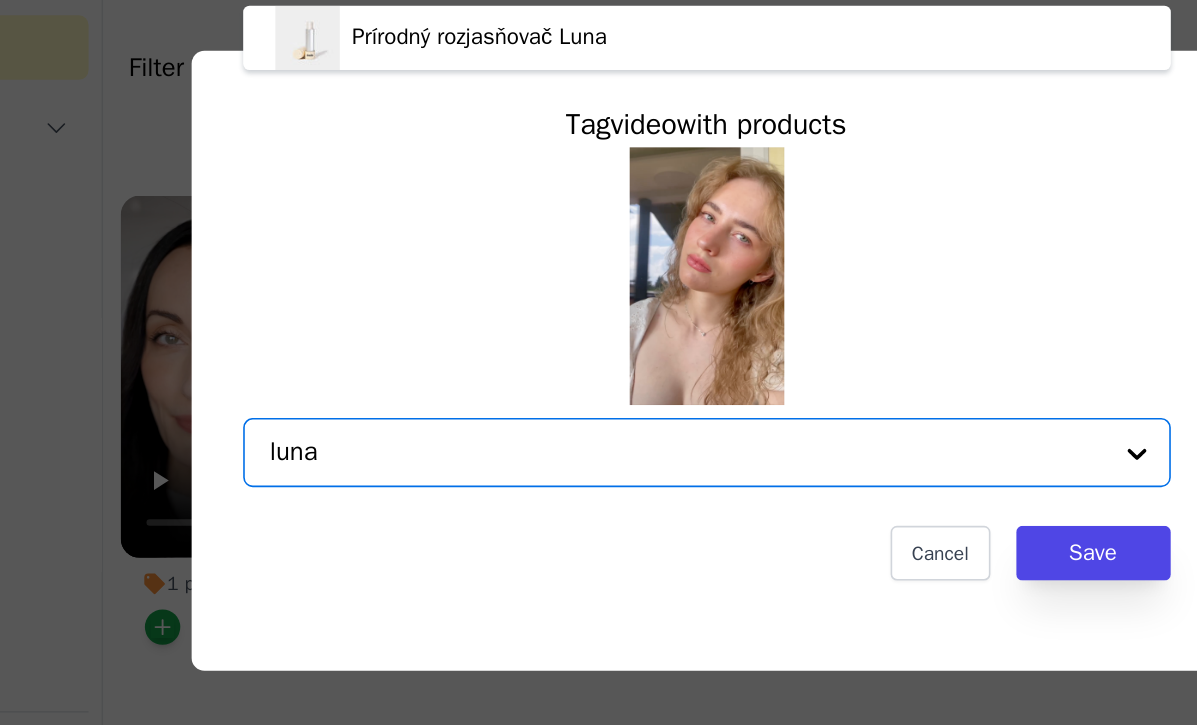 scroll, scrollTop: 0, scrollLeft: 0, axis: both 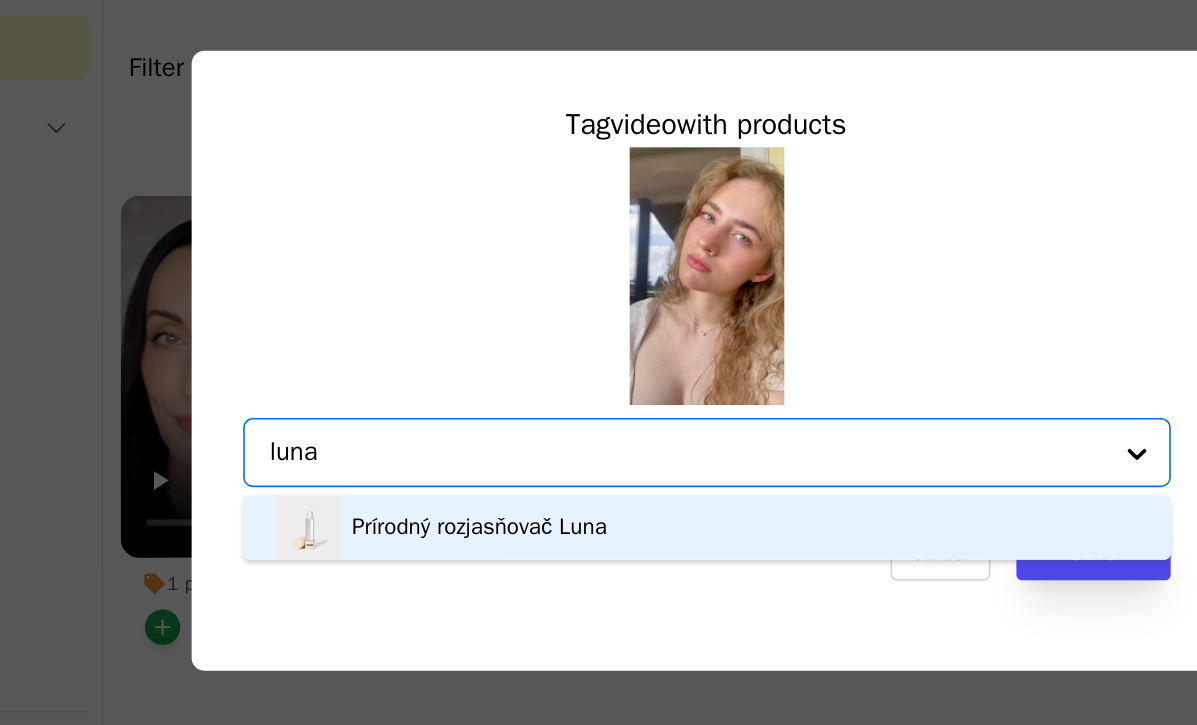 click on "Prírodný rozjasňovač Luna" at bounding box center (458, 466) 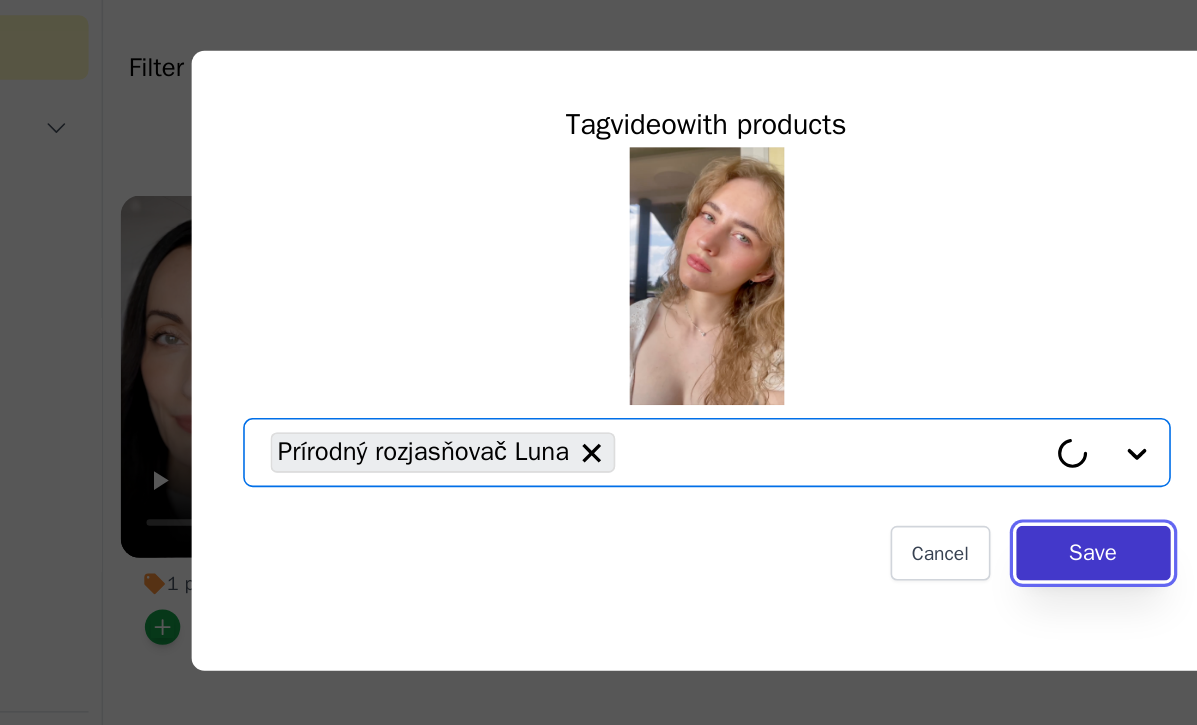 click on "Save" at bounding box center (839, 482) 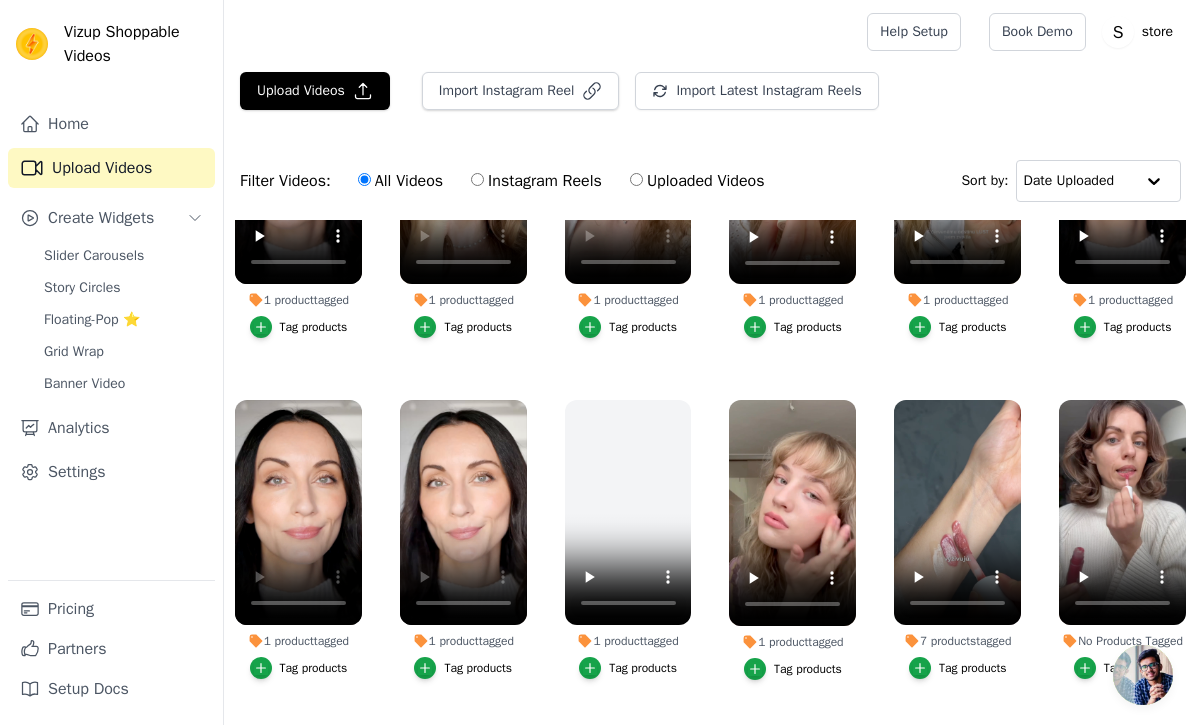 scroll, scrollTop: 0, scrollLeft: 0, axis: both 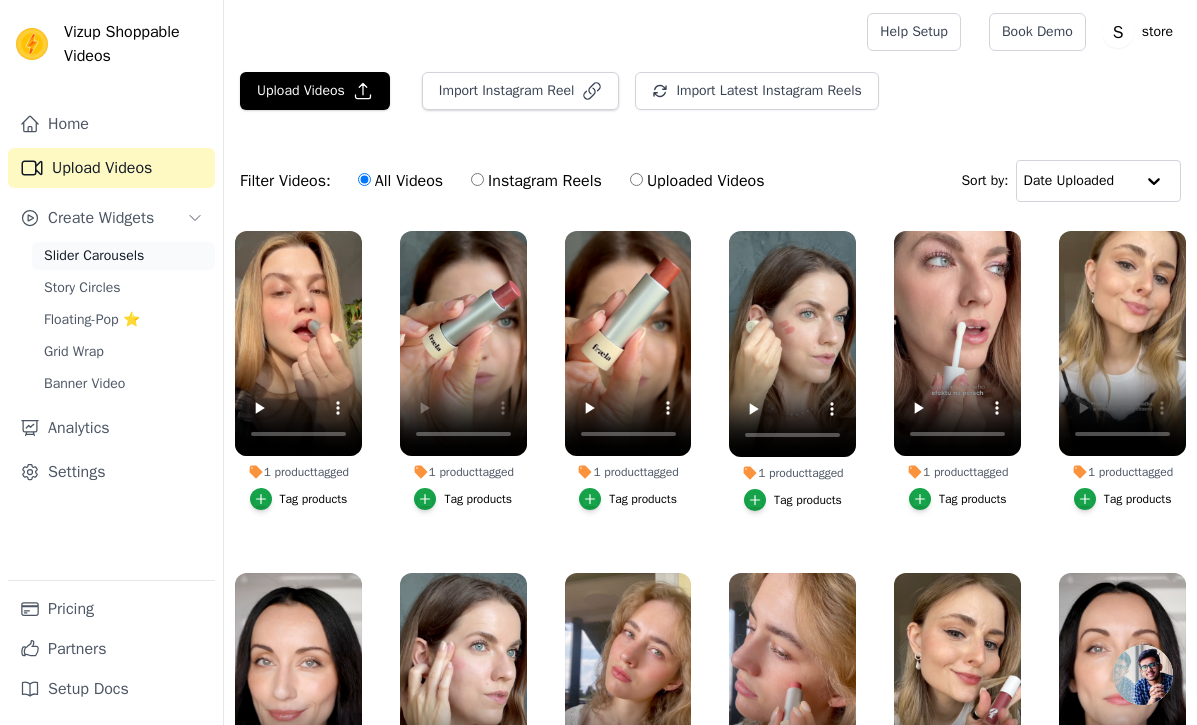 click on "Slider Carousels" at bounding box center [94, 256] 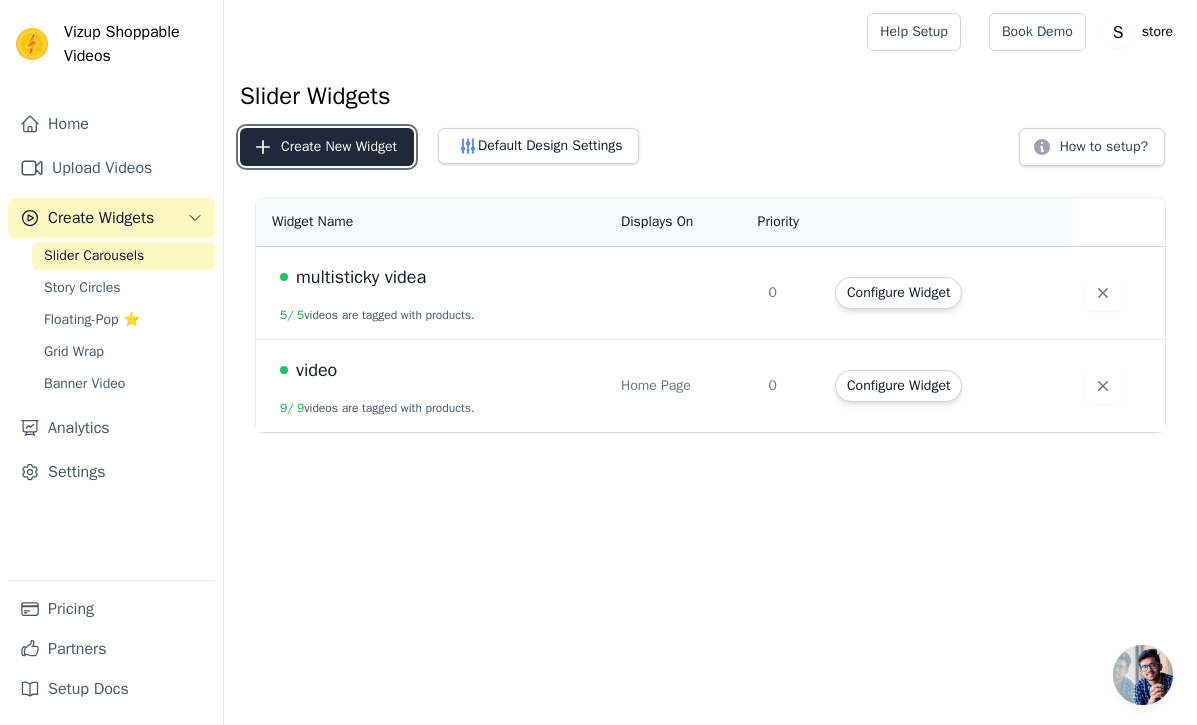 click on "Create New Widget" at bounding box center [327, 147] 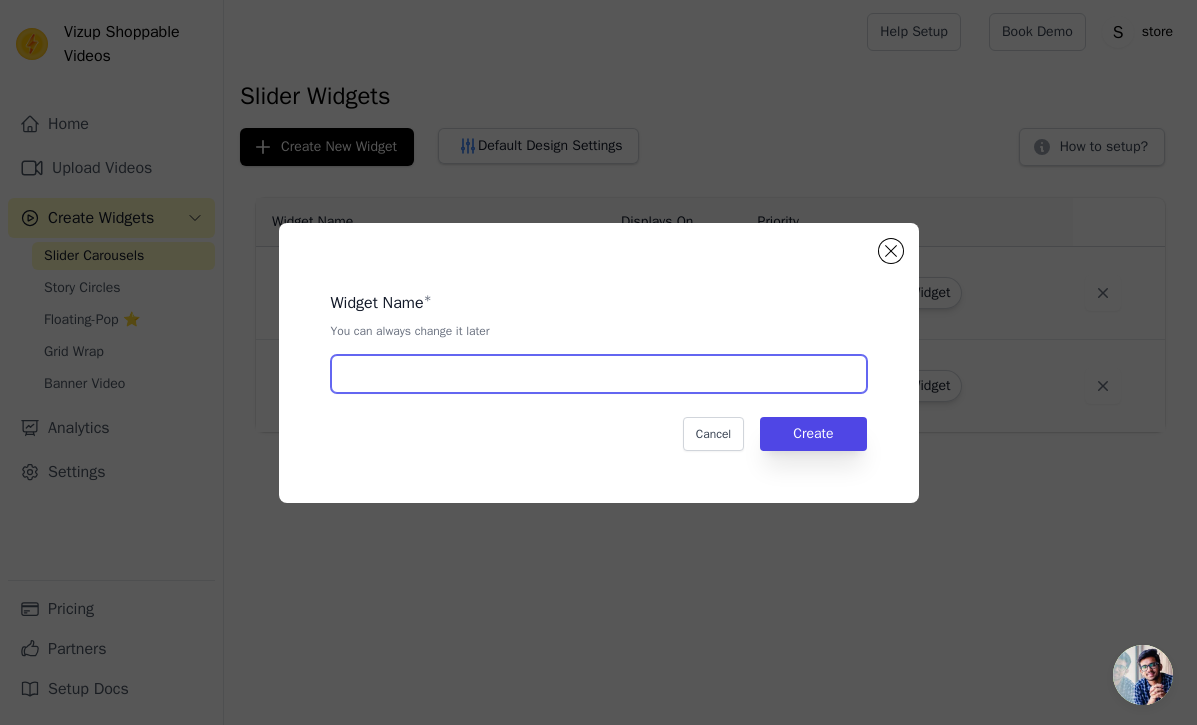 click at bounding box center (599, 374) 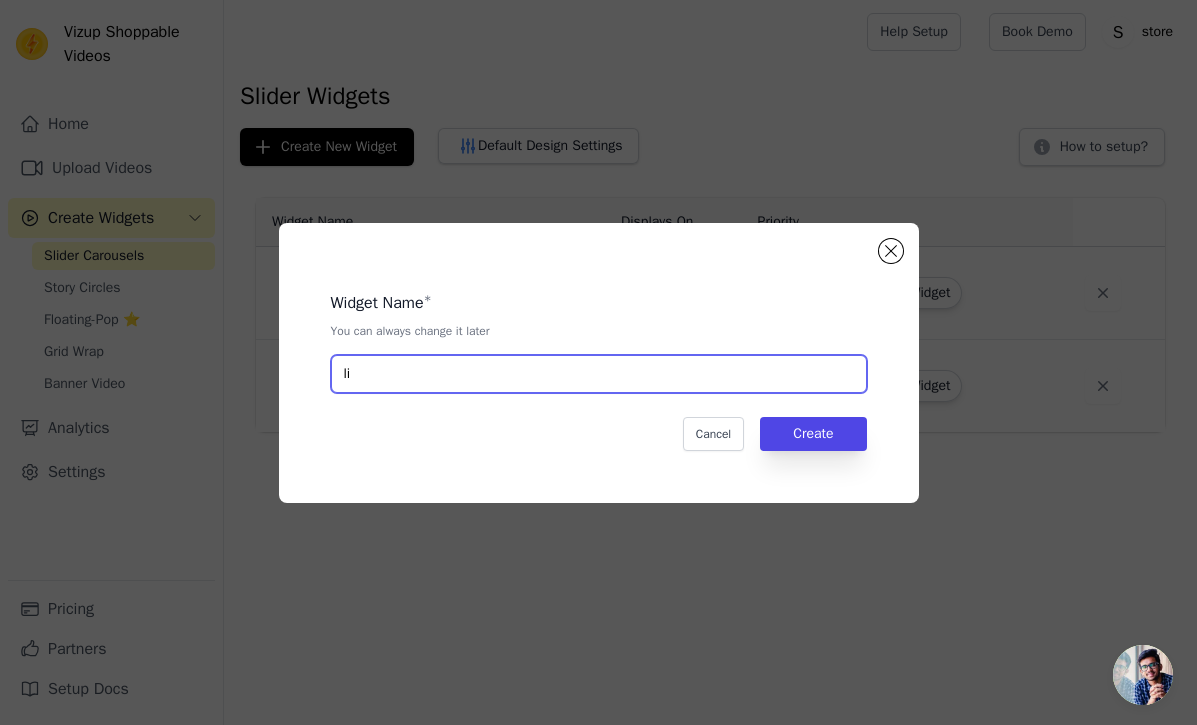 type on "l" 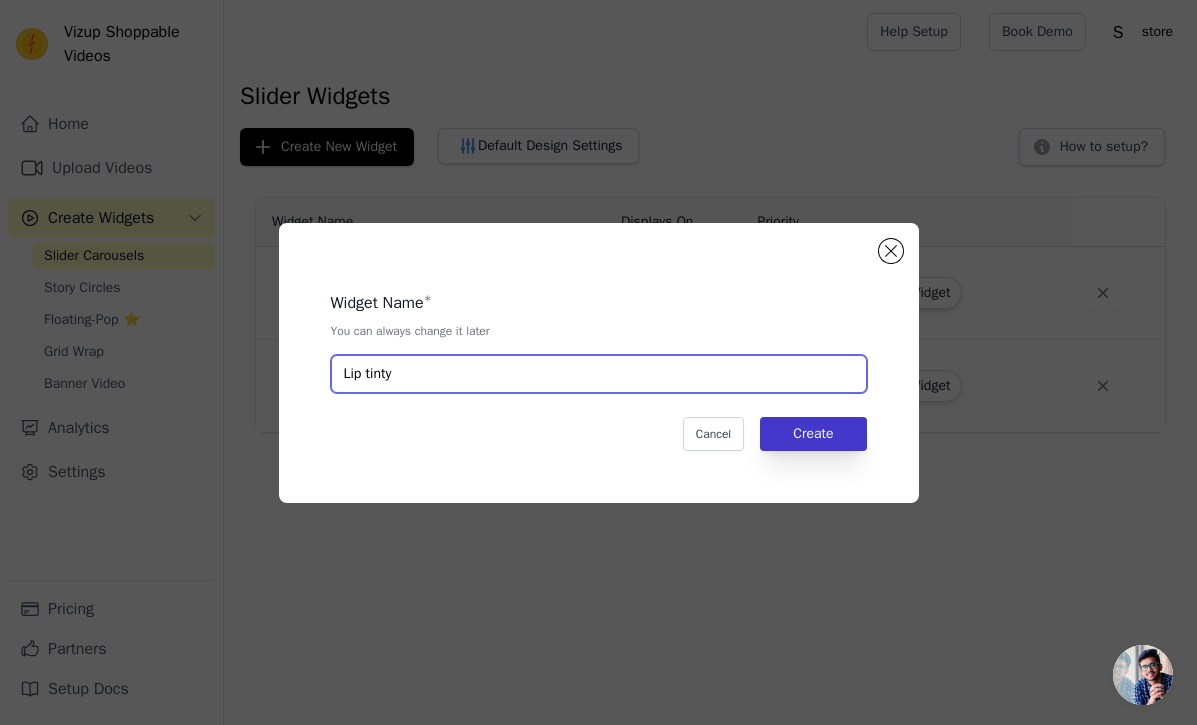 type on "Lip tinty" 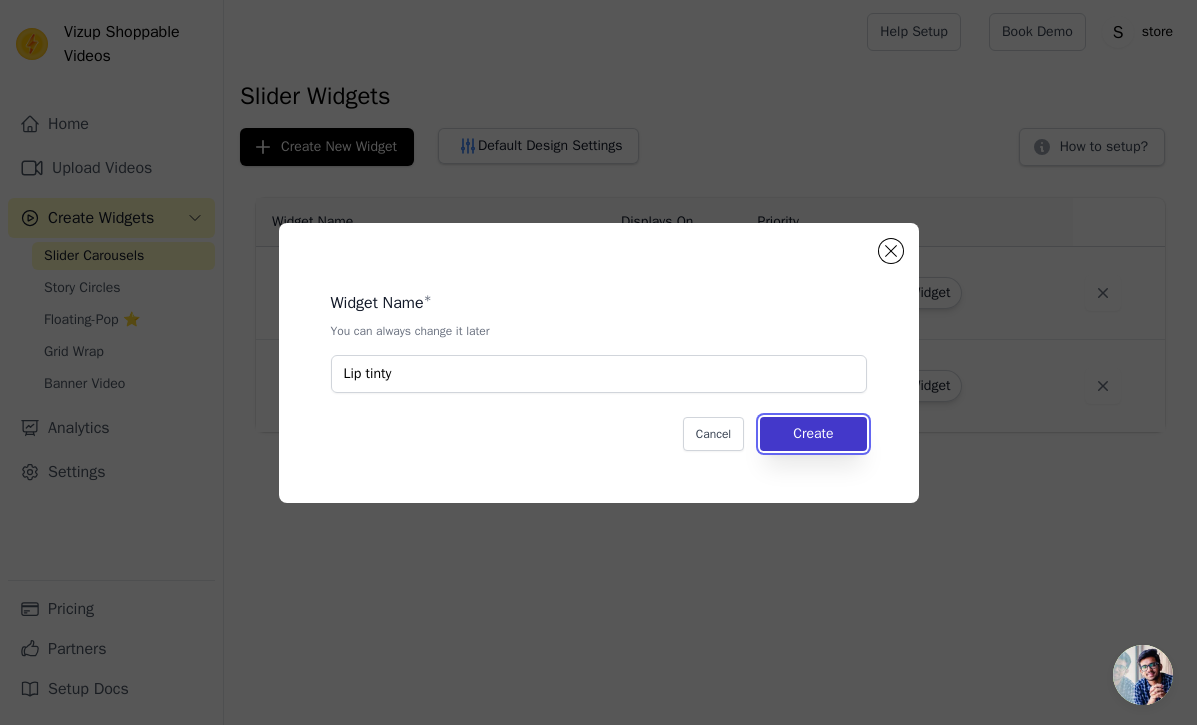 click on "Create" at bounding box center (813, 434) 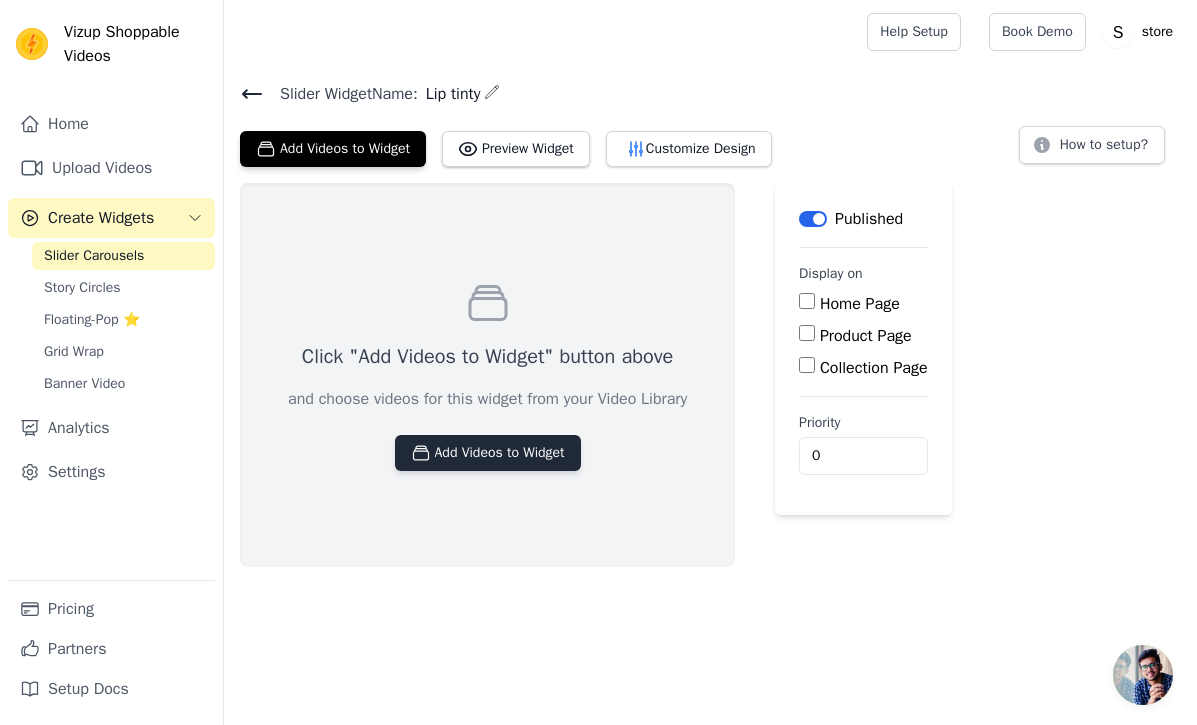 click on "Add Videos to Widget" at bounding box center [488, 453] 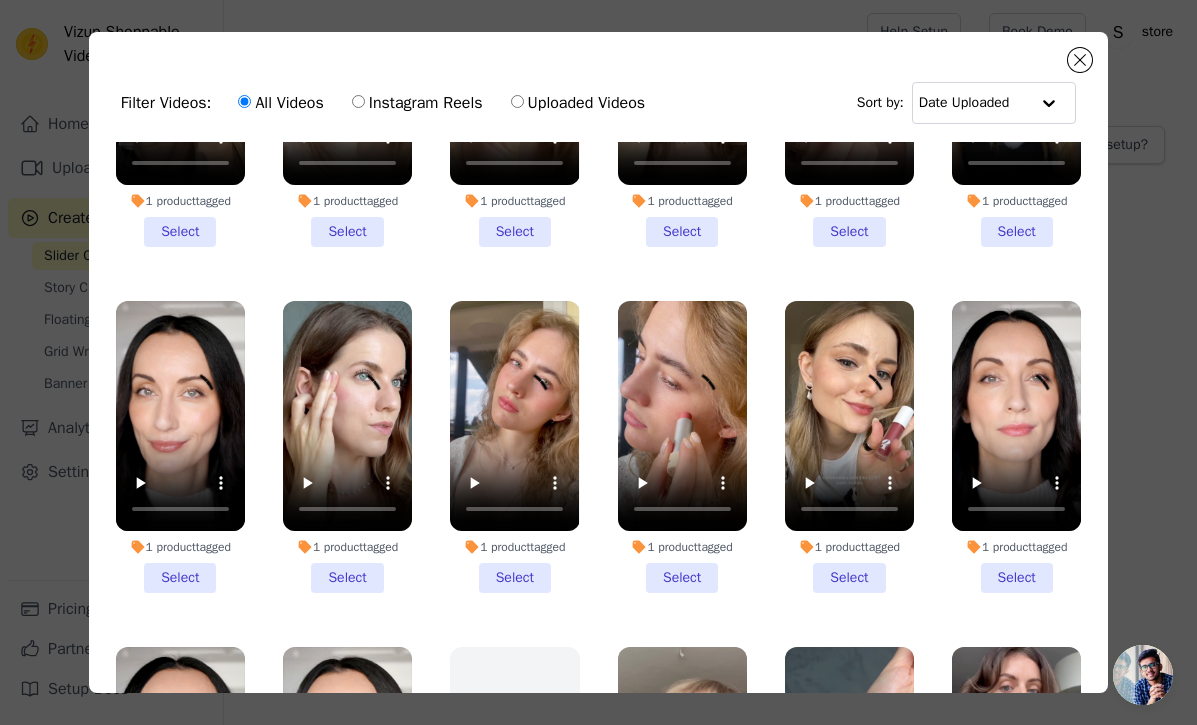scroll, scrollTop: 196, scrollLeft: 0, axis: vertical 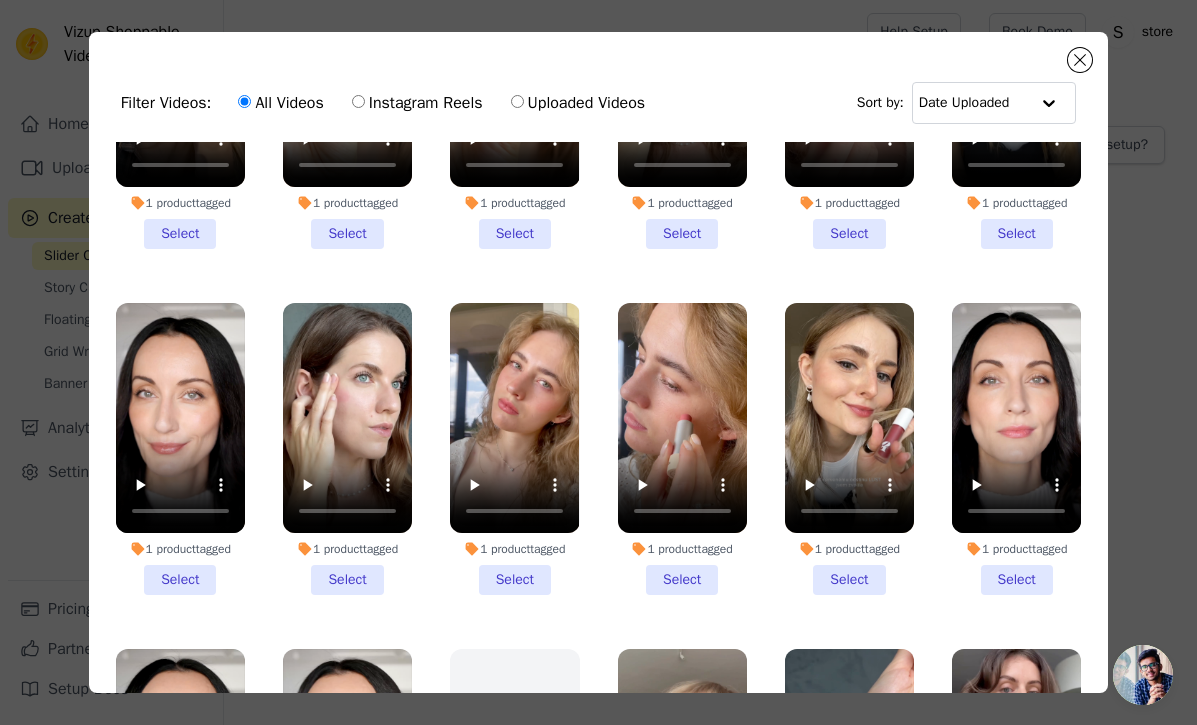 click on "1   product  tagged     Select" at bounding box center (180, 449) 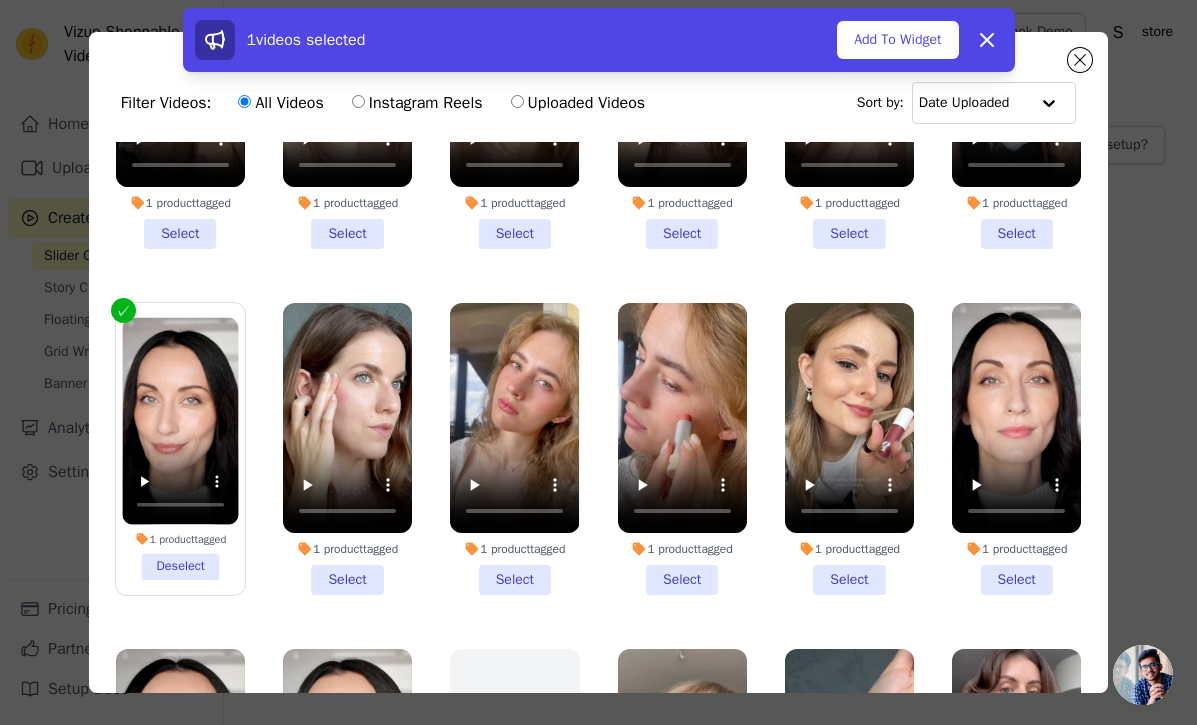 click on "1   product  tagged     Select" at bounding box center [1016, 449] 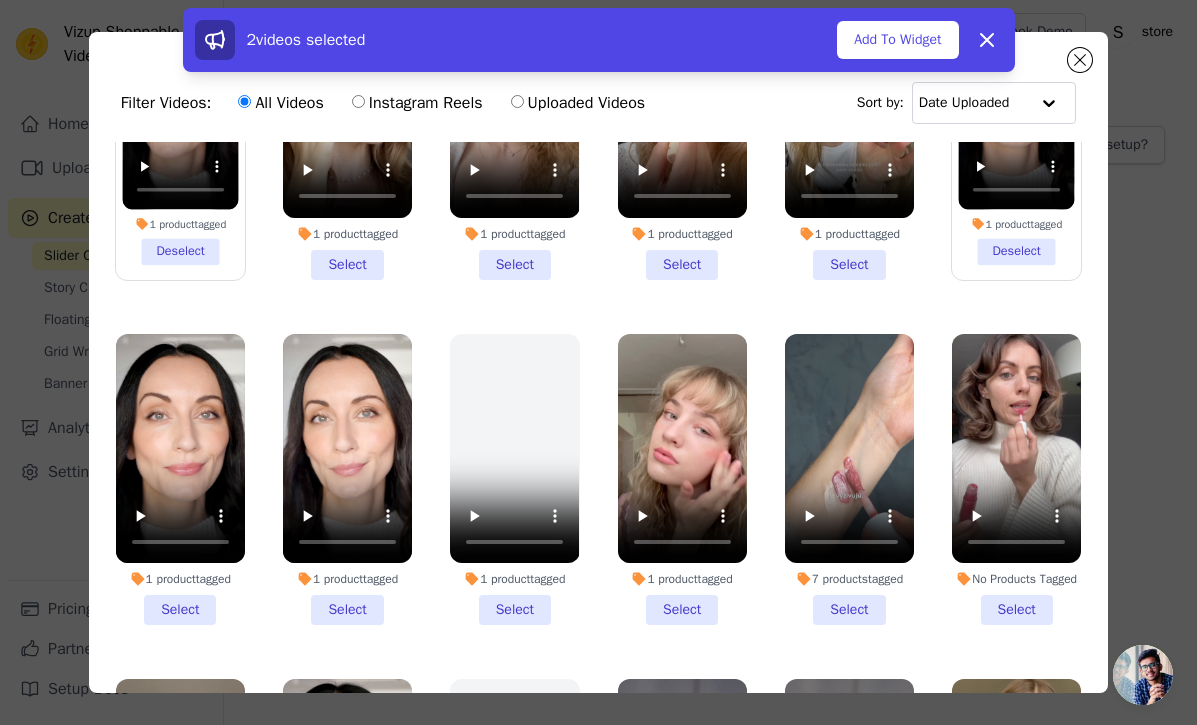 scroll, scrollTop: 513, scrollLeft: 0, axis: vertical 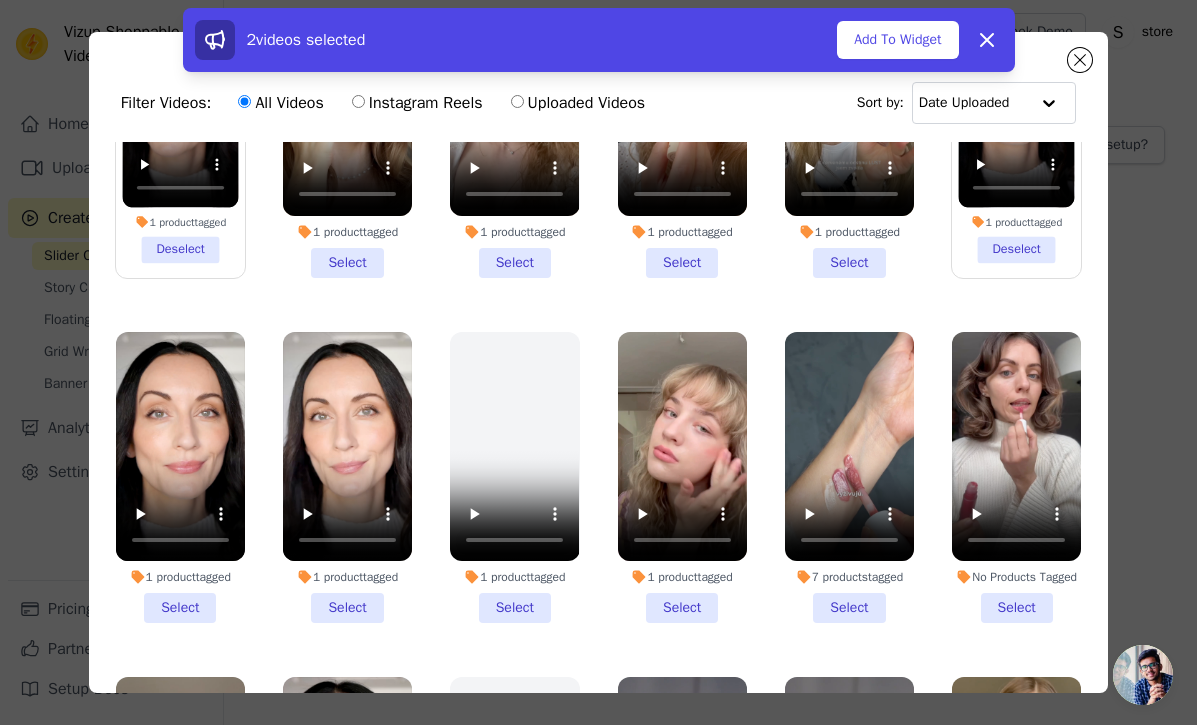 click on "1   product  tagged     Select" at bounding box center (180, 478) 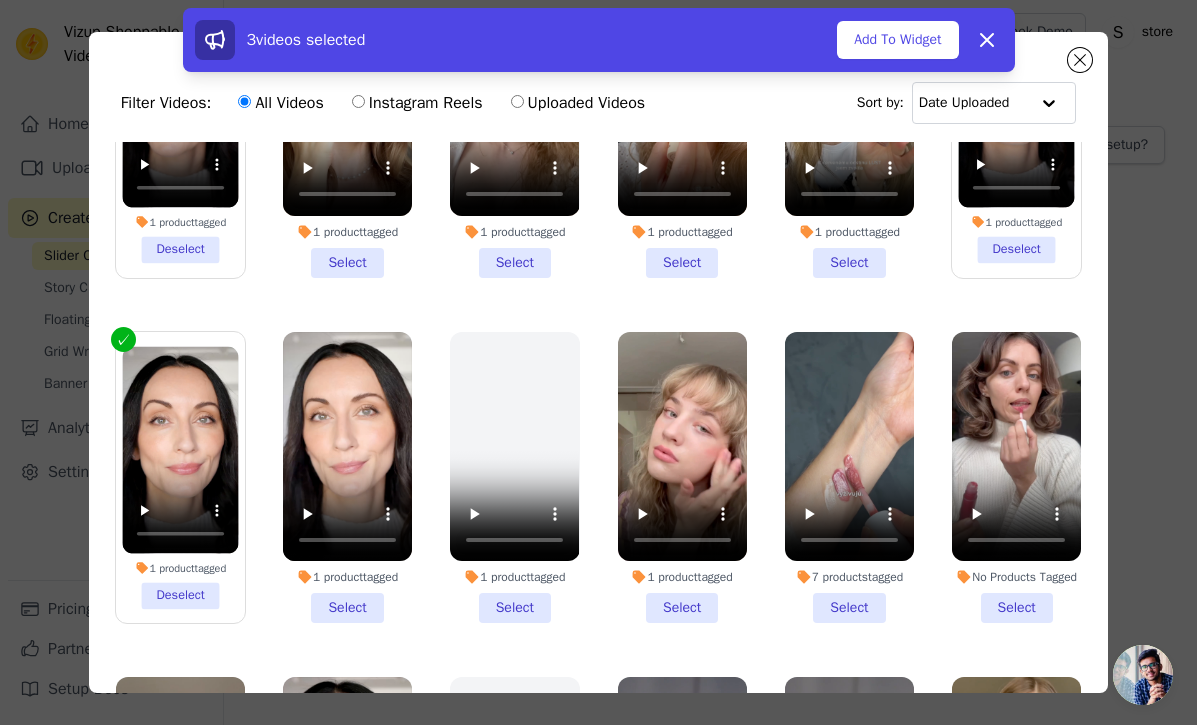 click on "1   product  tagged     Select" at bounding box center (347, 478) 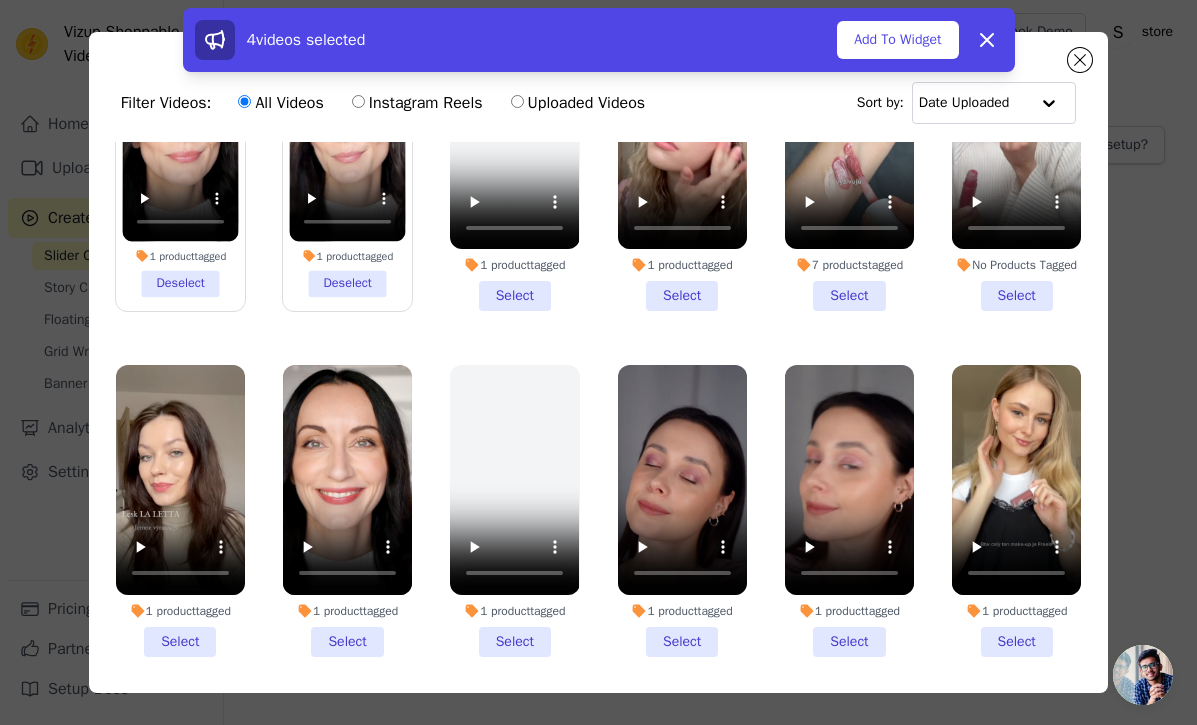scroll, scrollTop: 866, scrollLeft: 0, axis: vertical 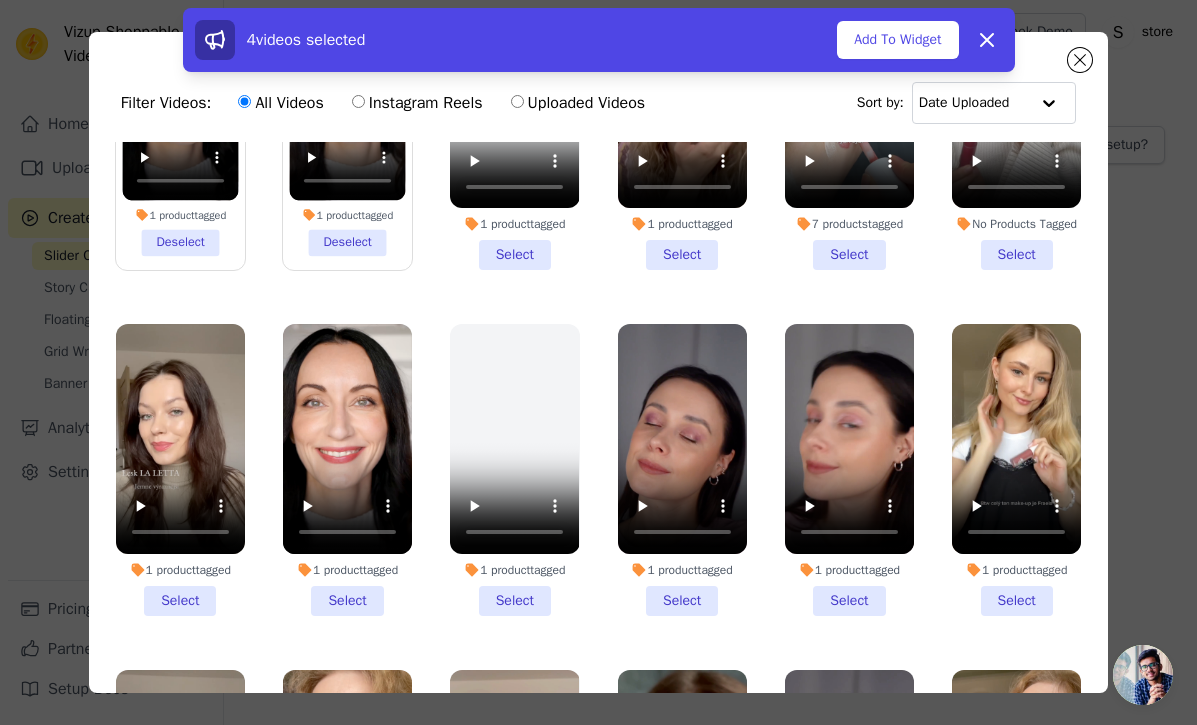 click on "1   product  tagged     Select" at bounding box center (347, 470) 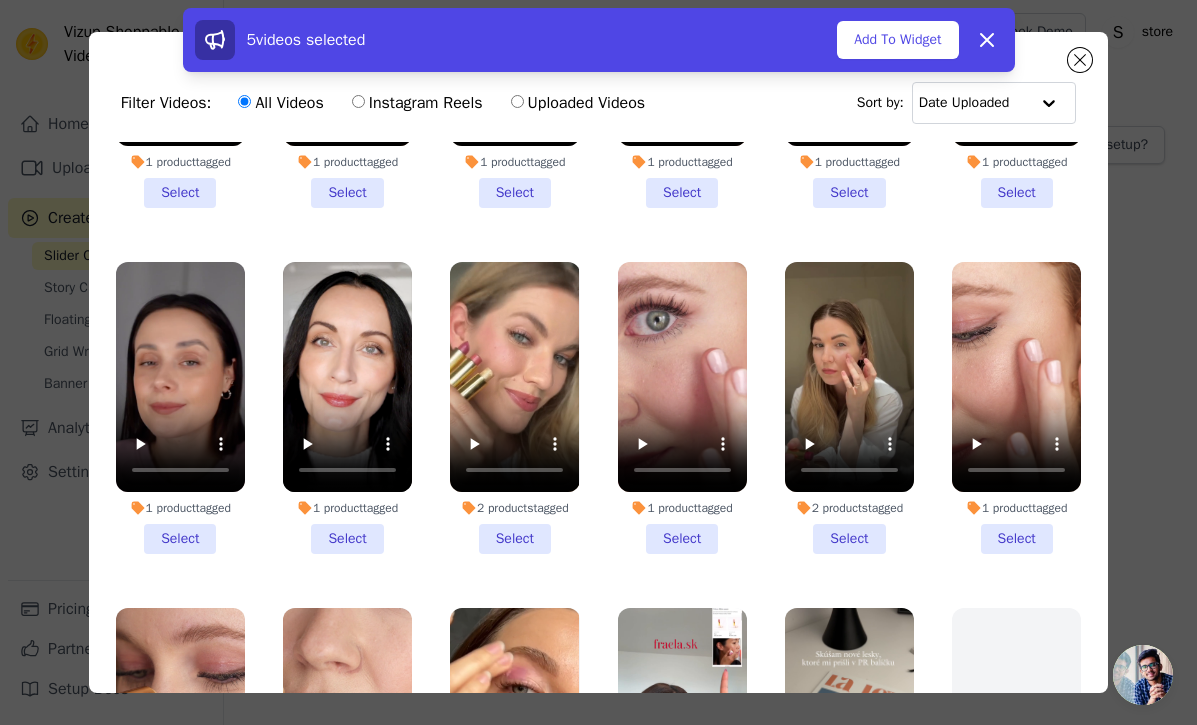 scroll, scrollTop: 1623, scrollLeft: 0, axis: vertical 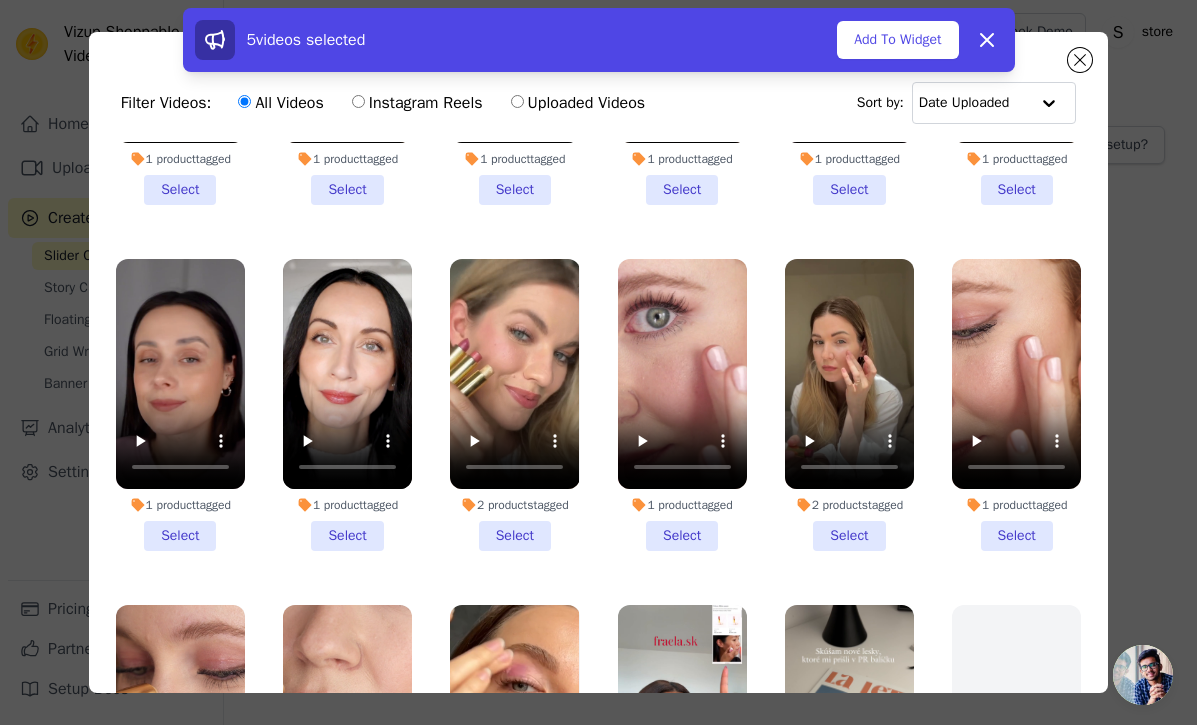 click on "1   product  tagged     Select" at bounding box center (347, 405) 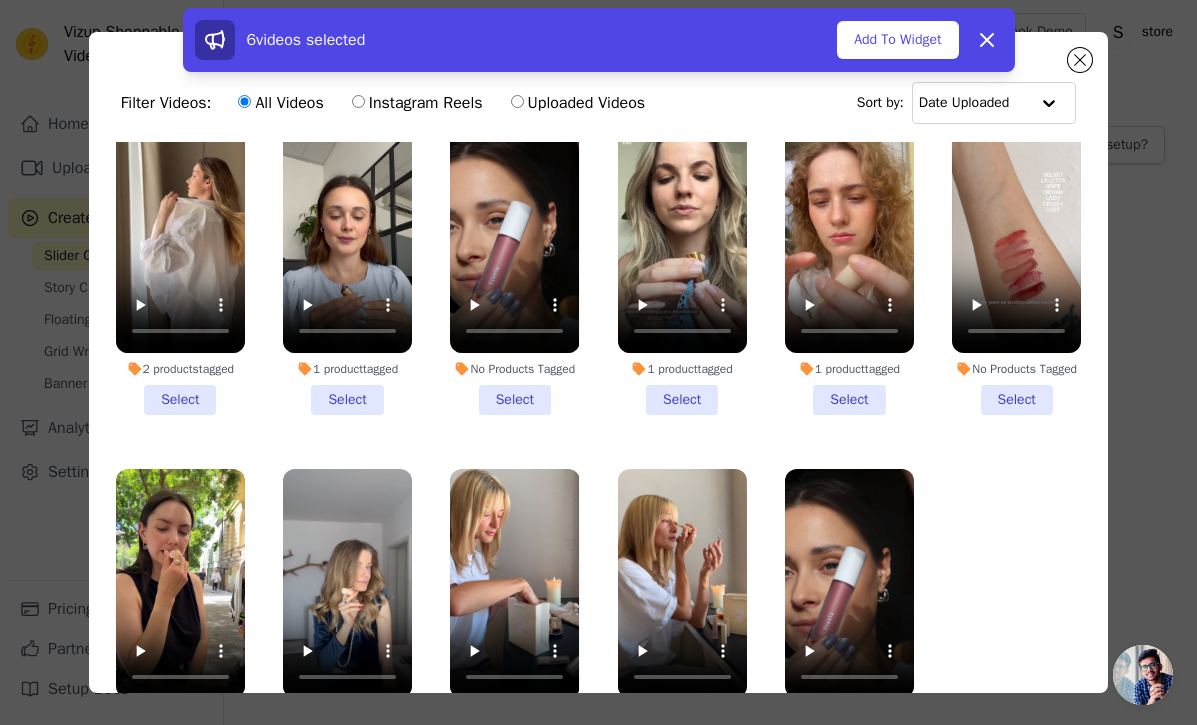 scroll, scrollTop: 2499, scrollLeft: 0, axis: vertical 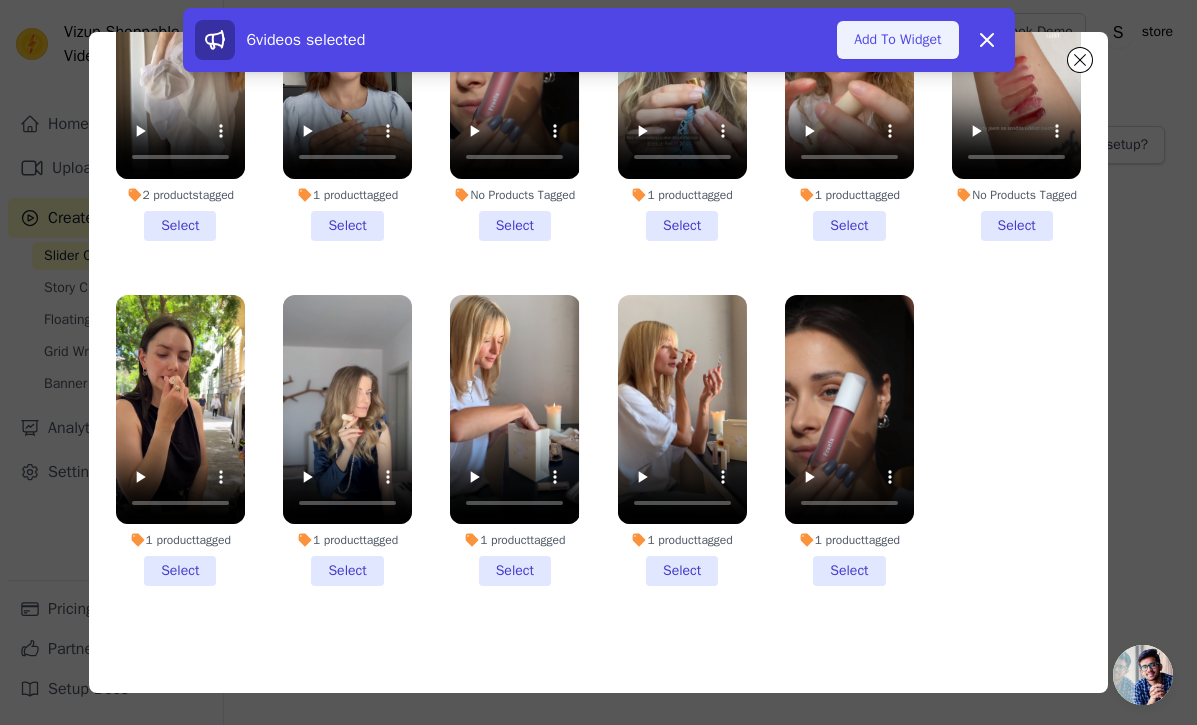click on "Add To Widget" at bounding box center (897, 40) 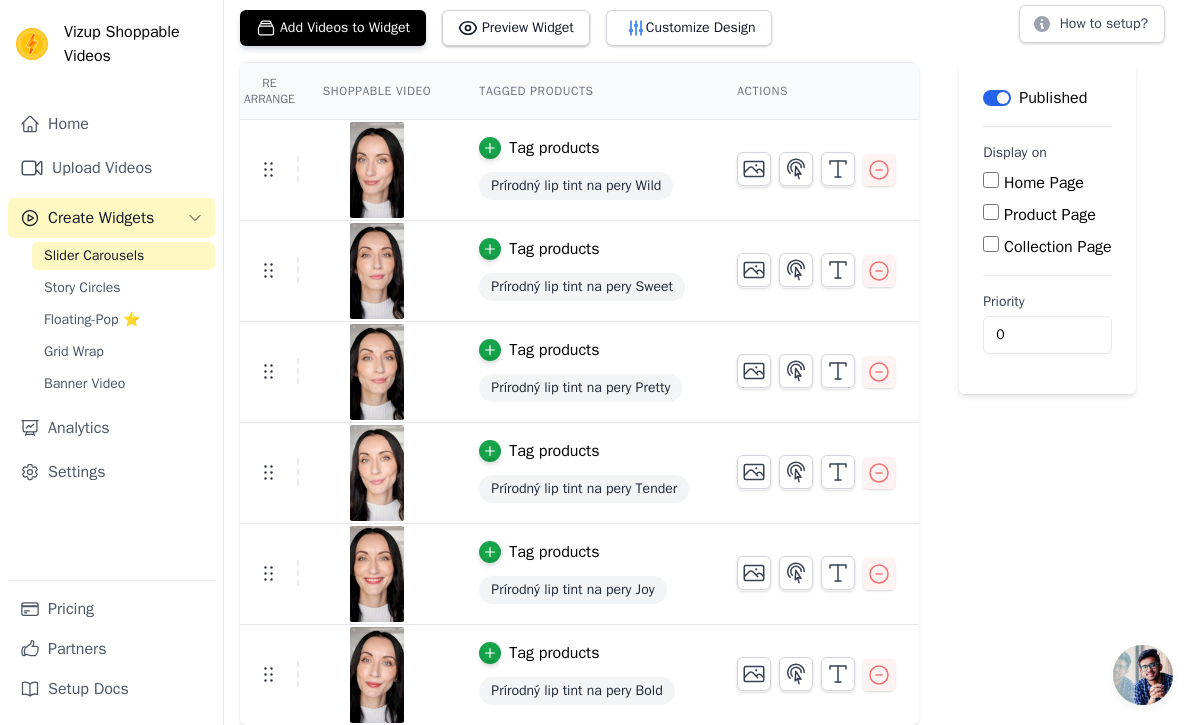 scroll, scrollTop: 0, scrollLeft: 0, axis: both 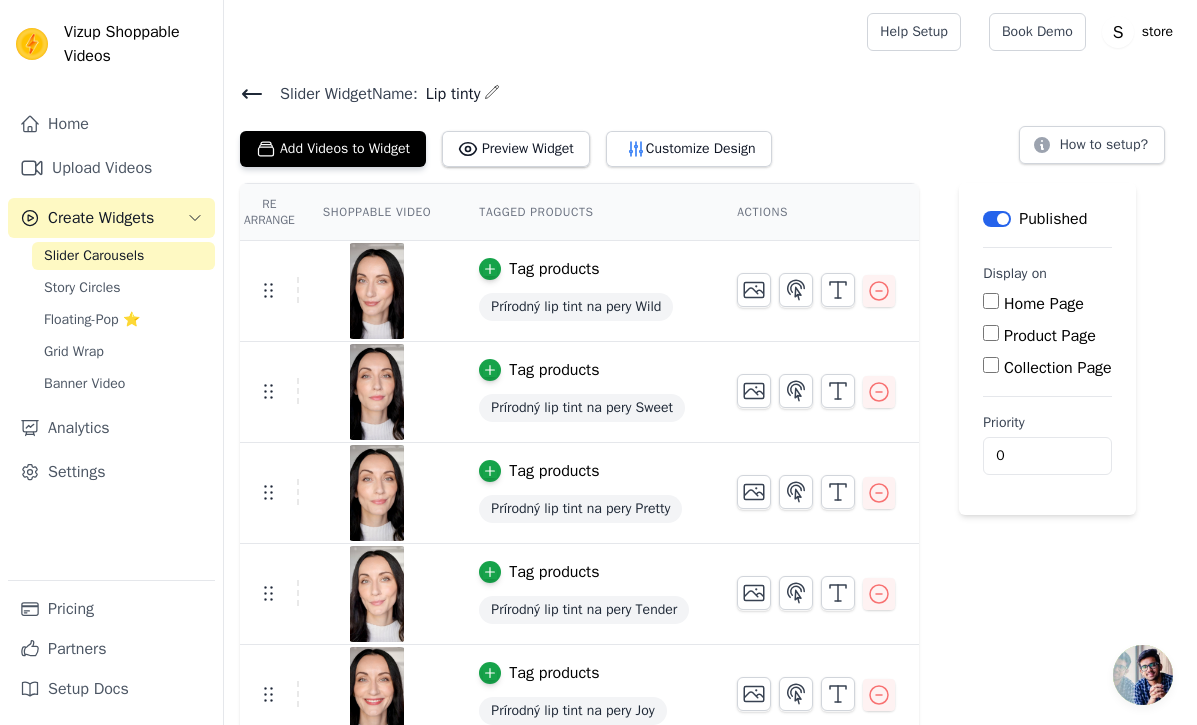 click on "Slider Carousels" at bounding box center (94, 256) 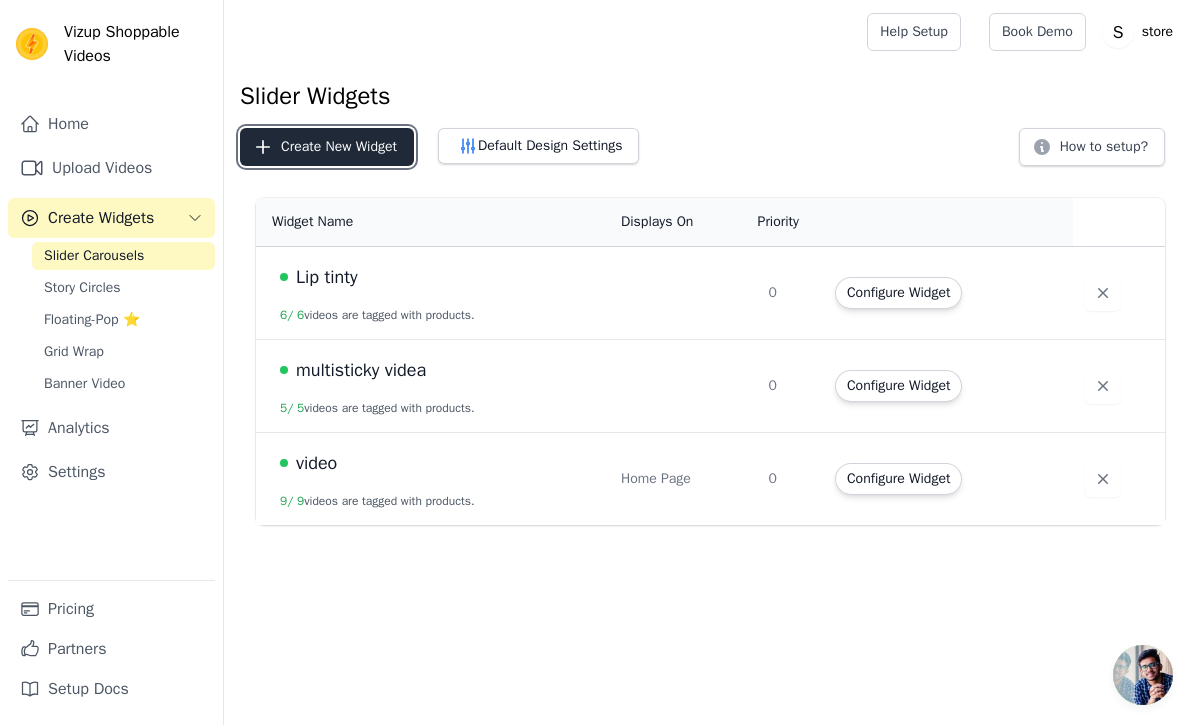 click on "Create New Widget" at bounding box center [327, 147] 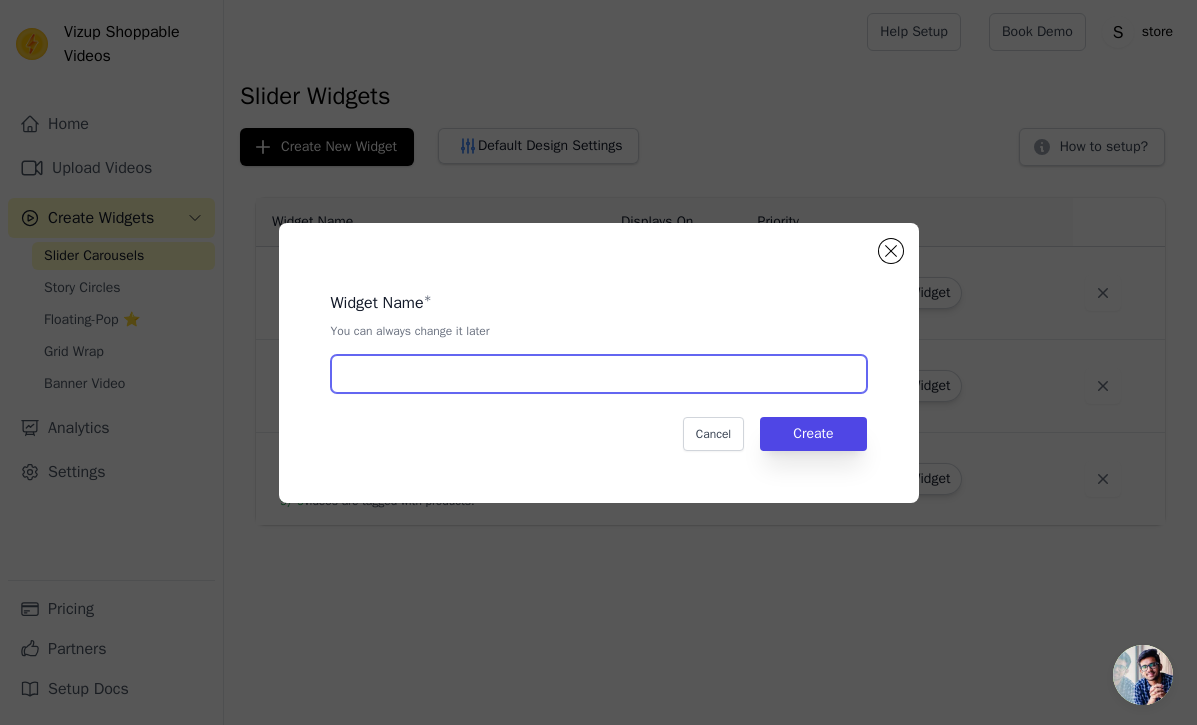 click at bounding box center [599, 374] 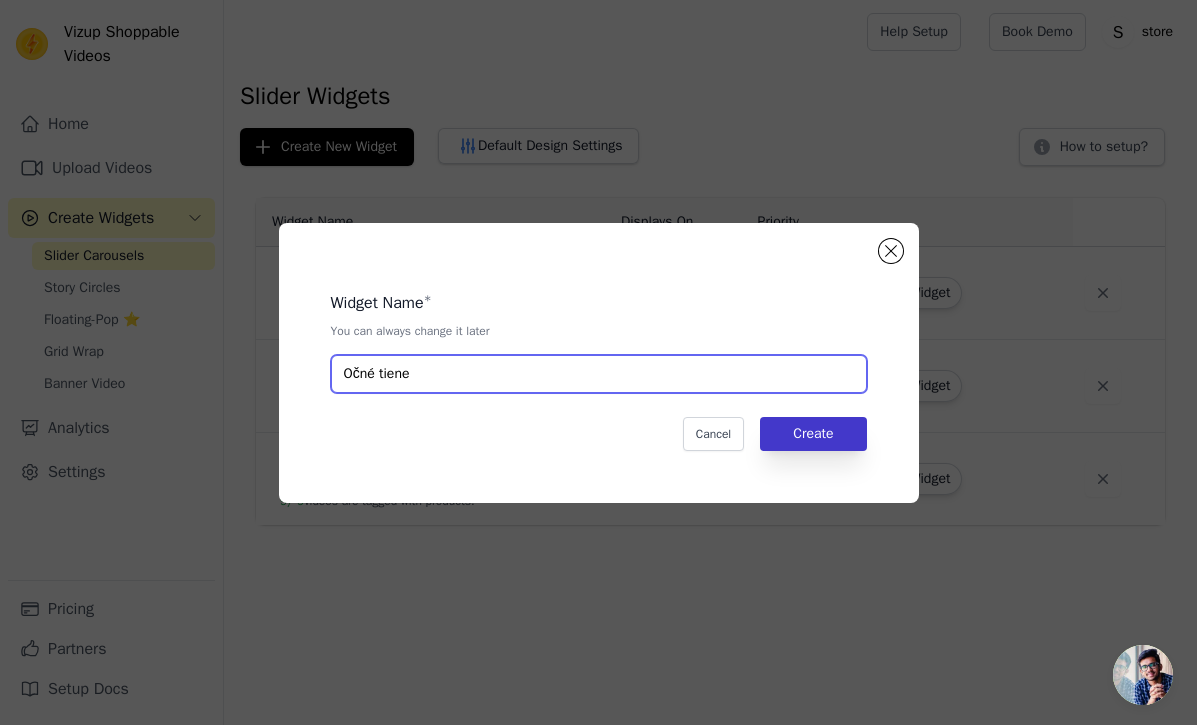 type on "Očné tiene" 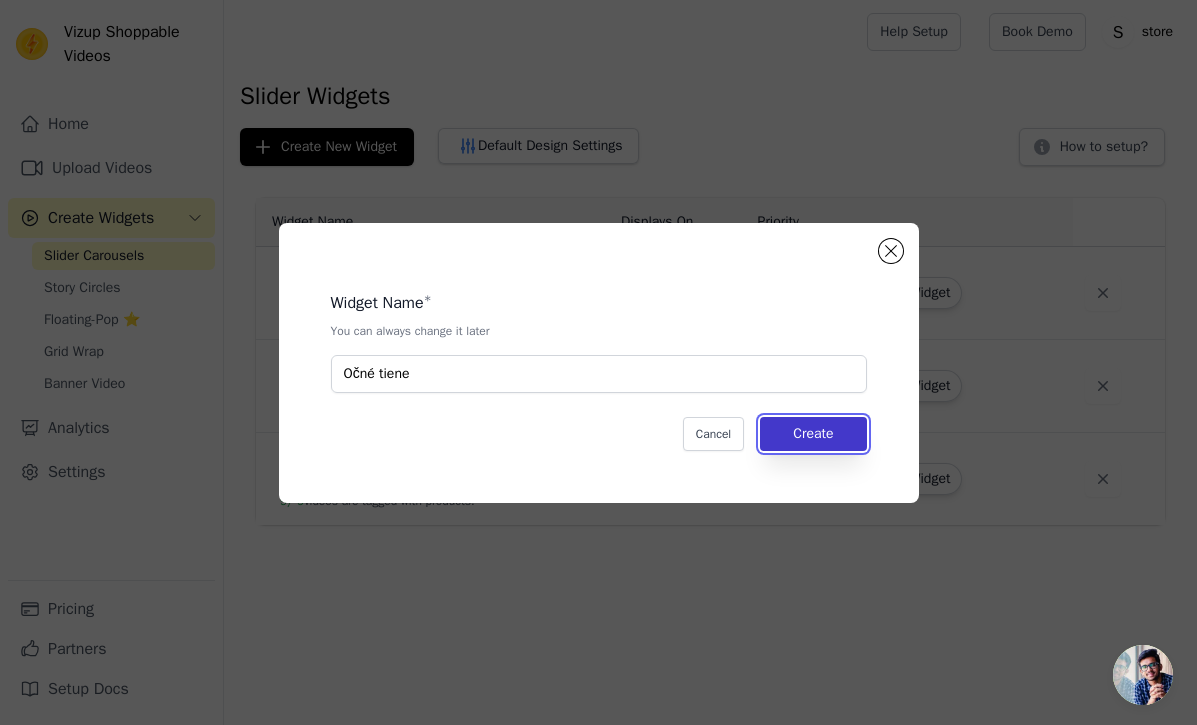 click on "Create" at bounding box center [813, 434] 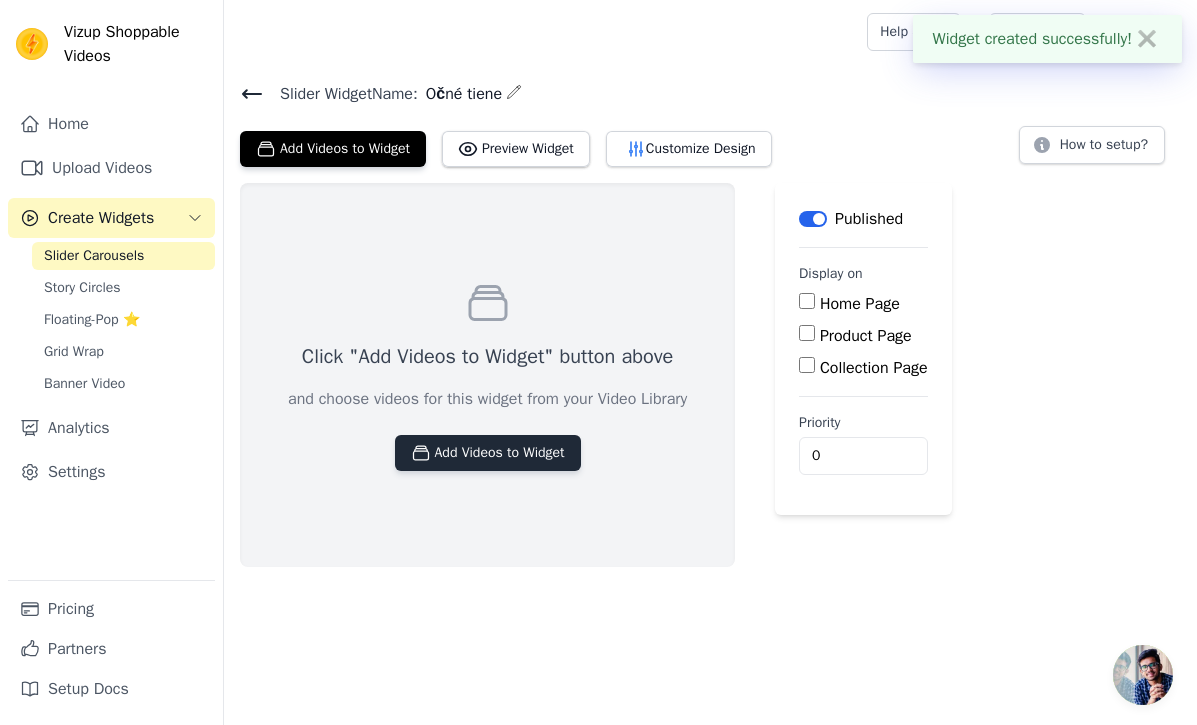 click on "Add Videos to Widget" at bounding box center (488, 453) 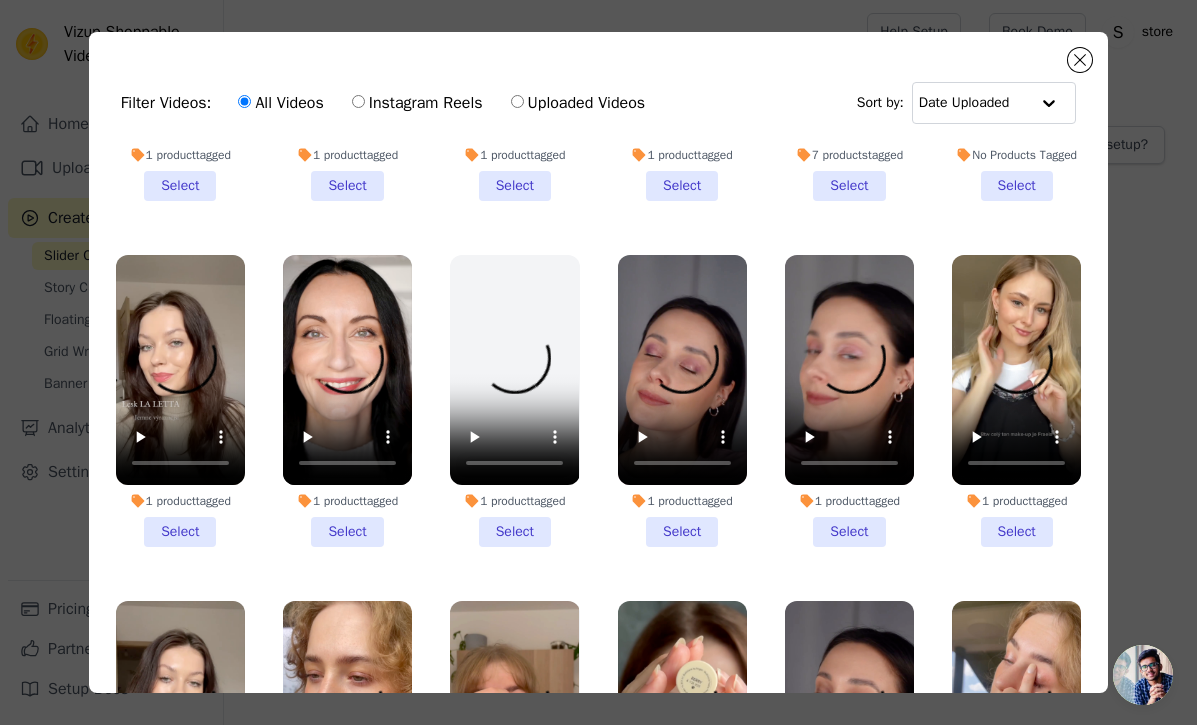 scroll, scrollTop: 941, scrollLeft: 0, axis: vertical 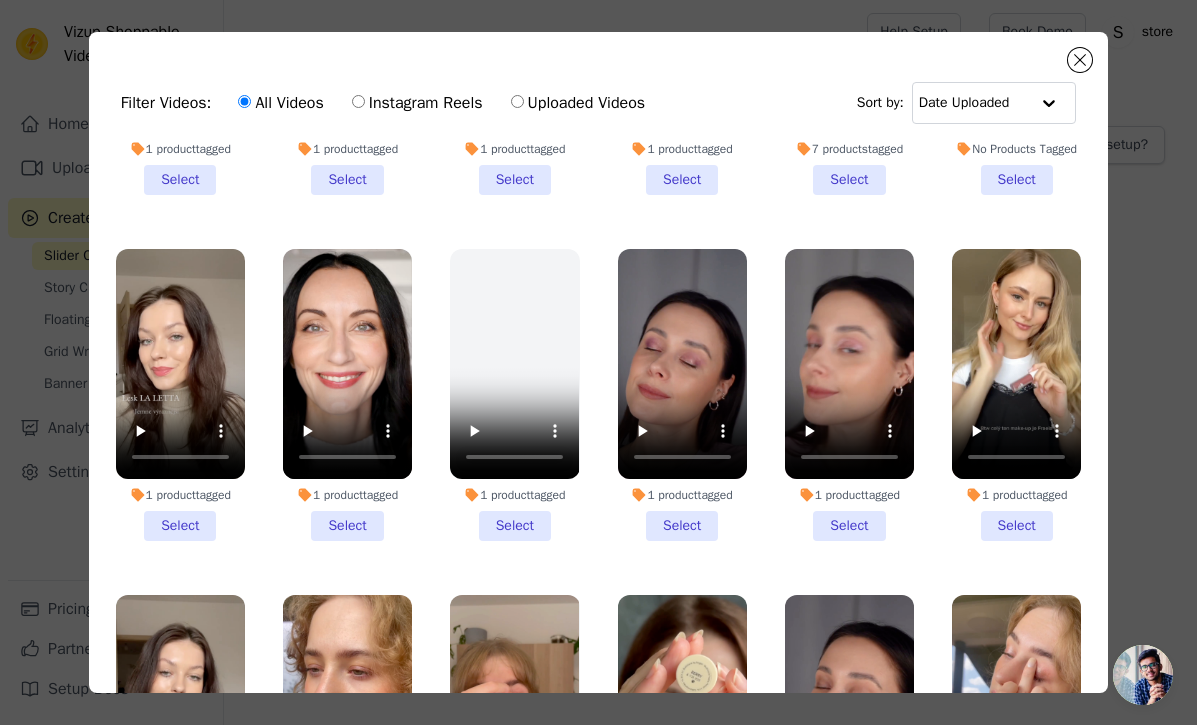 click on "1   product  tagged     Select" at bounding box center [682, 395] 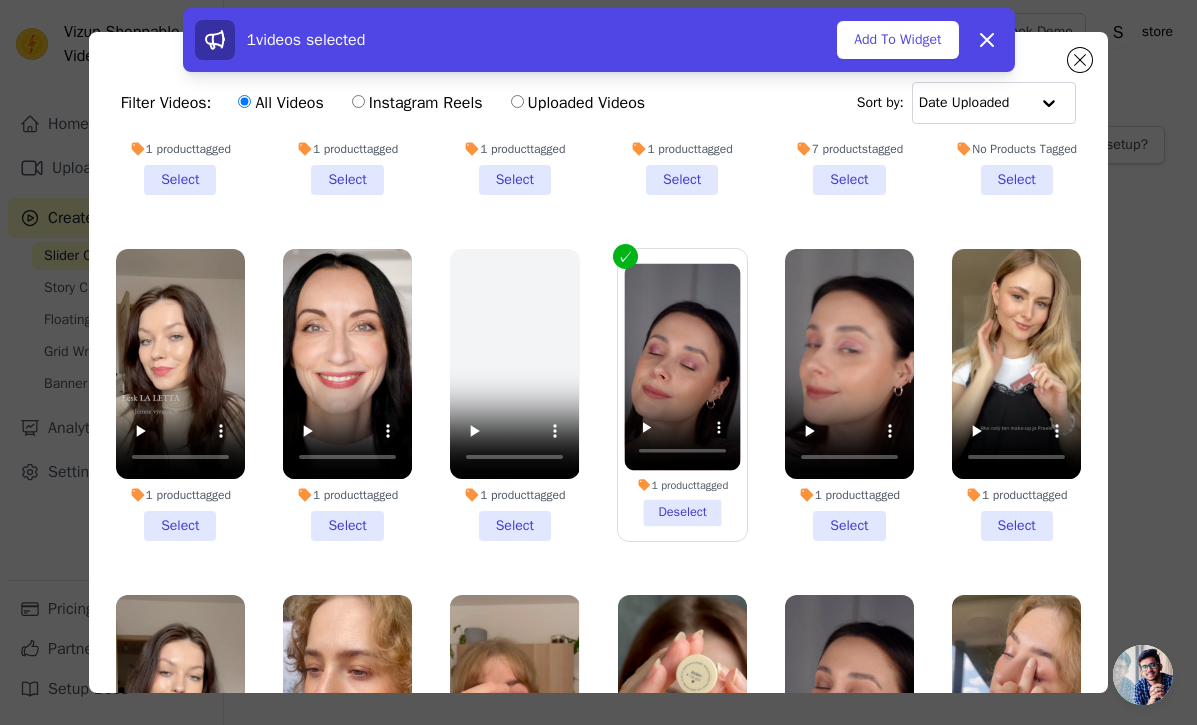 click on "1   product  tagged     Select" at bounding box center (849, 395) 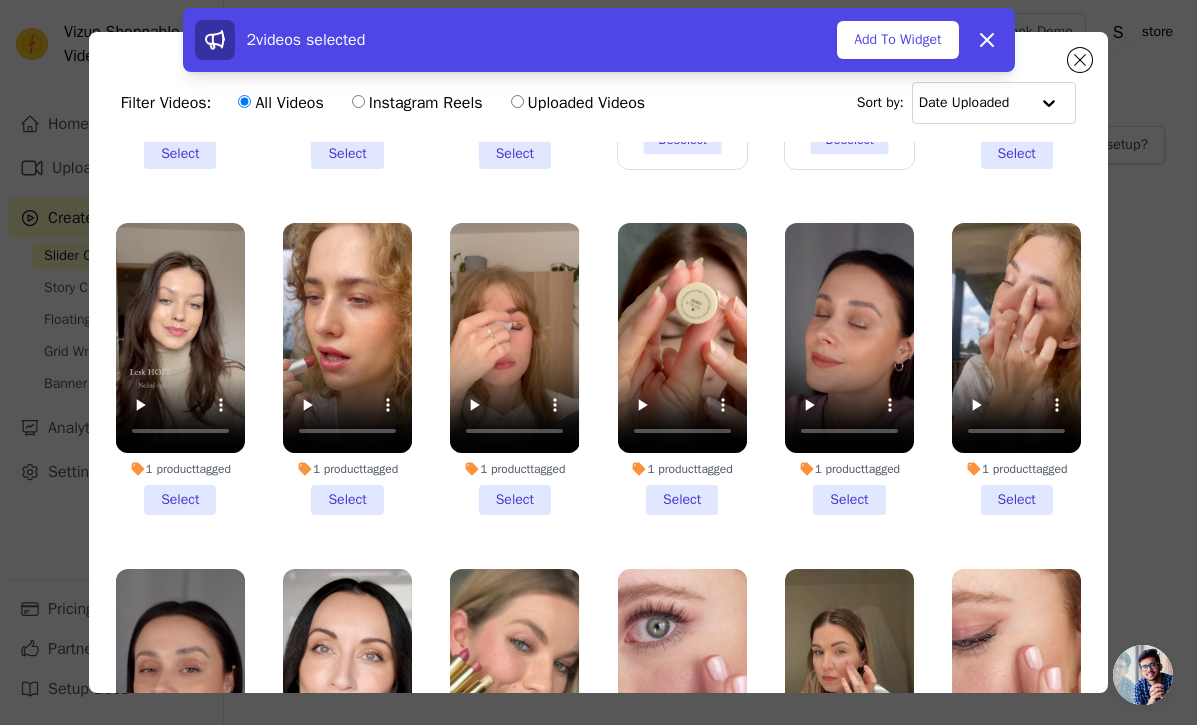 scroll, scrollTop: 1320, scrollLeft: 0, axis: vertical 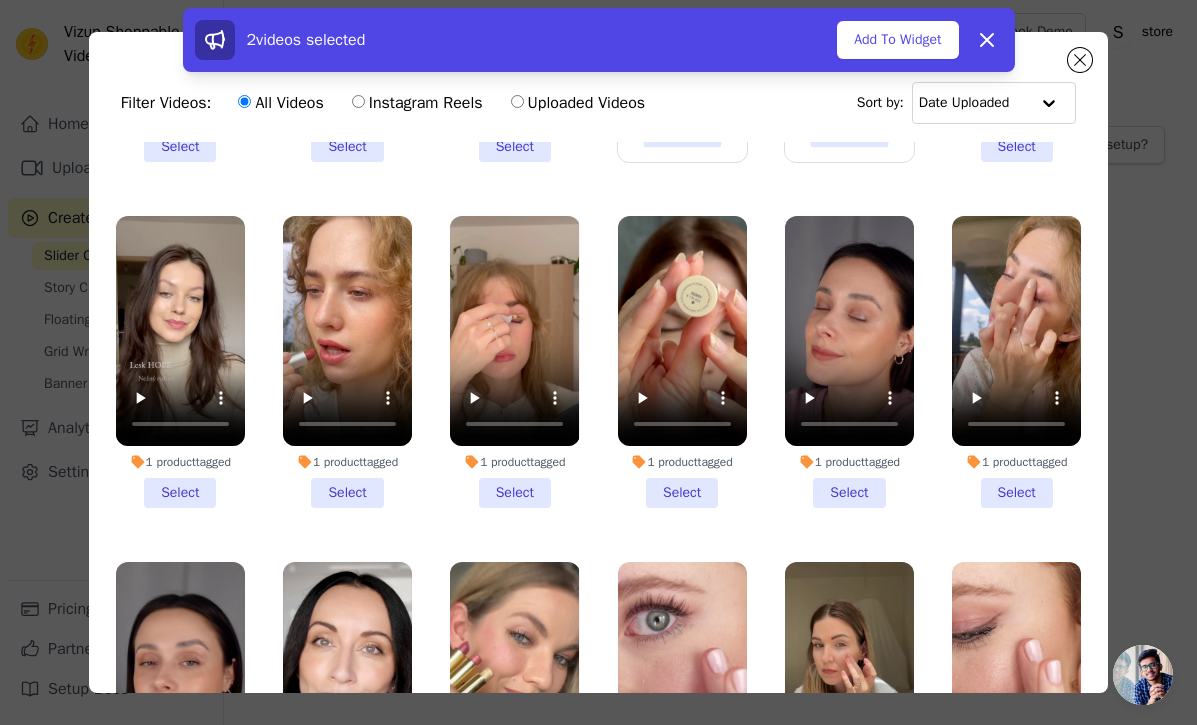 click on "1   product  tagged     Select" at bounding box center [1016, 362] 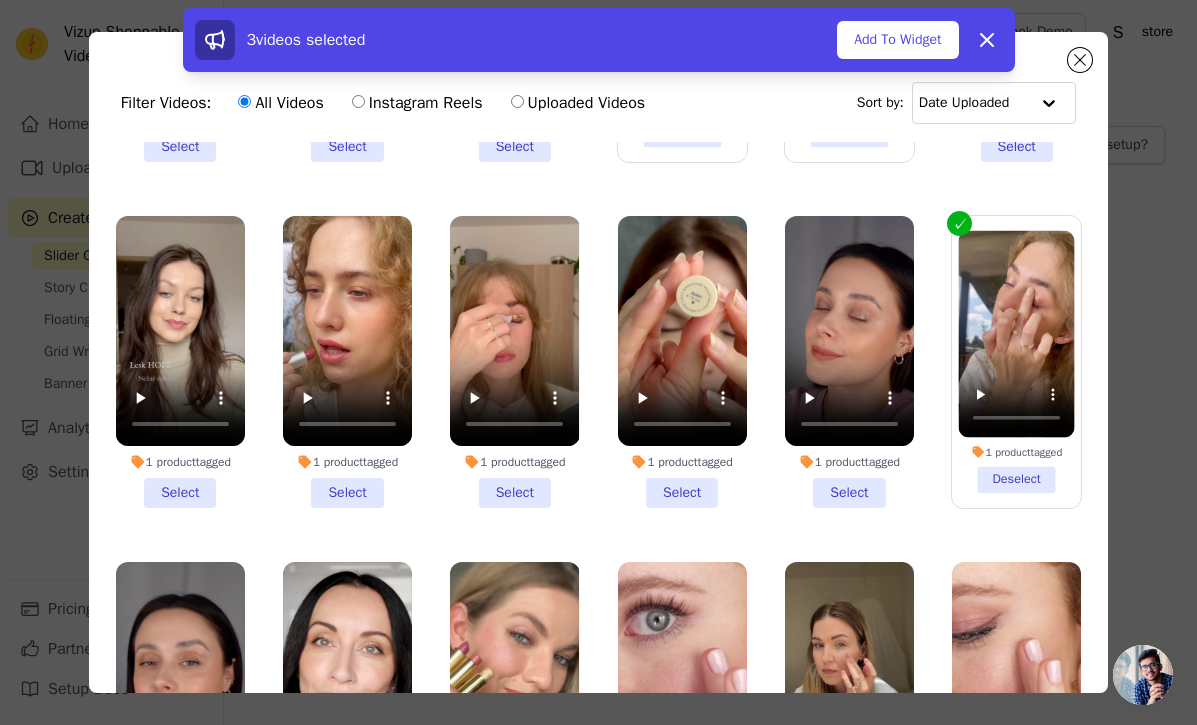 click on "1   product  tagged     Select" at bounding box center [514, 362] 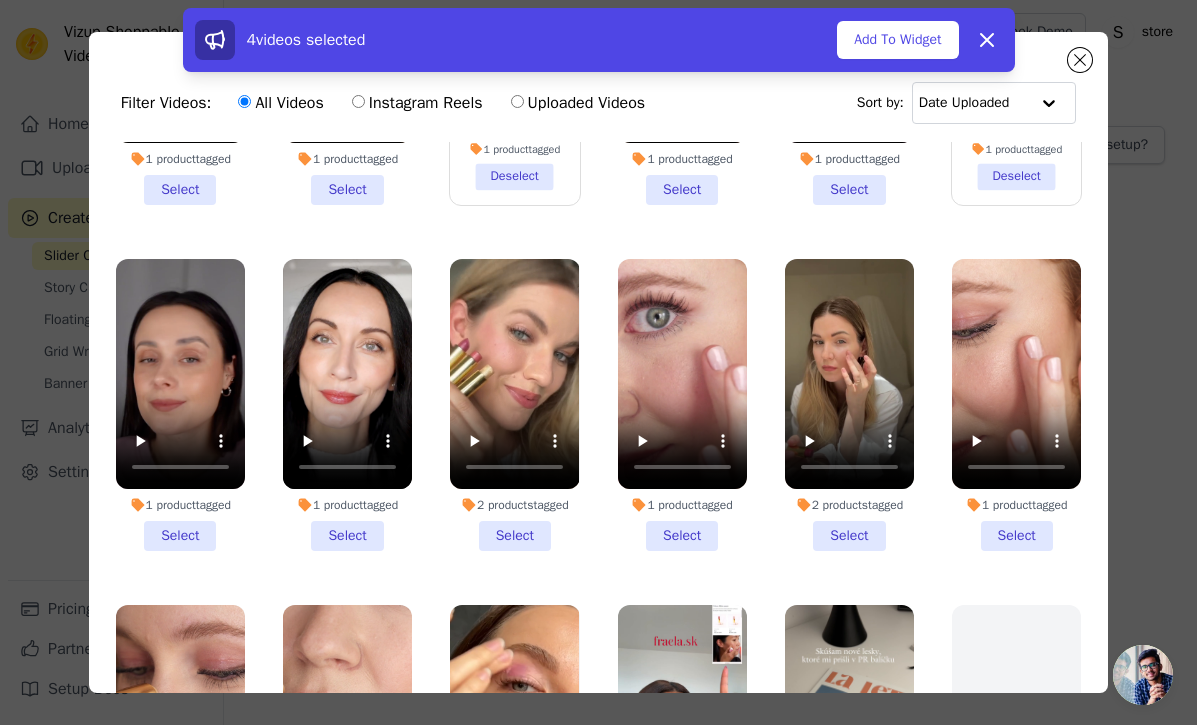 scroll, scrollTop: 1475, scrollLeft: 0, axis: vertical 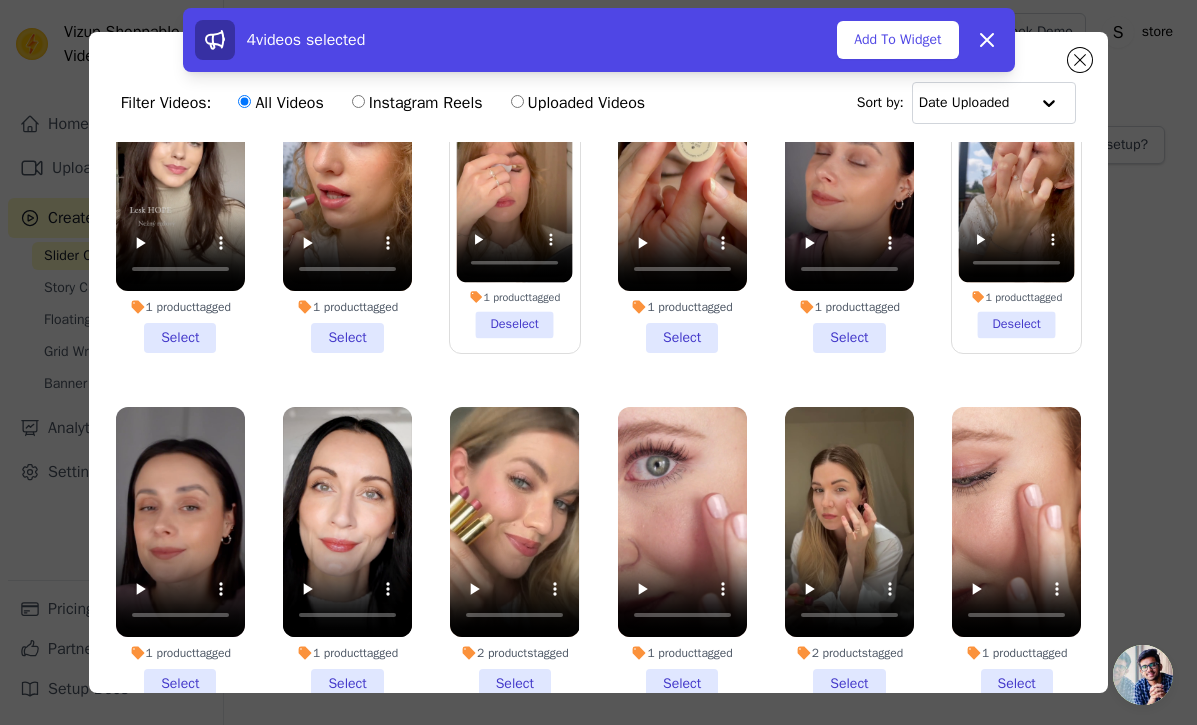 click on "1   product  tagged     Select" at bounding box center [849, 207] 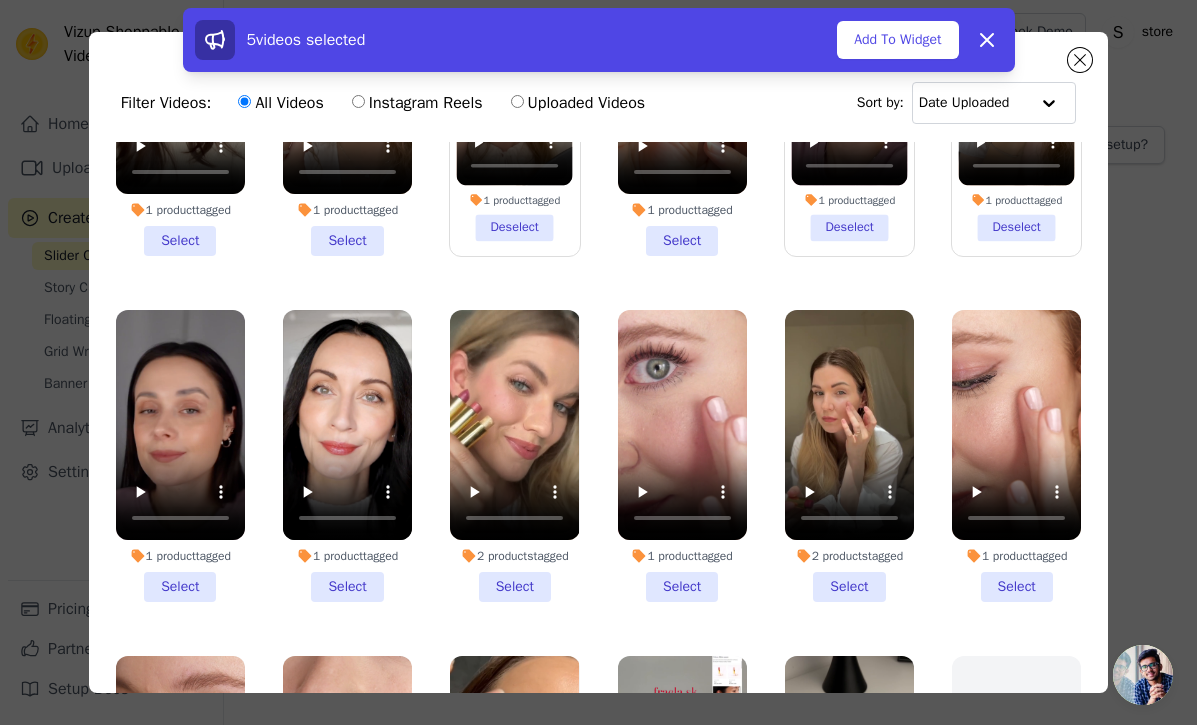 scroll, scrollTop: 1577, scrollLeft: 0, axis: vertical 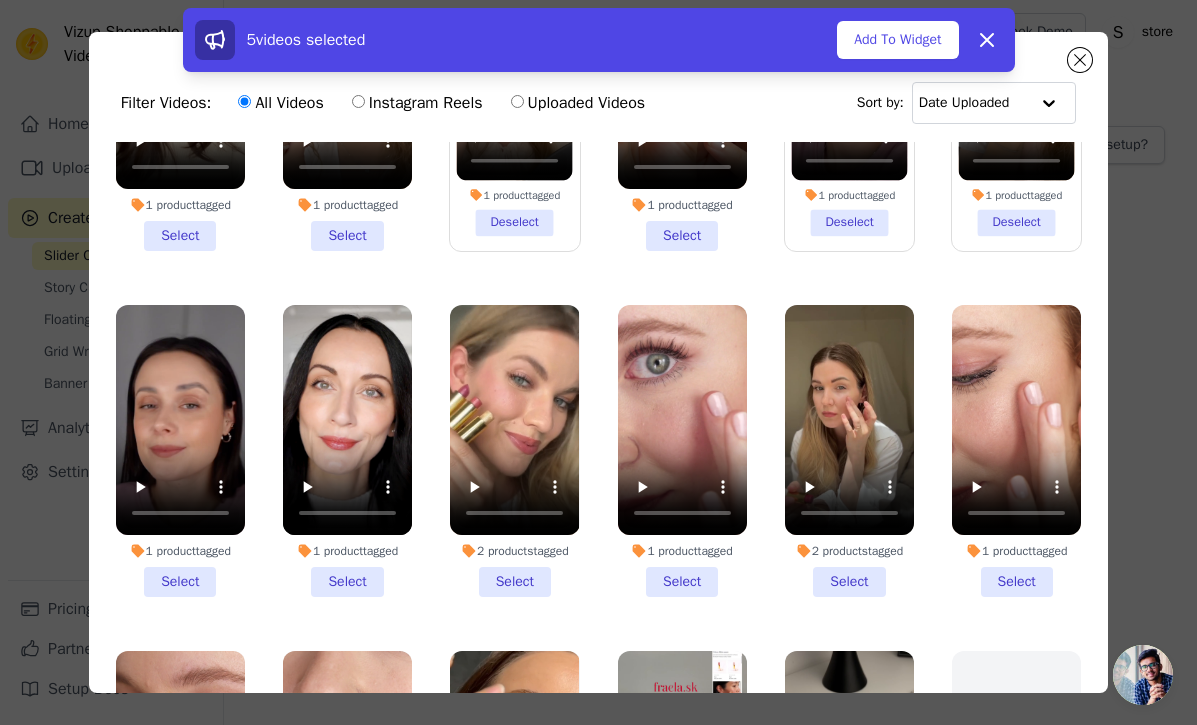 click on "1   product  tagged     Select" at bounding box center [180, 451] 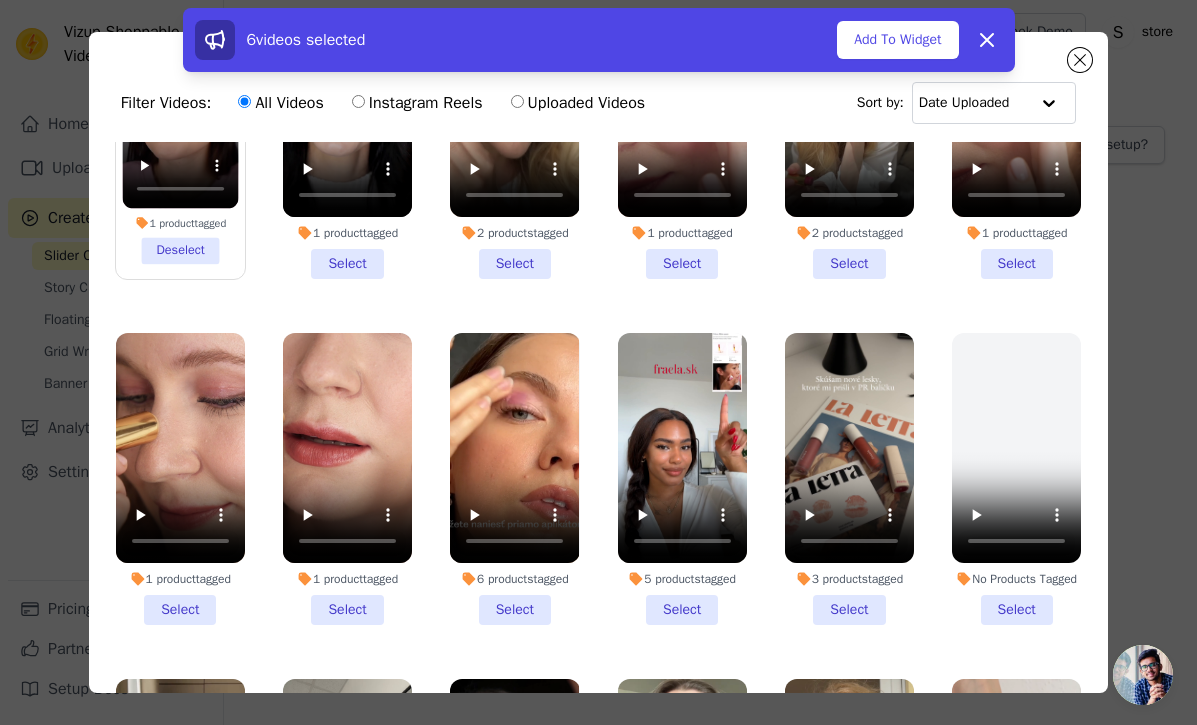 scroll, scrollTop: 1896, scrollLeft: 0, axis: vertical 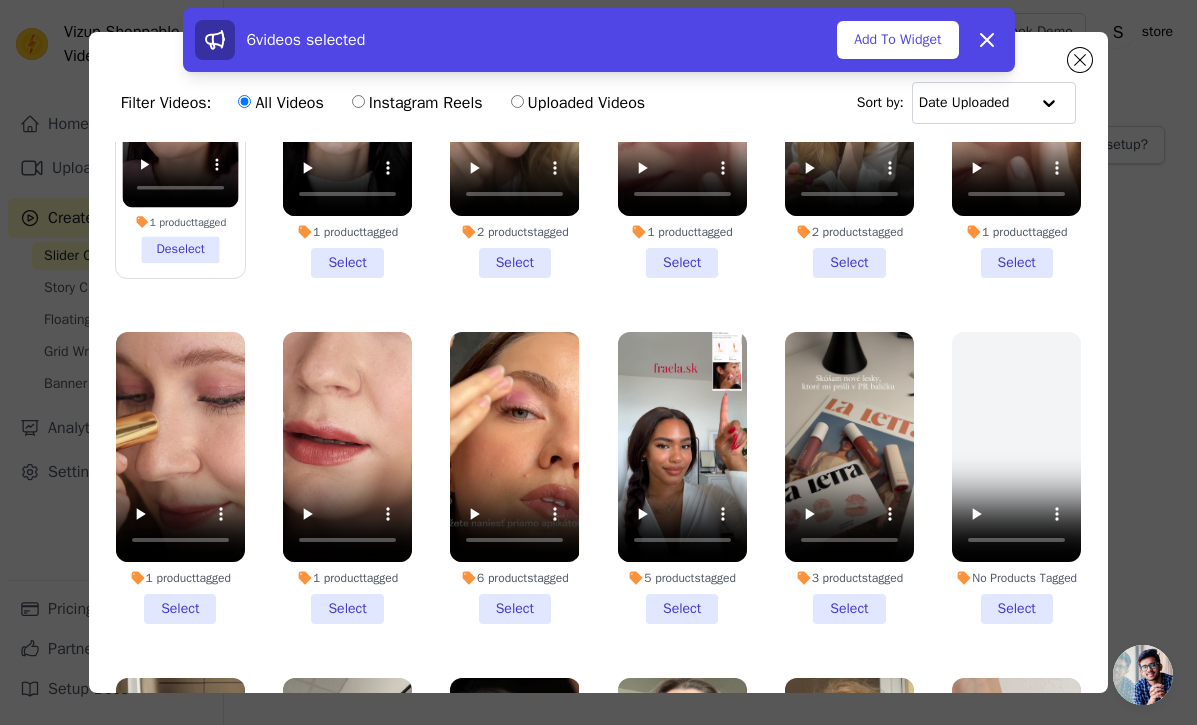 click on "6   products  tagged     Select" at bounding box center (514, 478) 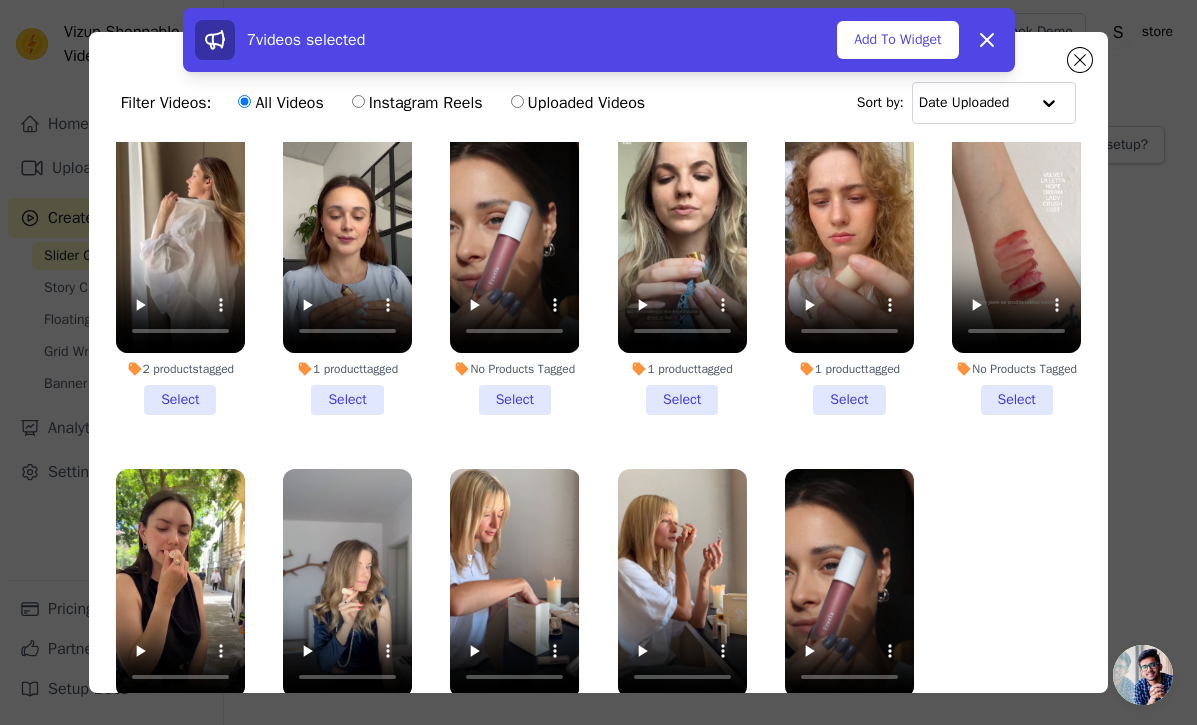 scroll, scrollTop: 2499, scrollLeft: 0, axis: vertical 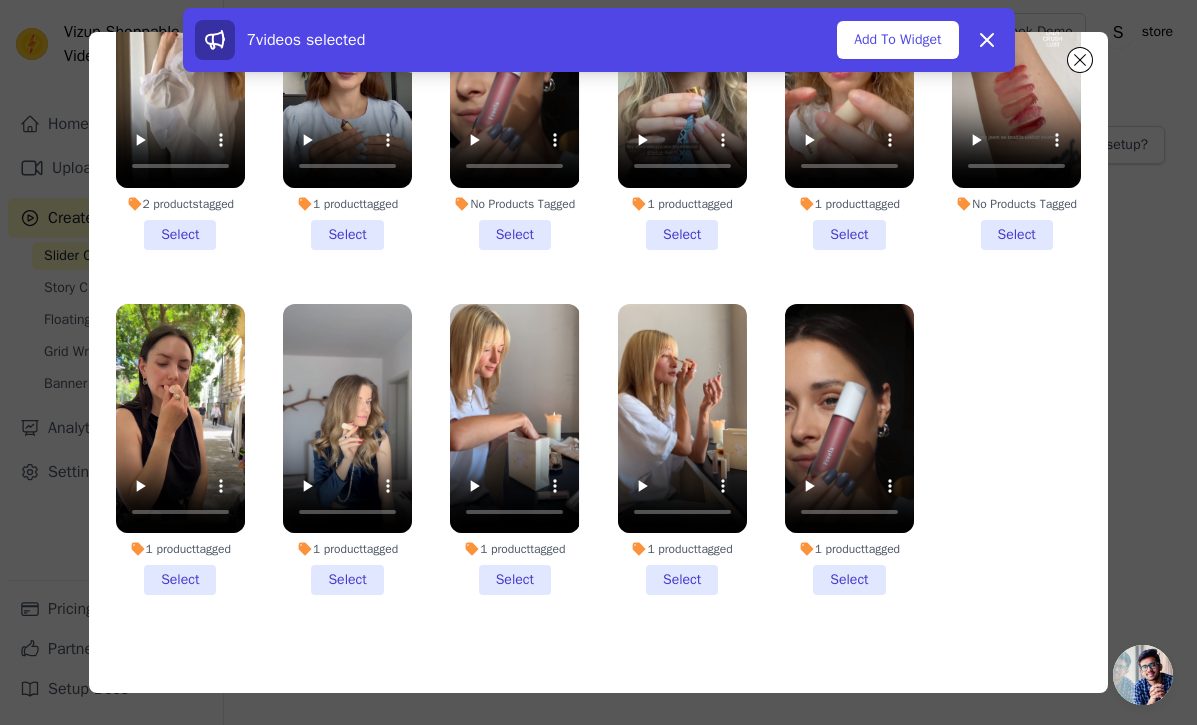click on "1   product  tagged     Select" at bounding box center (682, 450) 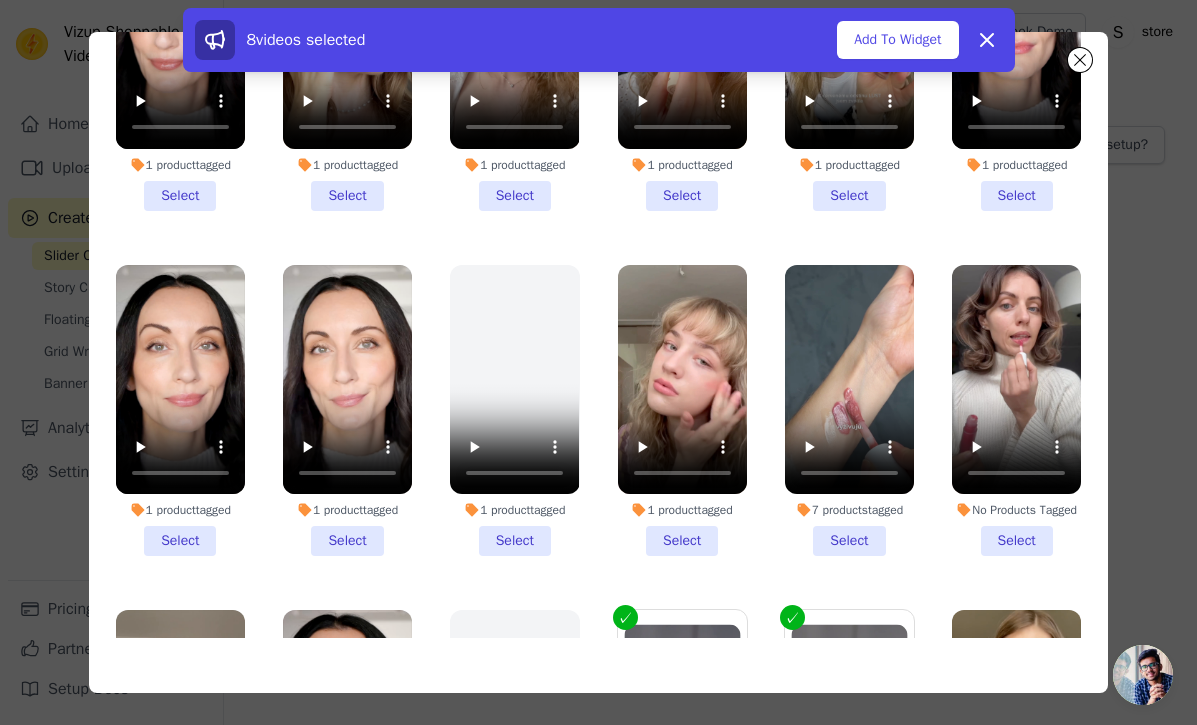 scroll, scrollTop: 0, scrollLeft: 0, axis: both 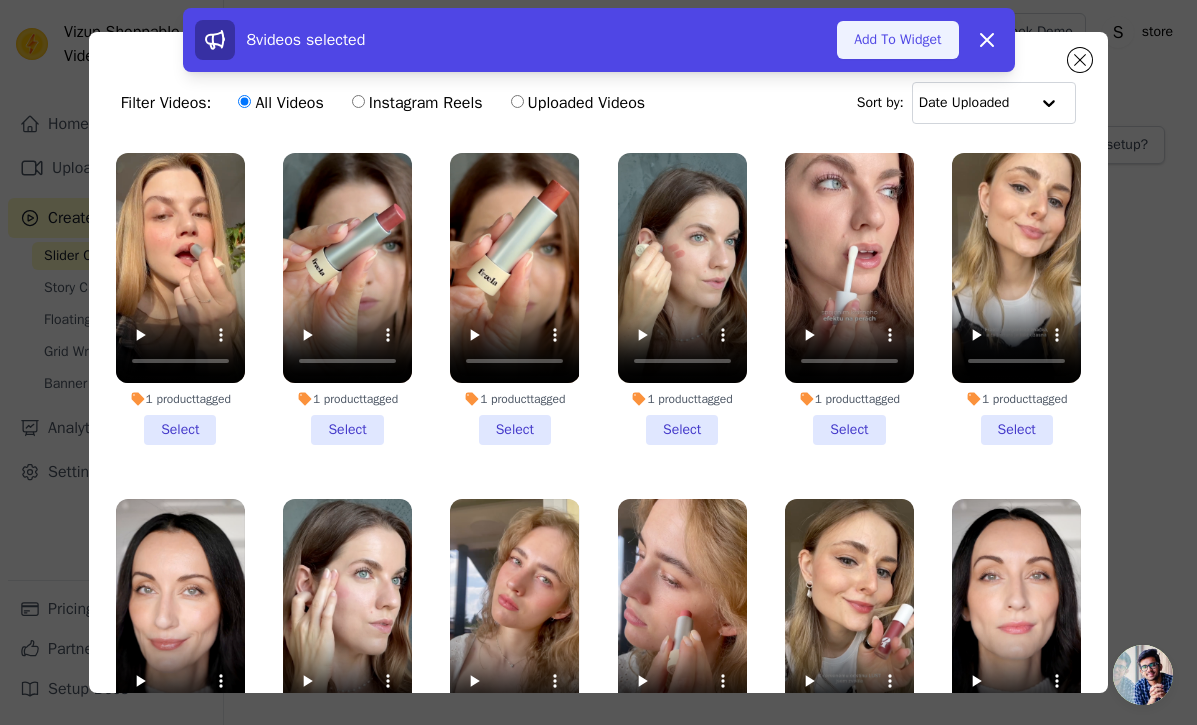 click on "Add To Widget" at bounding box center [897, 40] 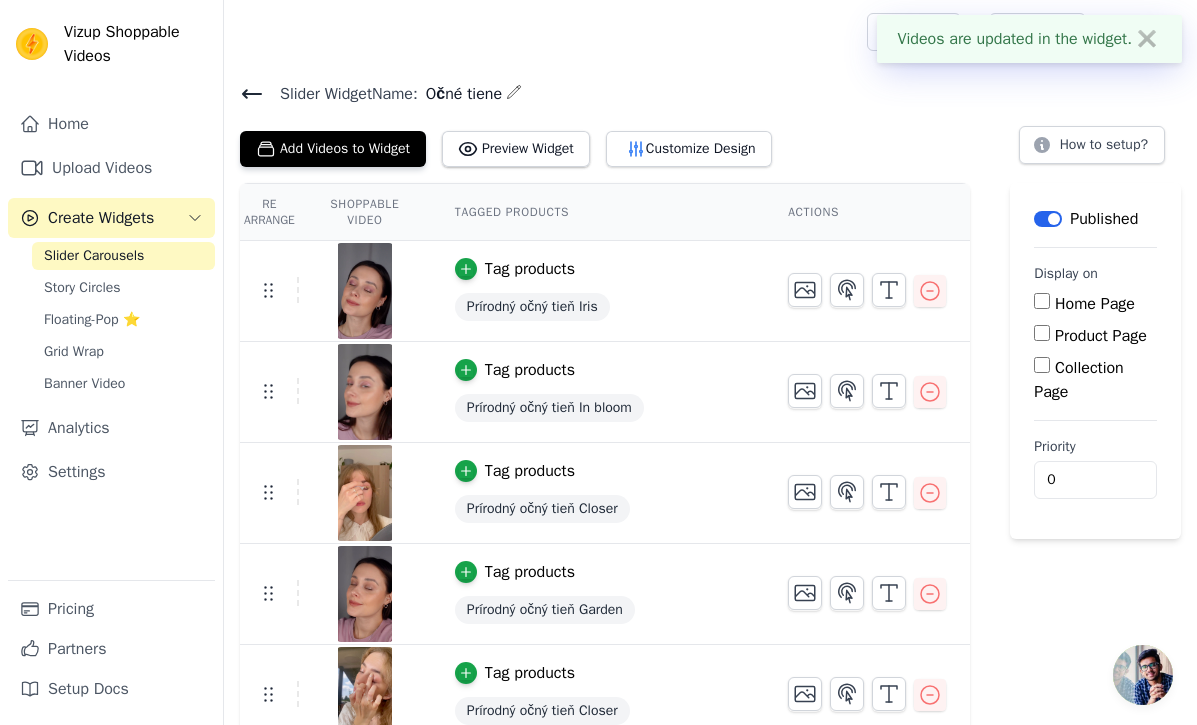 click on "Slider Carousels" at bounding box center [123, 256] 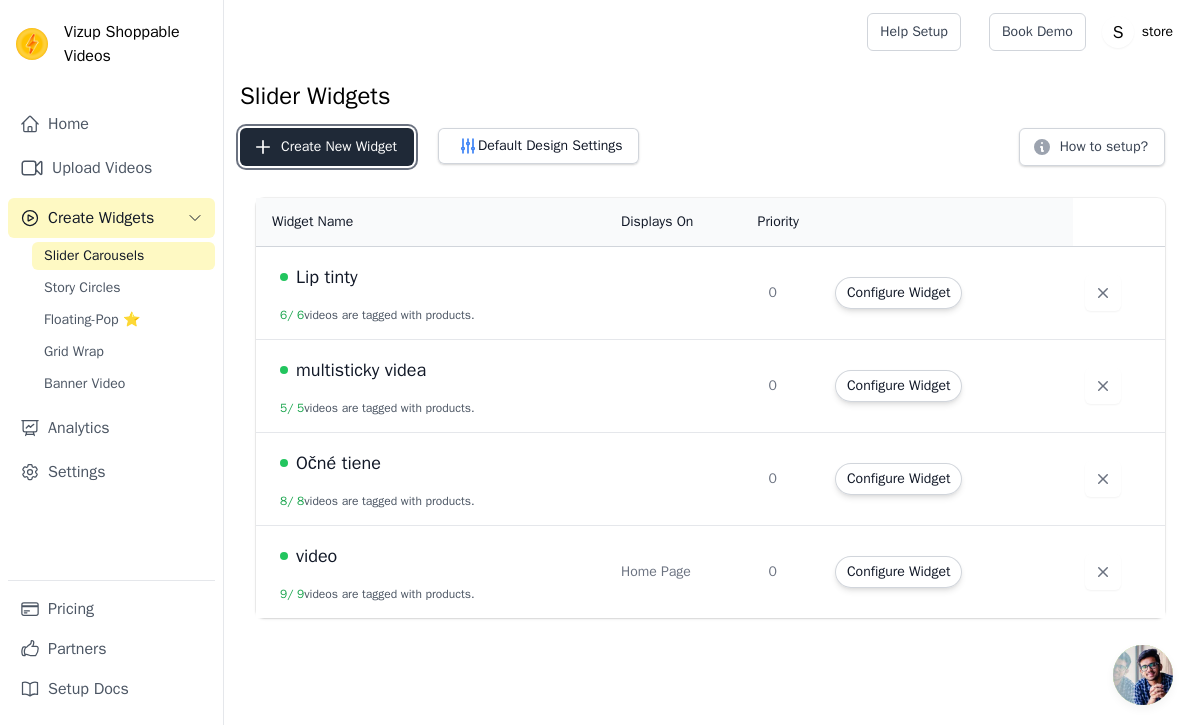 click on "Create New Widget" at bounding box center [327, 147] 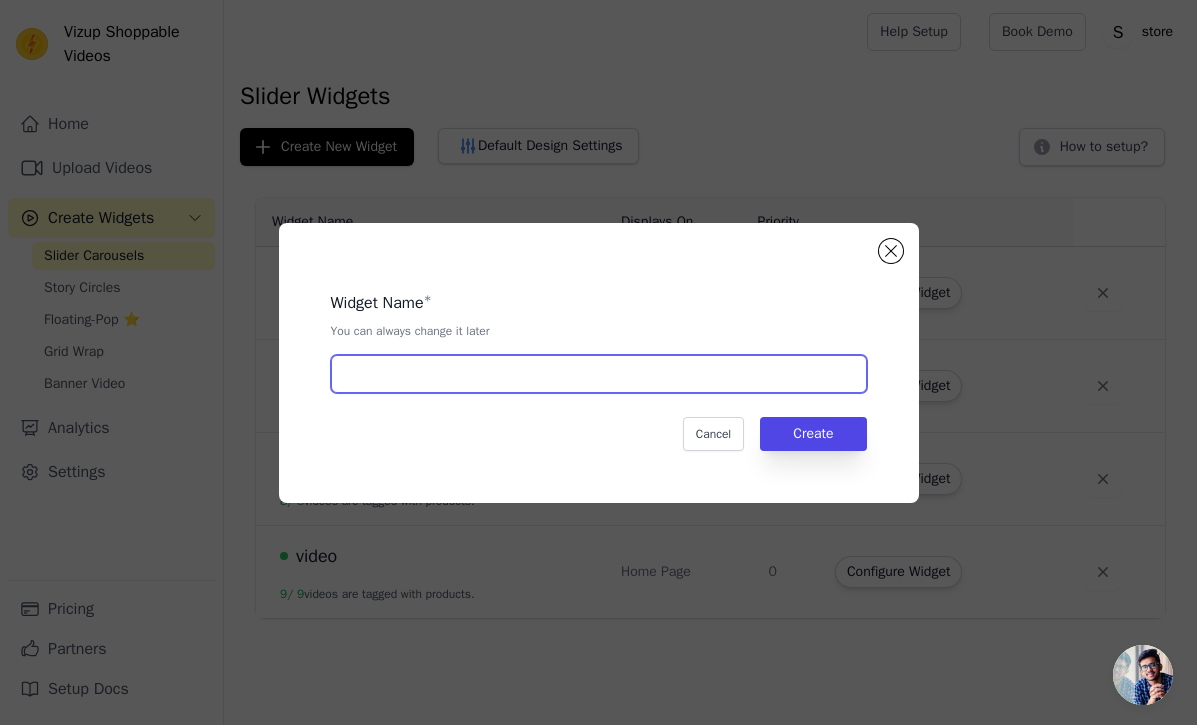 click at bounding box center (599, 374) 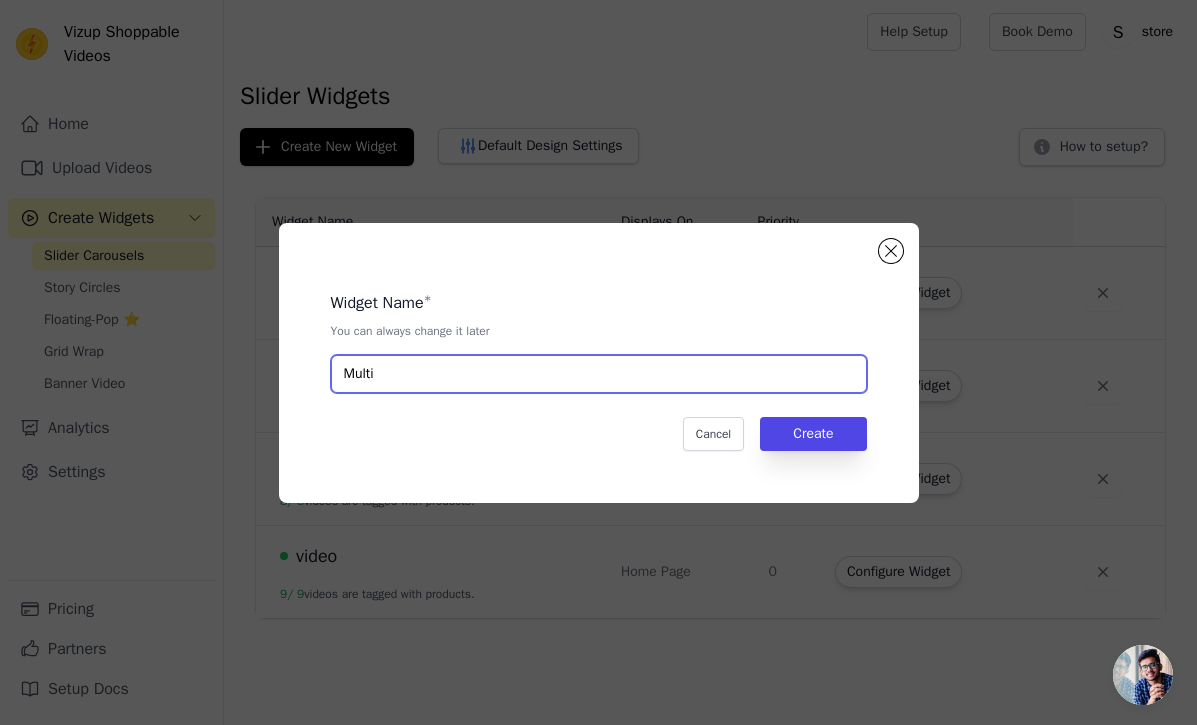 click on "Multi" at bounding box center [599, 374] 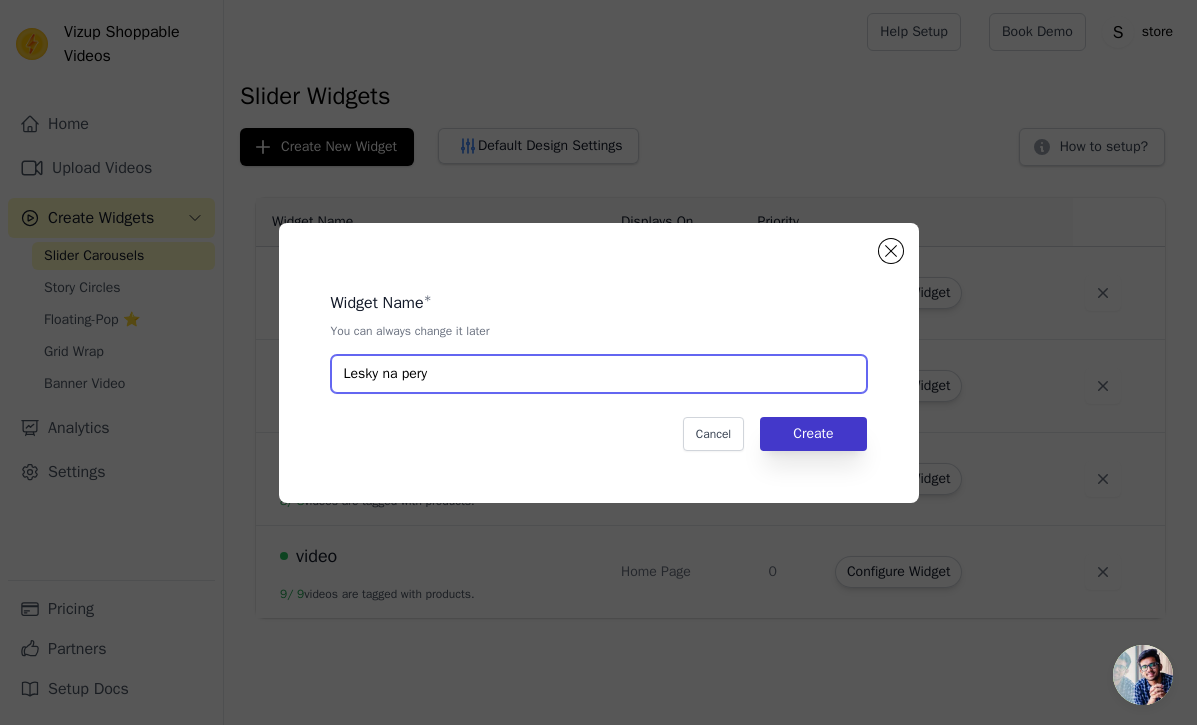 type on "Lesky na pery" 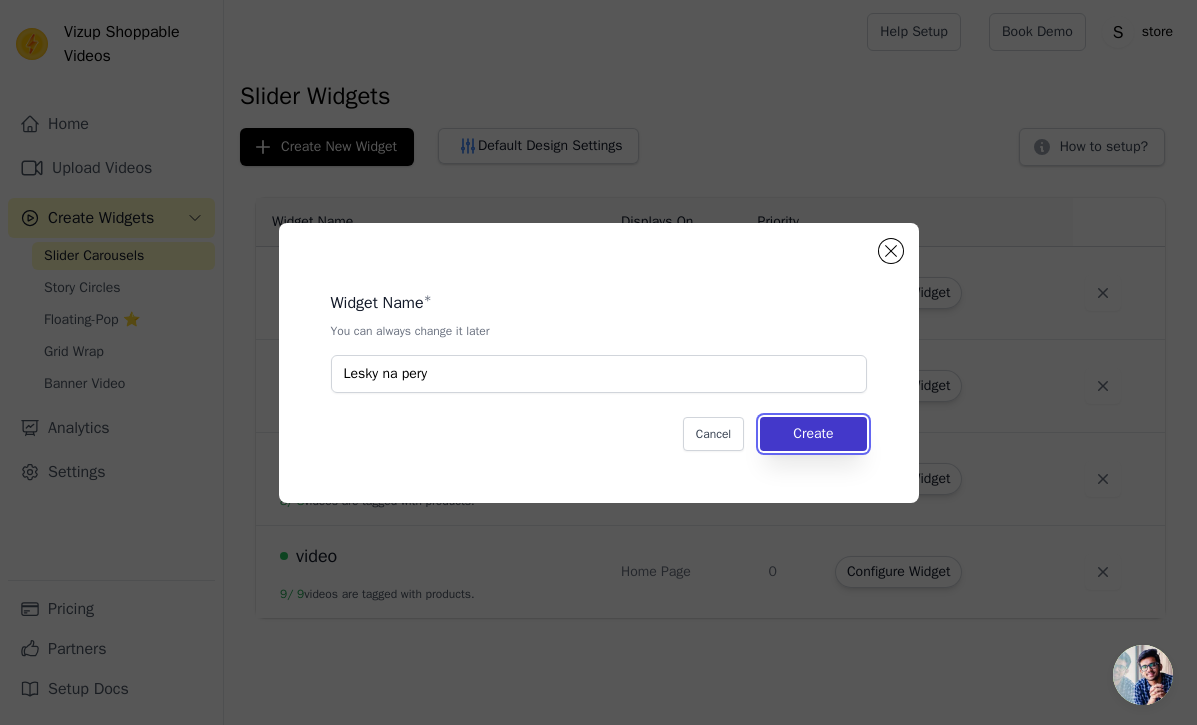 click on "Create" at bounding box center [813, 434] 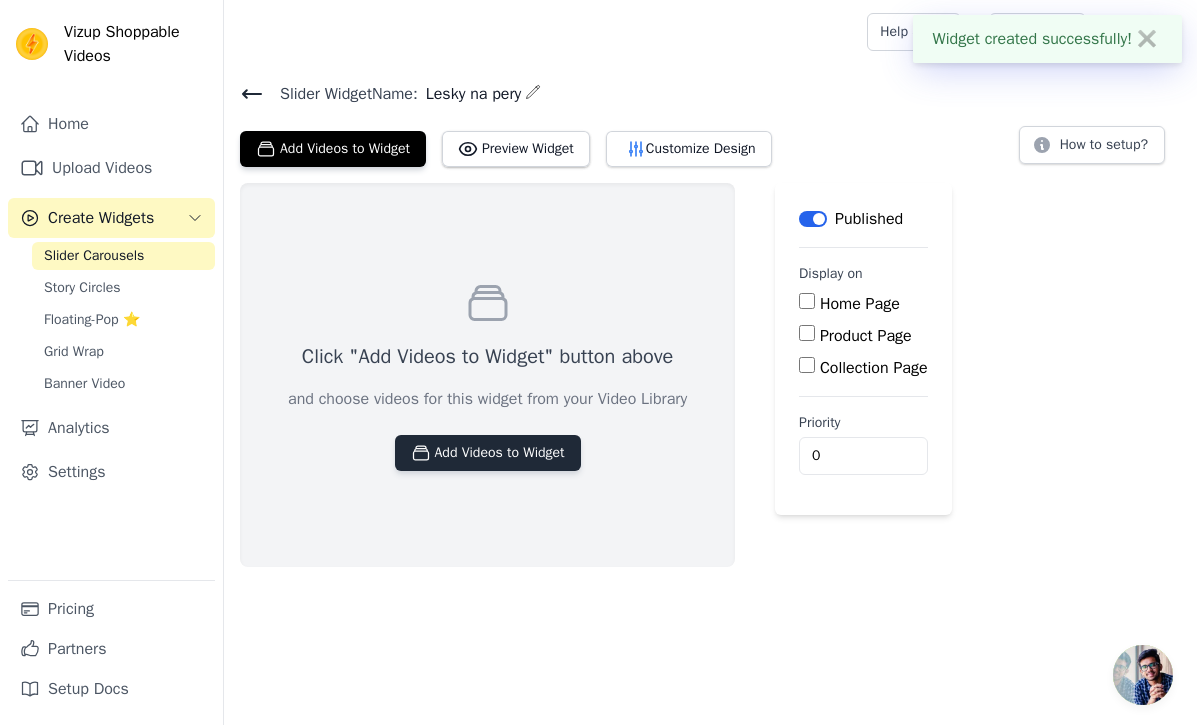 click on "Add Videos to Widget" at bounding box center (488, 453) 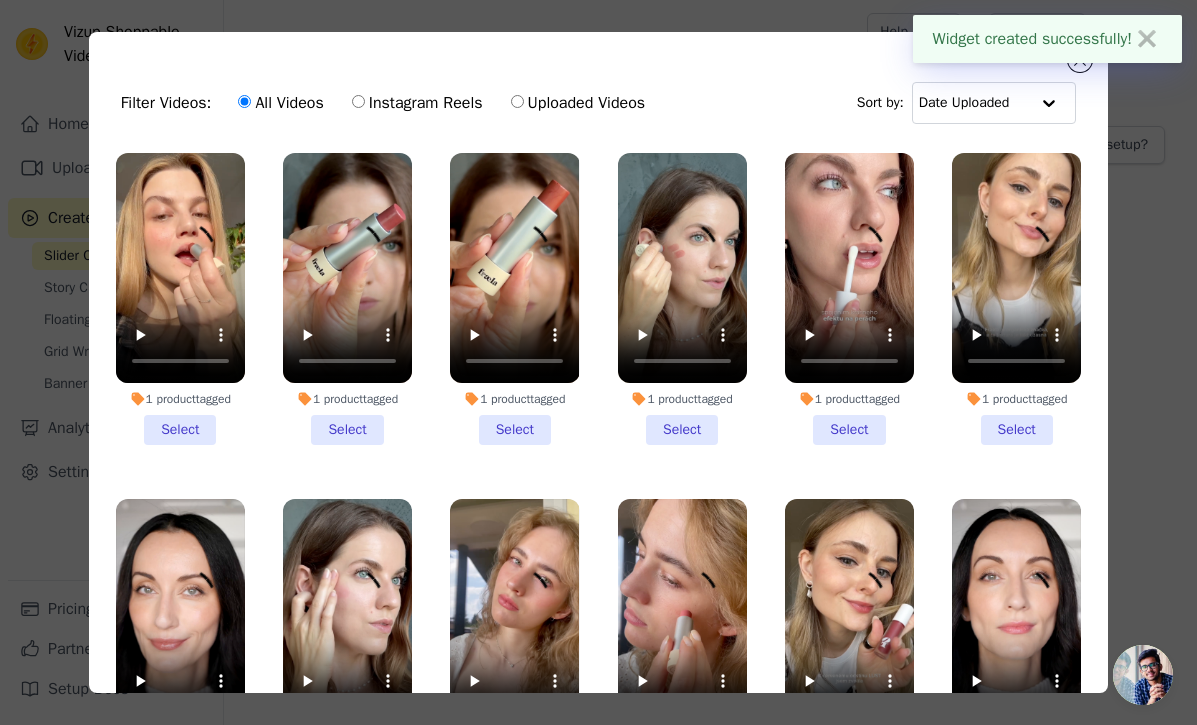 scroll, scrollTop: 11, scrollLeft: 0, axis: vertical 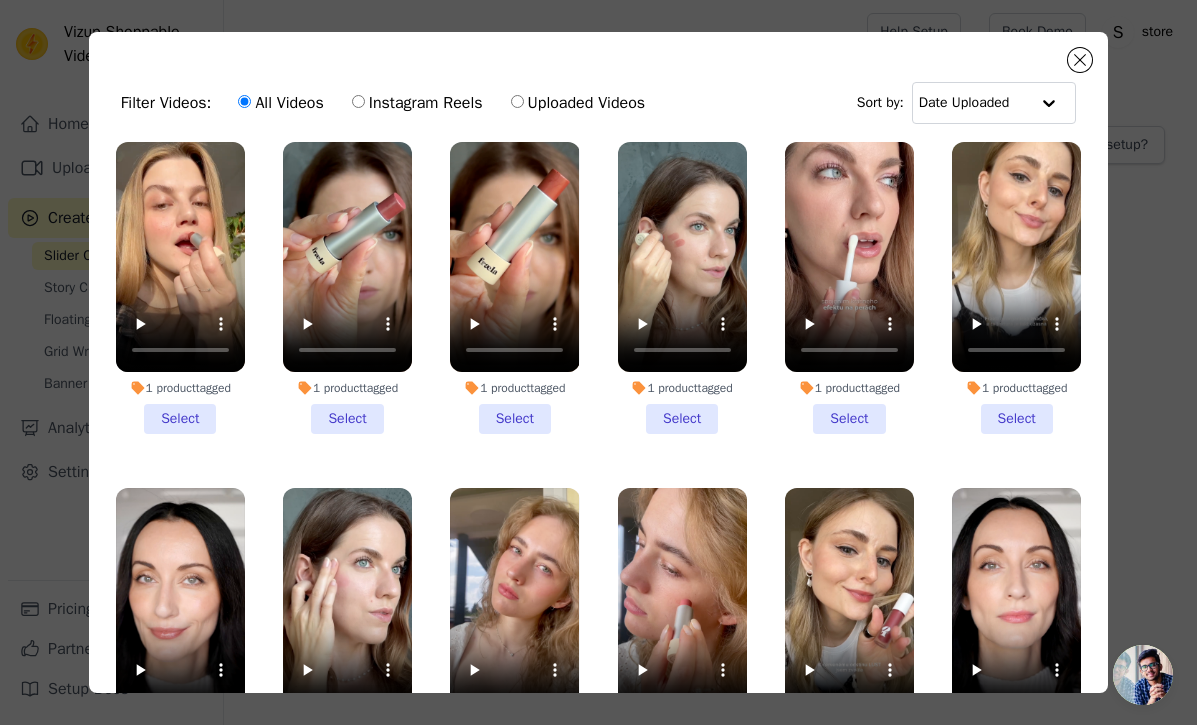 click on "1   product  tagged     Select" at bounding box center (849, 288) 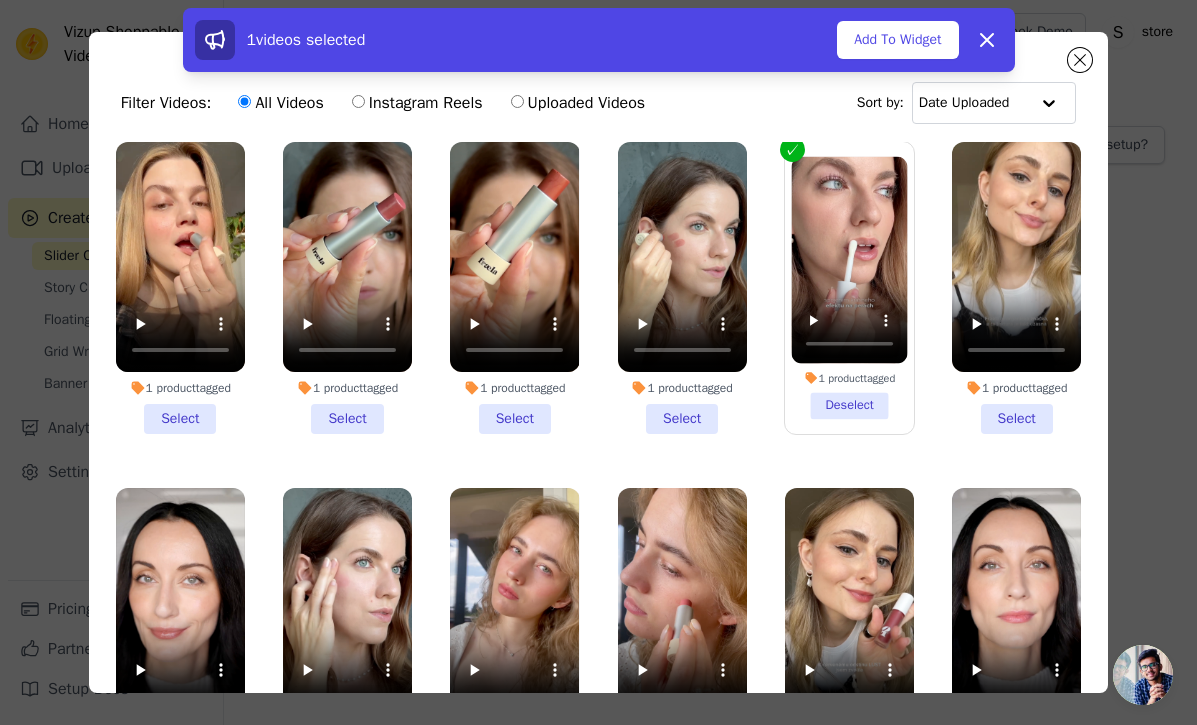 scroll, scrollTop: 25, scrollLeft: 0, axis: vertical 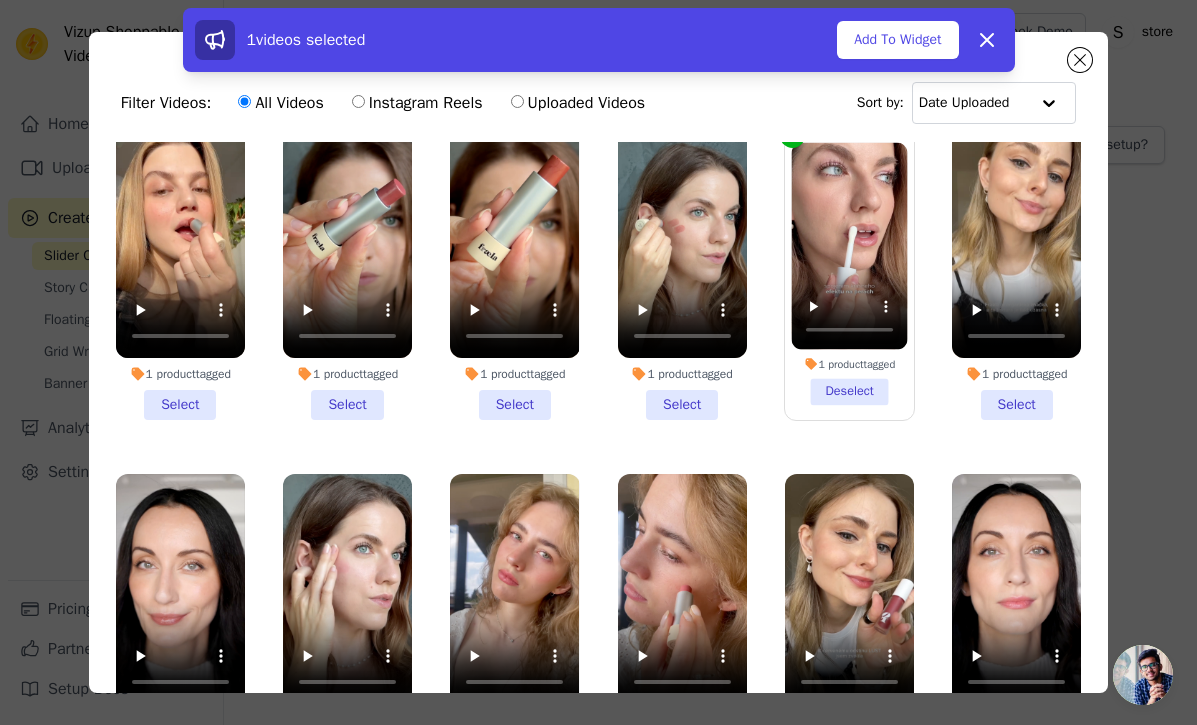 click on "1   product  tagged     Select" at bounding box center (1016, 274) 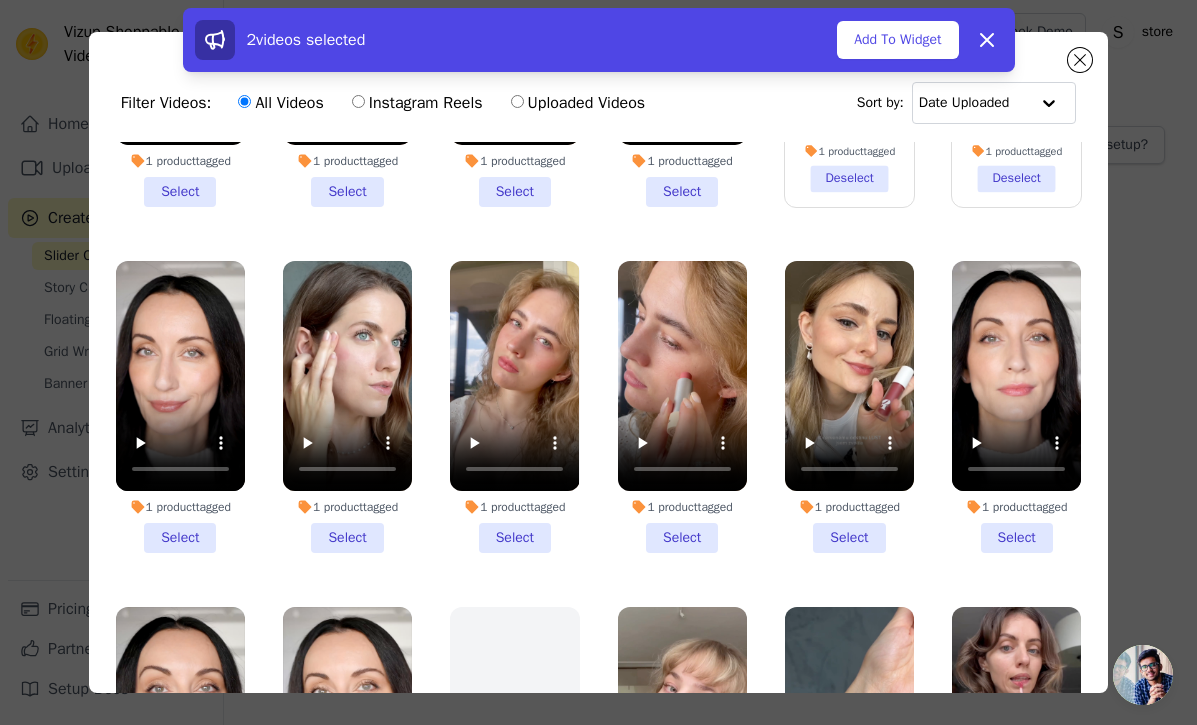 scroll, scrollTop: 248, scrollLeft: 0, axis: vertical 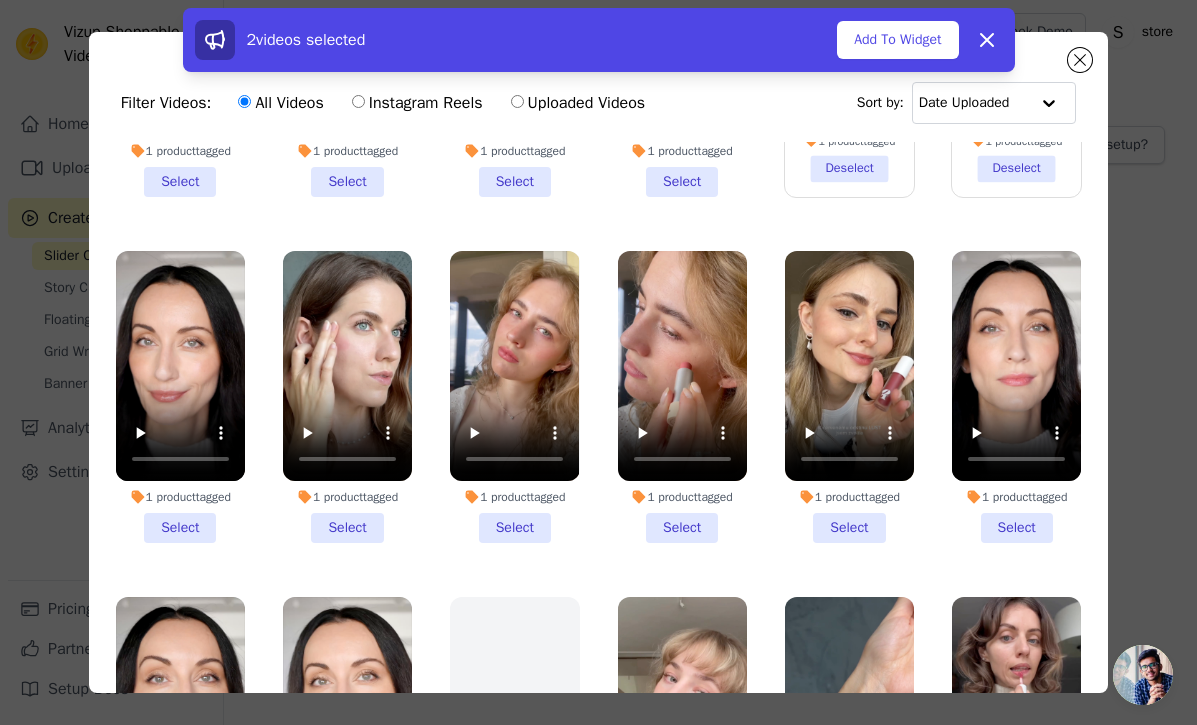click on "1   product  tagged     Select" at bounding box center (849, 397) 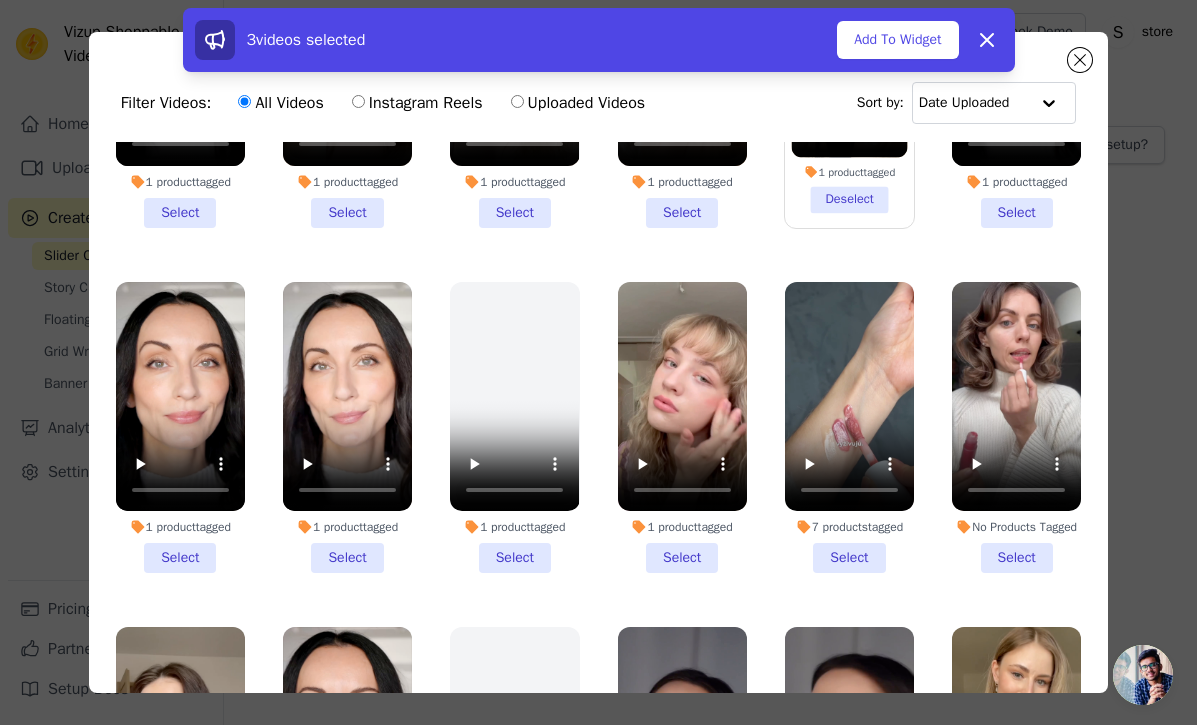 scroll, scrollTop: 566, scrollLeft: 0, axis: vertical 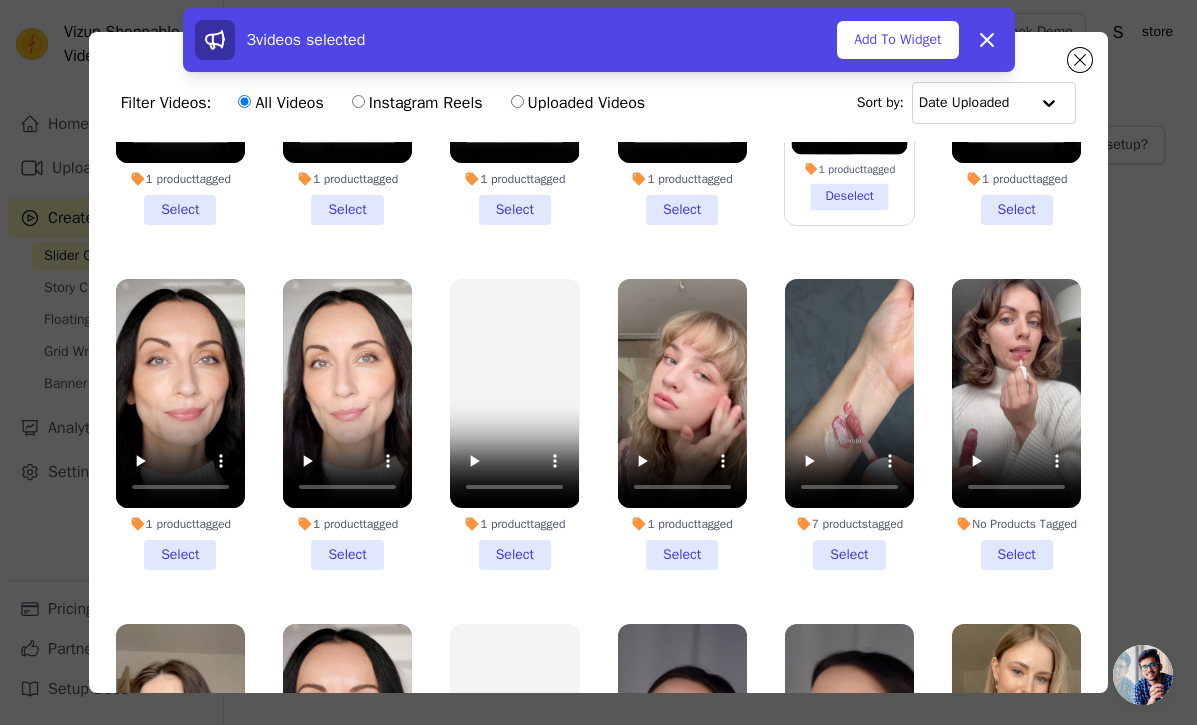 click on "7   products  tagged     Select" at bounding box center (849, 425) 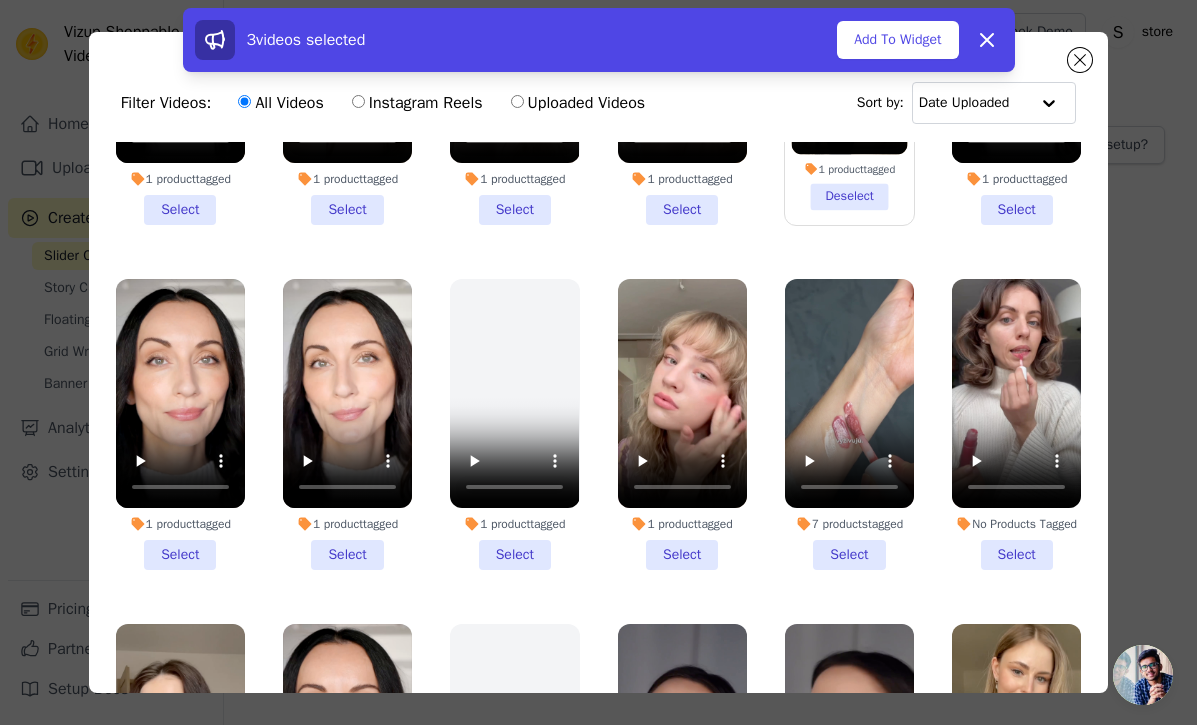 click on "7   products  tagged     Select" at bounding box center (0, 0) 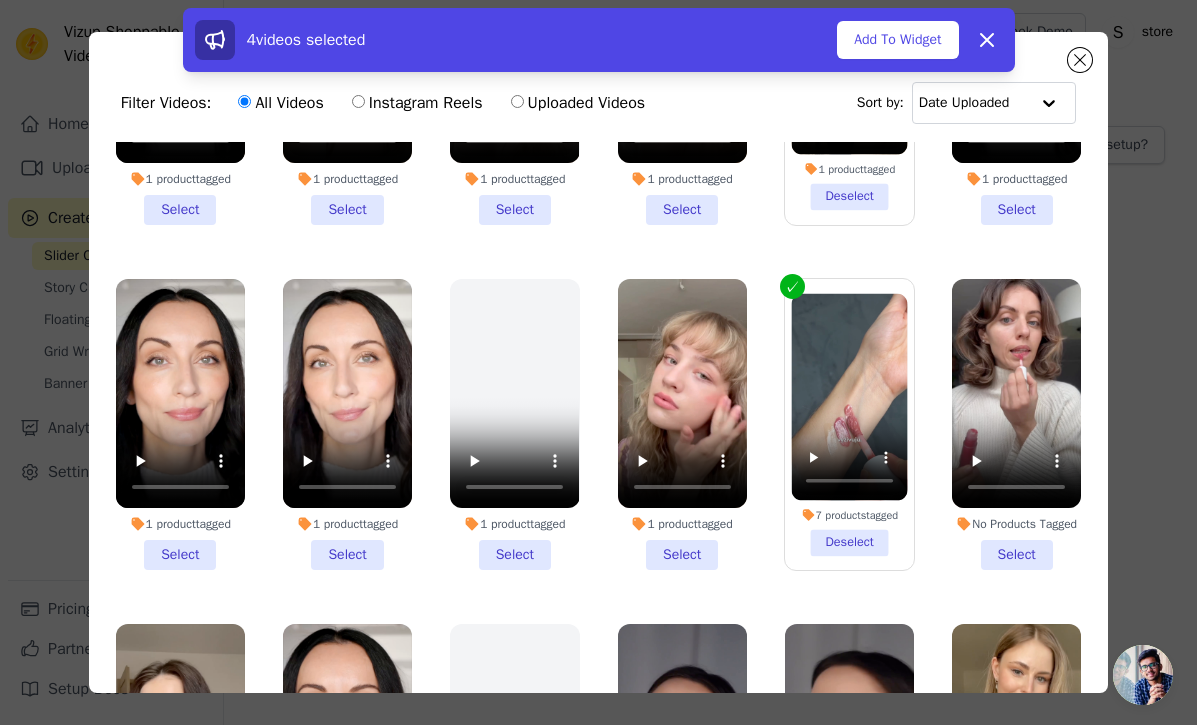 click on "No Products Tagged     Select" at bounding box center [1016, 425] 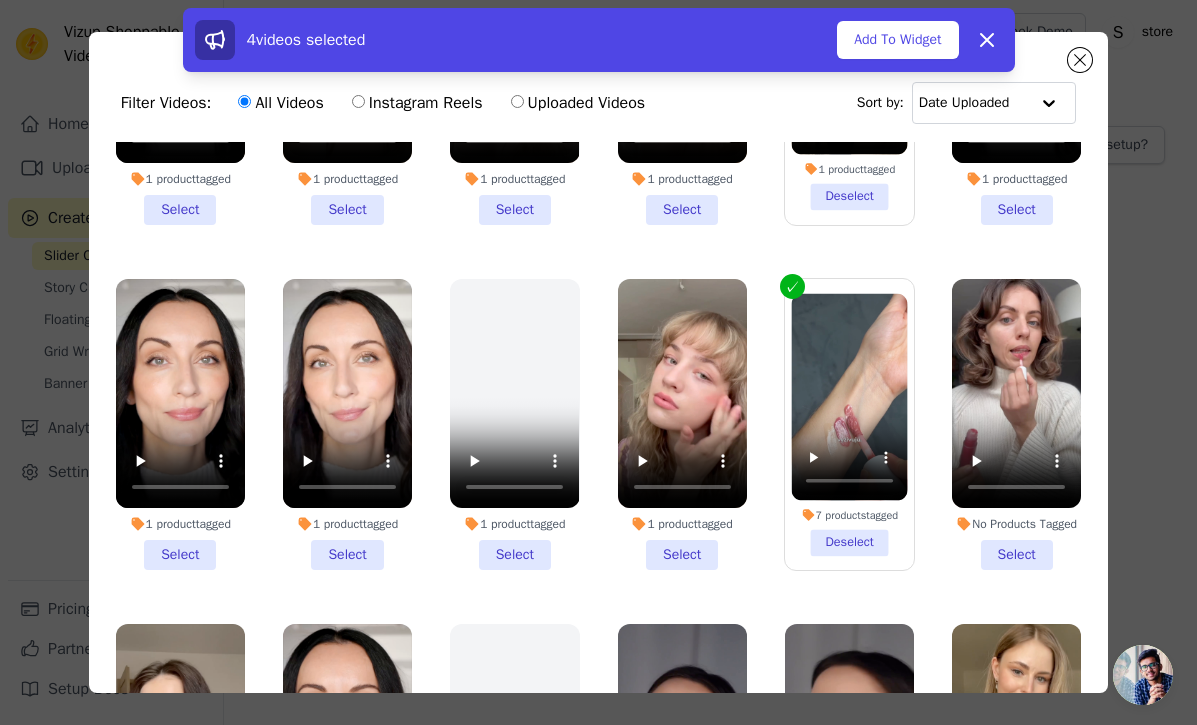 click on "No Products Tagged     Select" at bounding box center [0, 0] 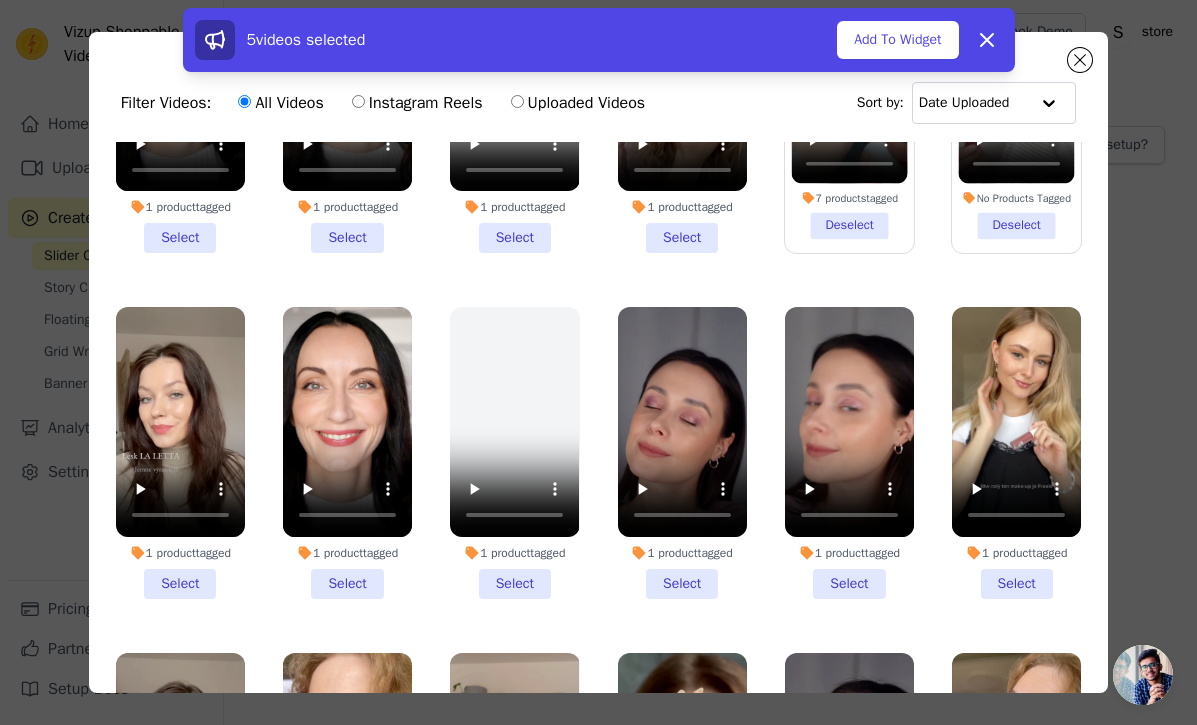 scroll, scrollTop: 890, scrollLeft: 0, axis: vertical 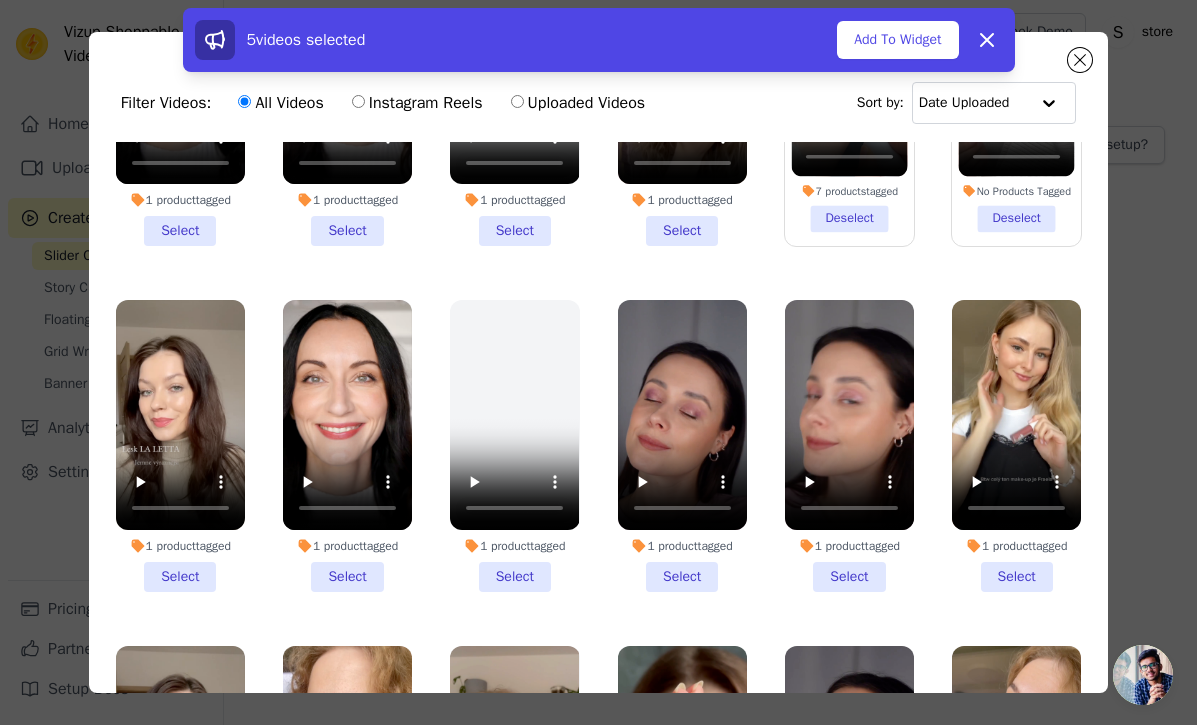 click on "1   product  tagged     Select" at bounding box center (180, 446) 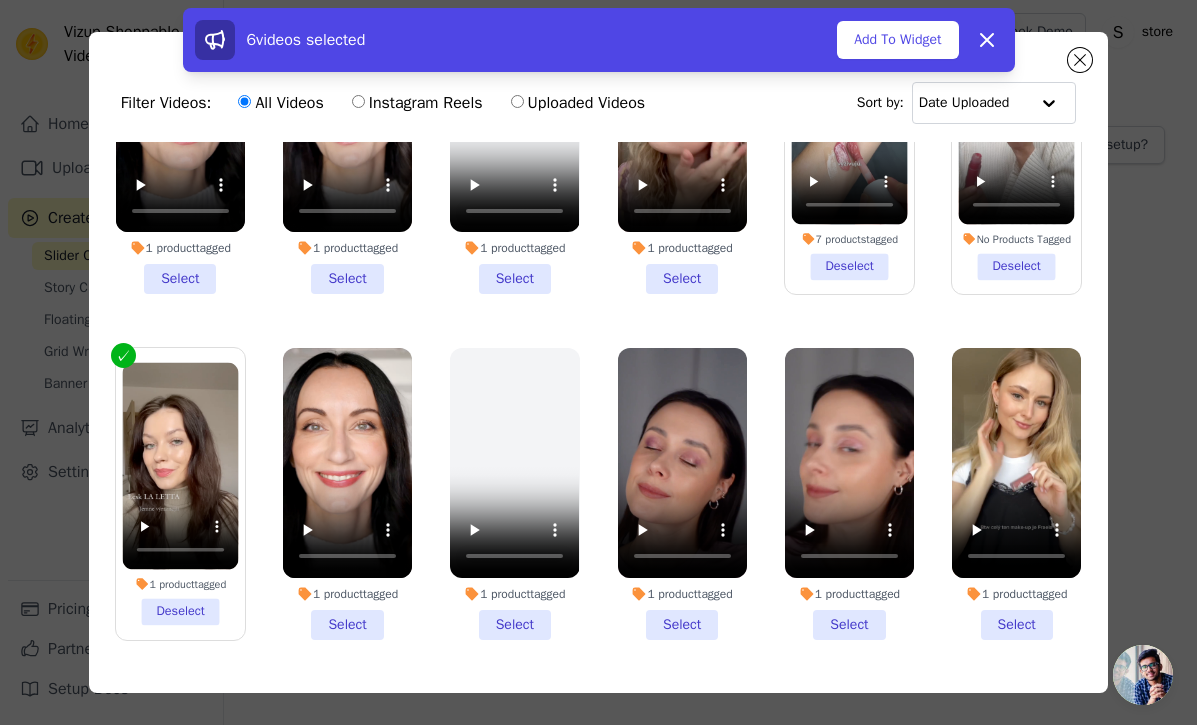 scroll, scrollTop: 972, scrollLeft: 0, axis: vertical 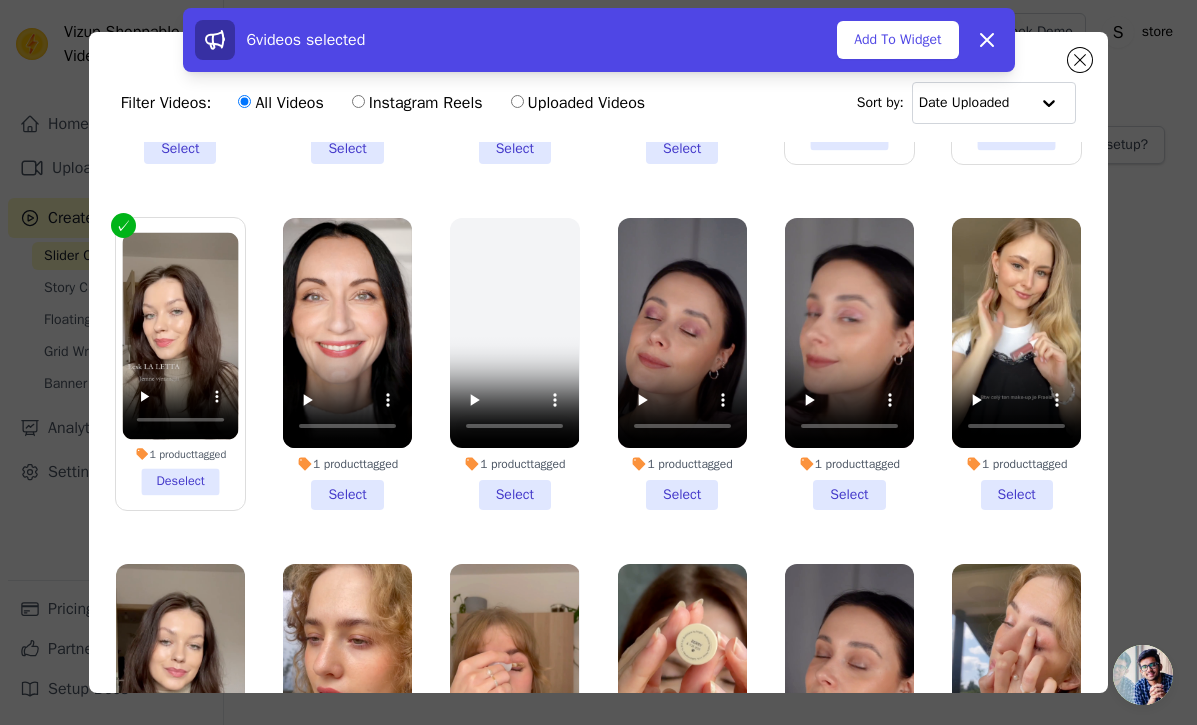 click on "1   product  tagged     Select" at bounding box center [1016, 364] 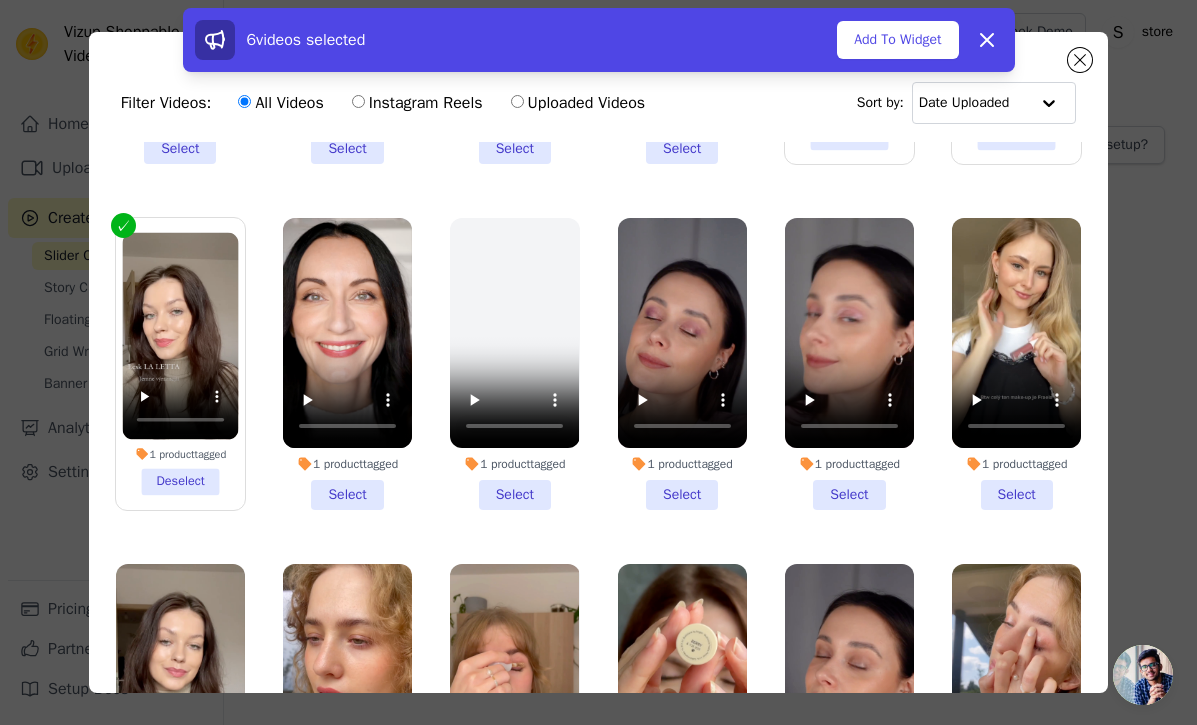 click on "1   product  tagged     Select" at bounding box center (0, 0) 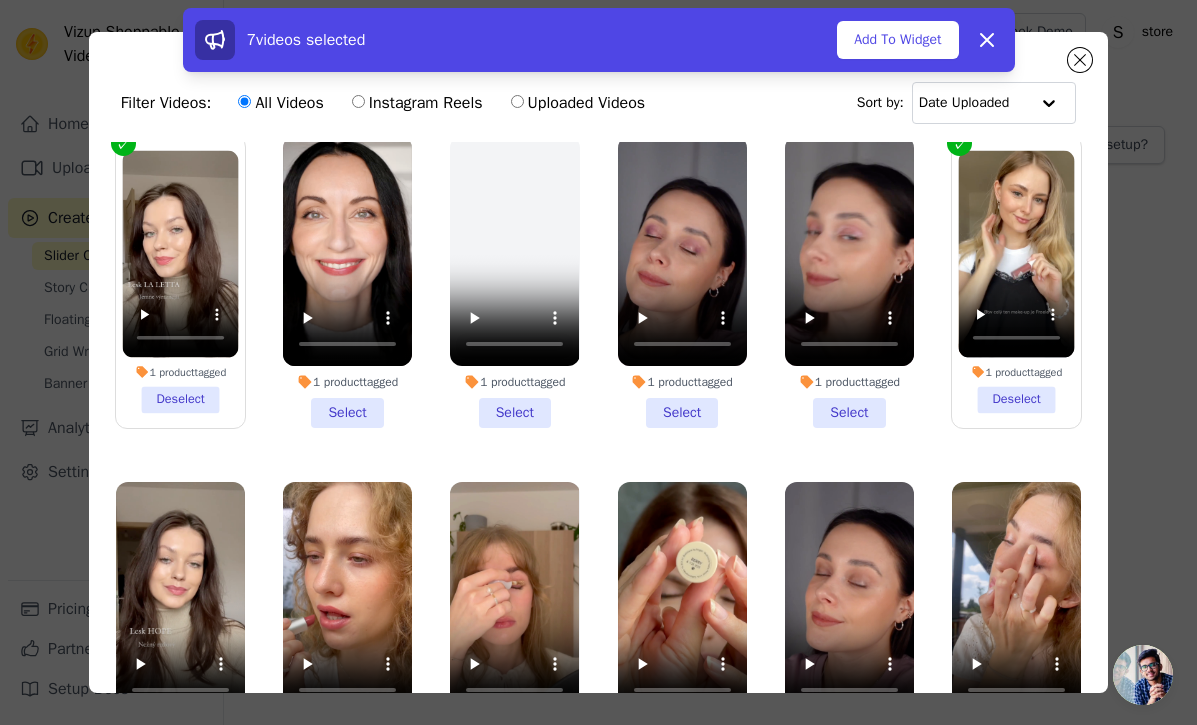 scroll, scrollTop: 1329, scrollLeft: 0, axis: vertical 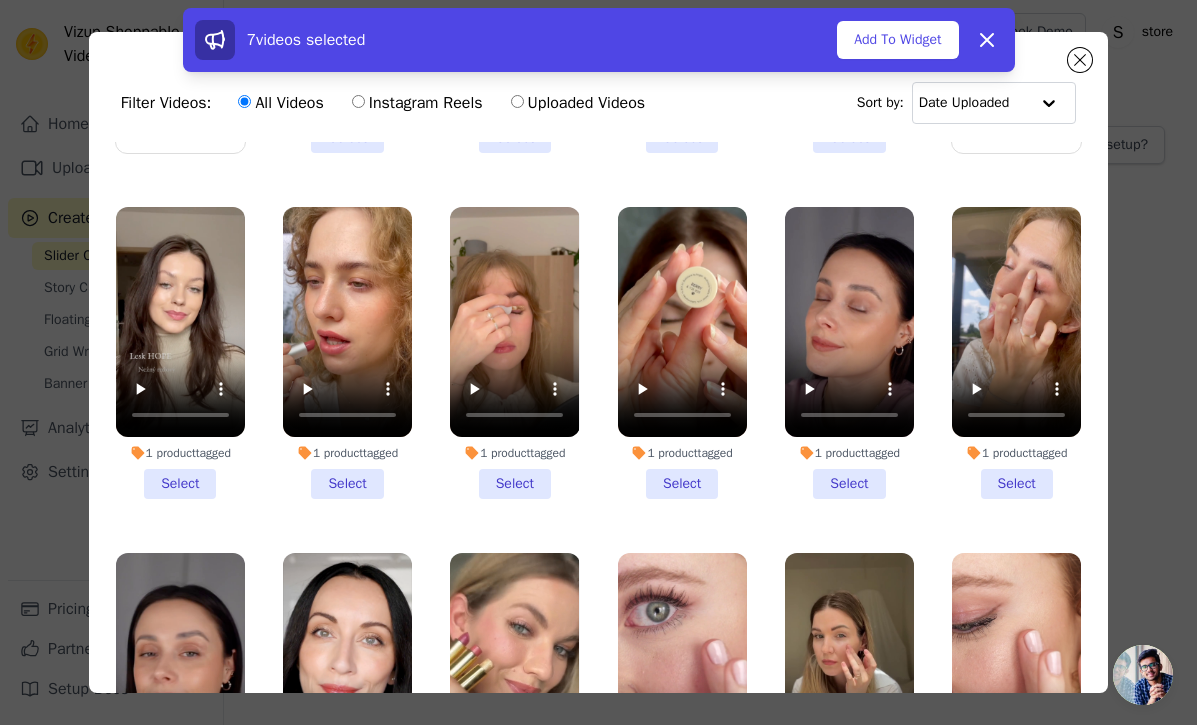 click on "1   product  tagged     Select" at bounding box center (180, 353) 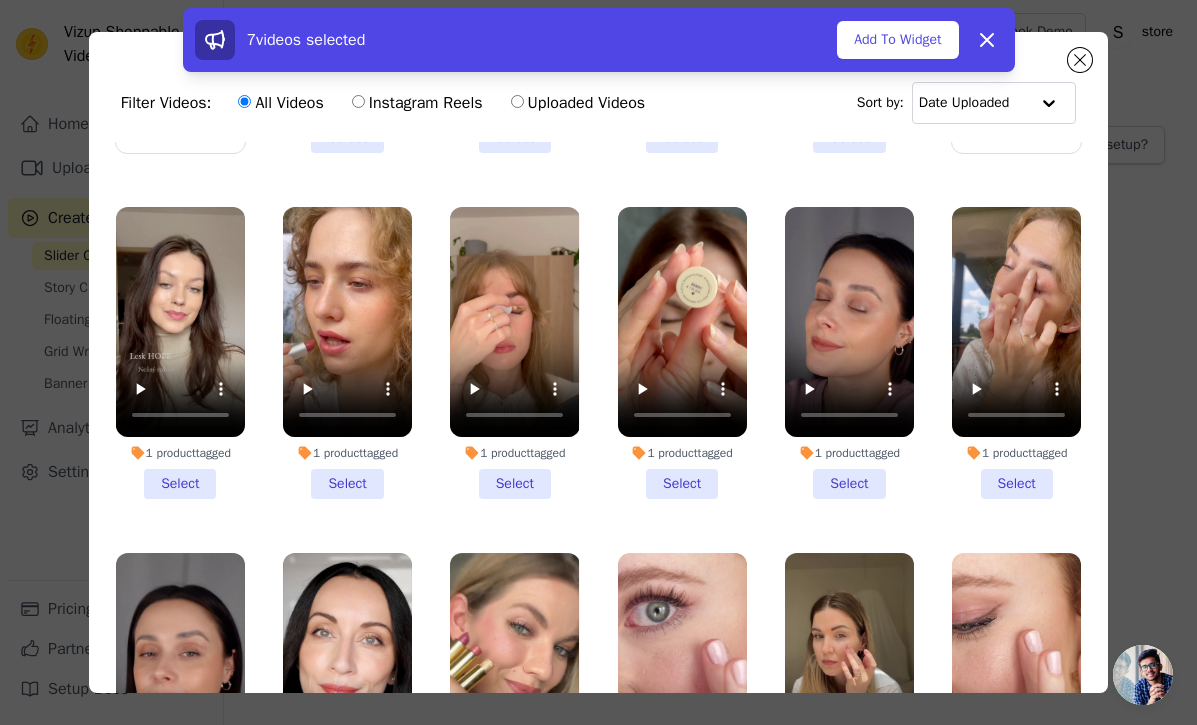 click on "1   product  tagged     Select" at bounding box center [0, 0] 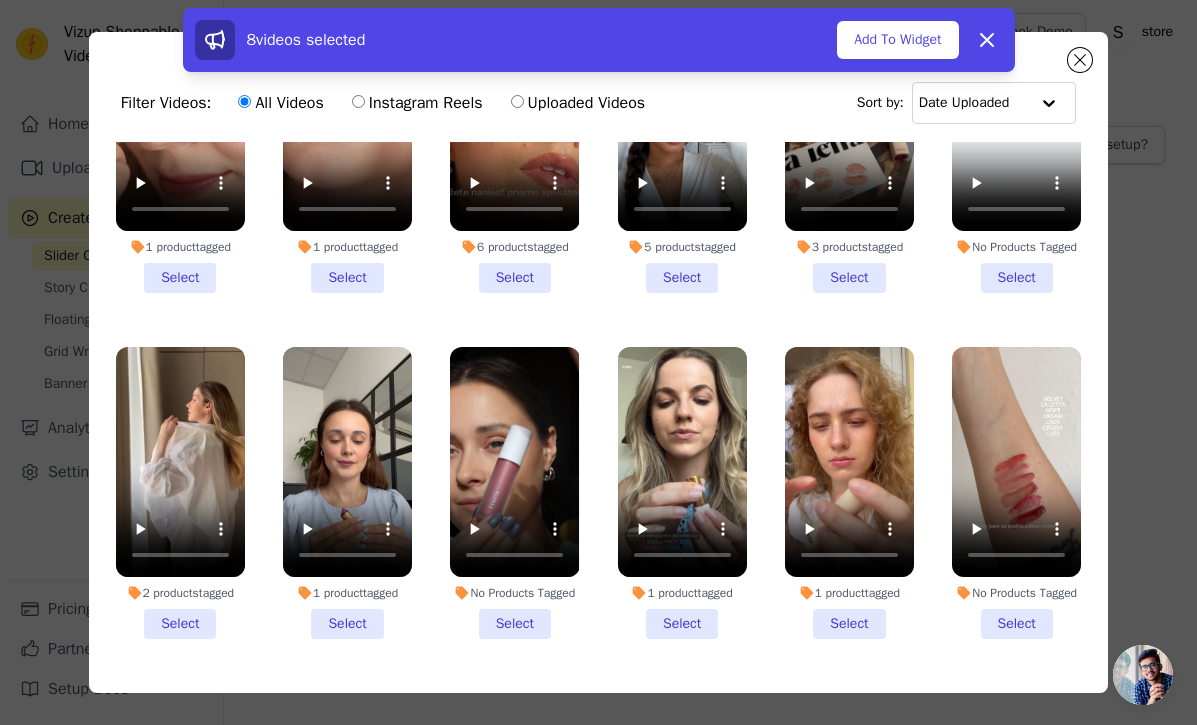 scroll, scrollTop: 2284, scrollLeft: 0, axis: vertical 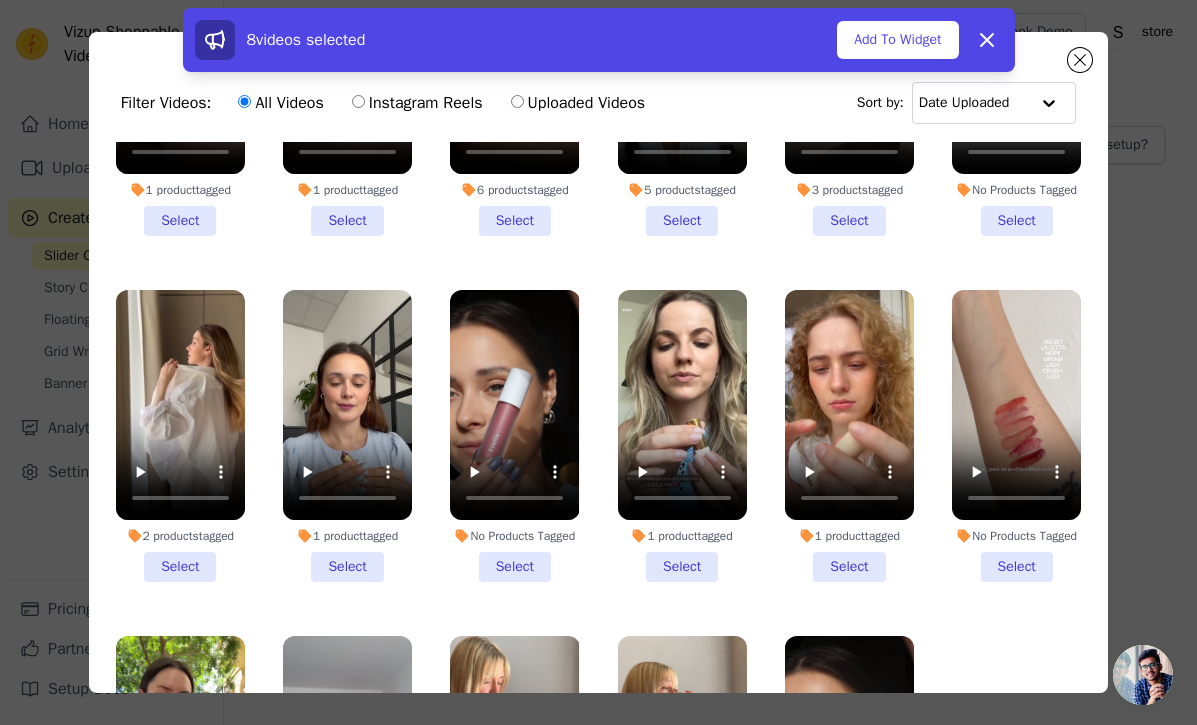 click on "No Products Tagged     Select" at bounding box center [514, 436] 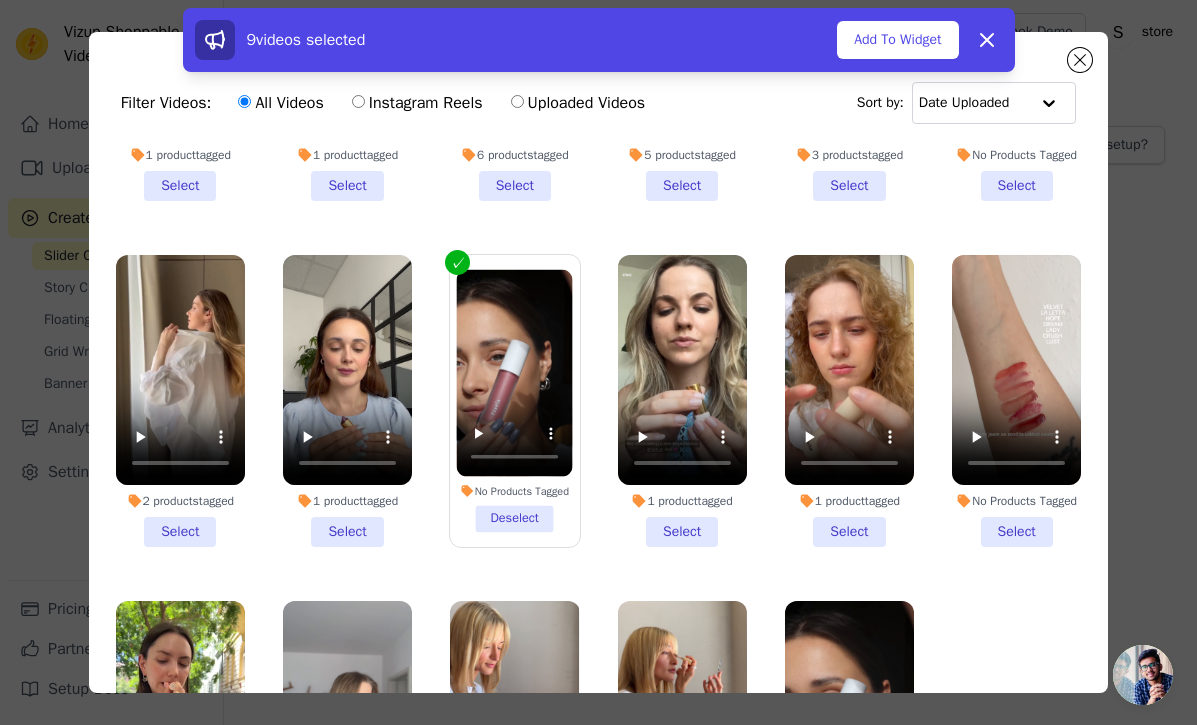 scroll, scrollTop: 2365, scrollLeft: 0, axis: vertical 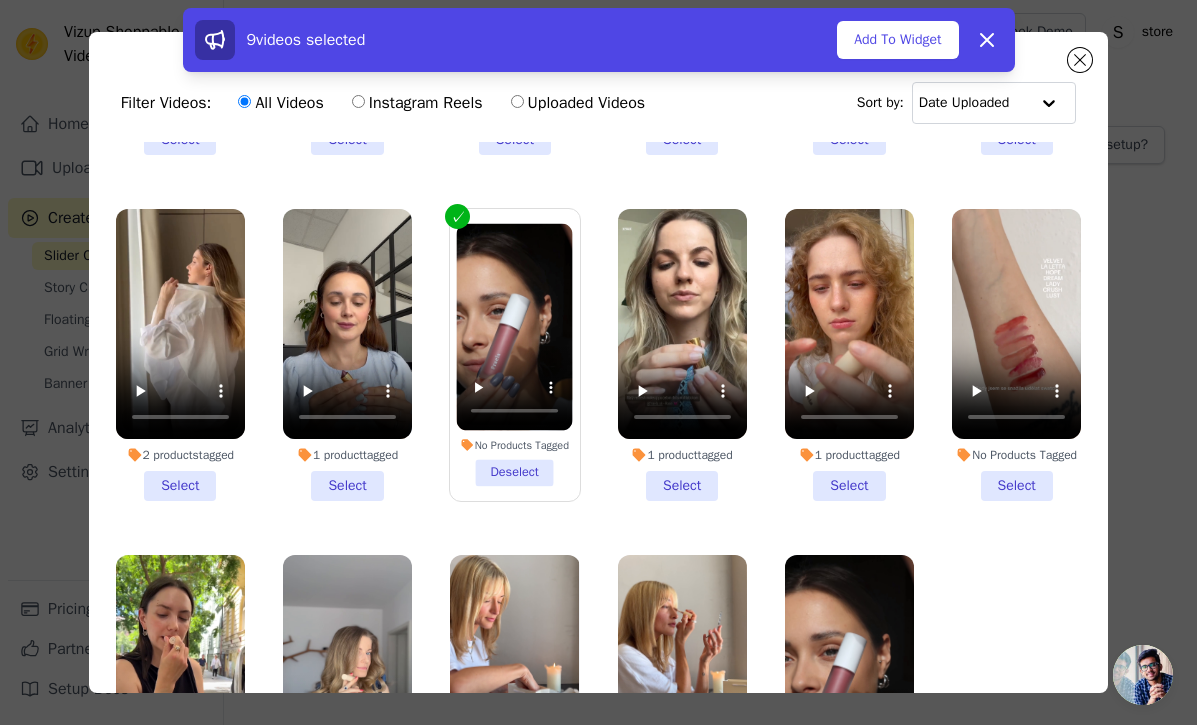 click on "No Products Tagged     Select" at bounding box center (1016, 355) 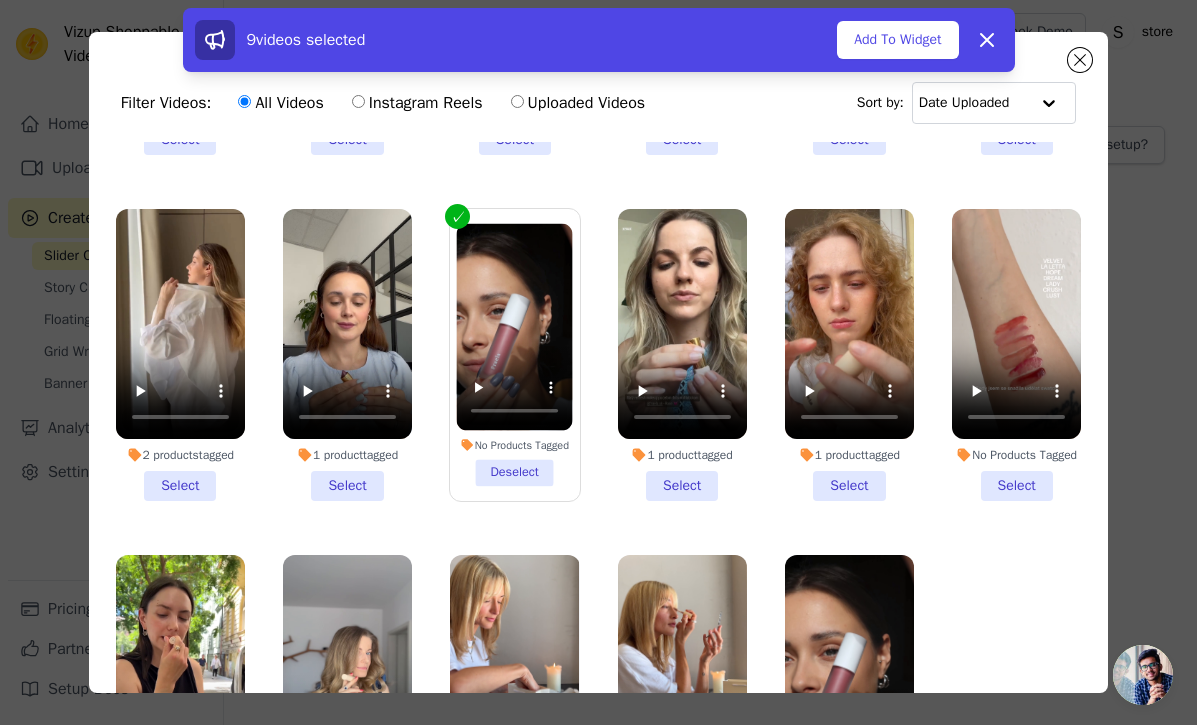 click on "No Products Tagged     Select" at bounding box center (0, 0) 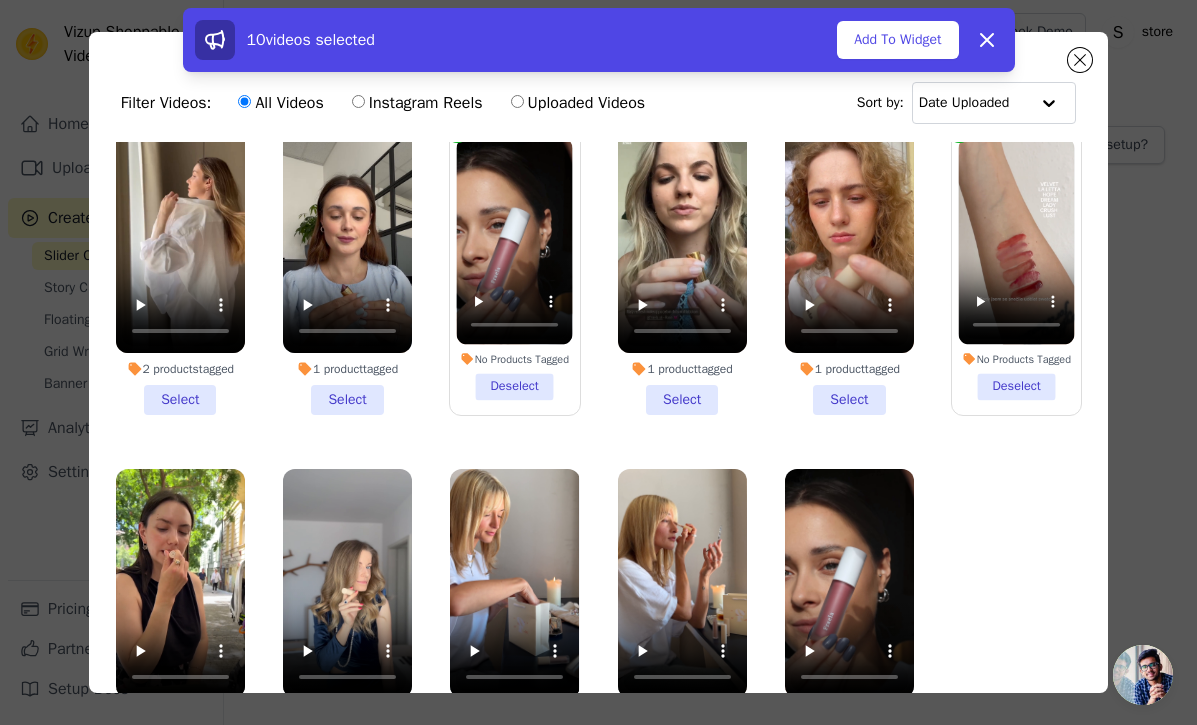 scroll, scrollTop: 2499, scrollLeft: 0, axis: vertical 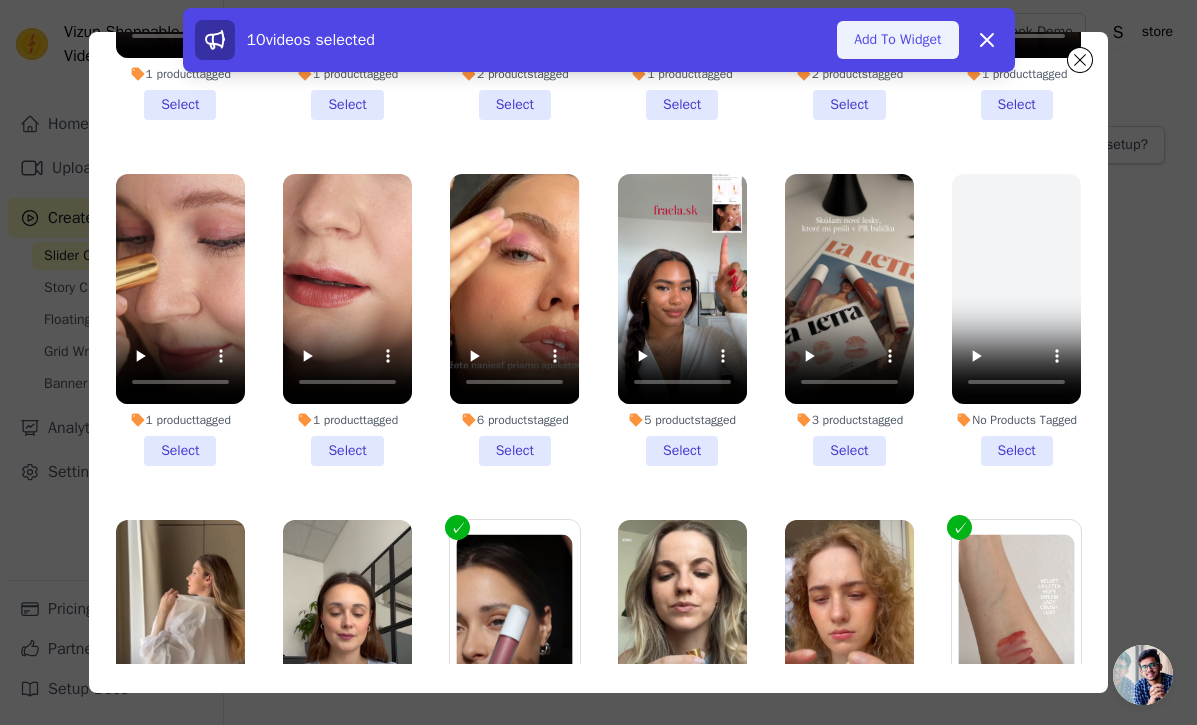 click on "Add To Widget" at bounding box center [897, 40] 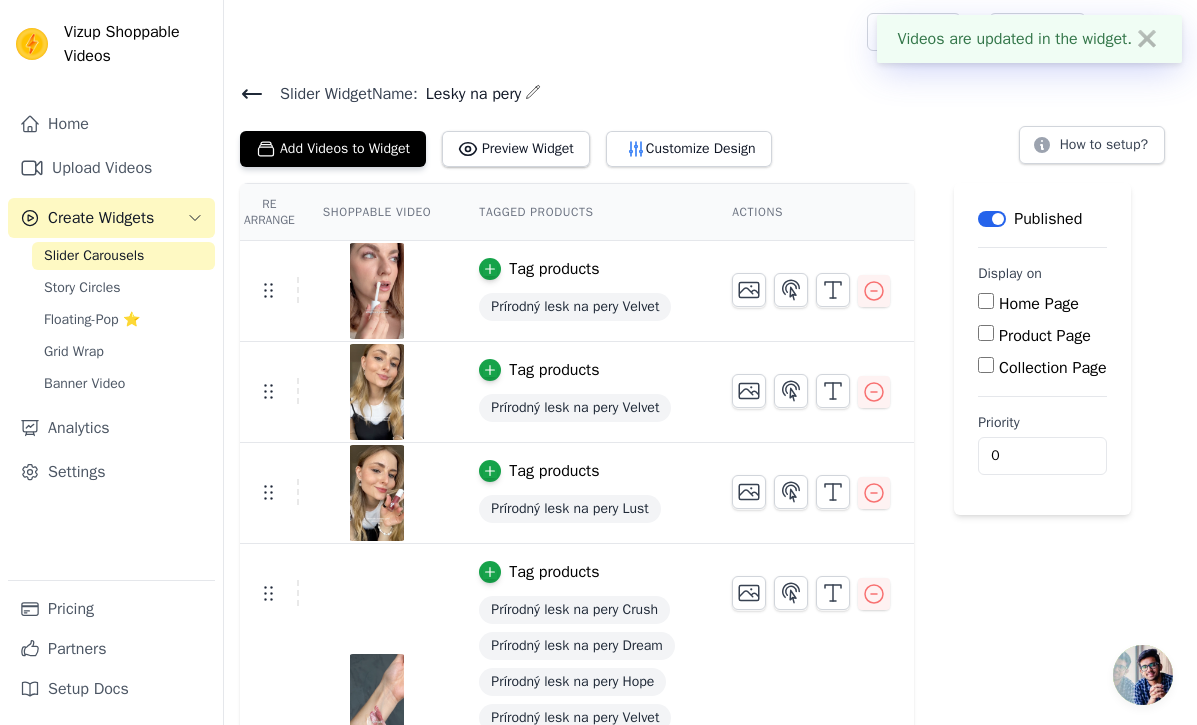 click on "Slider Carousels" at bounding box center [123, 256] 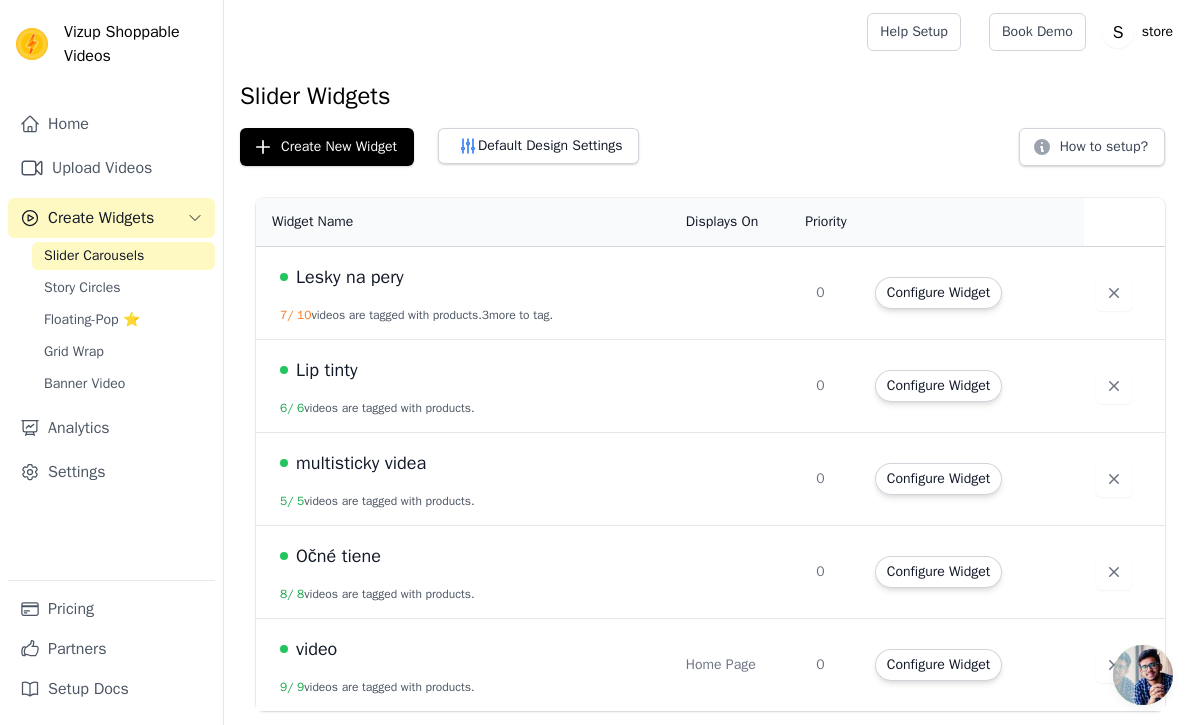 click at bounding box center (739, 479) 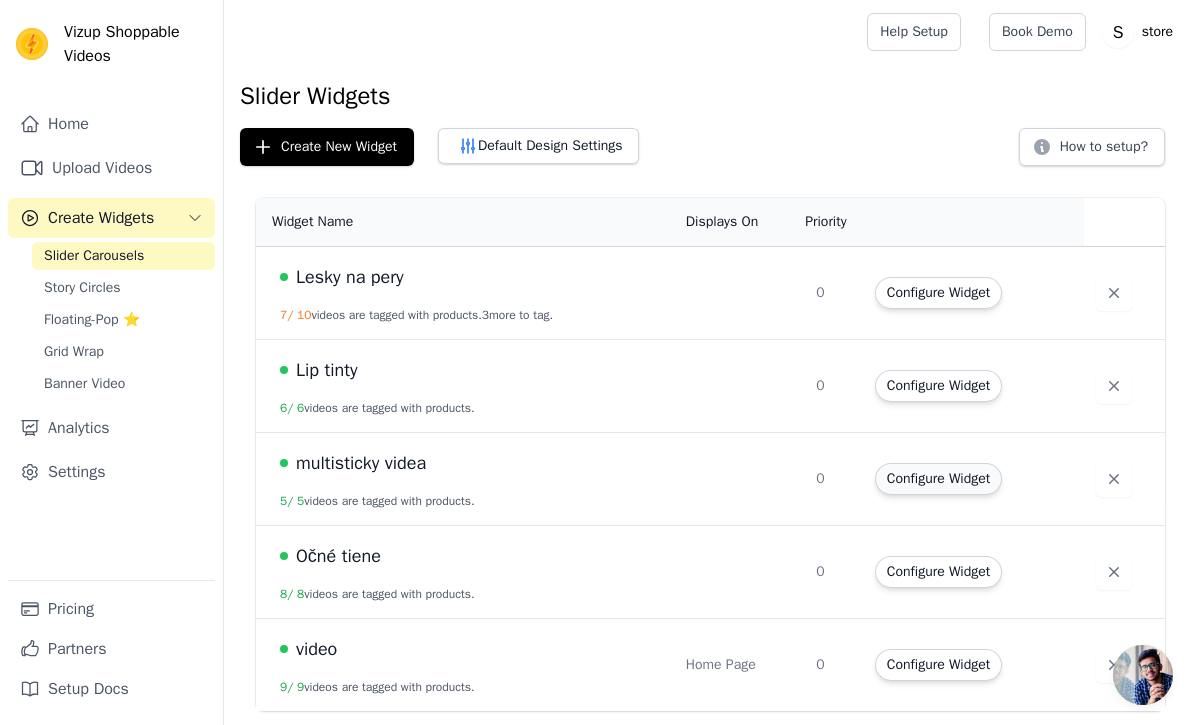 click on "Configure Widget" at bounding box center [938, 479] 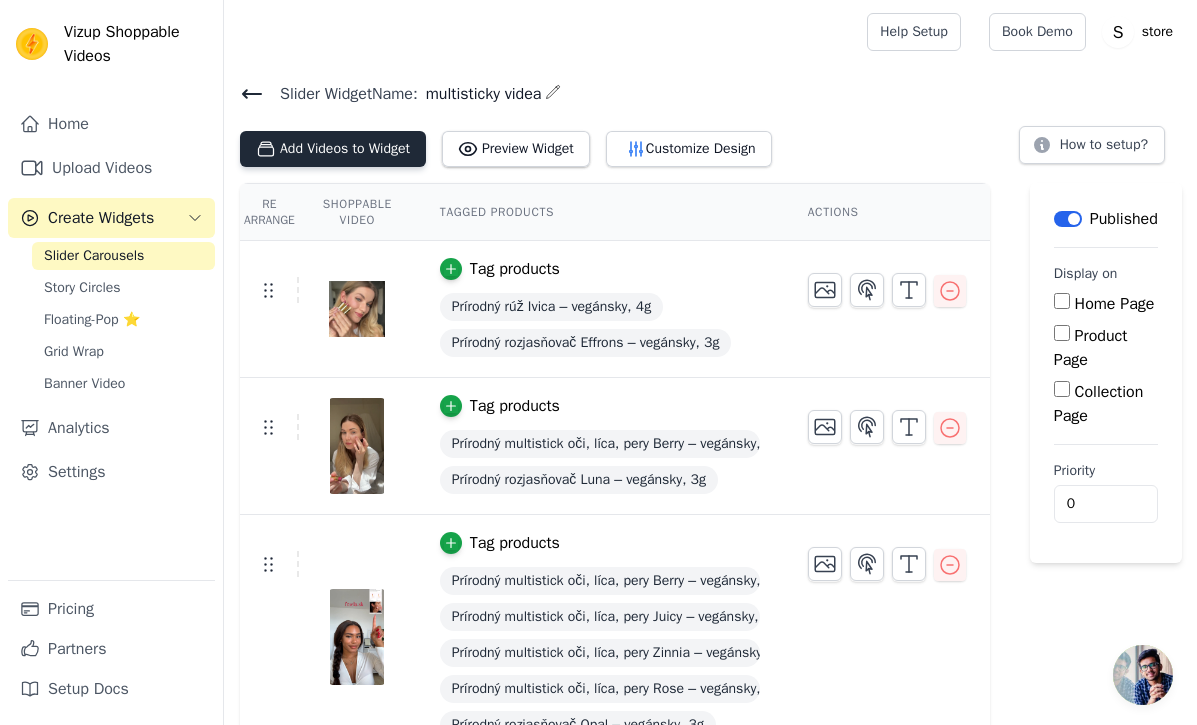 click on "Add Videos to Widget" at bounding box center (333, 149) 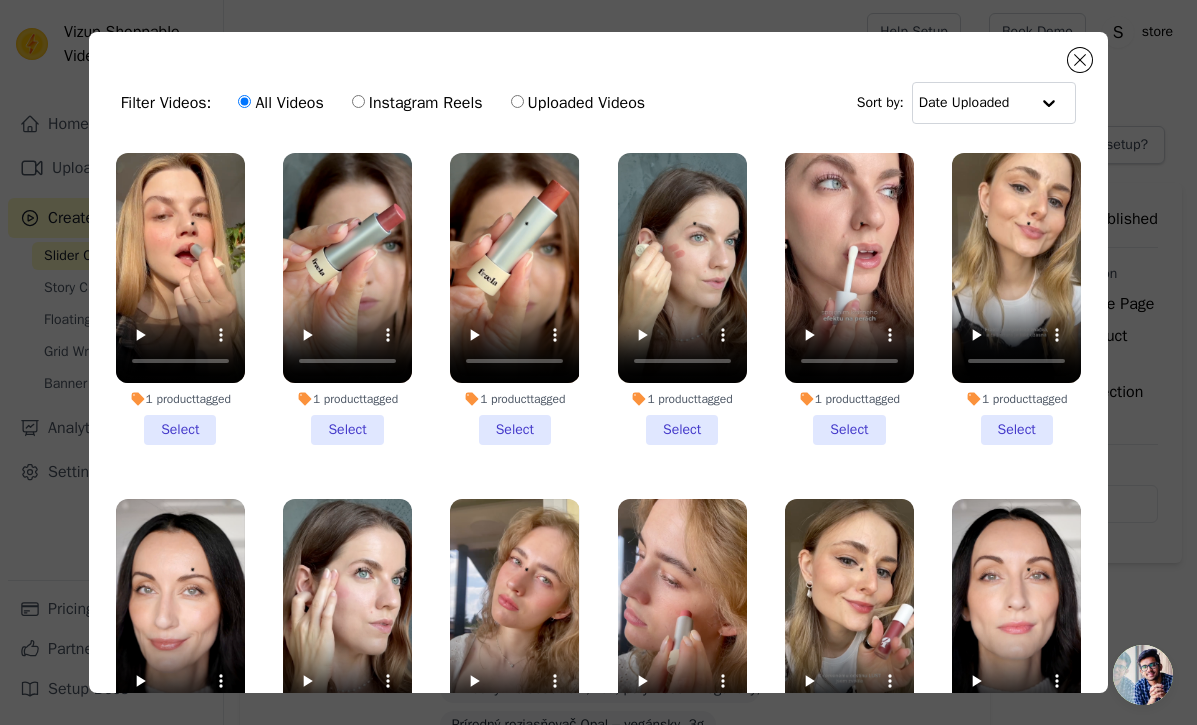 click on "1   product  tagged     Select" at bounding box center (180, 299) 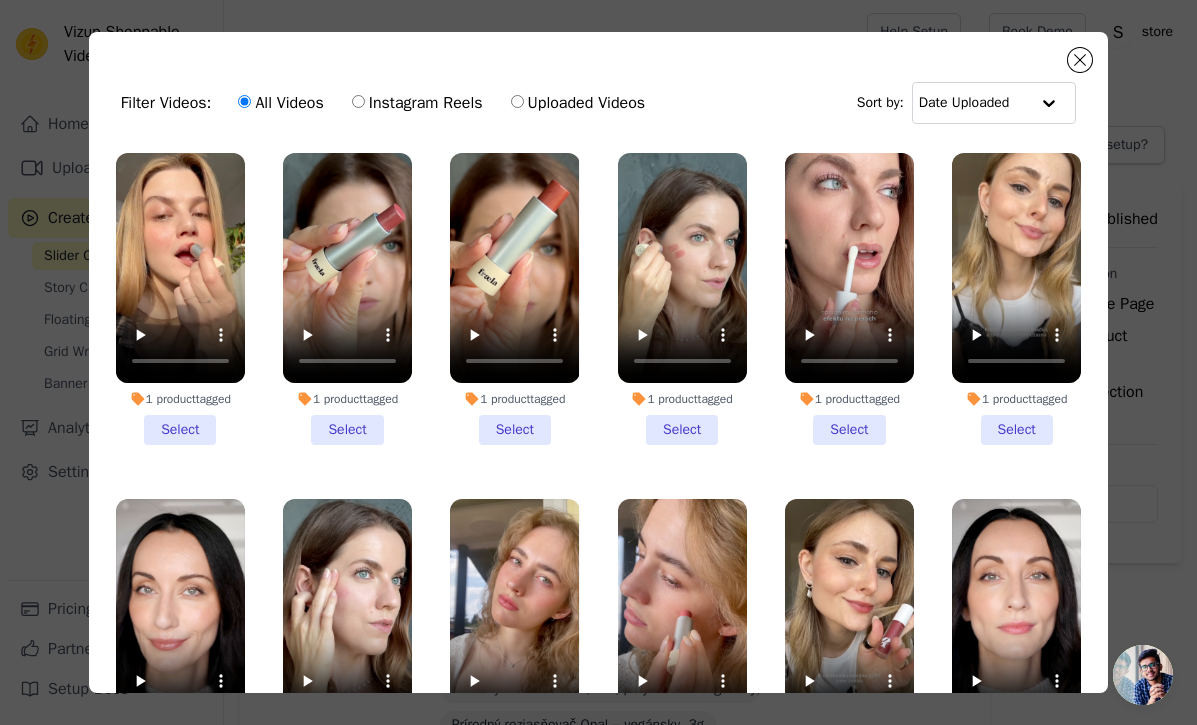 click on "1   product  tagged     Select" at bounding box center (0, 0) 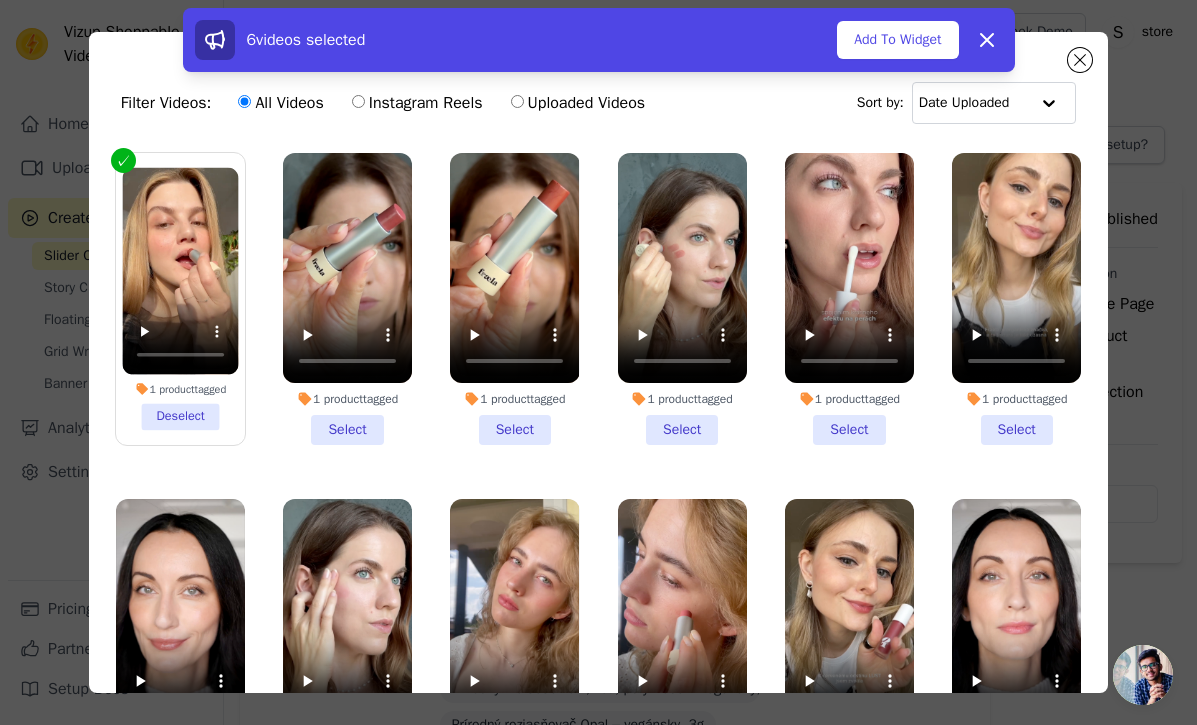 click on "1   product  tagged     Select" at bounding box center (347, 299) 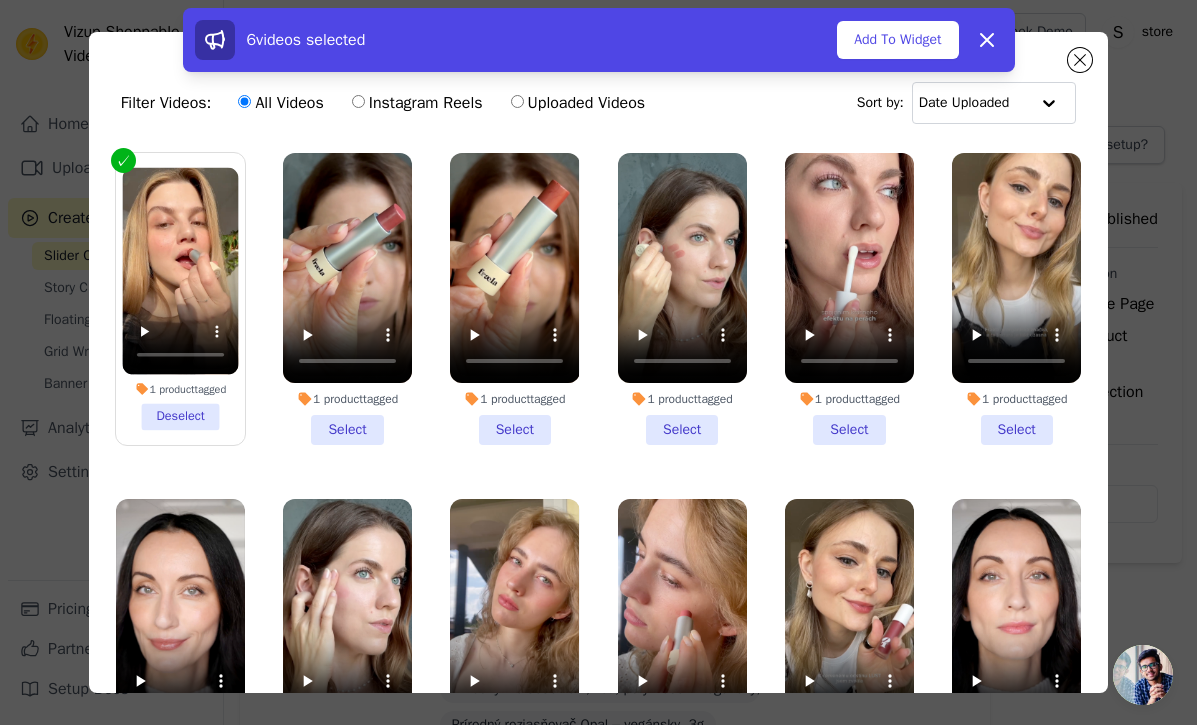 click on "1   product  tagged     Select" at bounding box center [0, 0] 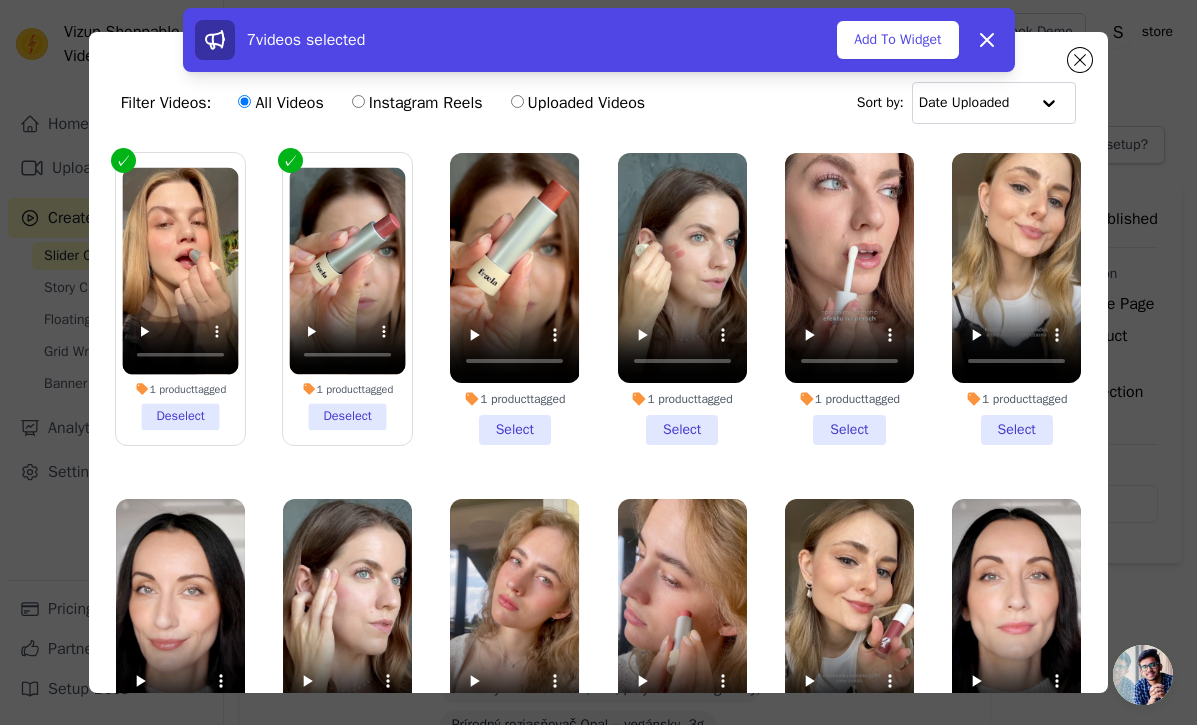 click on "1   product  tagged     Select" at bounding box center [514, 299] 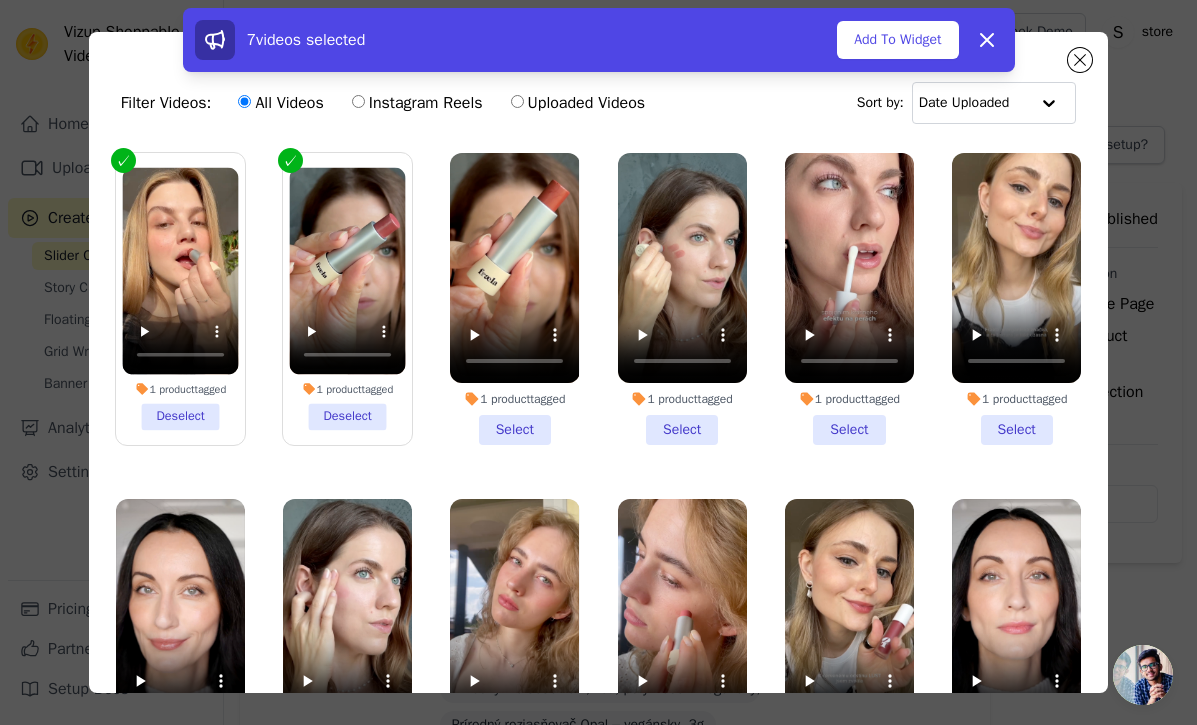 click on "1   product  tagged     Select" at bounding box center [0, 0] 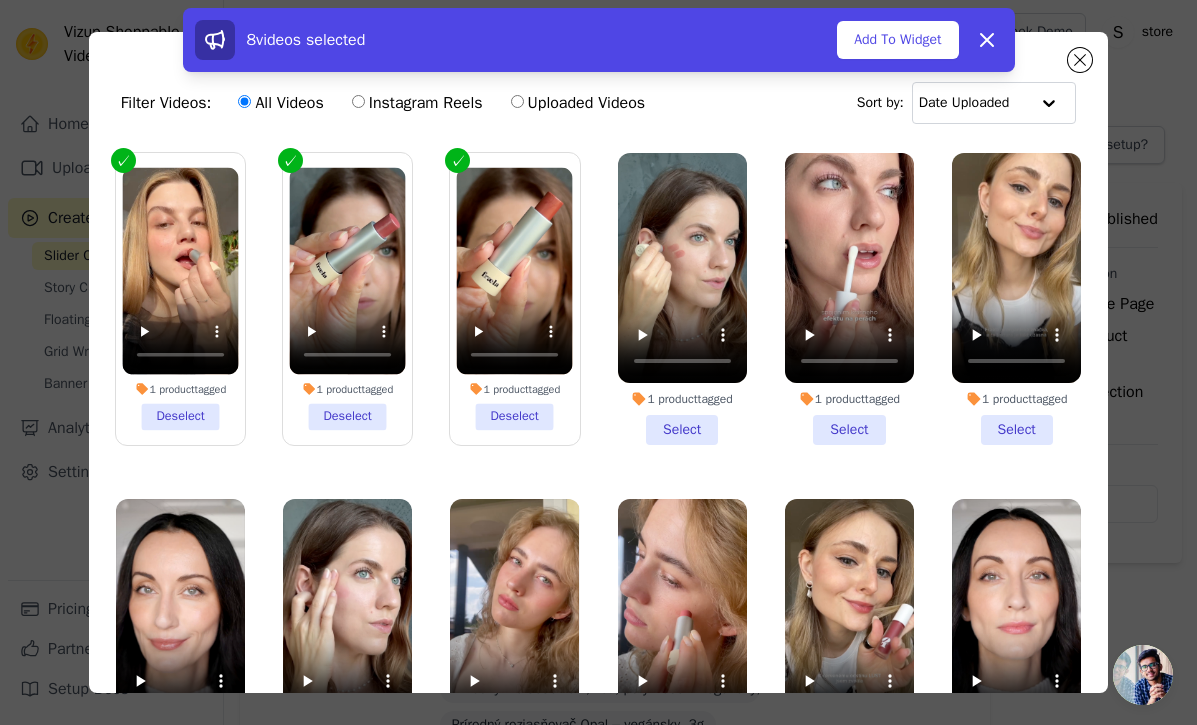 click on "1   product  tagged     Select" at bounding box center [682, 299] 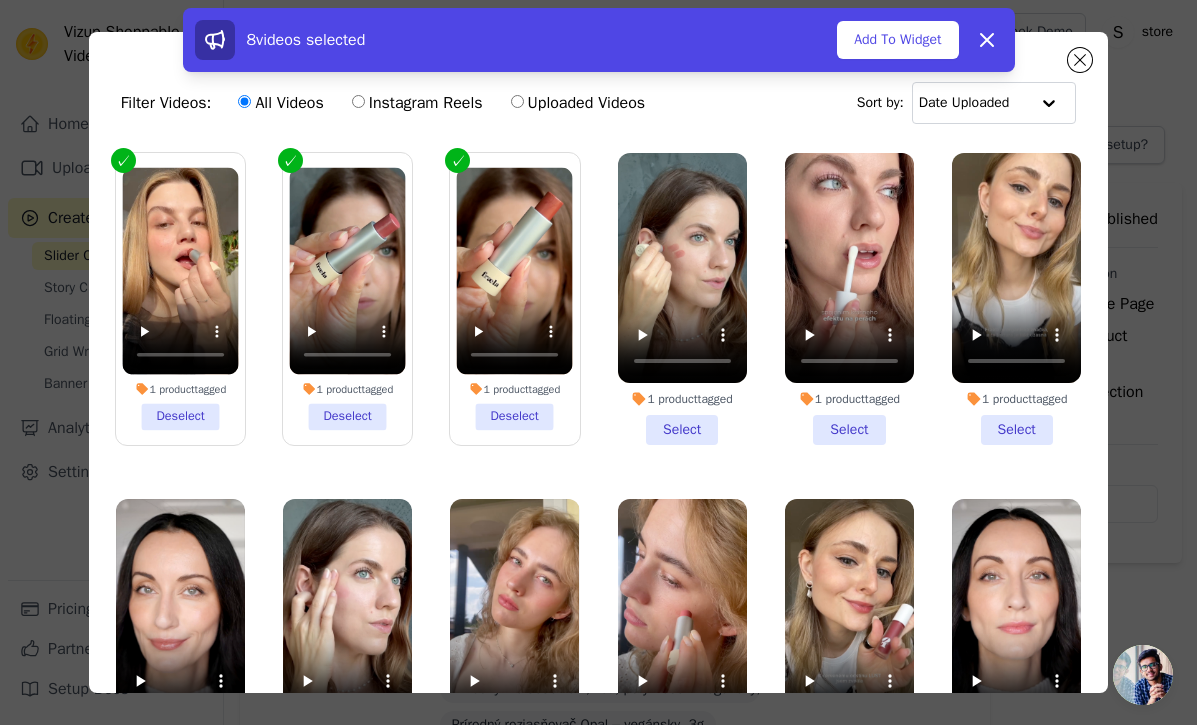 click on "1   product  tagged     Select" at bounding box center [0, 0] 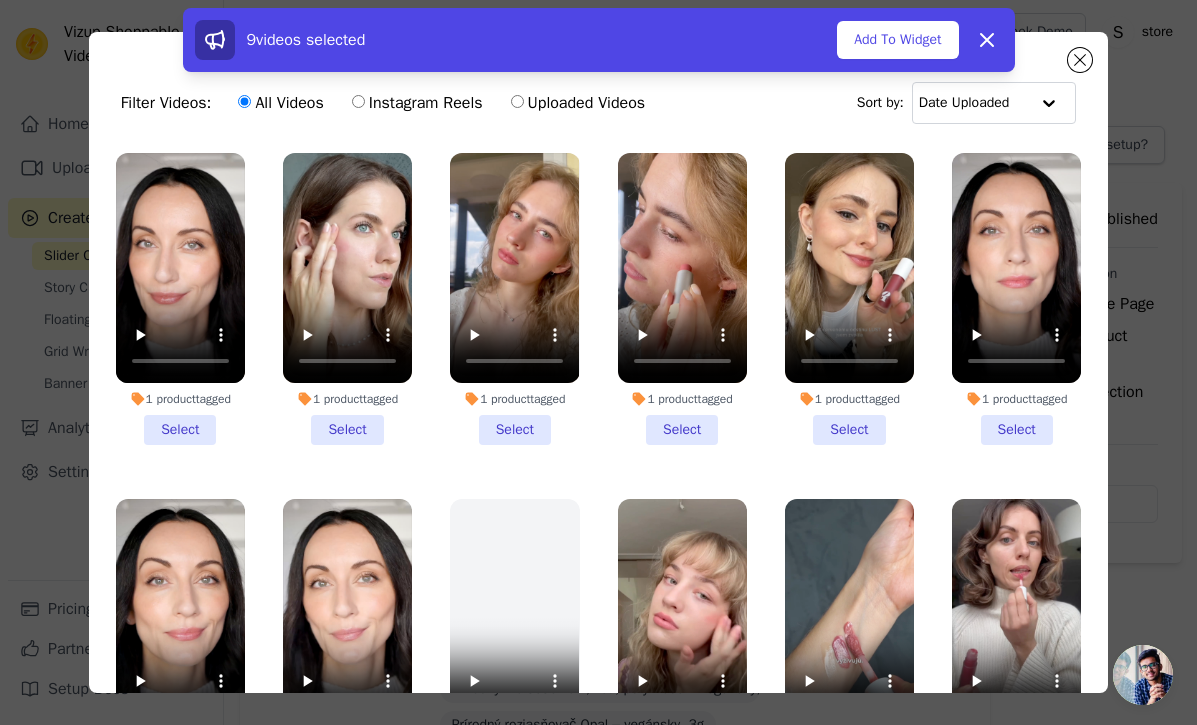 scroll, scrollTop: 351, scrollLeft: 0, axis: vertical 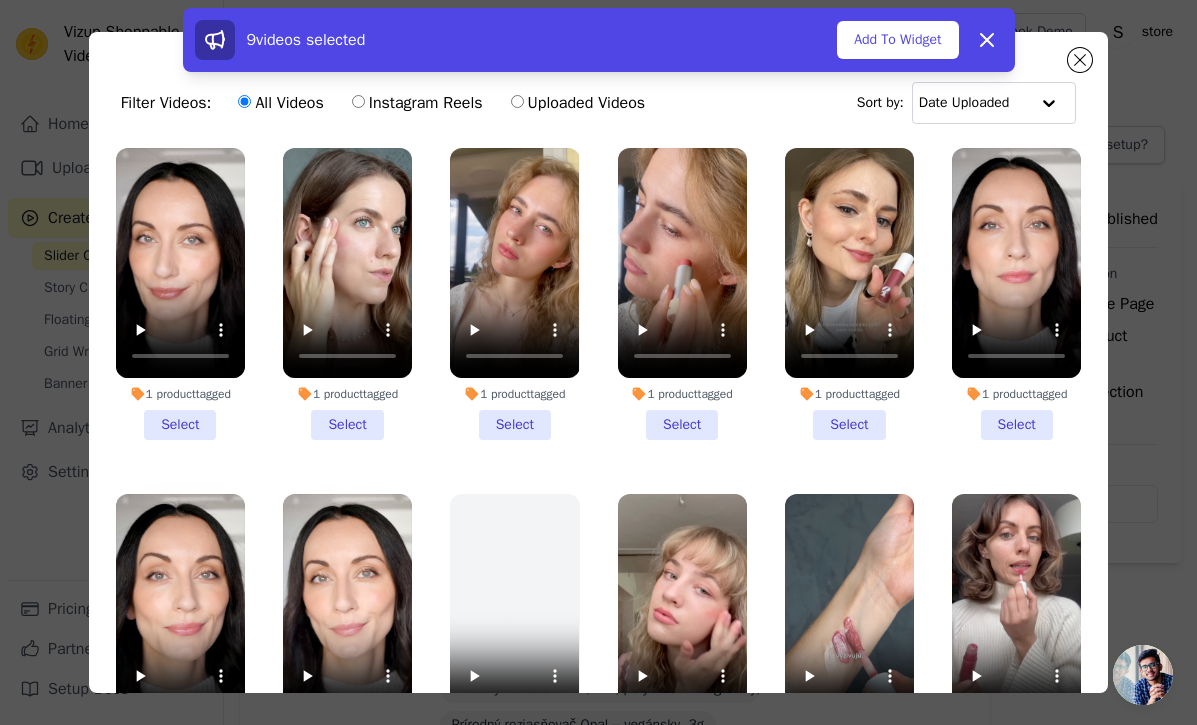 click on "1   product  tagged     Select" at bounding box center [347, 294] 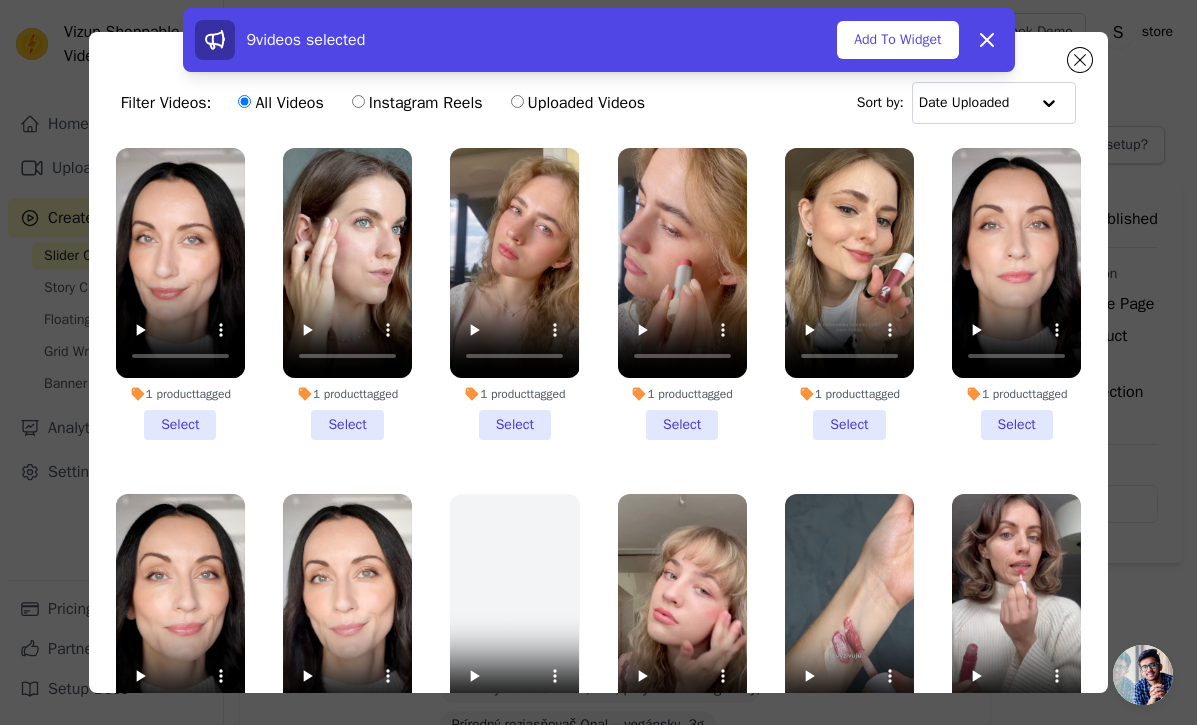 click on "1   product  tagged     Select" at bounding box center (0, 0) 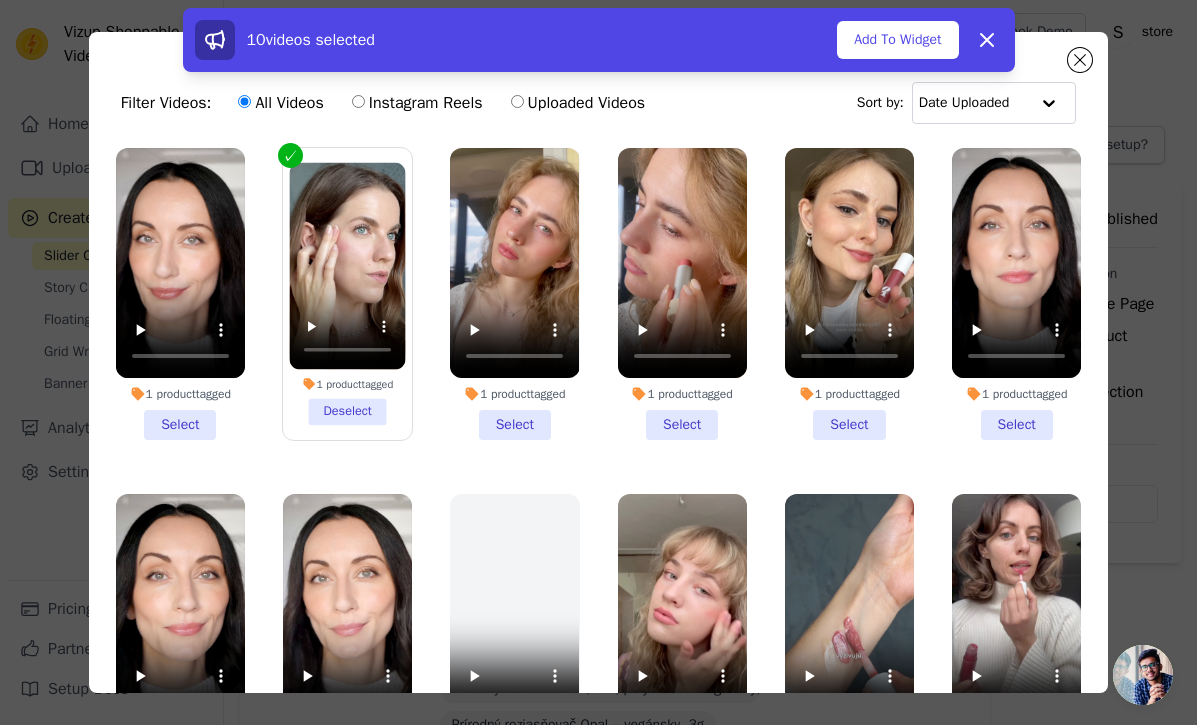 click on "1   product  tagged     Select" at bounding box center (682, 294) 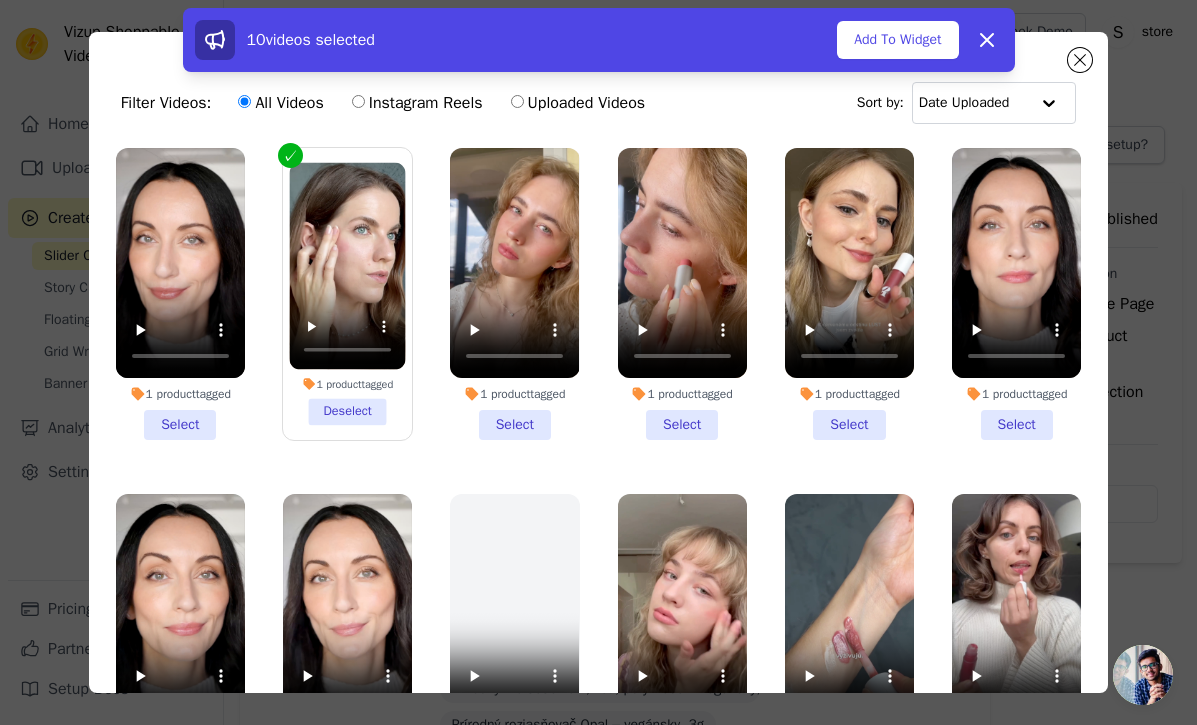 click on "1   product  tagged     Select" at bounding box center (0, 0) 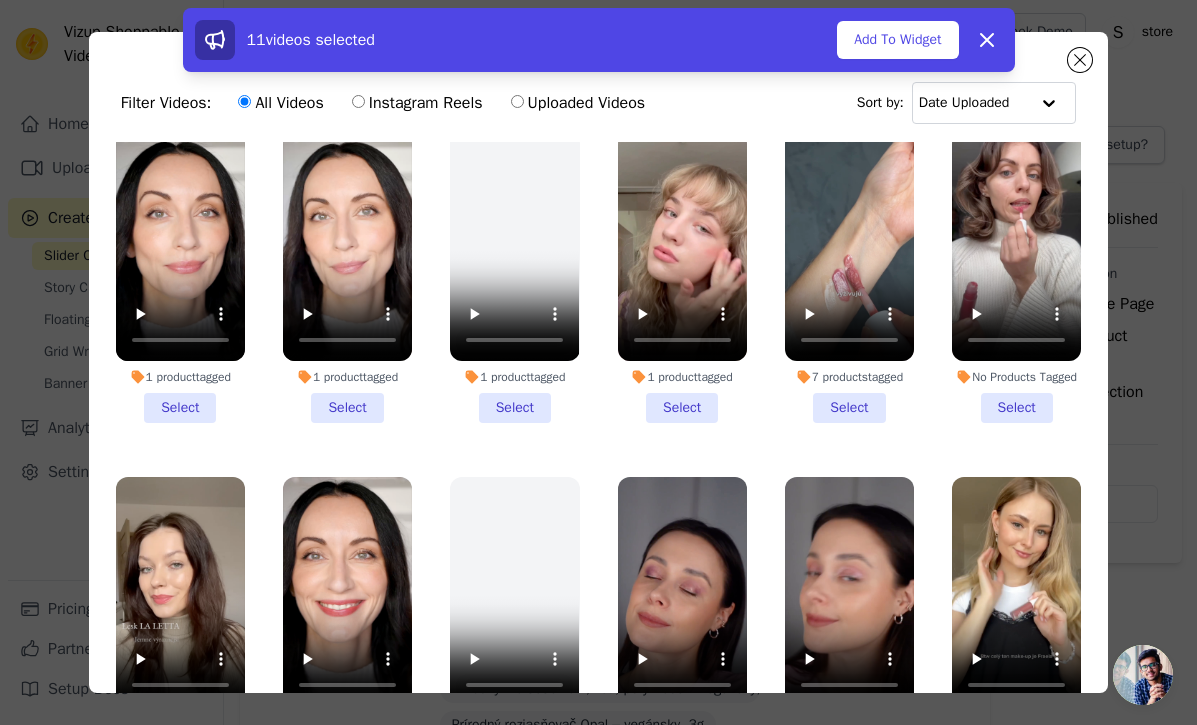 scroll, scrollTop: 715, scrollLeft: 0, axis: vertical 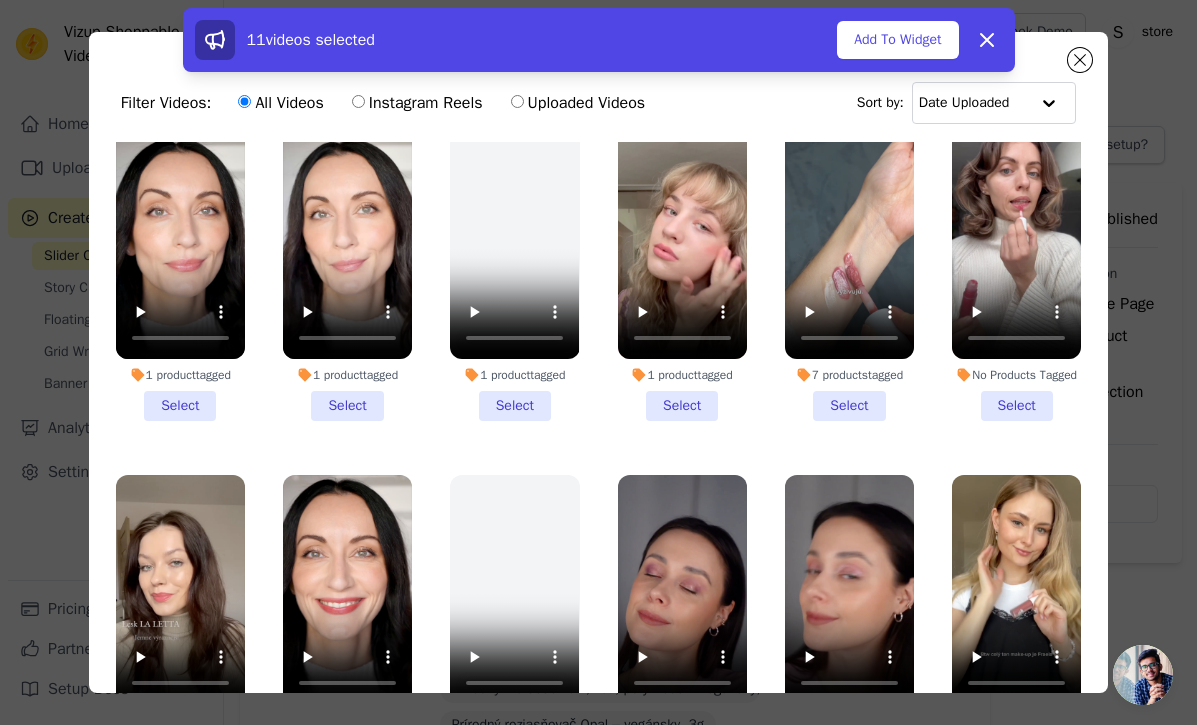 click on "1   product  tagged     Select" at bounding box center (682, 276) 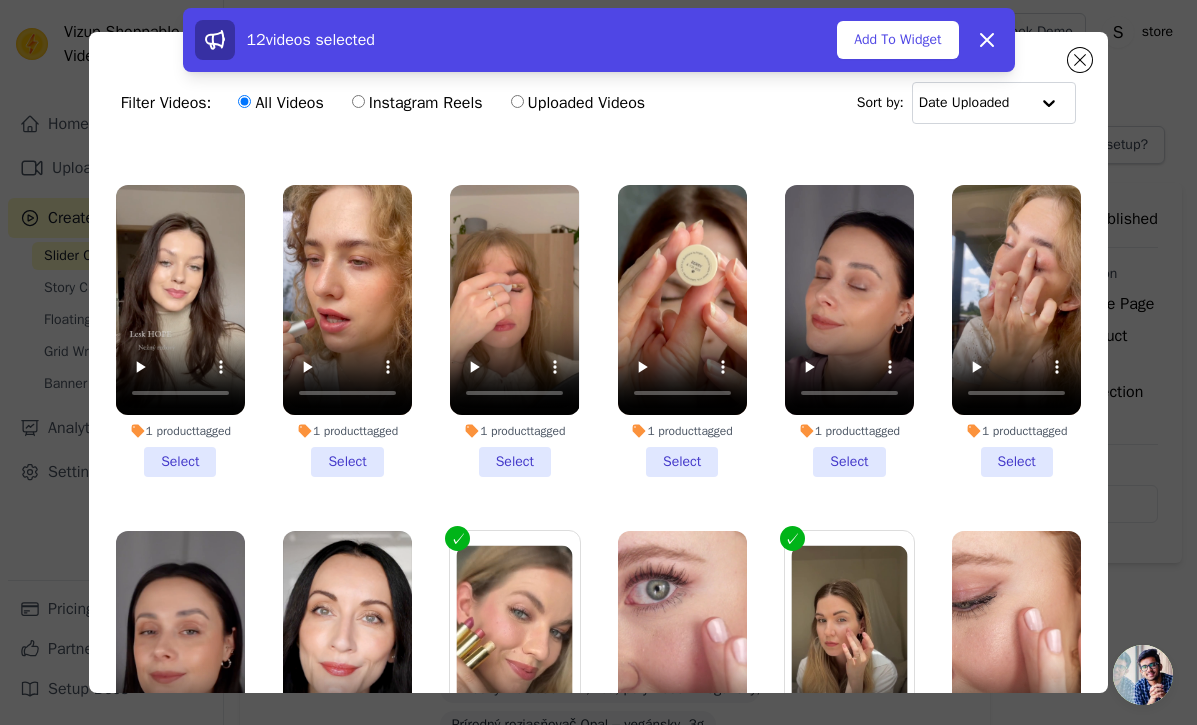 scroll, scrollTop: 1387, scrollLeft: 0, axis: vertical 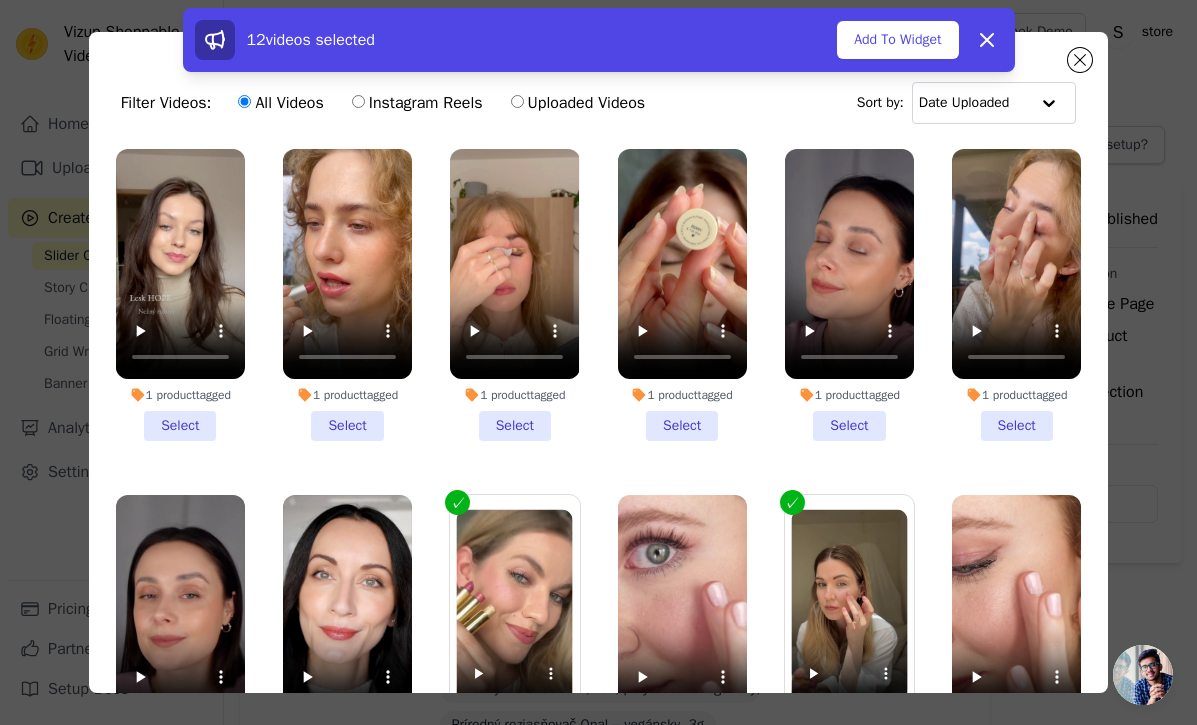 click on "1   product  tagged     Select" at bounding box center (682, 295) 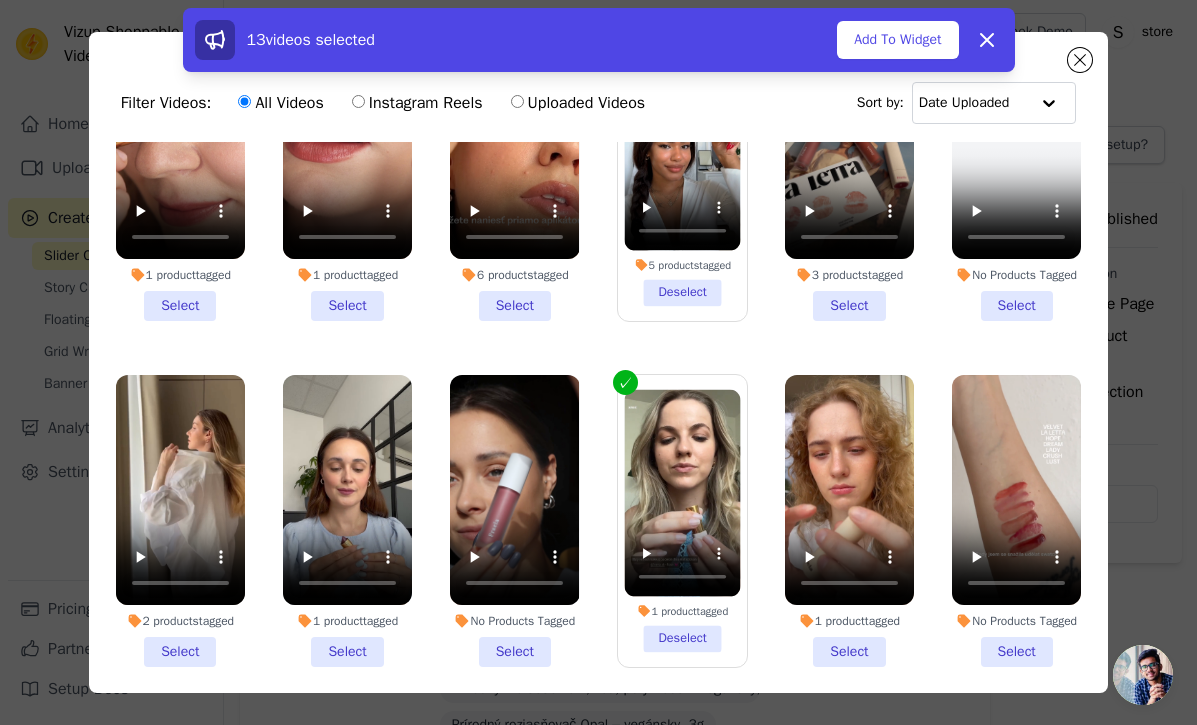 scroll, scrollTop: 2209, scrollLeft: 0, axis: vertical 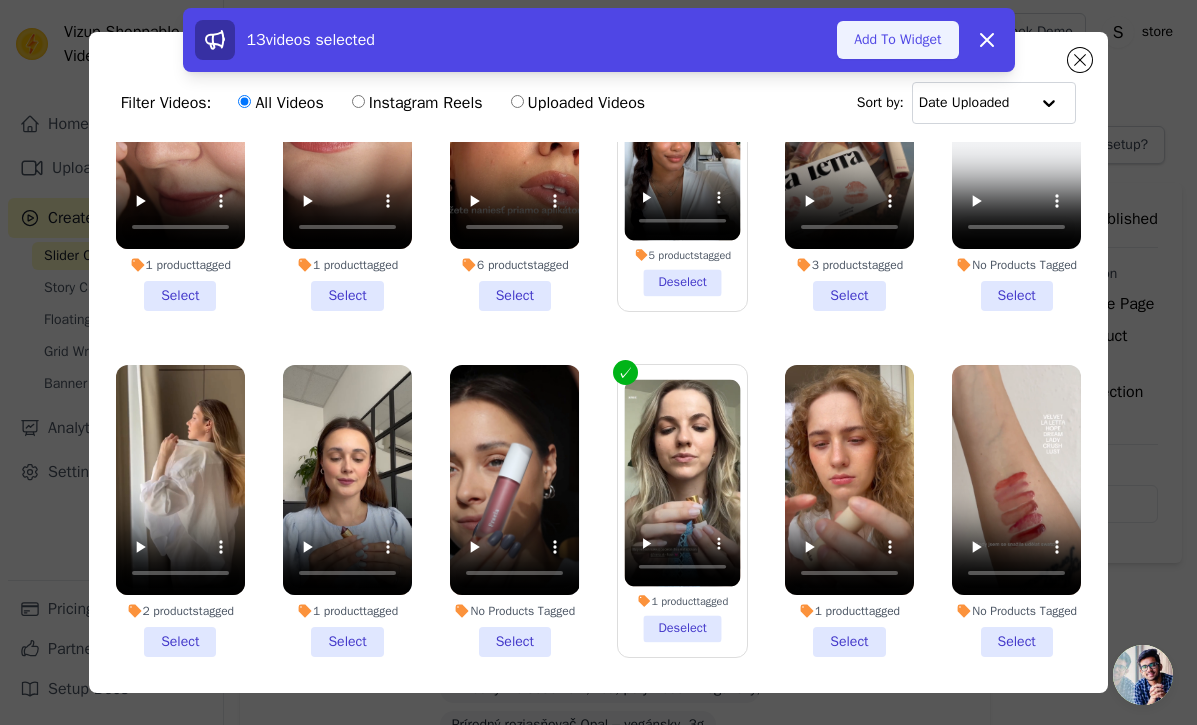 click on "Add To Widget" at bounding box center (897, 40) 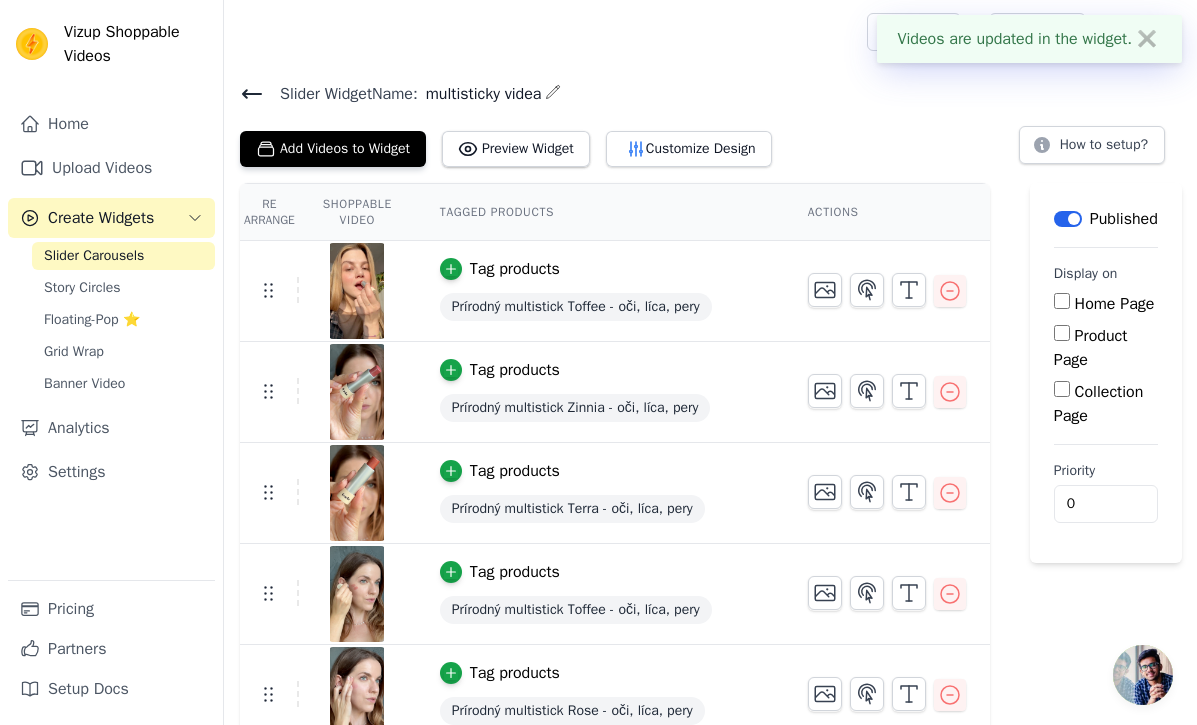 click on "Slider Carousels" at bounding box center (94, 256) 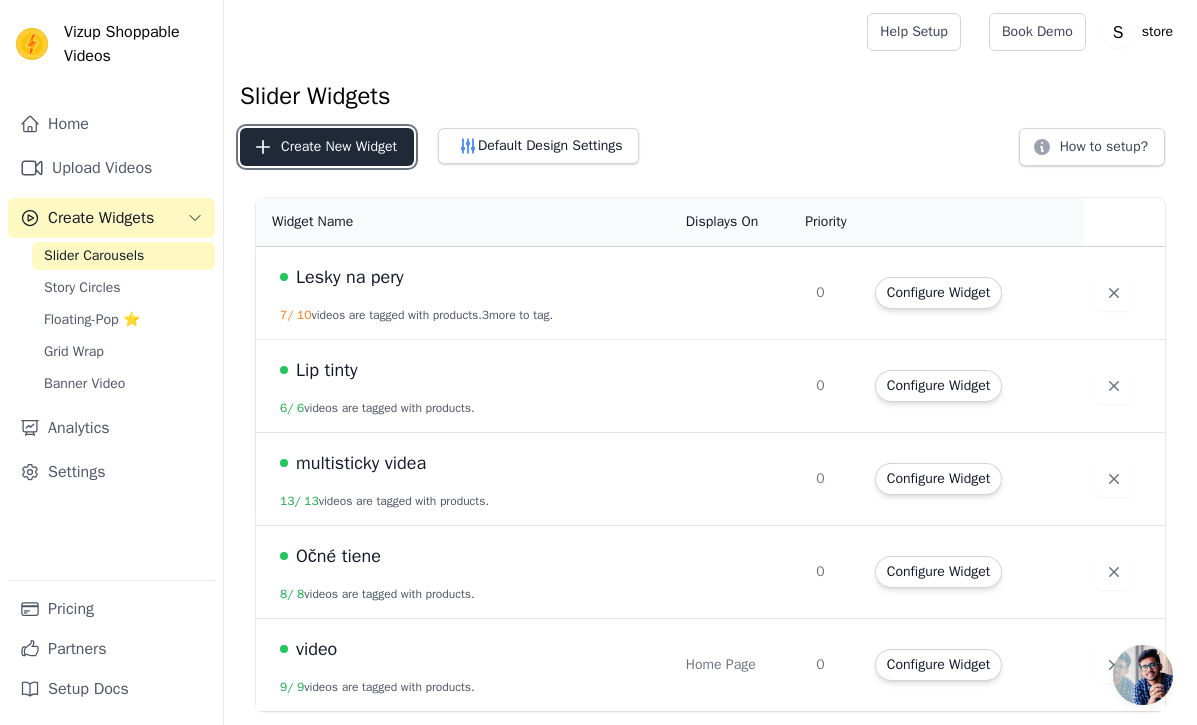 click on "Create New Widget" at bounding box center [327, 147] 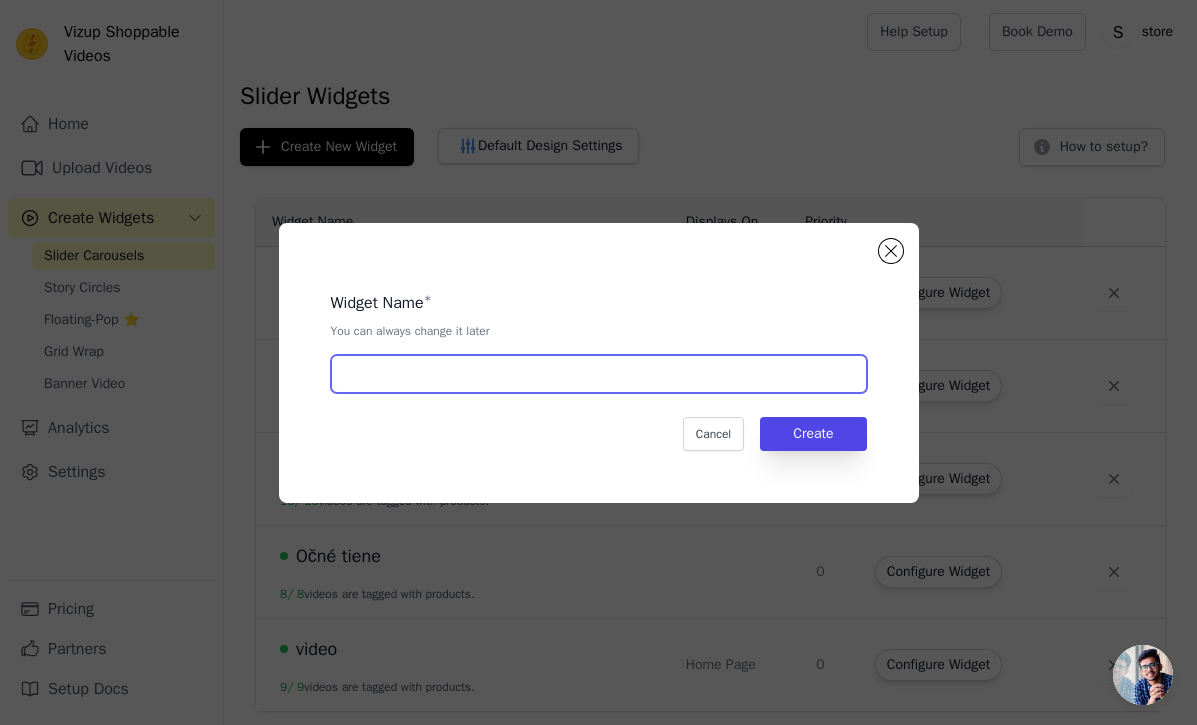 click at bounding box center [599, 374] 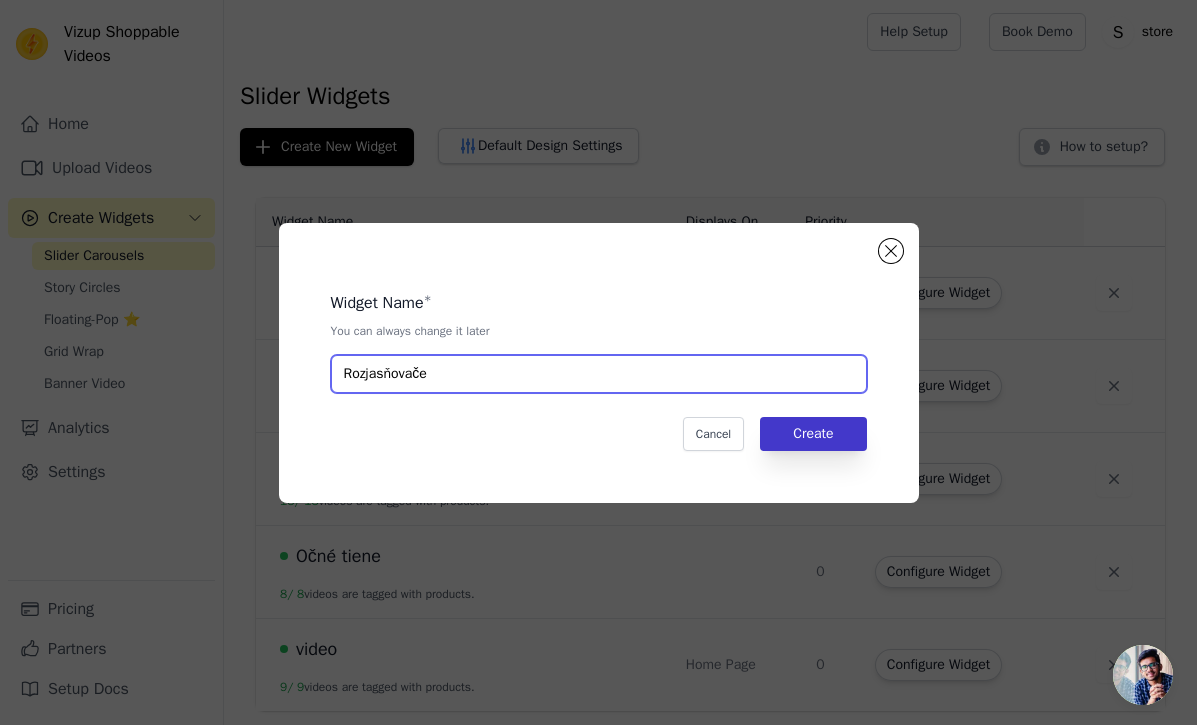type on "Rozjasňovače" 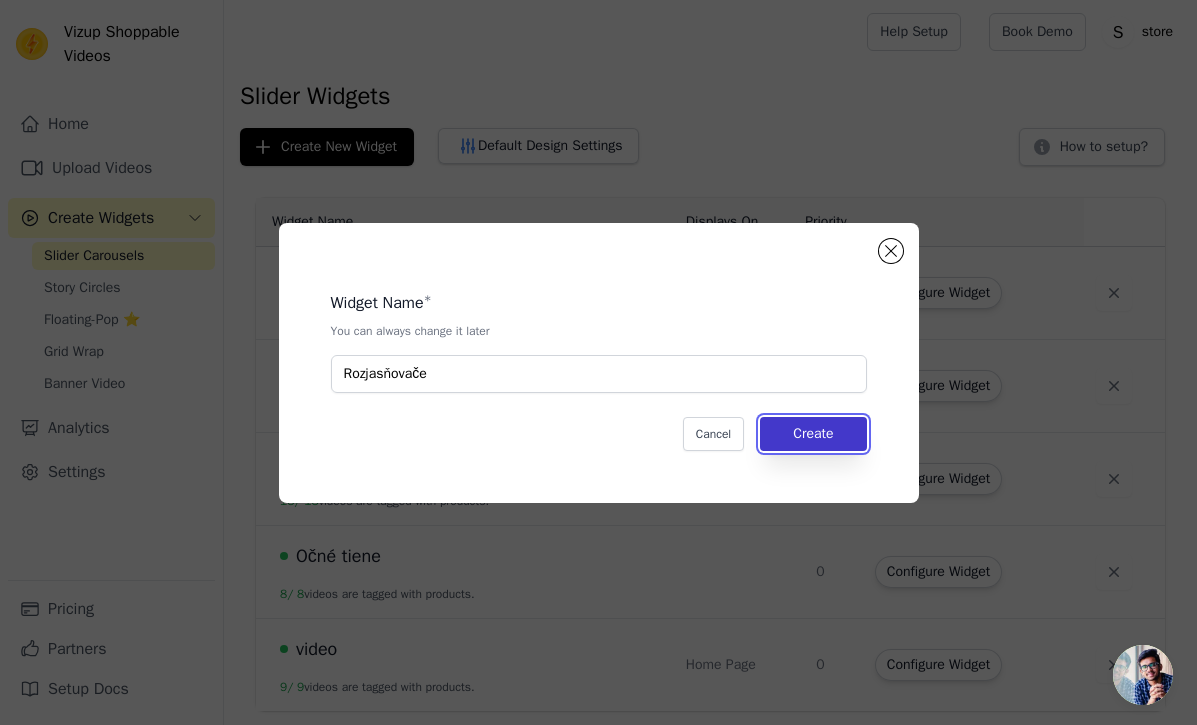 click on "Create" at bounding box center [813, 434] 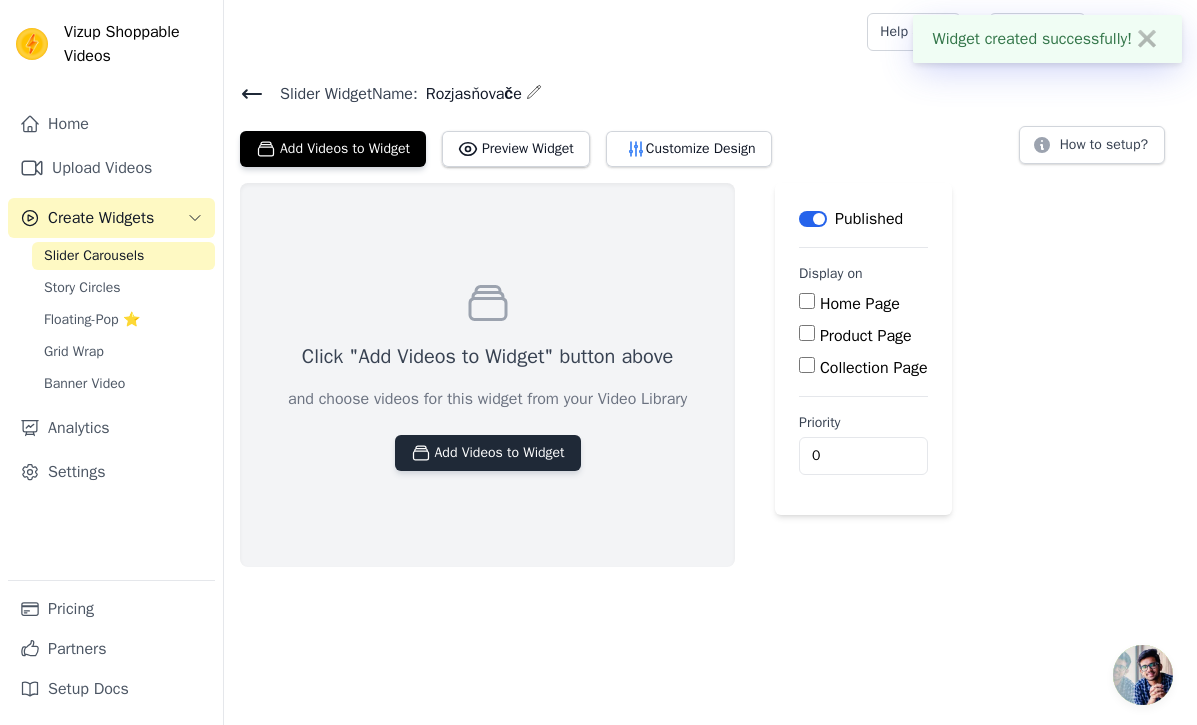 click on "Add Videos to Widget" at bounding box center [488, 453] 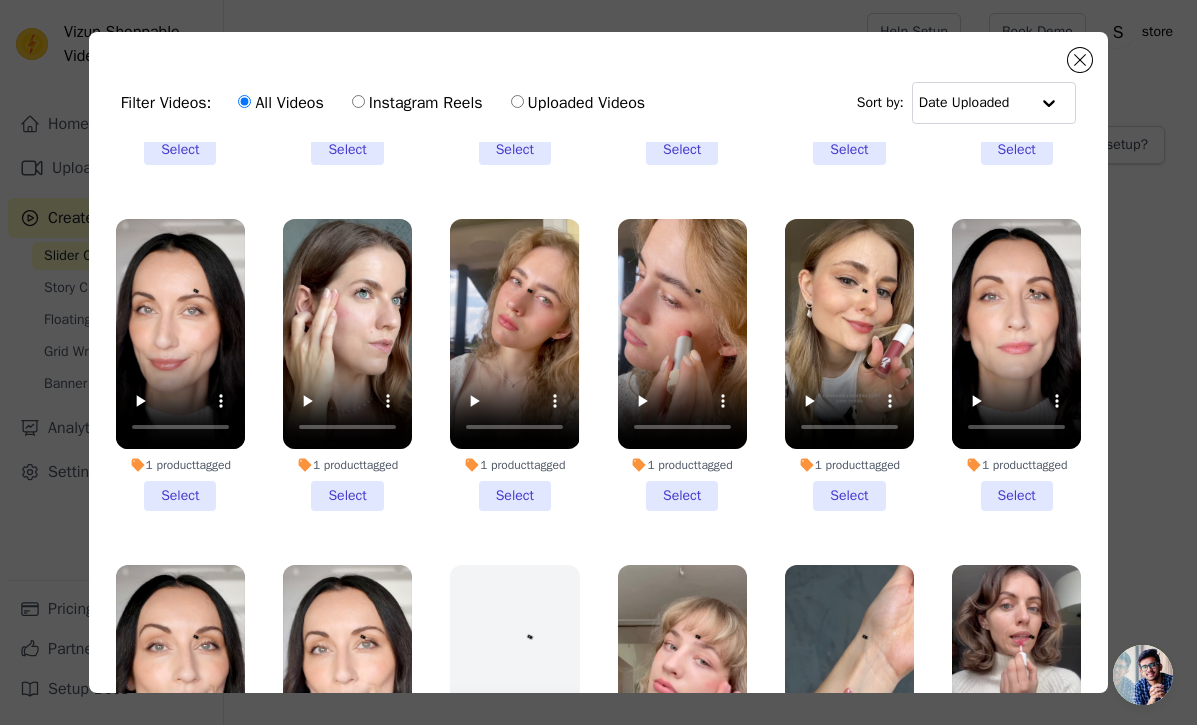 scroll, scrollTop: 288, scrollLeft: 0, axis: vertical 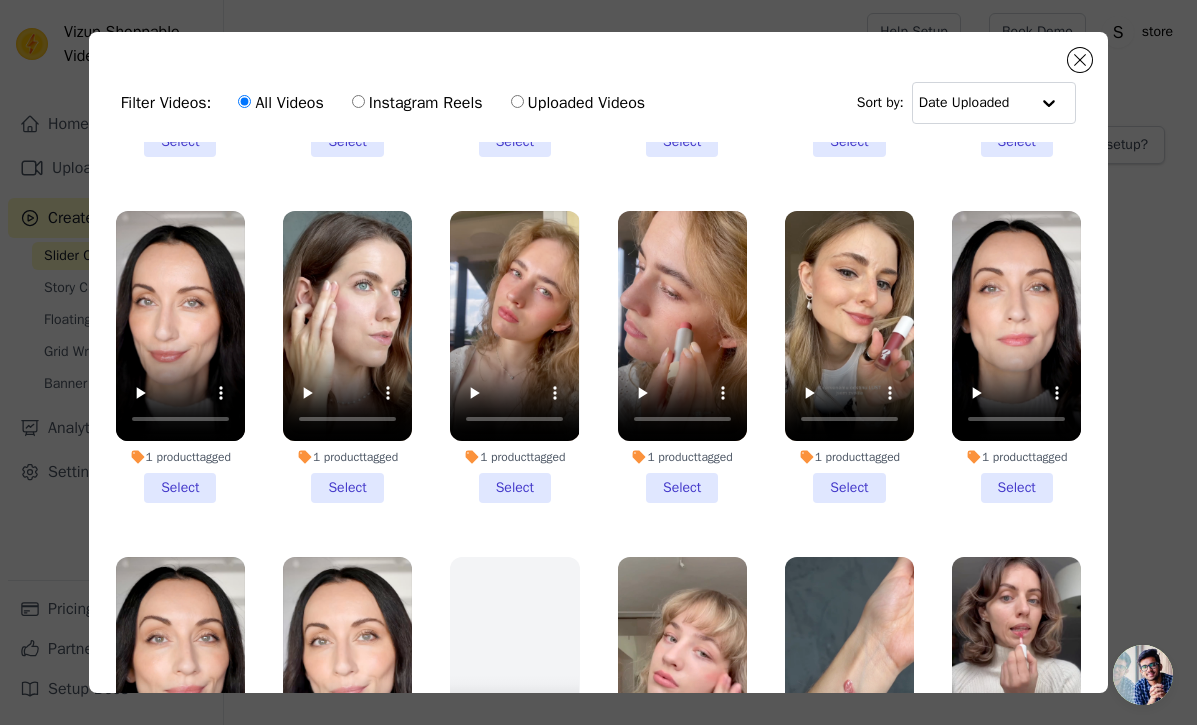 click on "1   product  tagged     Select" at bounding box center (514, 357) 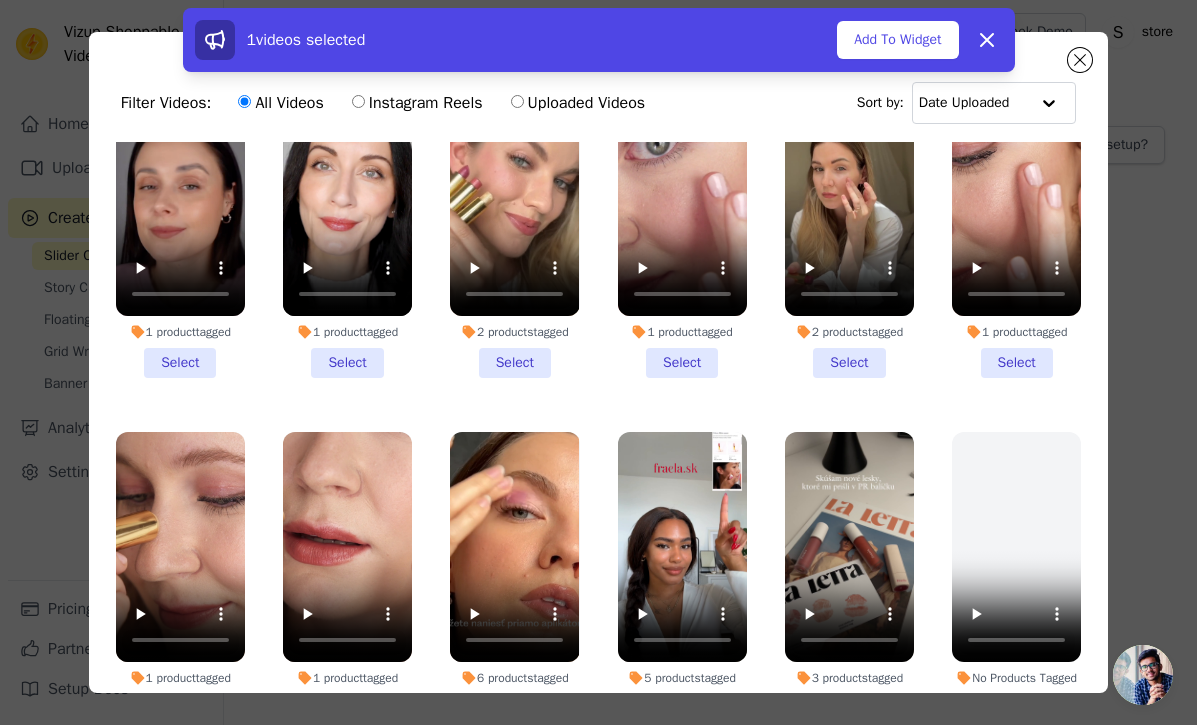 scroll, scrollTop: 1806, scrollLeft: 0, axis: vertical 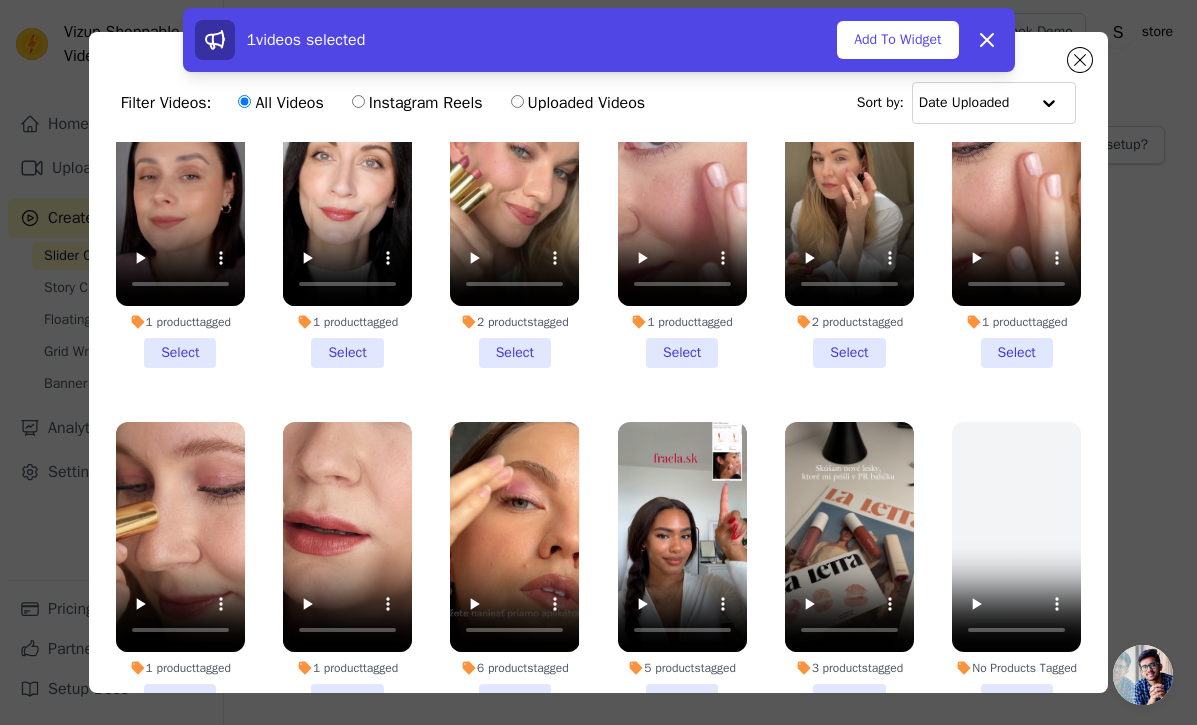 click on "2   products  tagged     Select" at bounding box center [849, 222] 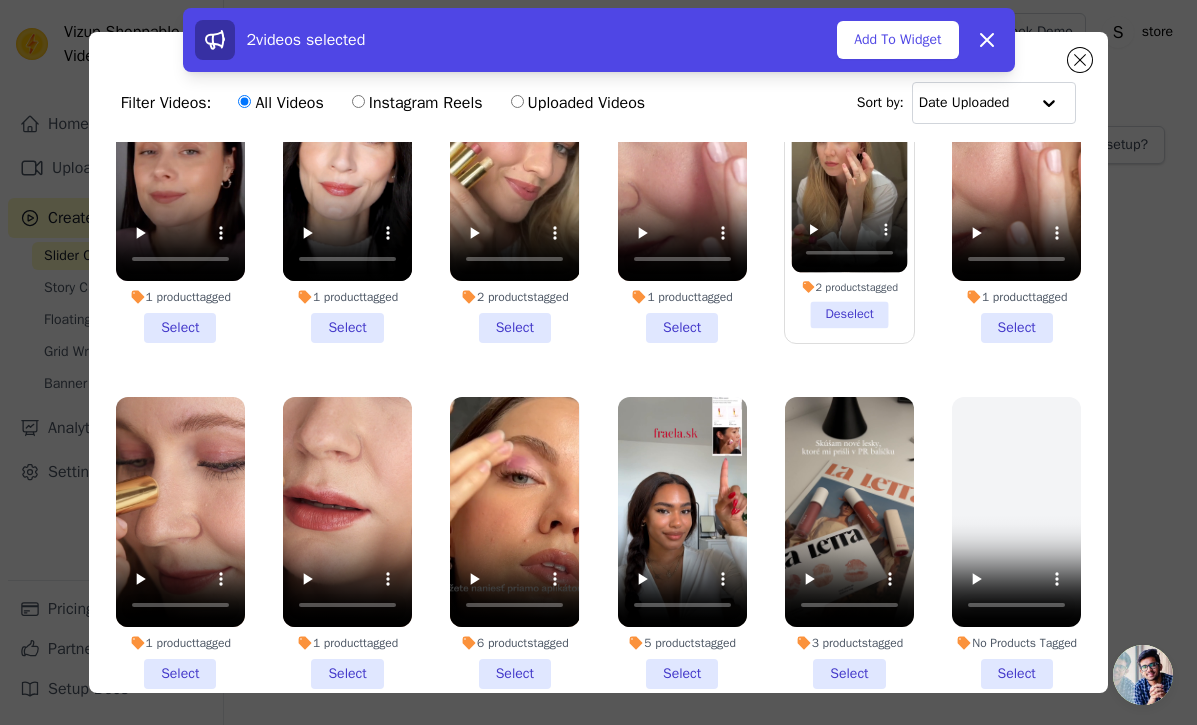 scroll, scrollTop: 1889, scrollLeft: 0, axis: vertical 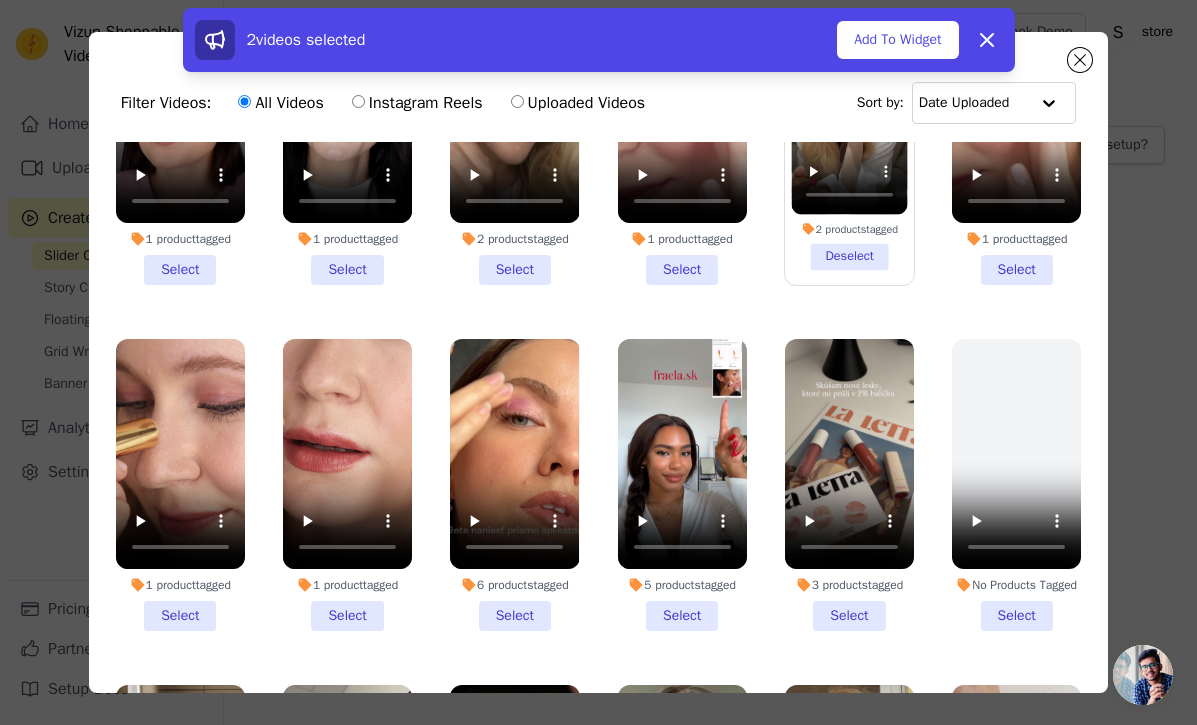 click on "1   product  tagged     Select" at bounding box center (180, 485) 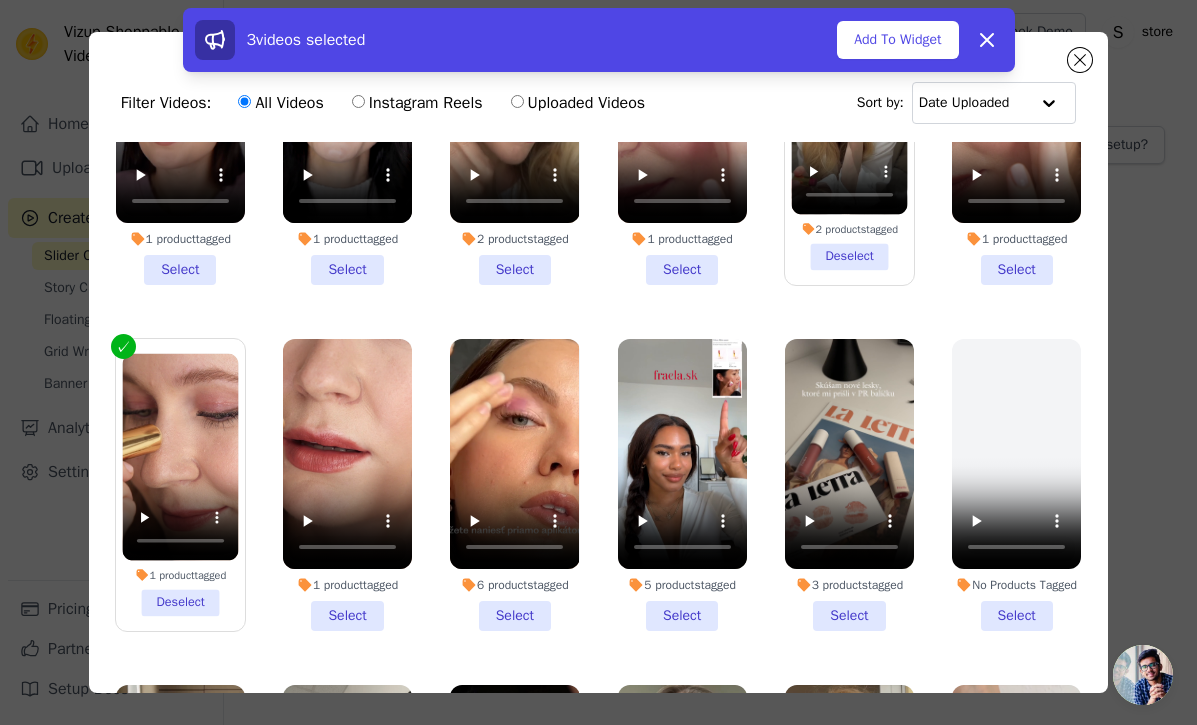 click on "1   product  tagged     Select" at bounding box center (347, 485) 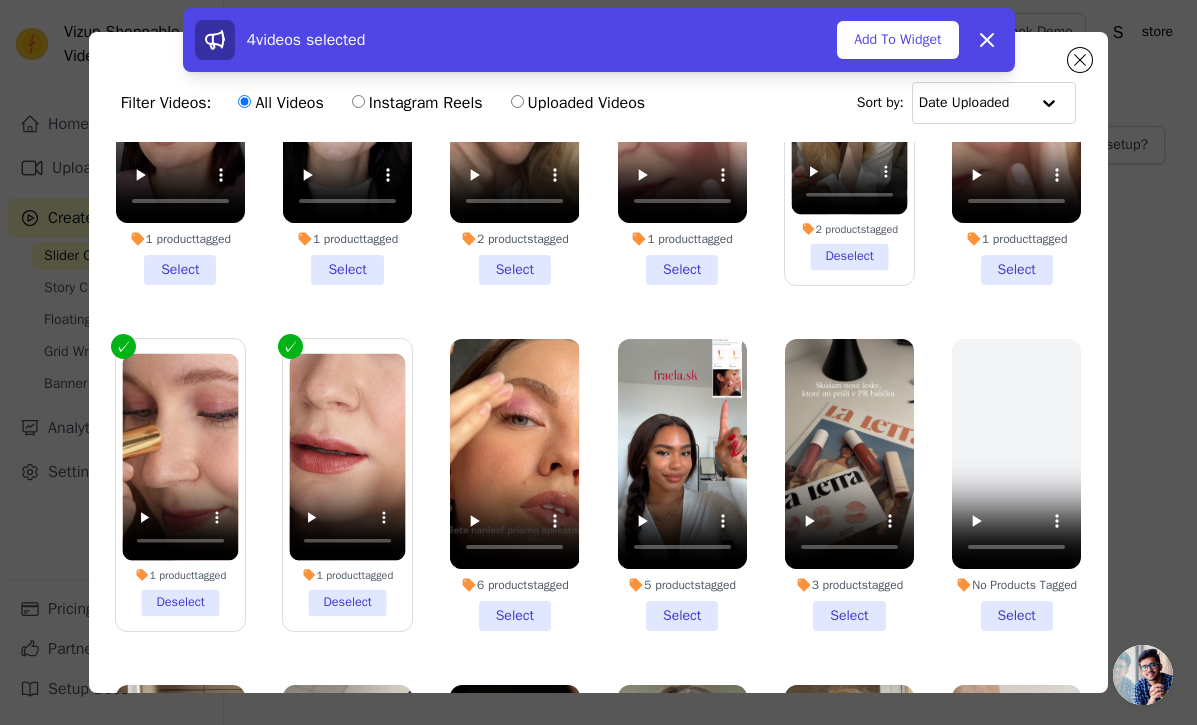 click on "1   product  tagged     Select" at bounding box center [1016, 139] 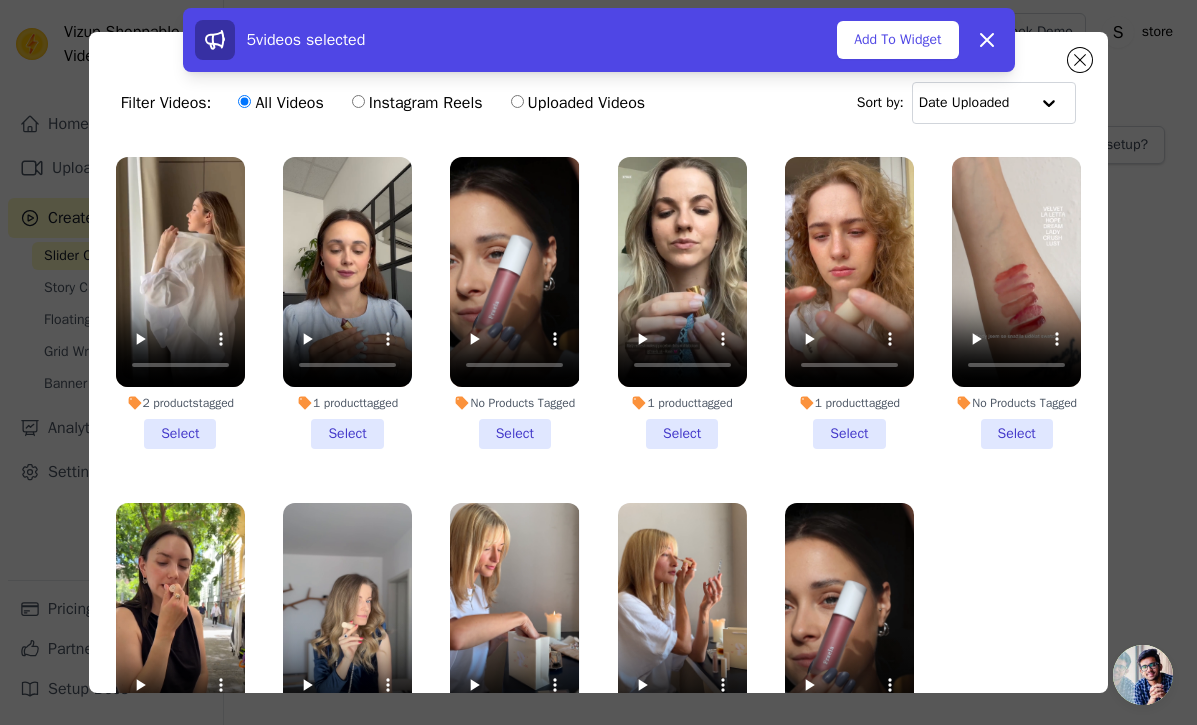 scroll, scrollTop: 2388, scrollLeft: 0, axis: vertical 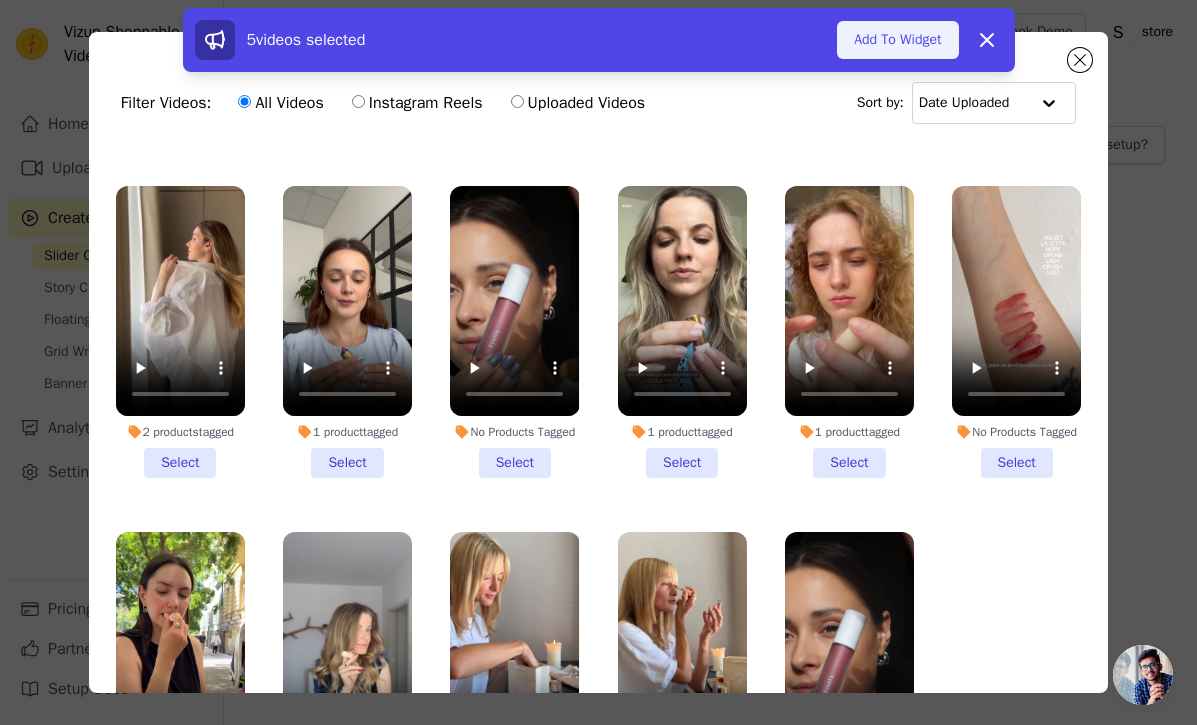 click on "Add To Widget" at bounding box center [897, 40] 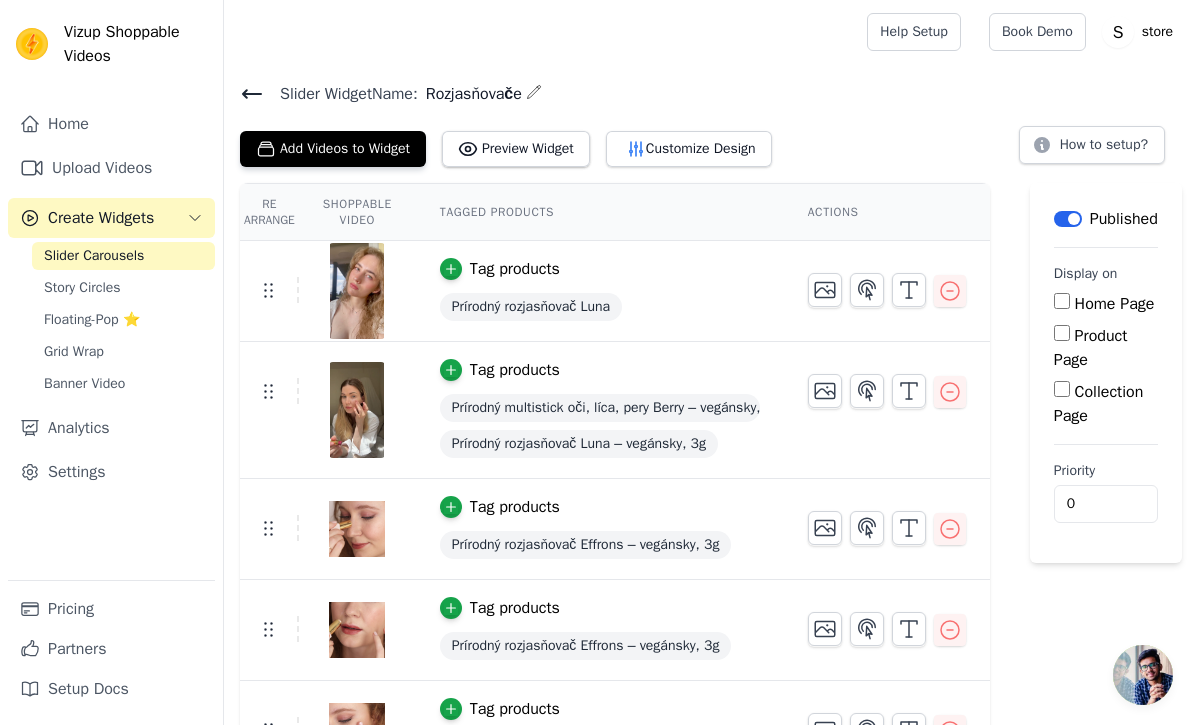 click on "Slider Carousels" at bounding box center (94, 256) 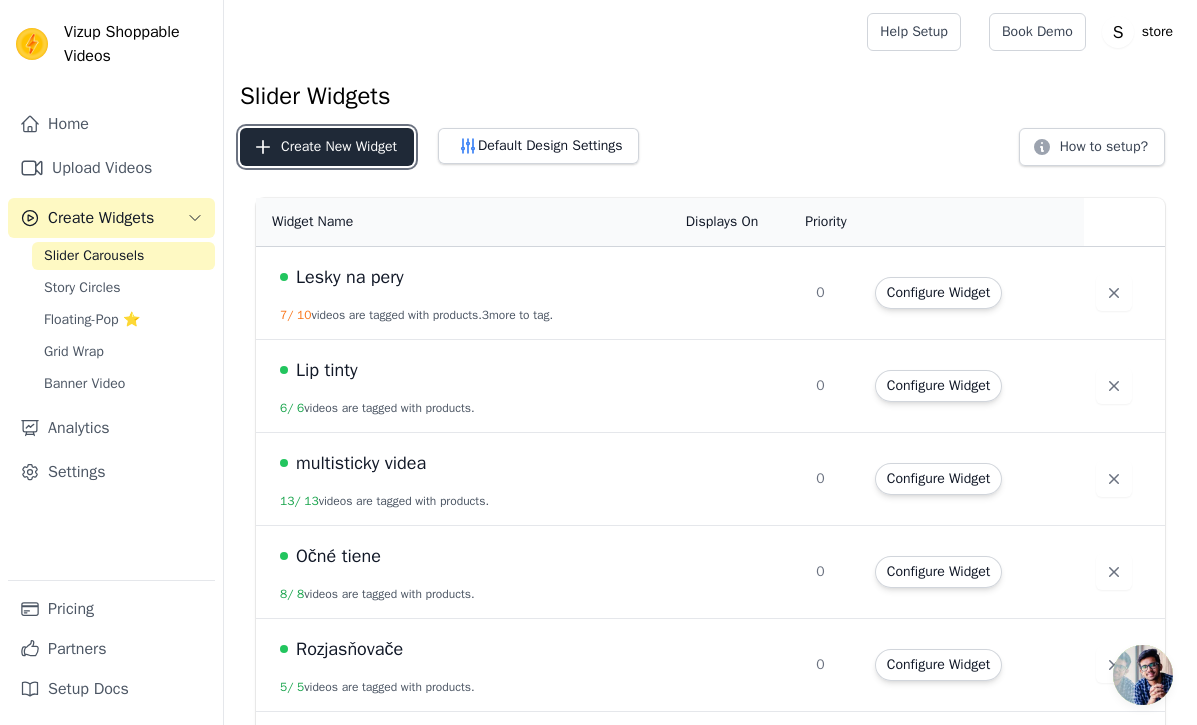 click on "Create New Widget" at bounding box center (327, 147) 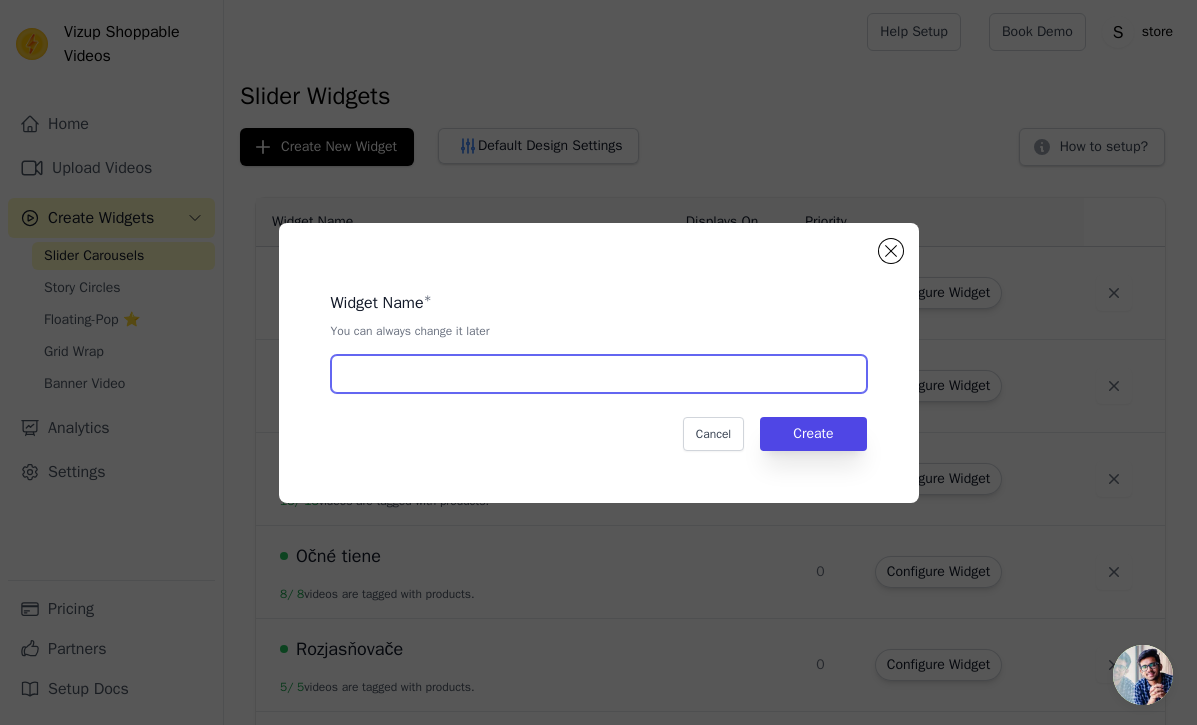 click at bounding box center (599, 374) 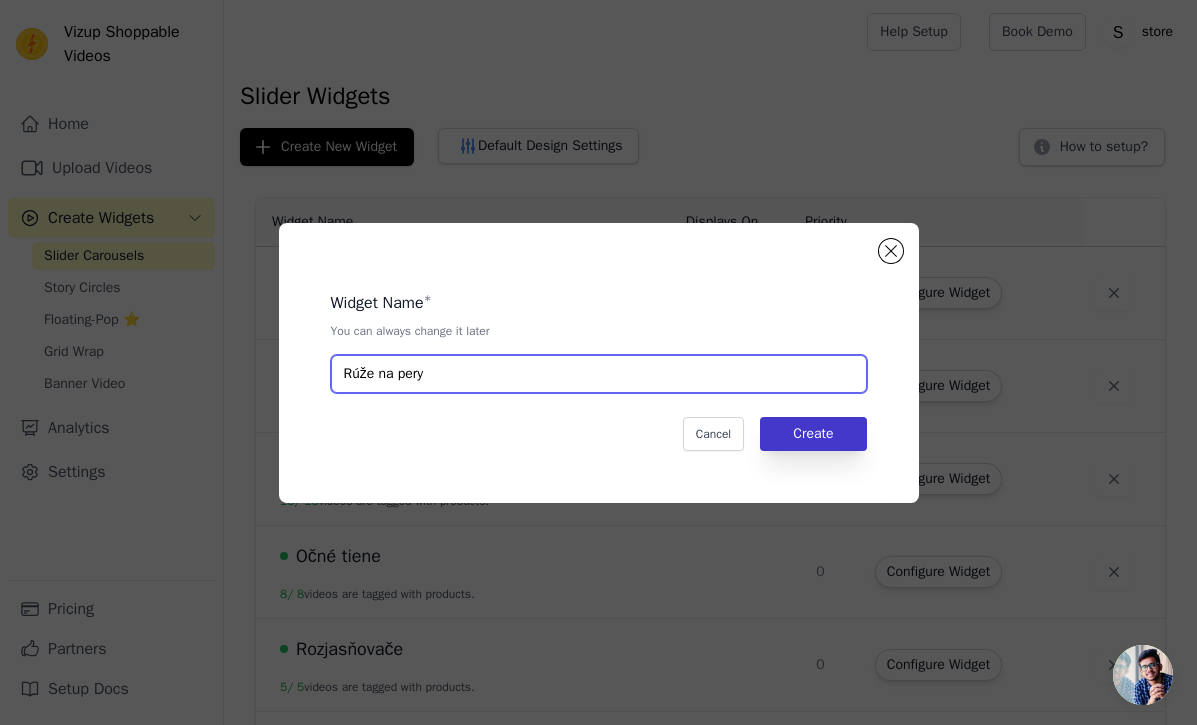 type on "Rúže na pery" 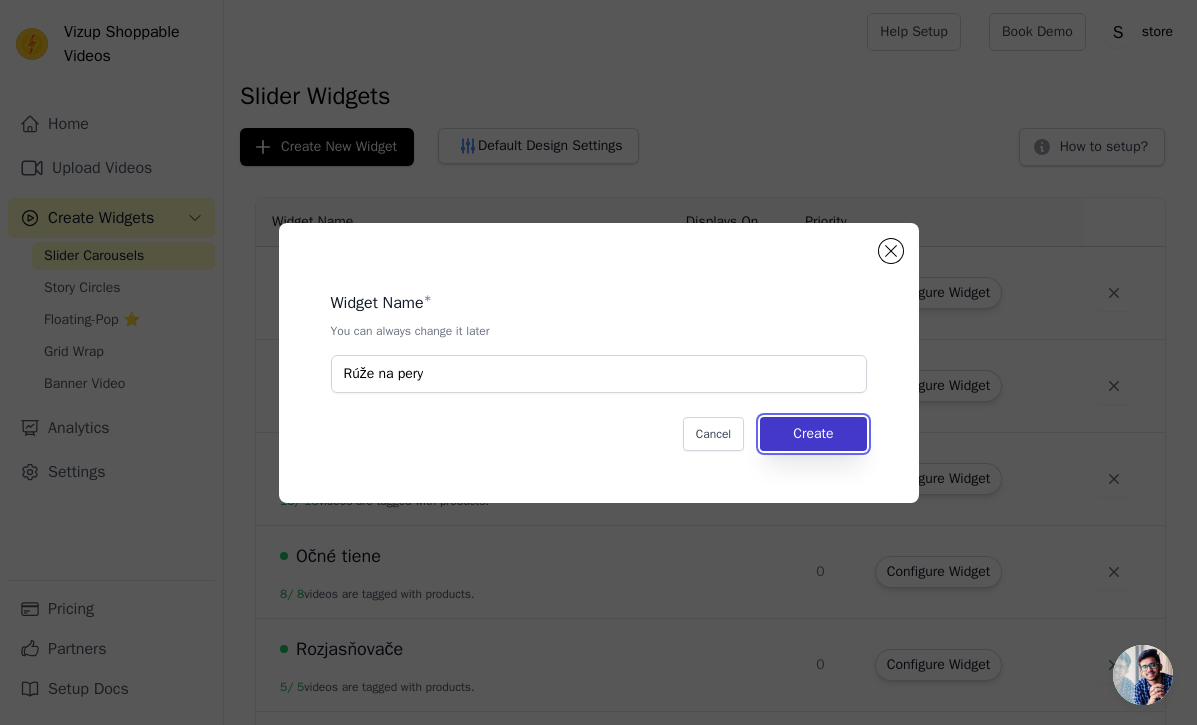 click on "Create" at bounding box center [813, 434] 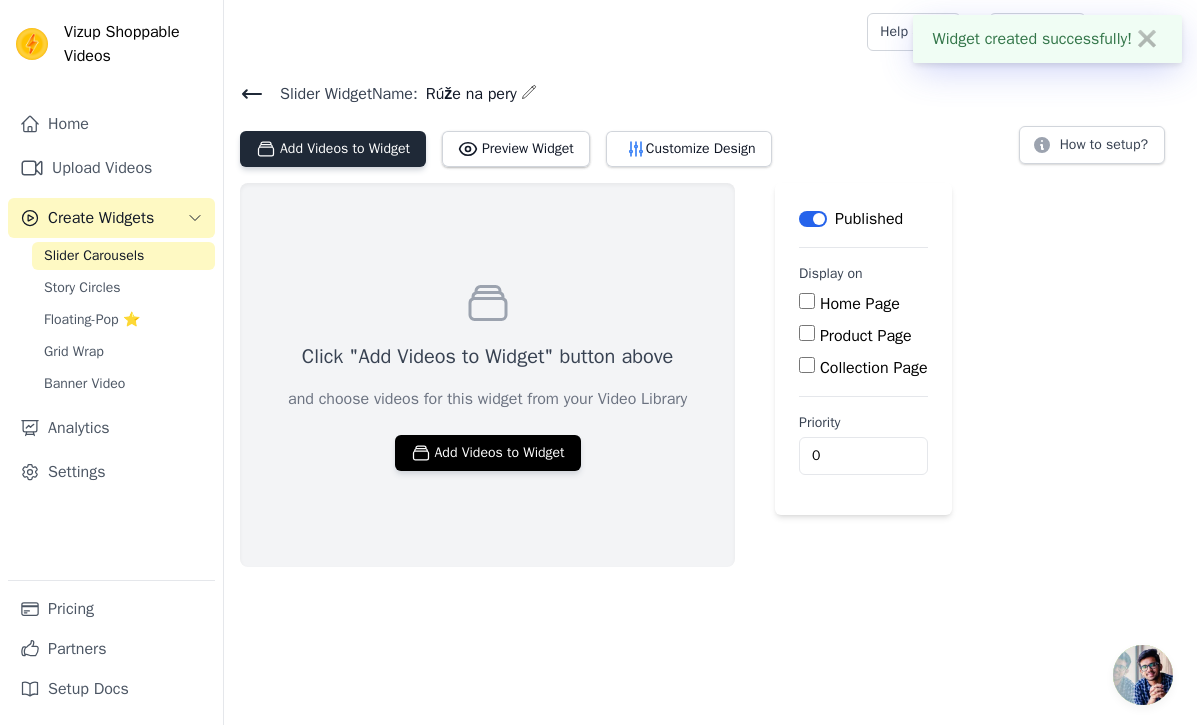 click on "Add Videos to Widget" at bounding box center (333, 149) 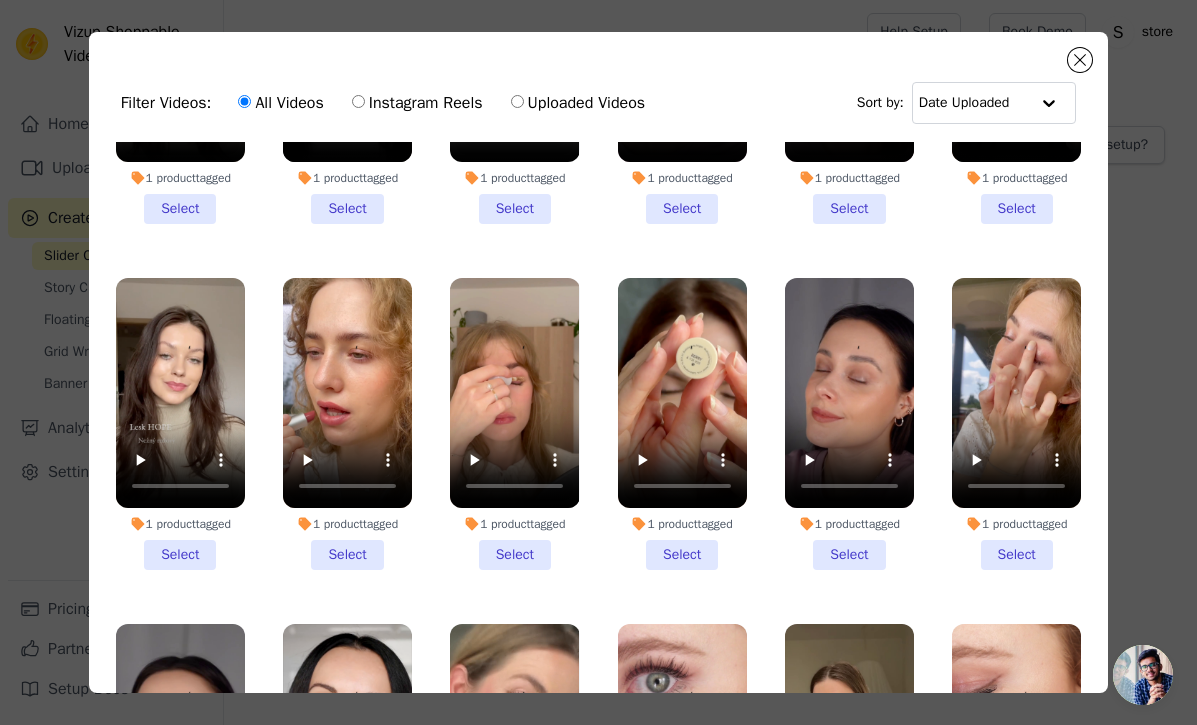 scroll, scrollTop: 1264, scrollLeft: 0, axis: vertical 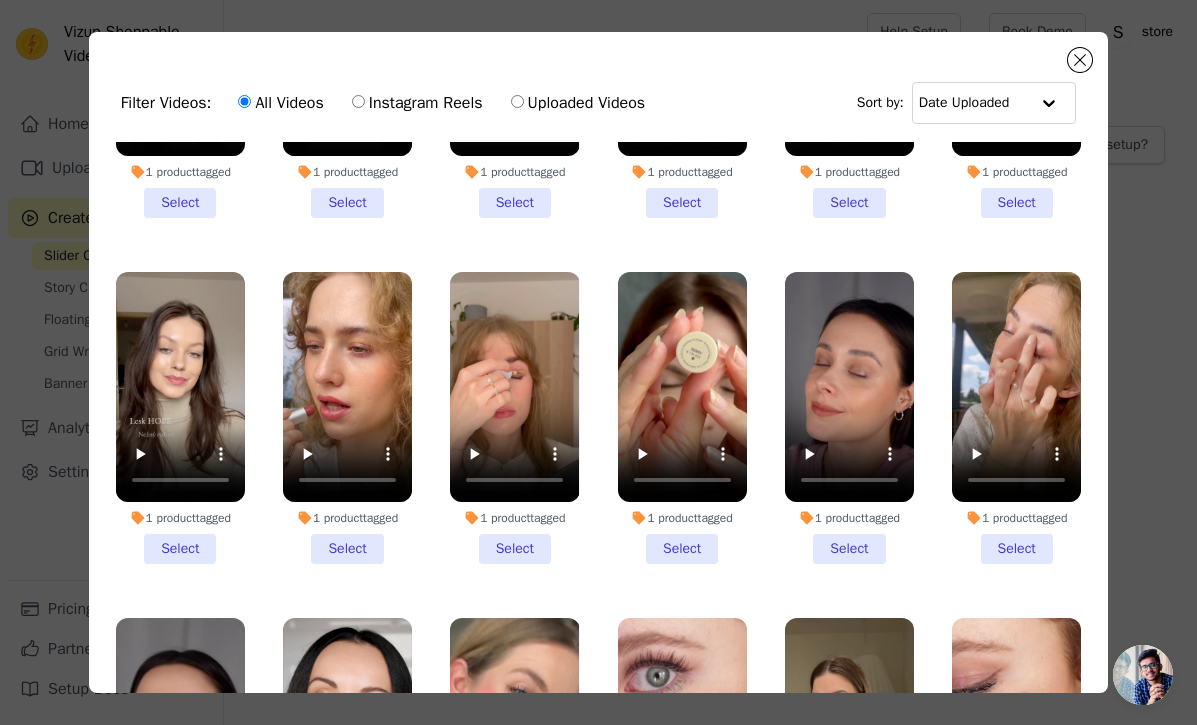 click on "1   product  tagged     Select" at bounding box center (347, 418) 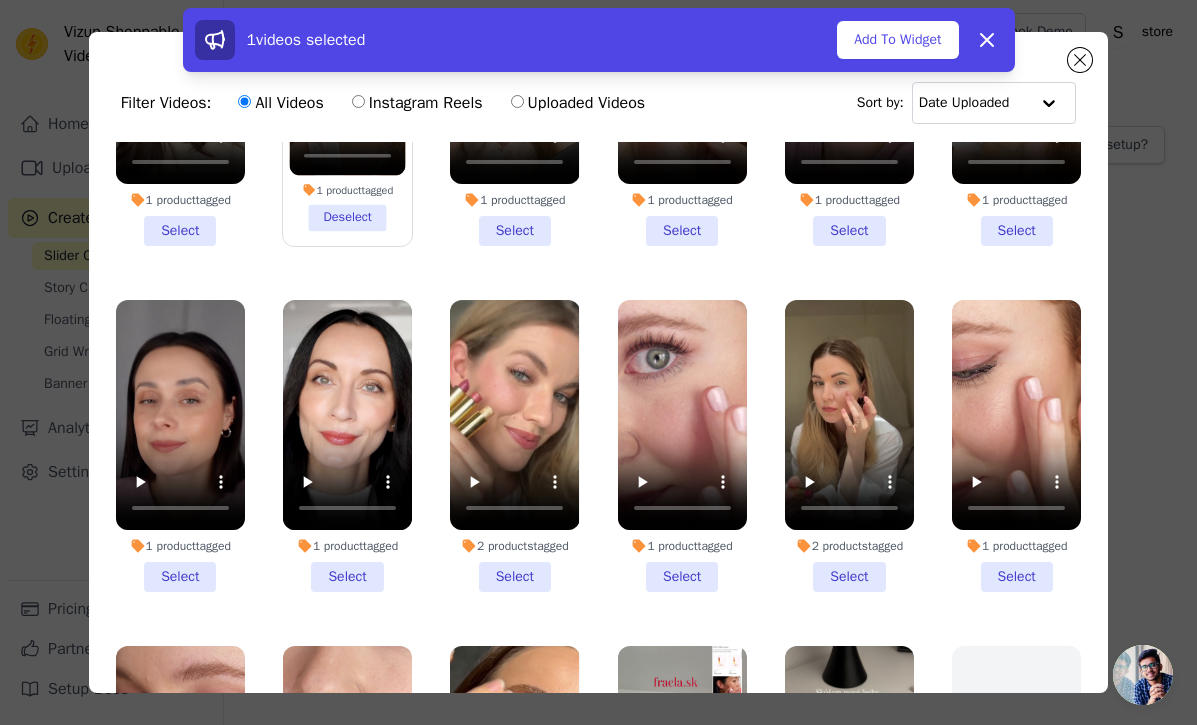 scroll, scrollTop: 1600, scrollLeft: 0, axis: vertical 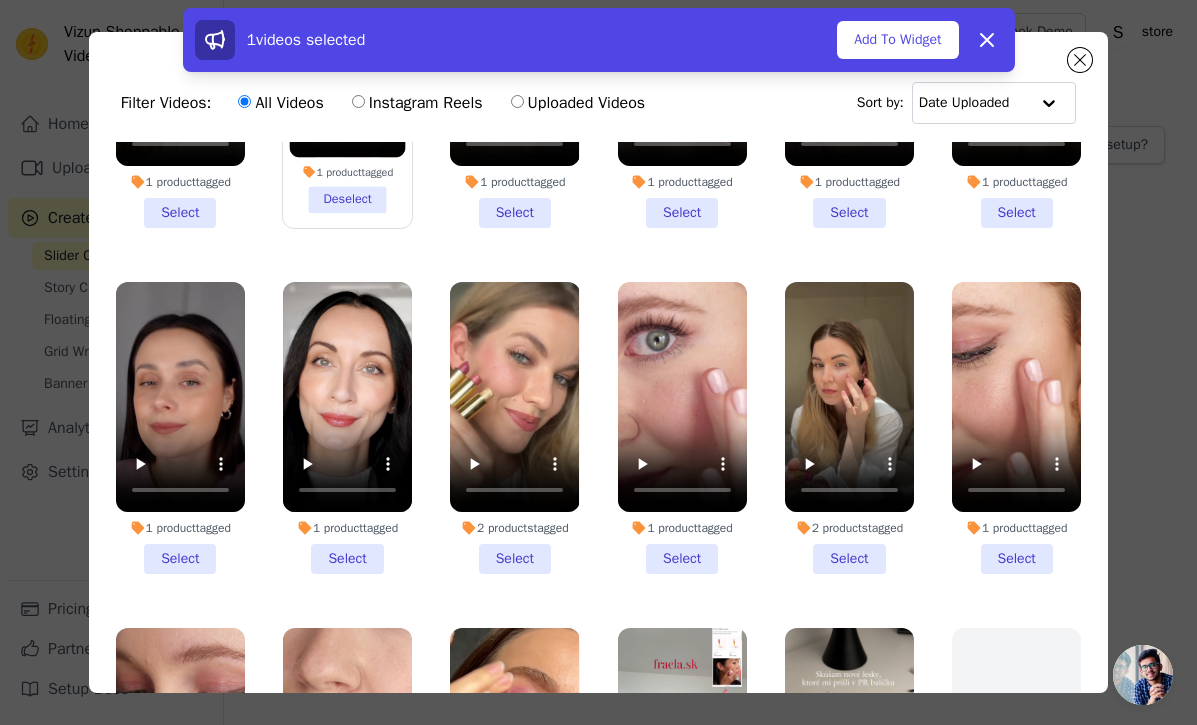 click on "2   products  tagged     Select" at bounding box center [514, 428] 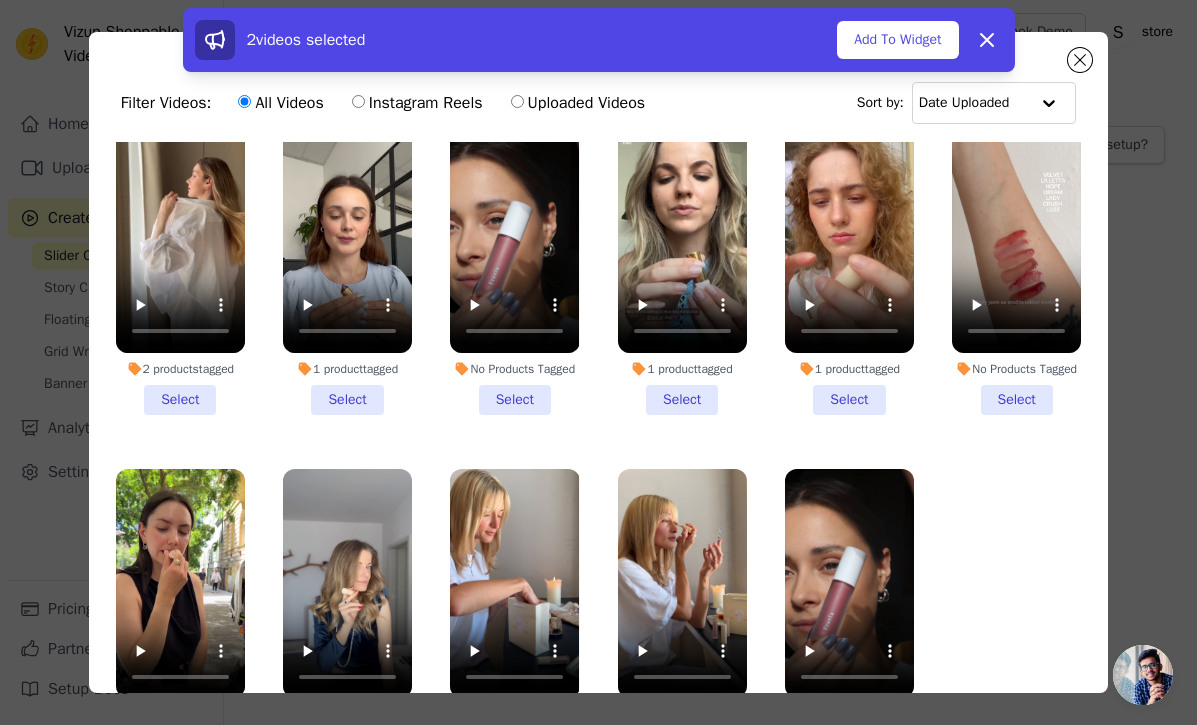 scroll, scrollTop: 2499, scrollLeft: 0, axis: vertical 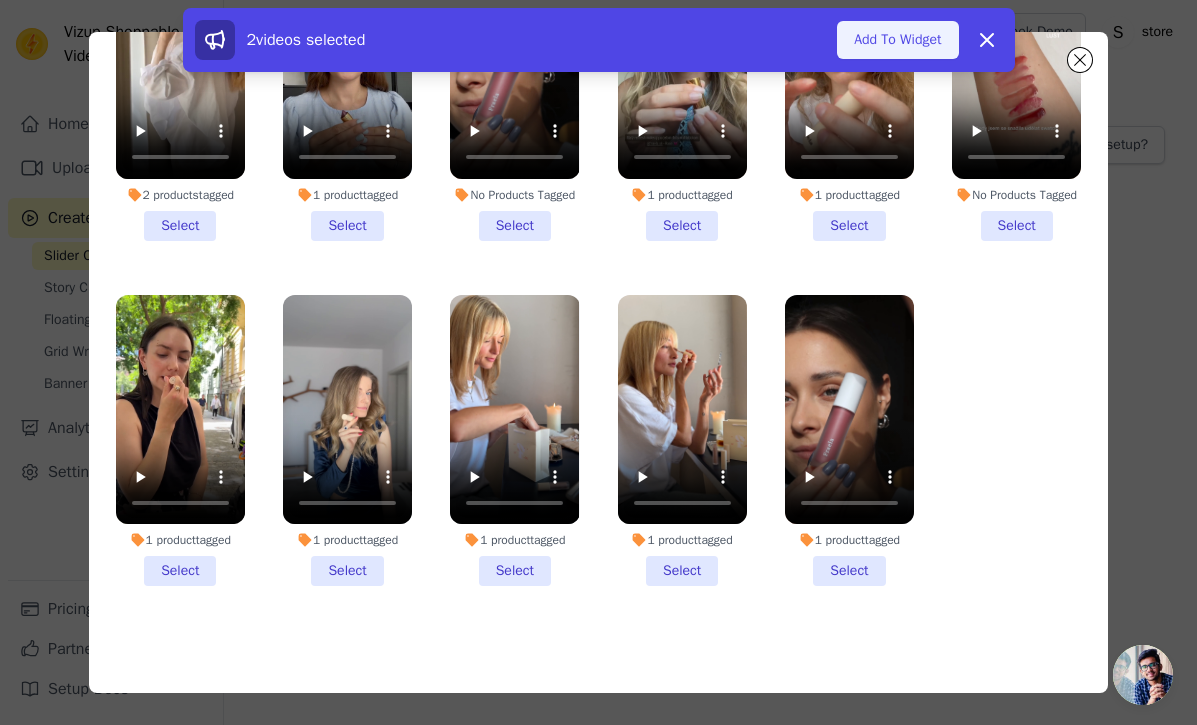 click on "Add To Widget" at bounding box center (897, 40) 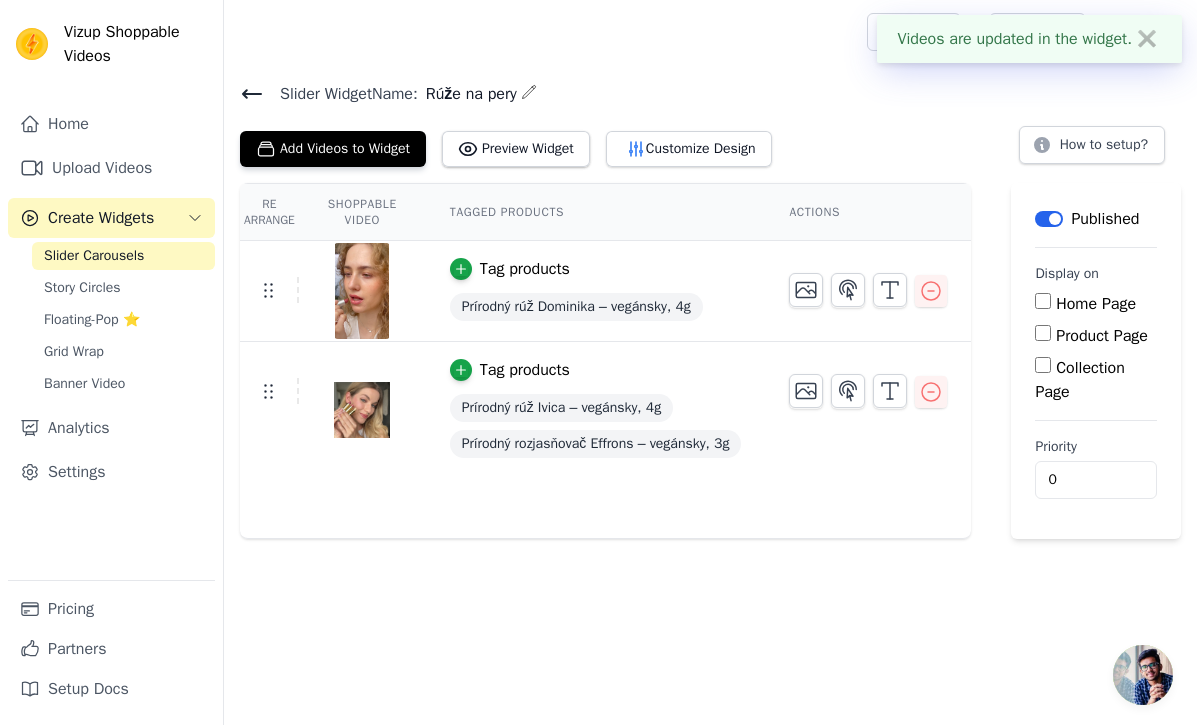 click on "Slider Carousels" at bounding box center (94, 256) 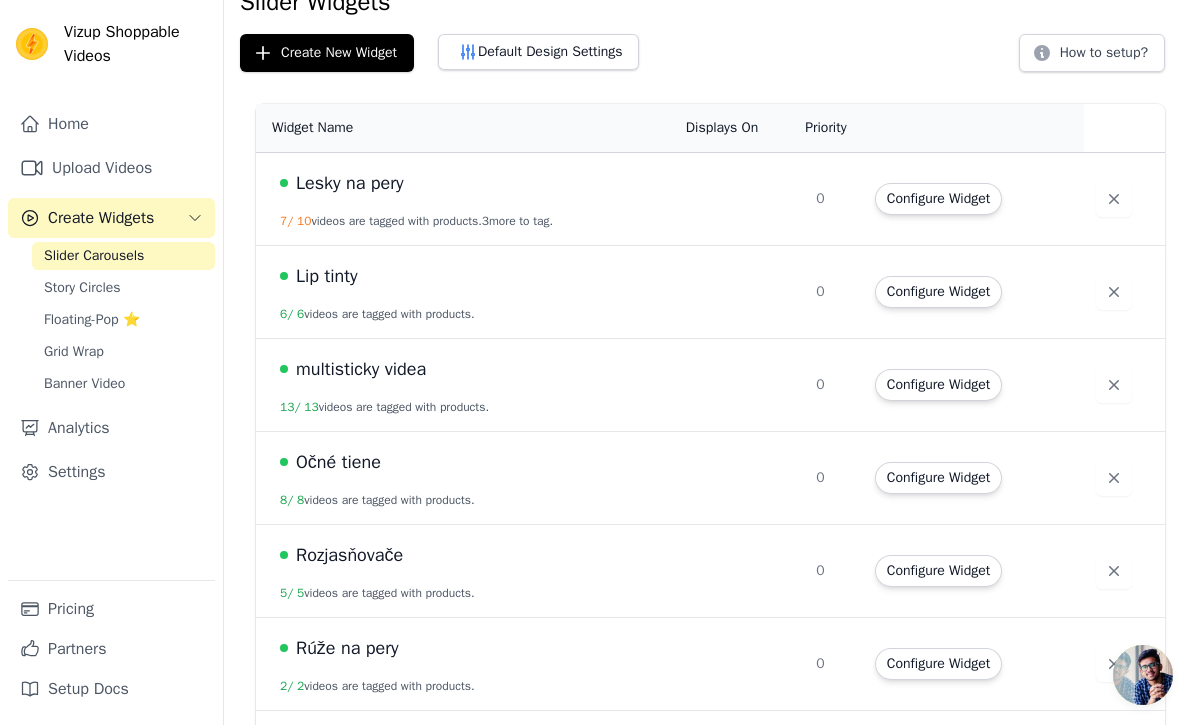 scroll, scrollTop: 19, scrollLeft: 0, axis: vertical 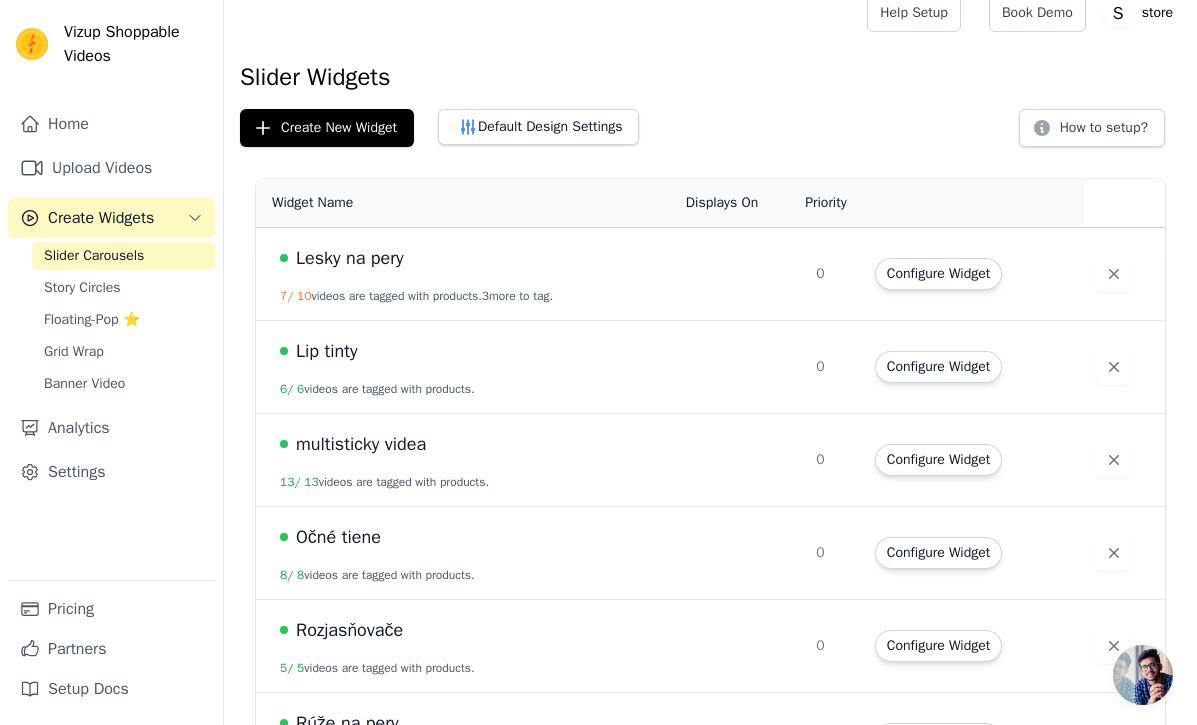 click on "3  more to tag." at bounding box center [517, 296] 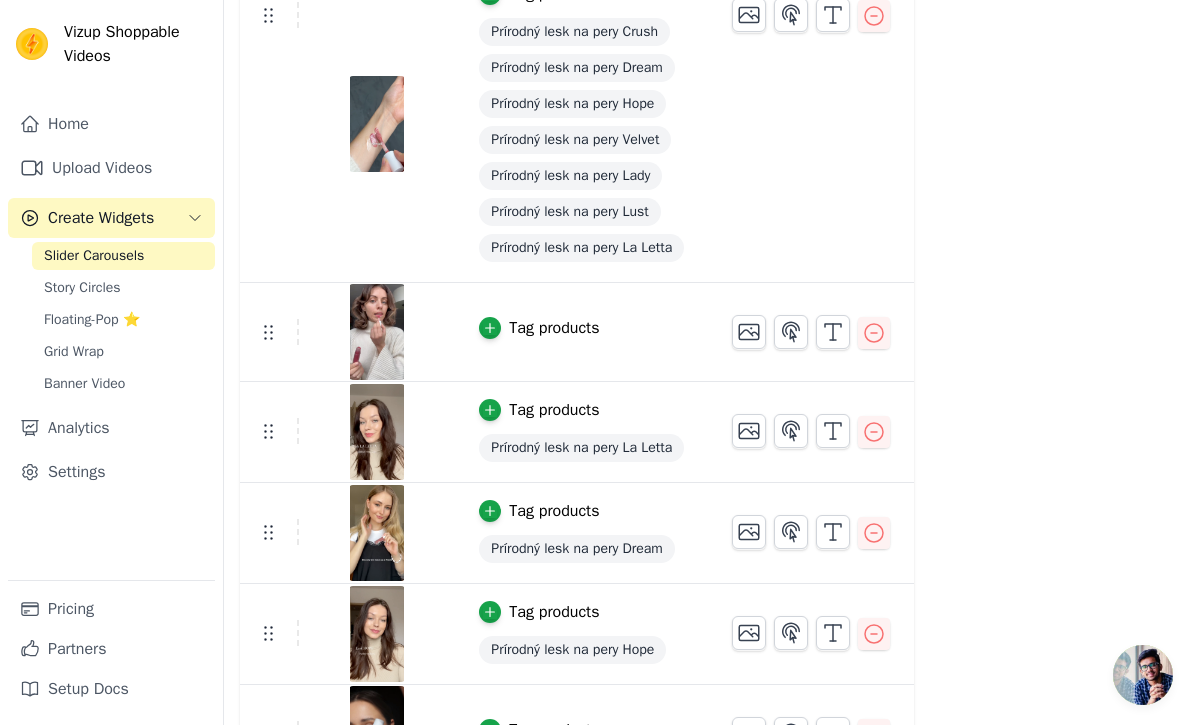 scroll, scrollTop: 735, scrollLeft: 0, axis: vertical 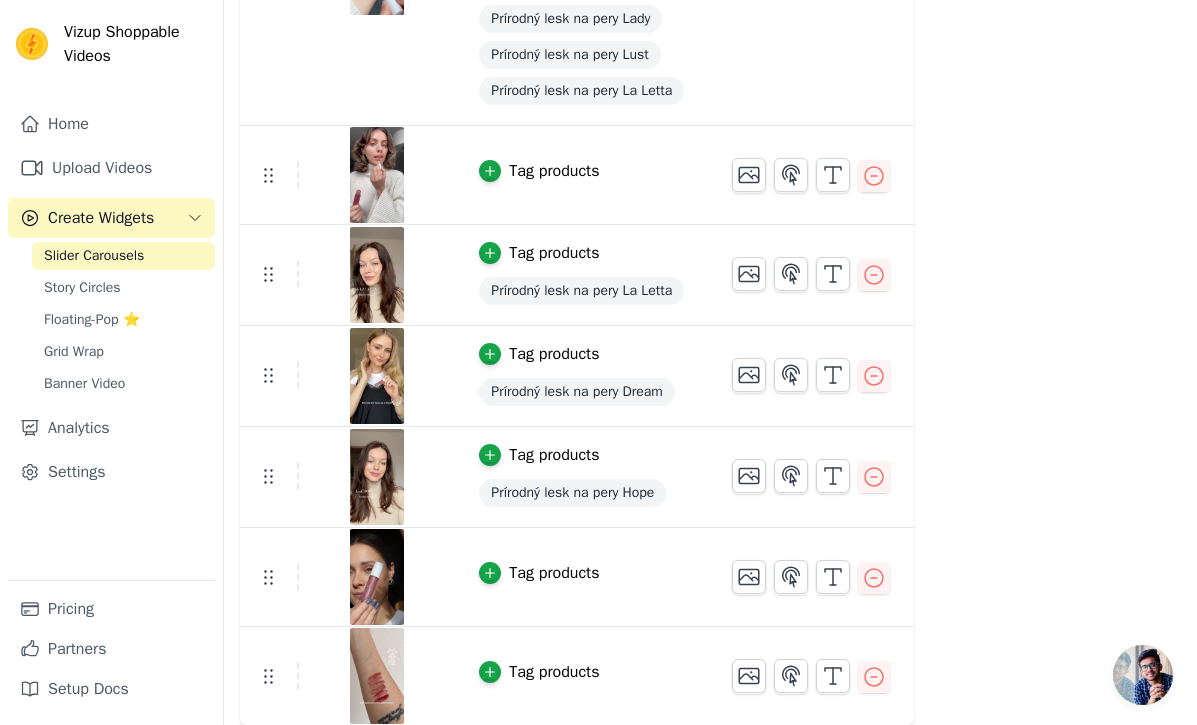 click on "Tag products" at bounding box center [554, 171] 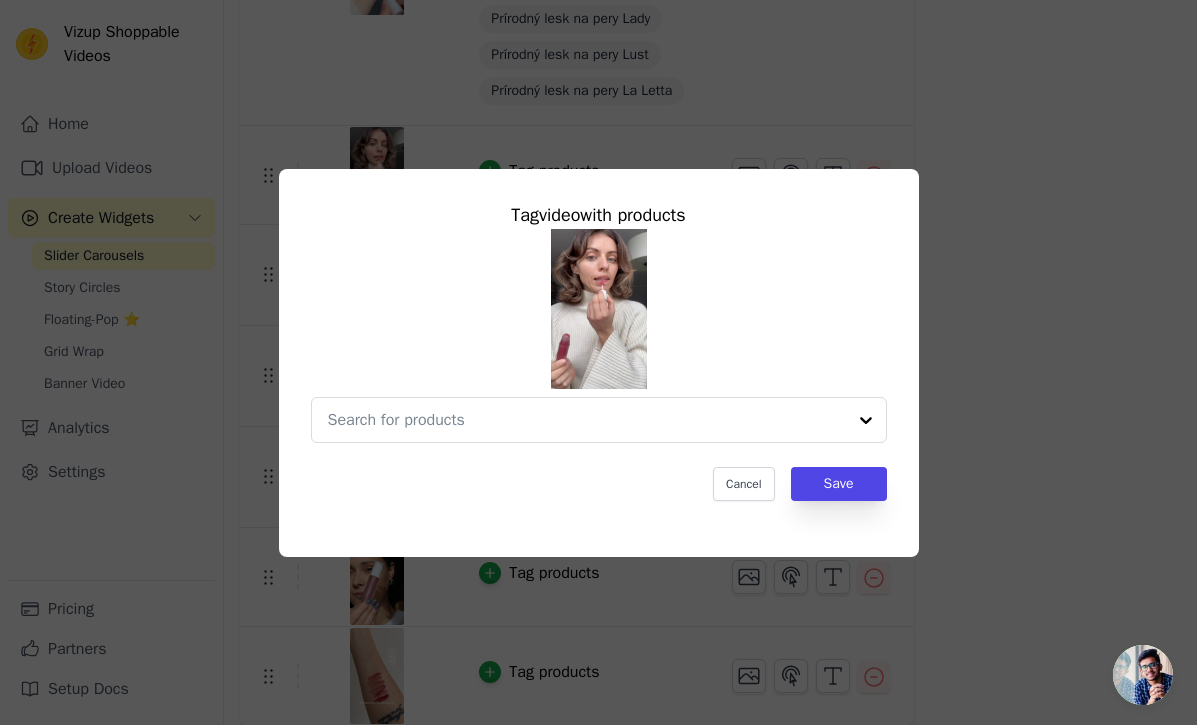 scroll, scrollTop: 0, scrollLeft: 0, axis: both 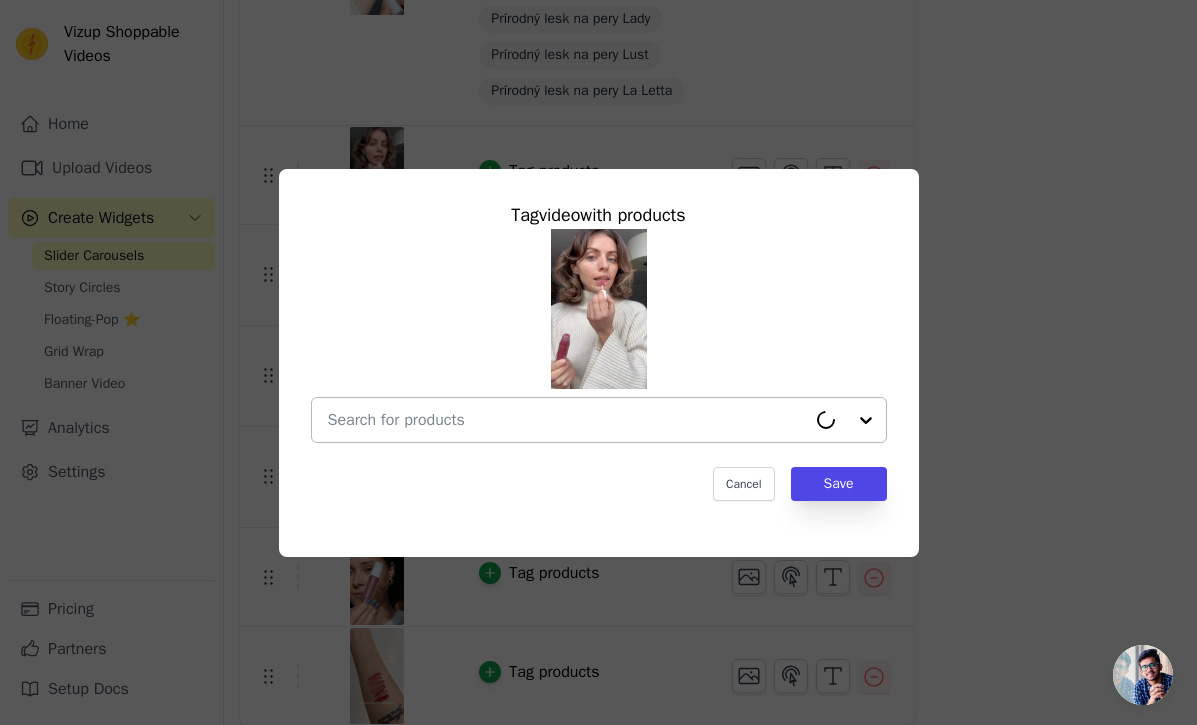 click at bounding box center (567, 420) 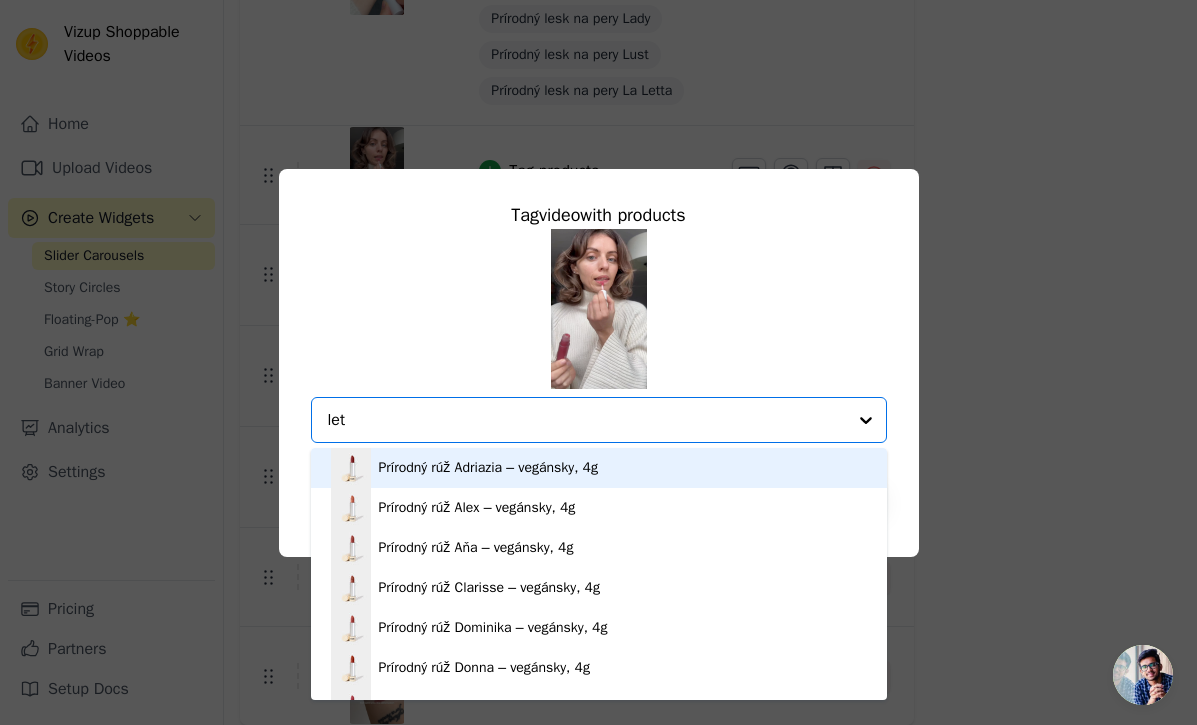 type on "lett" 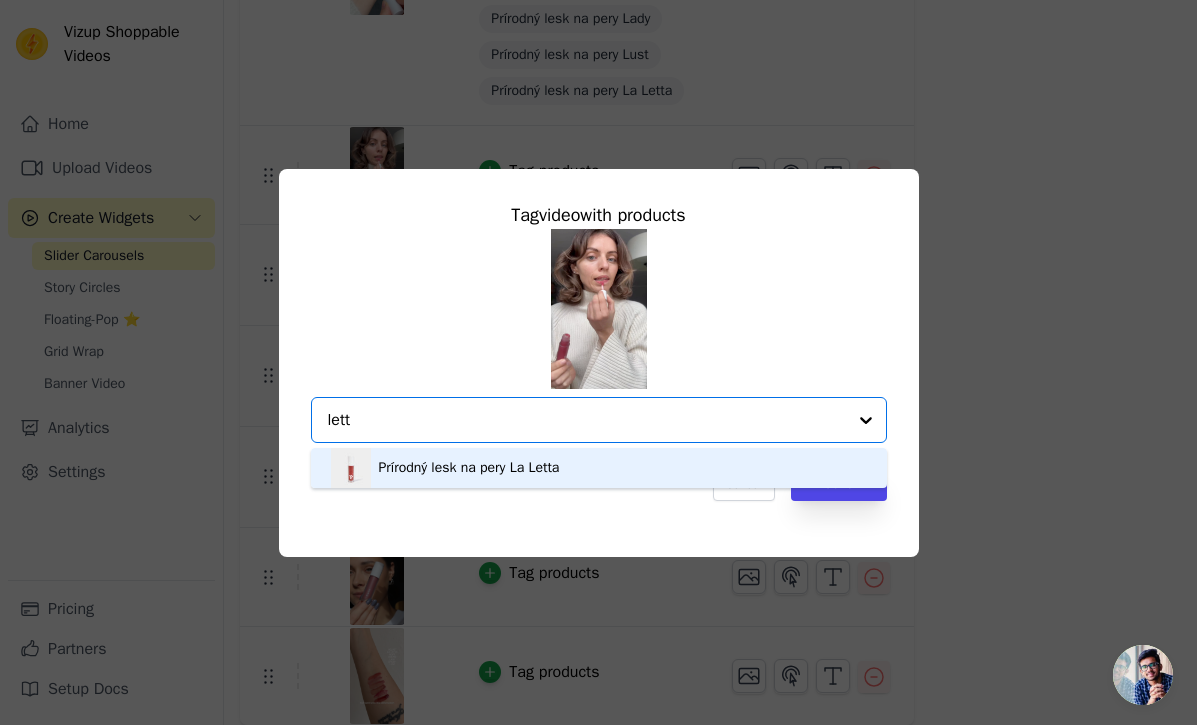 click on "Prírodný lesk na pery La Letta" at bounding box center (469, 468) 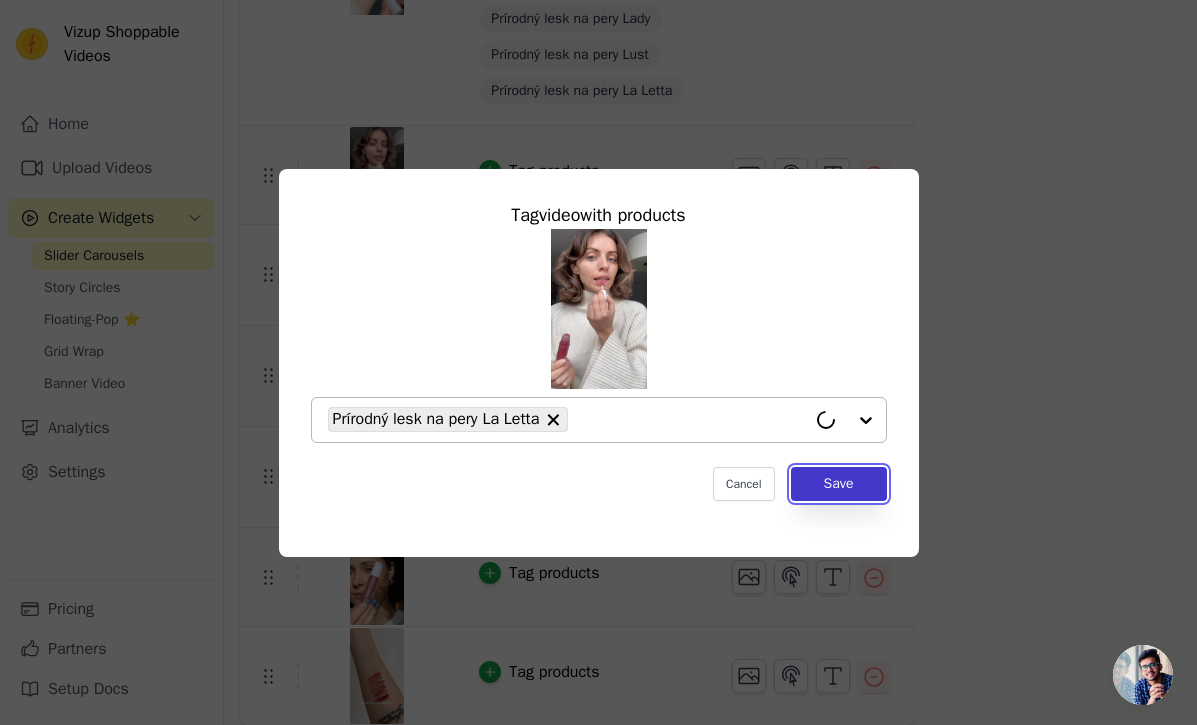 click on "Save" at bounding box center [839, 484] 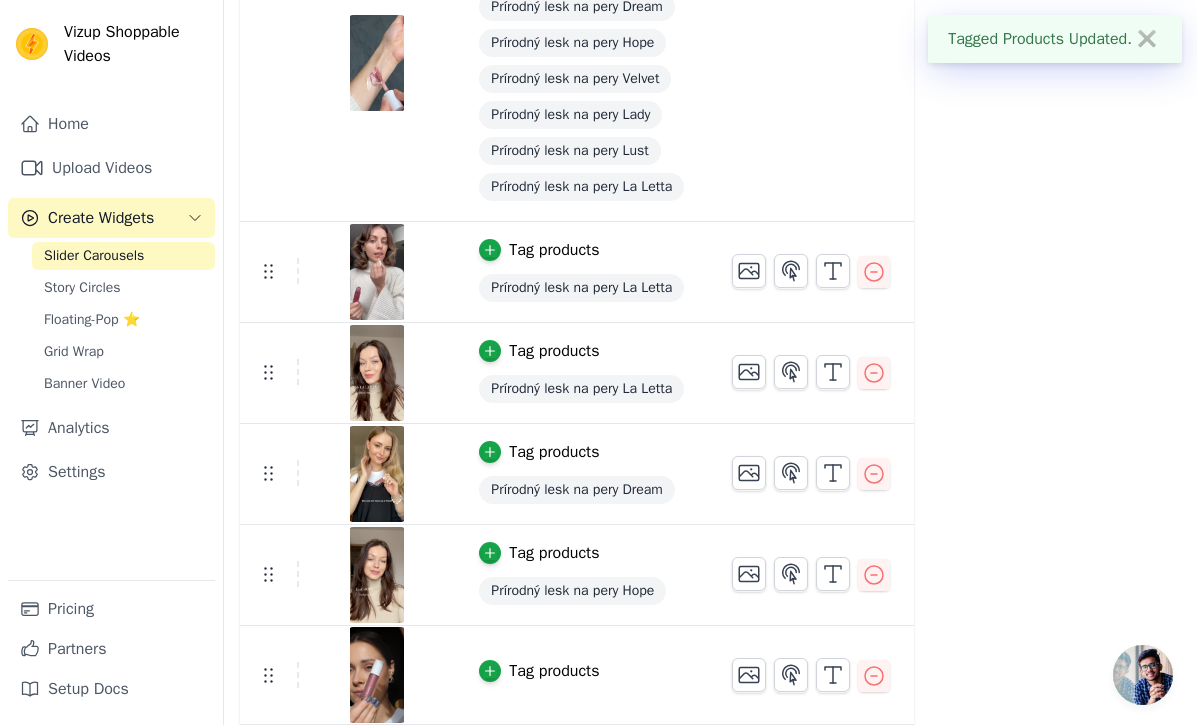 scroll, scrollTop: 737, scrollLeft: 0, axis: vertical 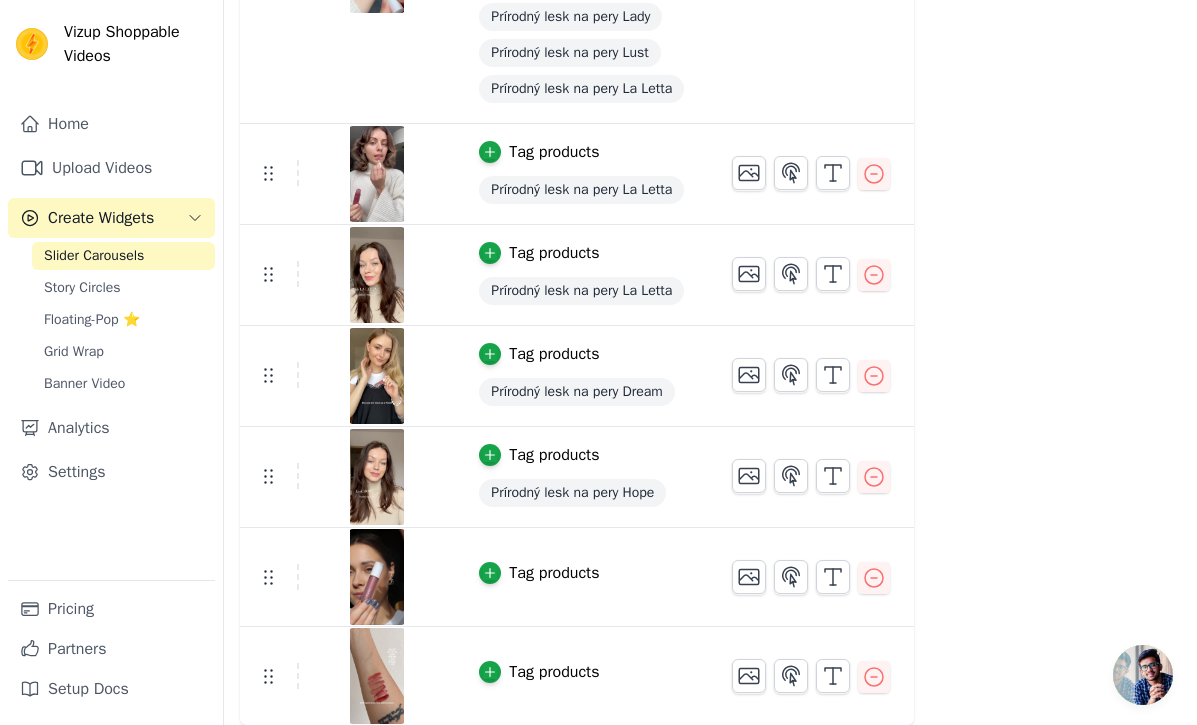click on "Tag products" at bounding box center [554, 573] 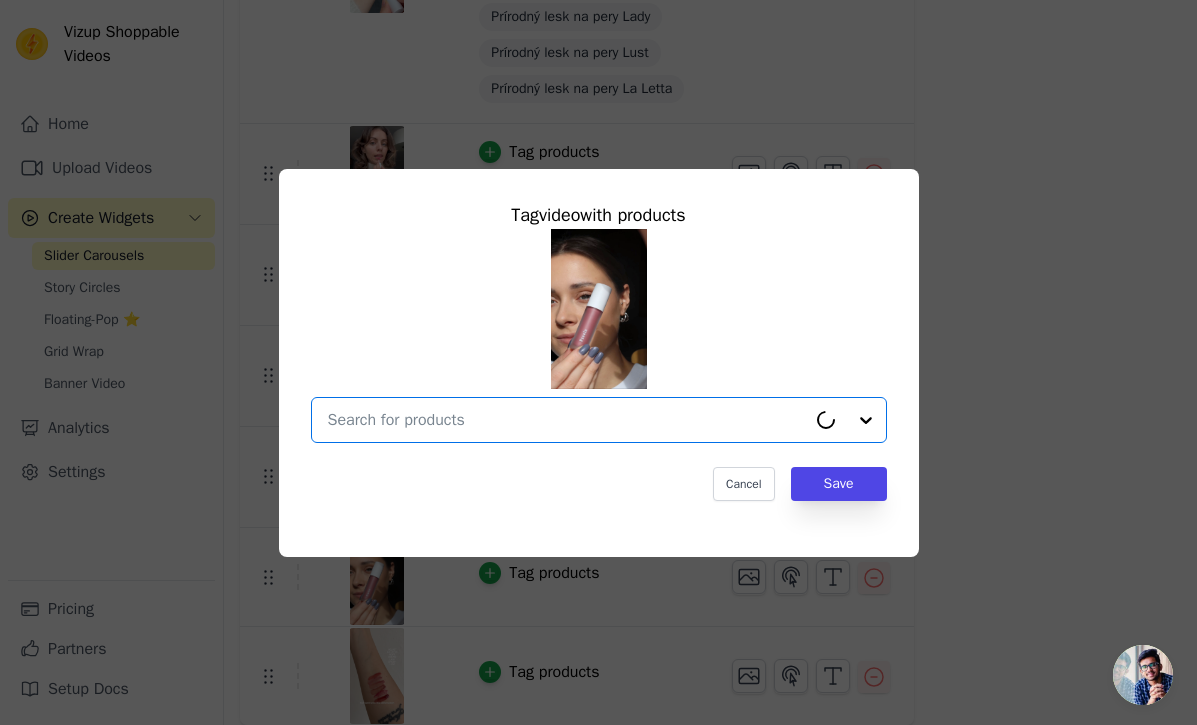click at bounding box center (567, 420) 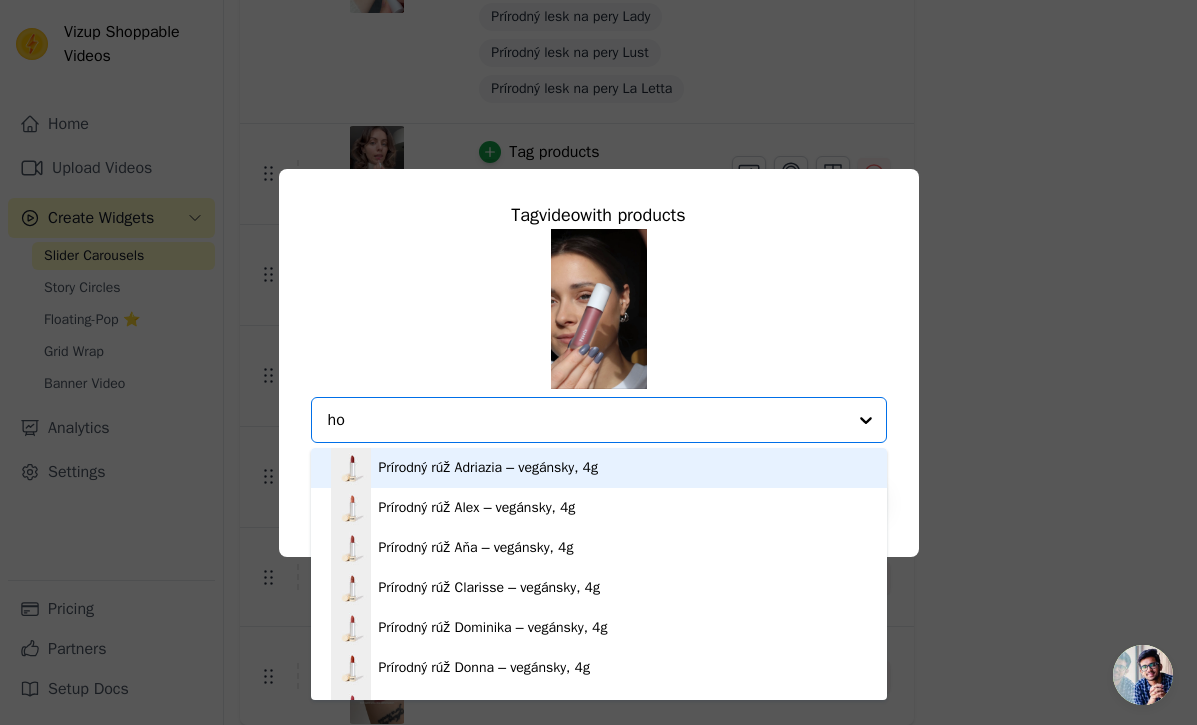 type on "hop" 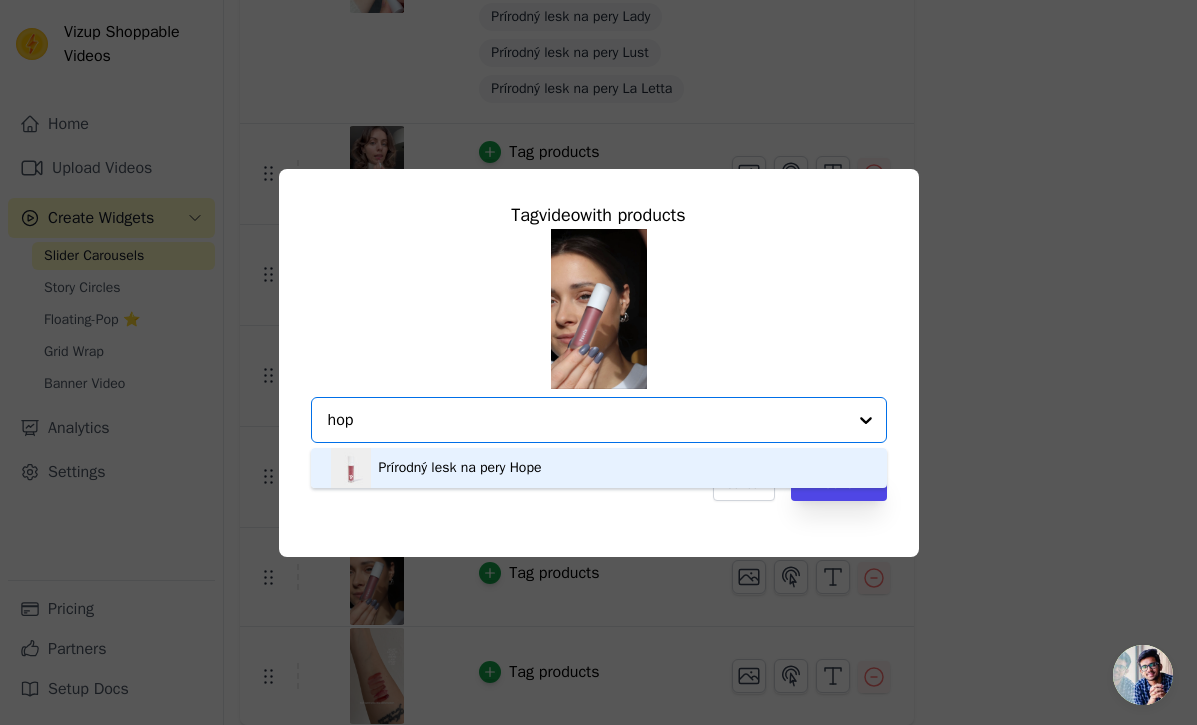 click on "Prírodný lesk na pery Hope" at bounding box center (599, 468) 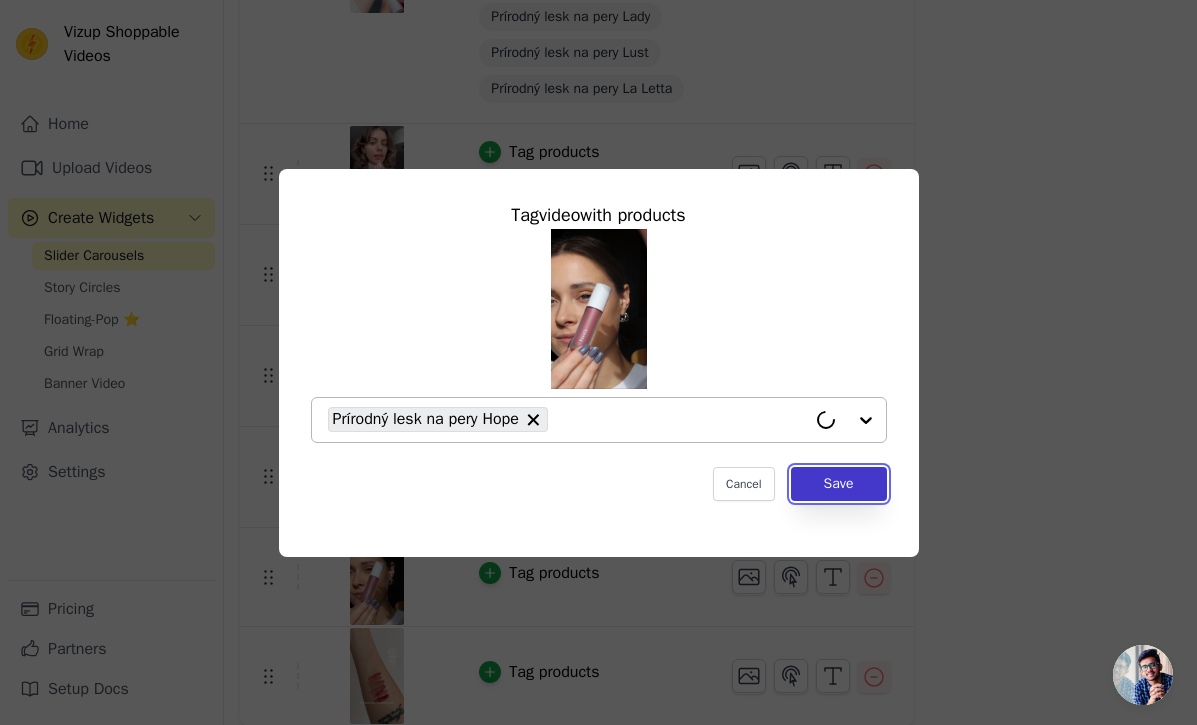 click on "Save" at bounding box center [839, 484] 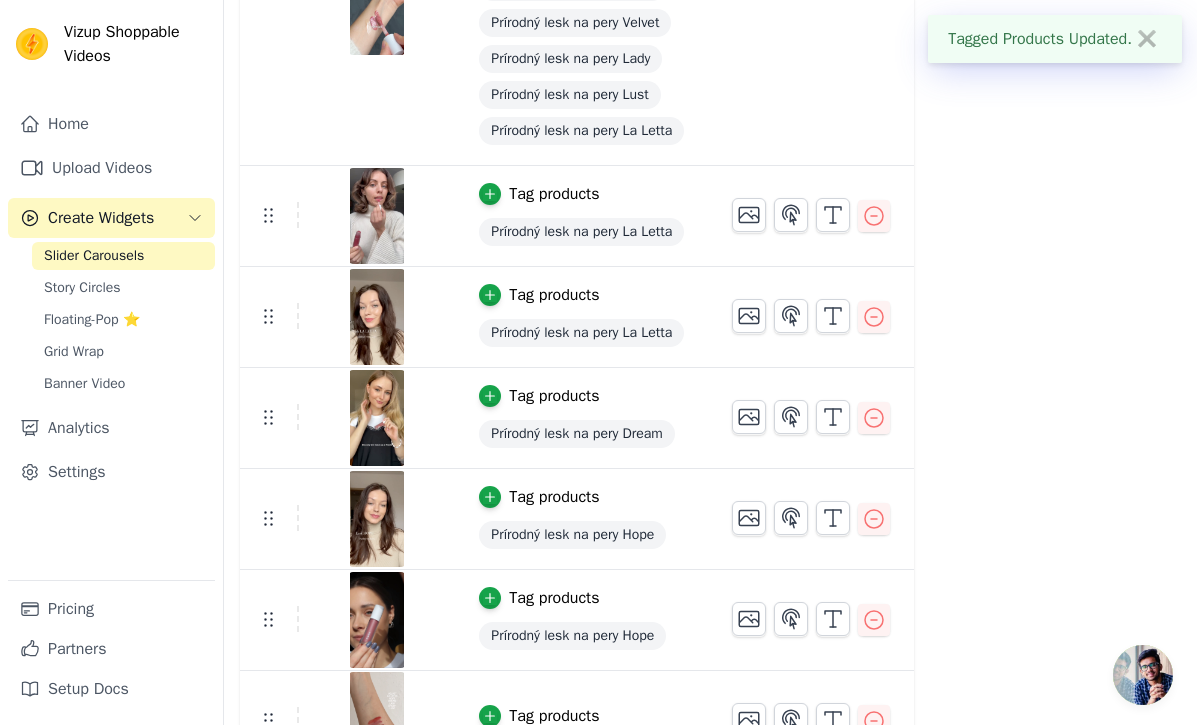 scroll, scrollTop: 739, scrollLeft: 0, axis: vertical 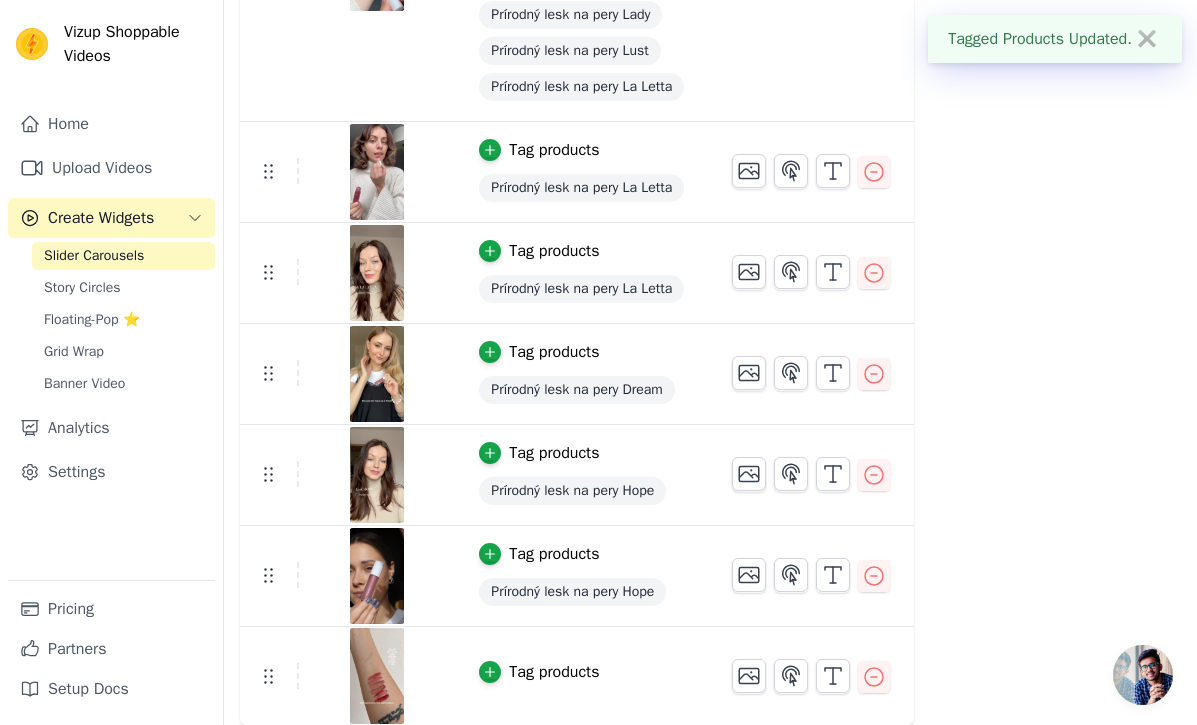click at bounding box center [377, 676] 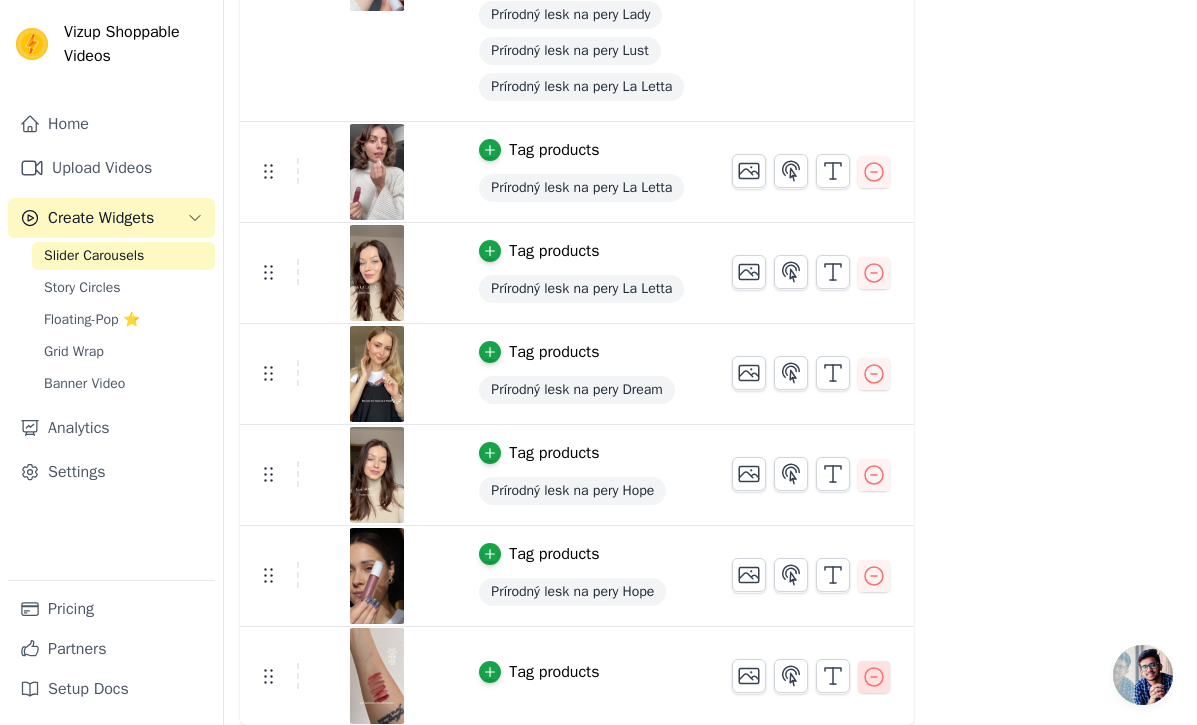 click 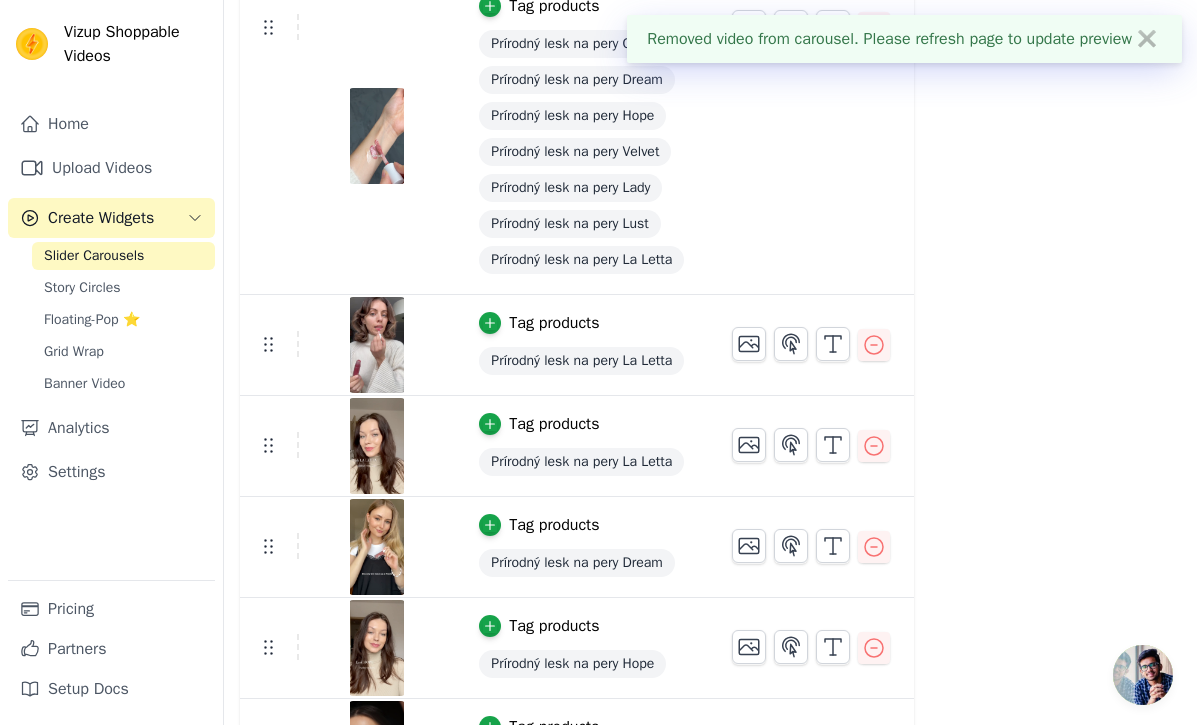 scroll, scrollTop: 0, scrollLeft: 0, axis: both 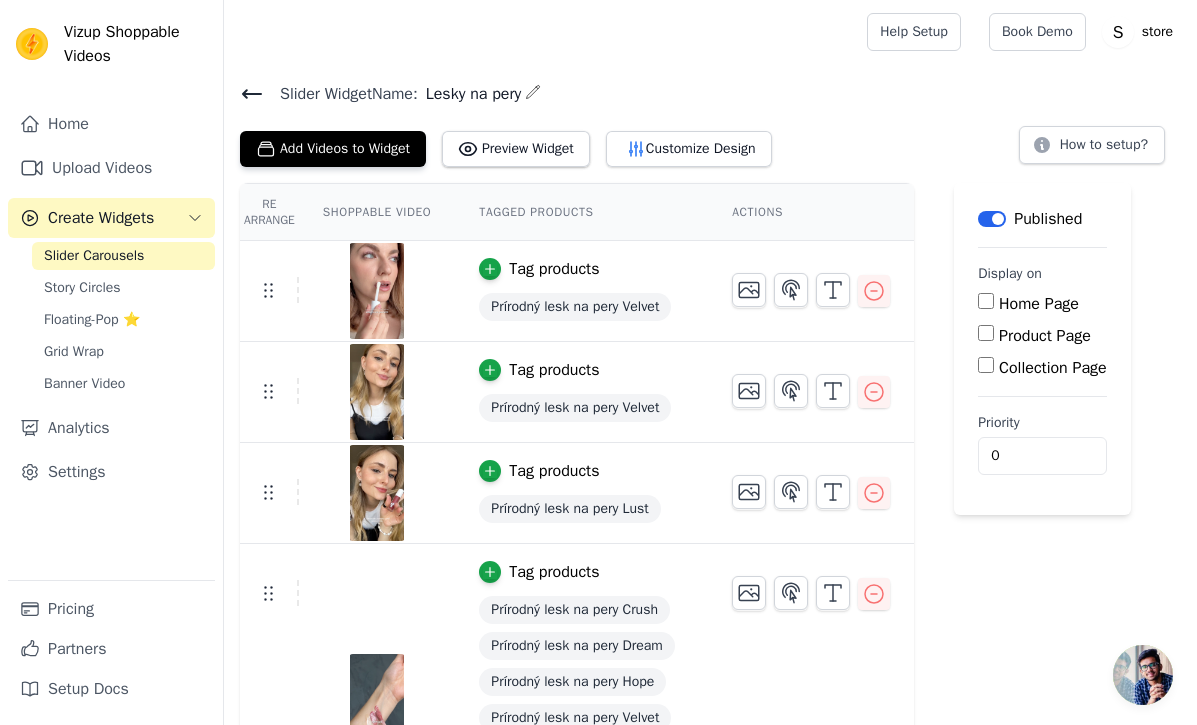 click on "Slider Carousels" at bounding box center (123, 256) 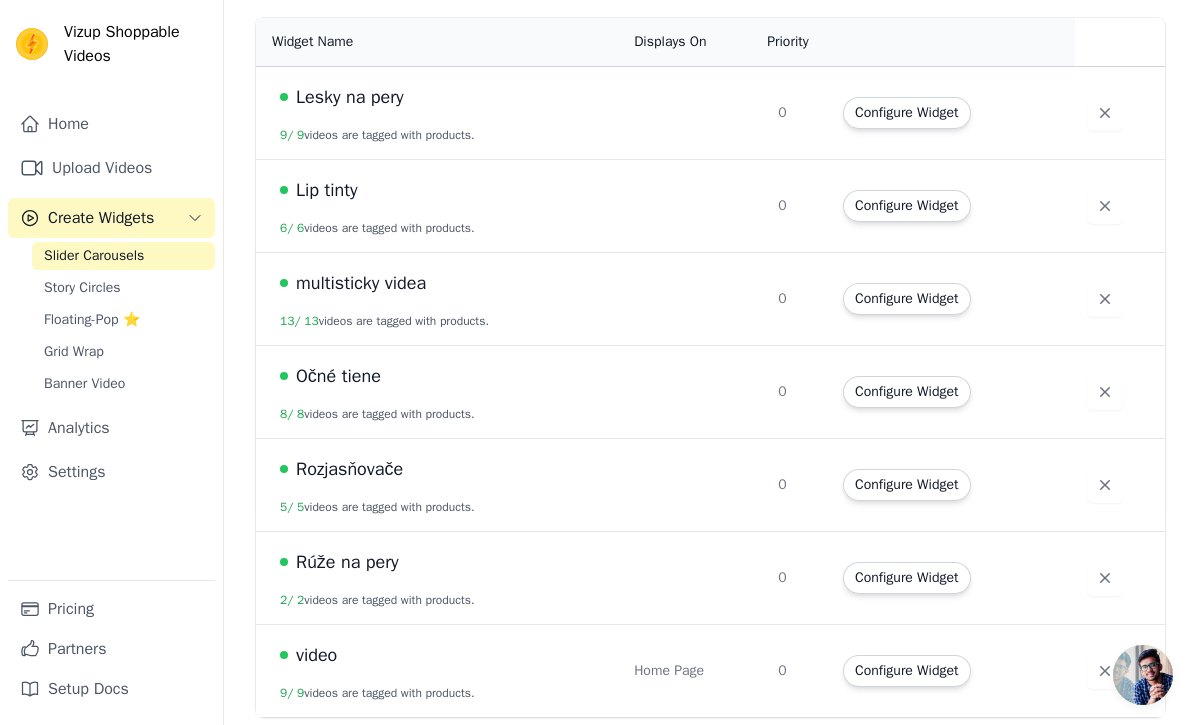 scroll, scrollTop: 0, scrollLeft: 0, axis: both 